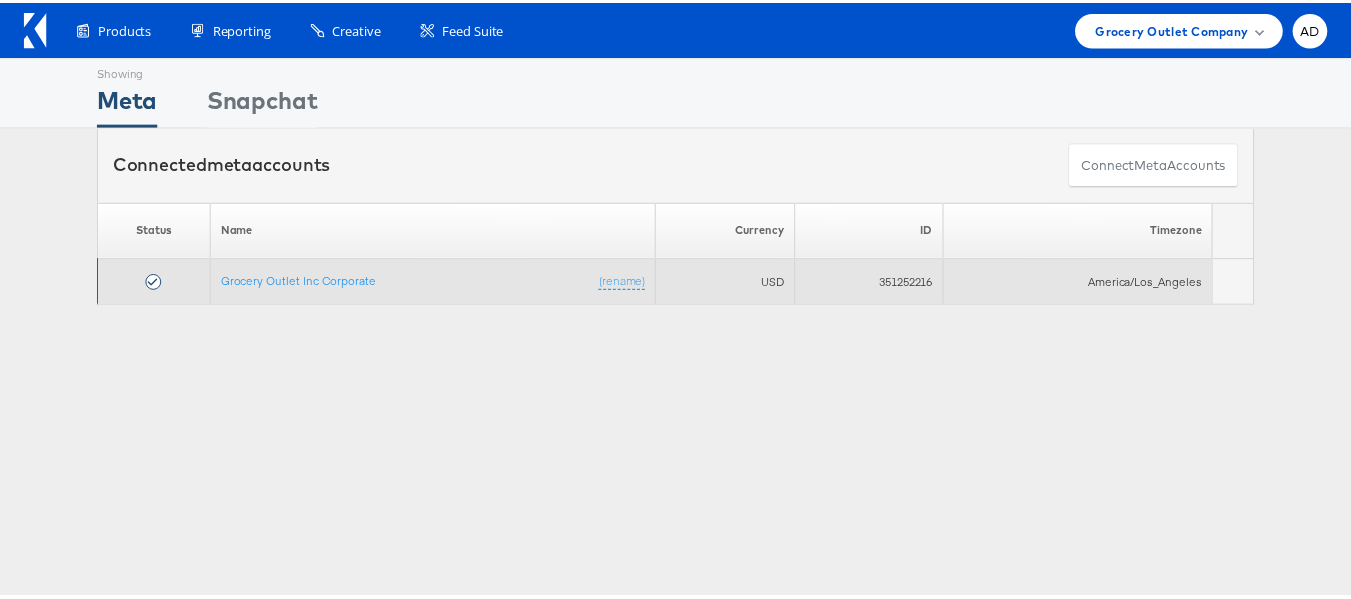 scroll, scrollTop: 0, scrollLeft: 0, axis: both 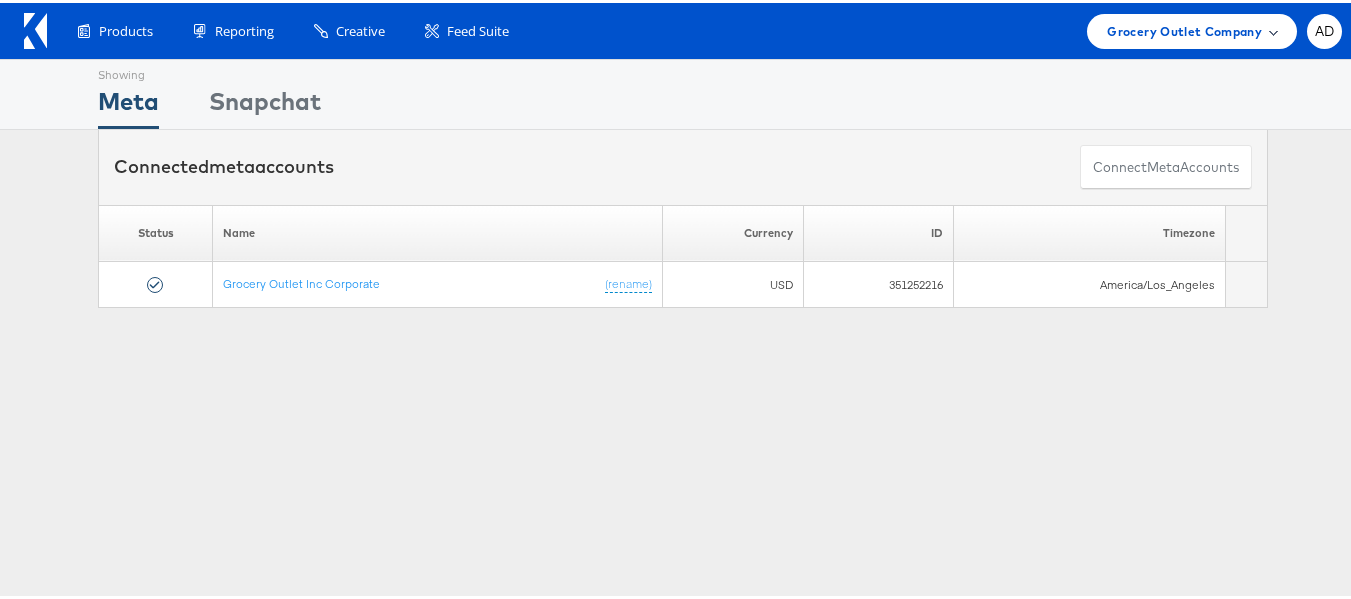 click on "Grocery Outlet Company" at bounding box center [1184, 28] 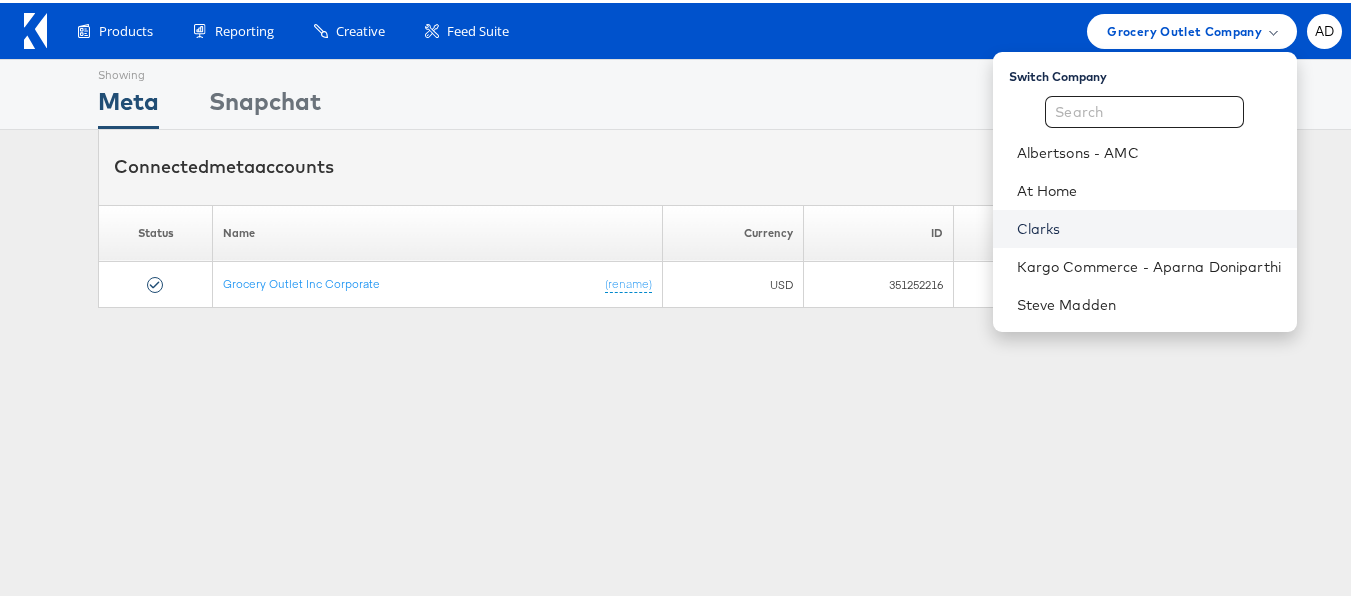 click on "Clarks" at bounding box center [1149, 226] 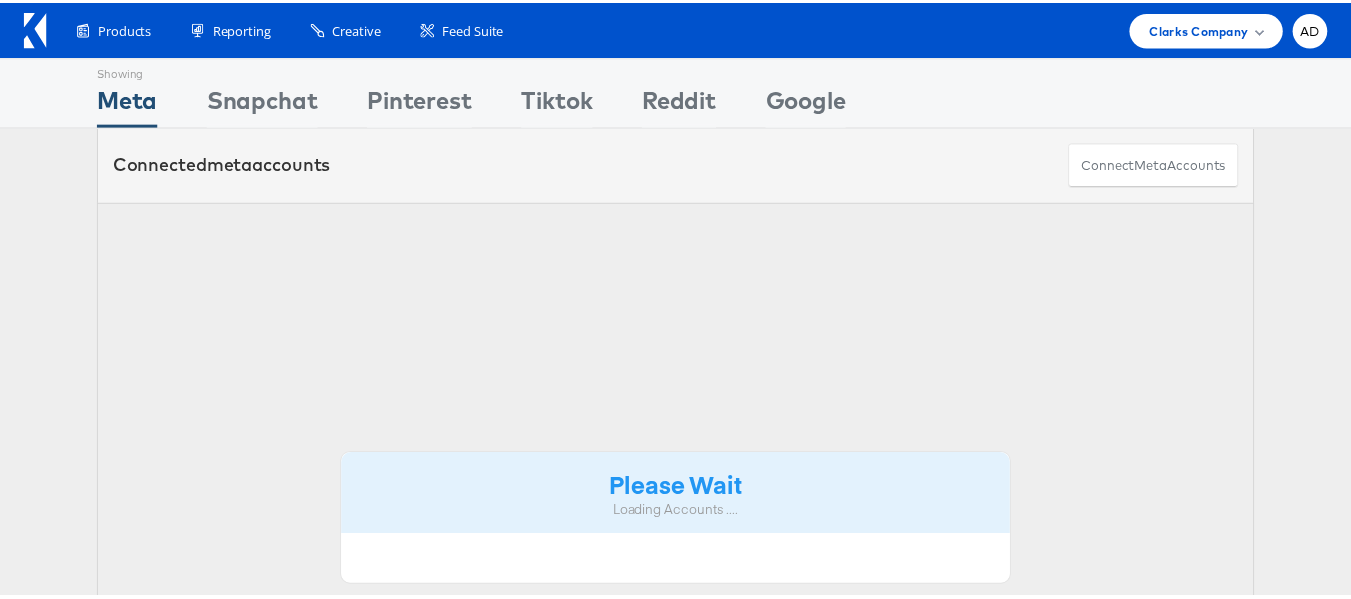 scroll, scrollTop: 0, scrollLeft: 0, axis: both 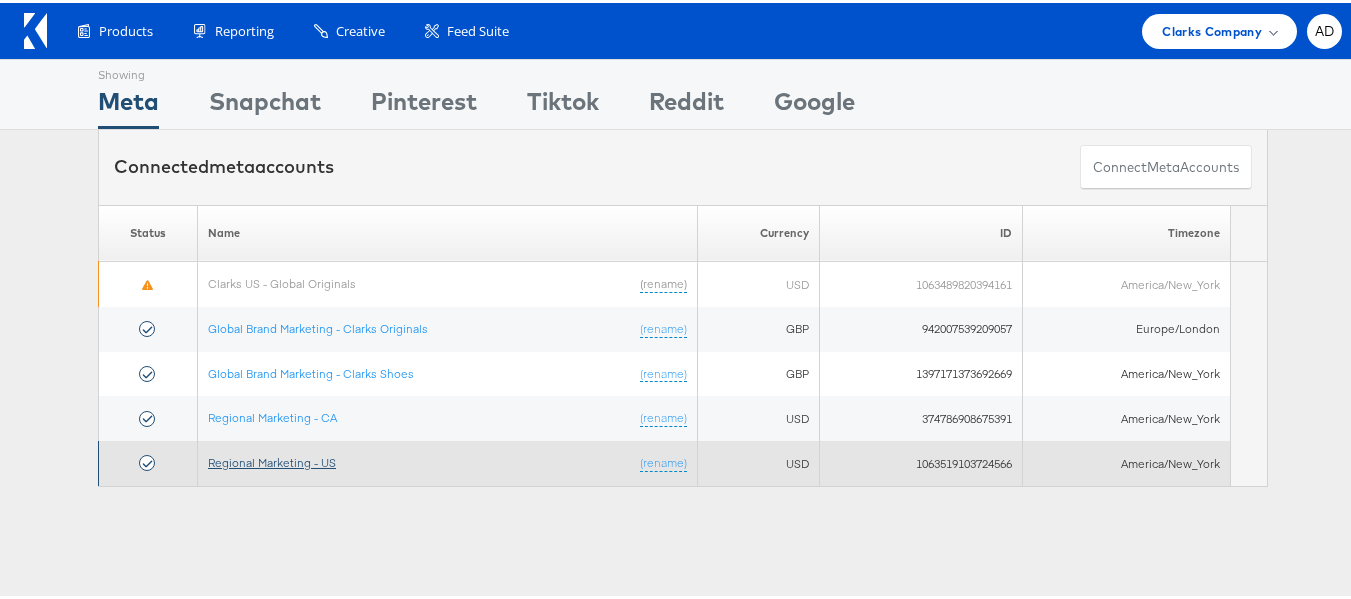 click on "Regional Marketing - US" at bounding box center [272, 459] 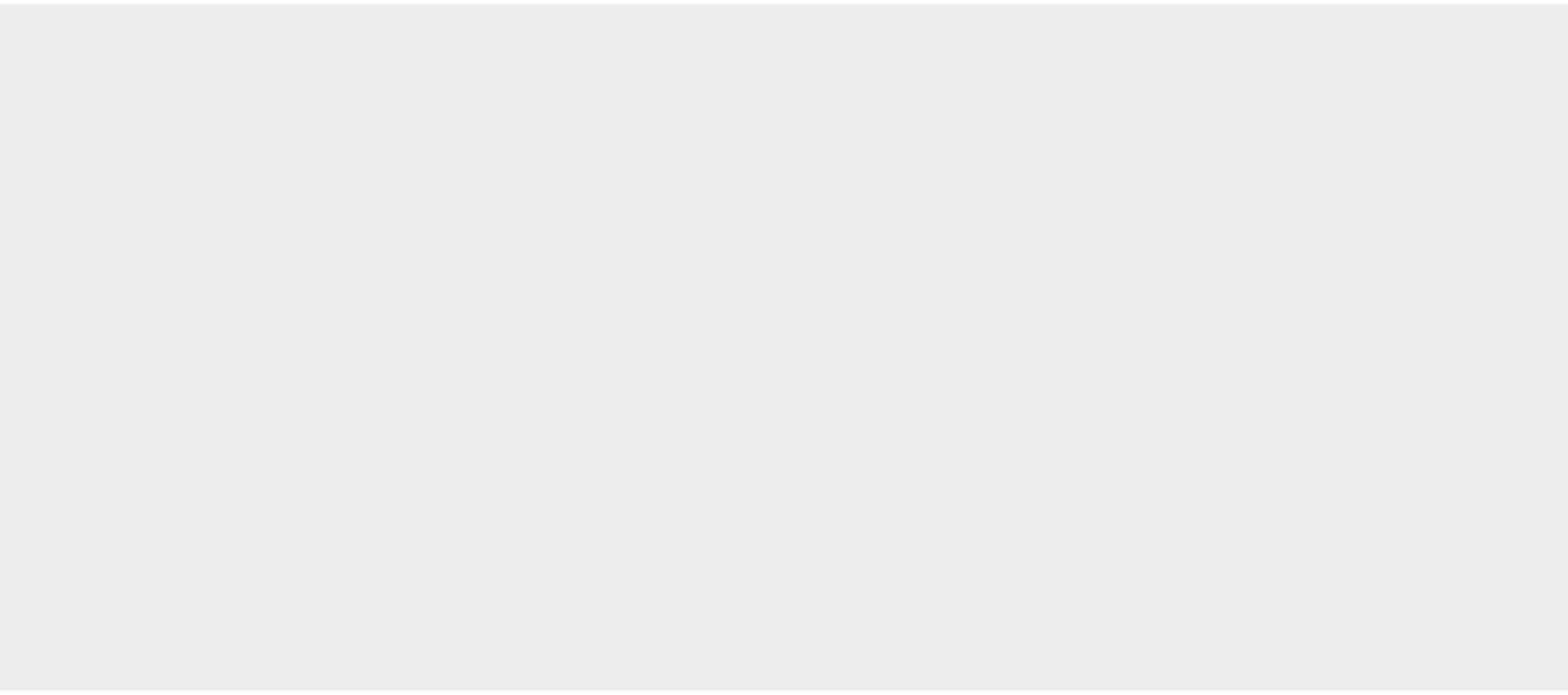 scroll, scrollTop: 0, scrollLeft: 0, axis: both 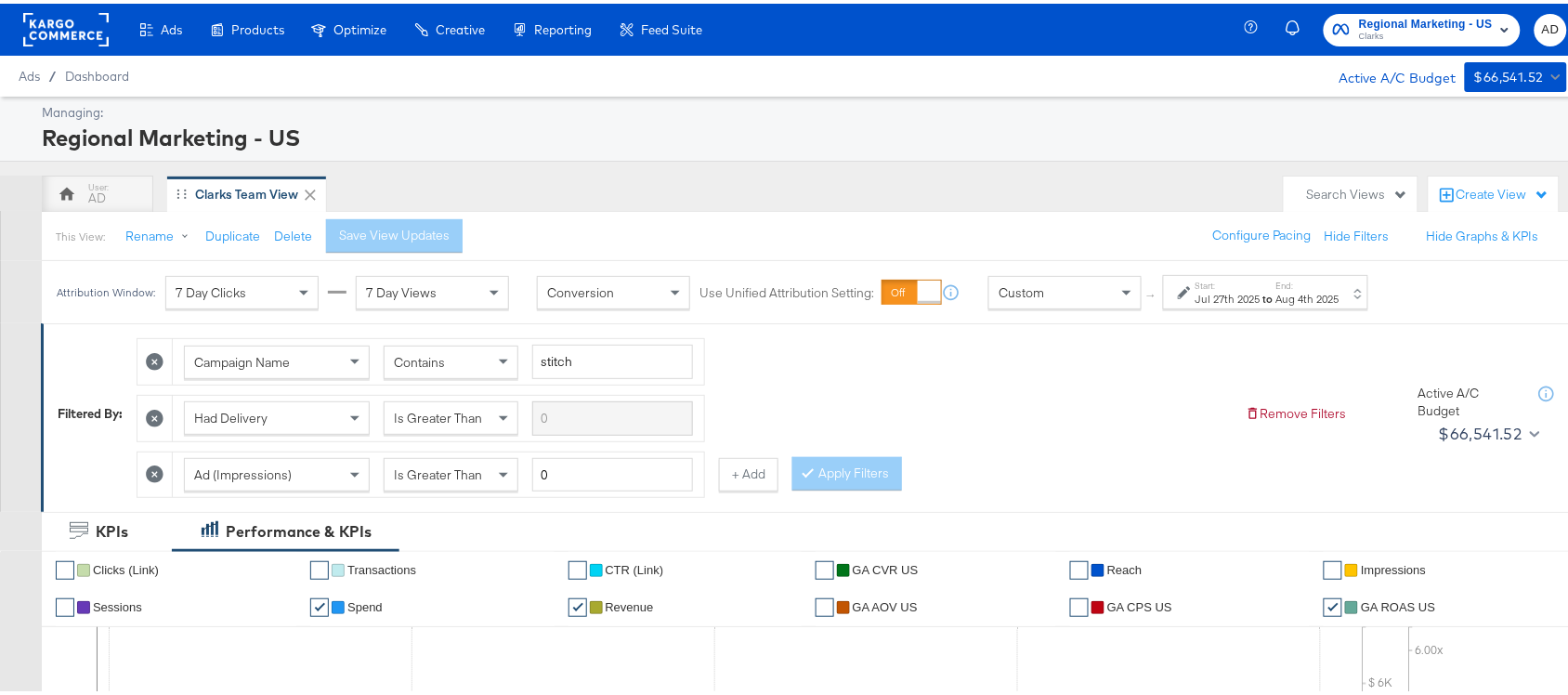 click on "Aug 4th 2025" at bounding box center [1308, 295] 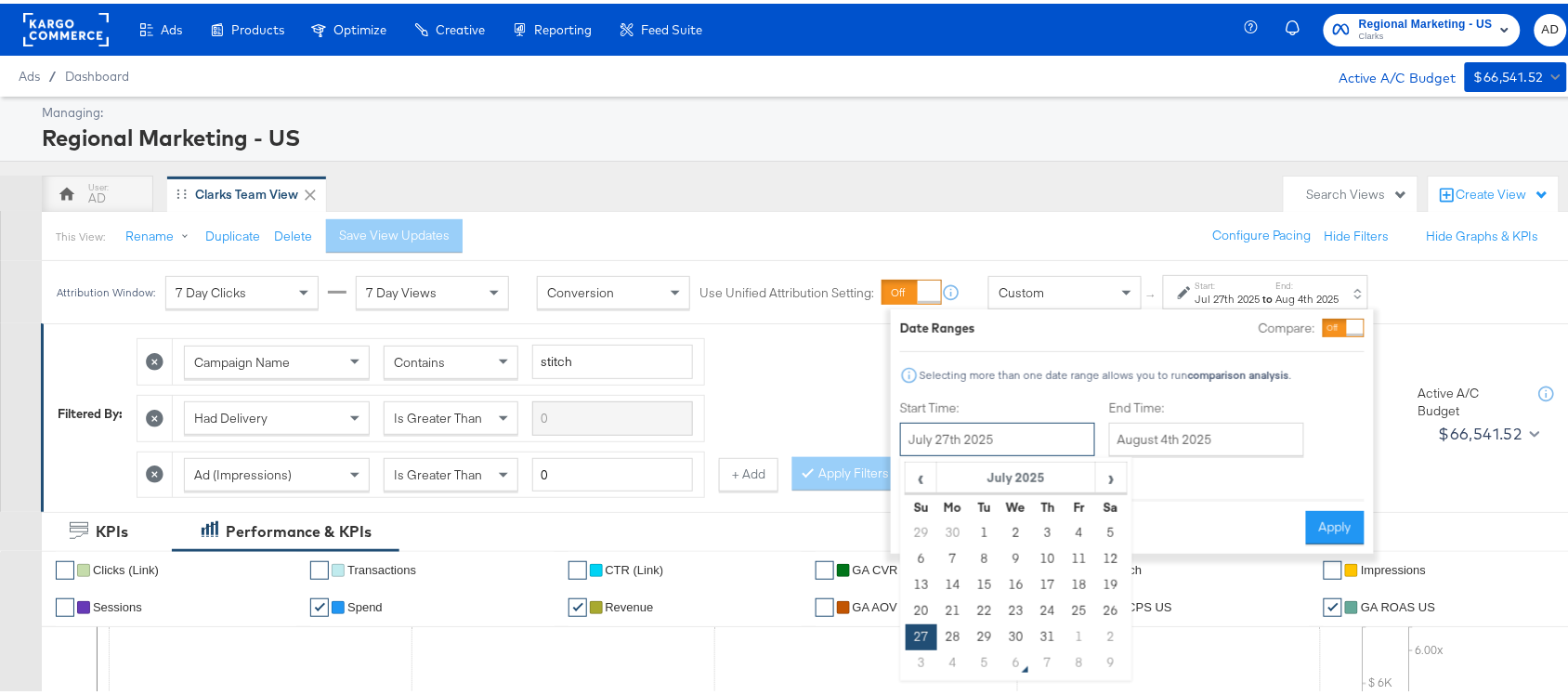 click on "July 27th 2025" at bounding box center (998, 436) 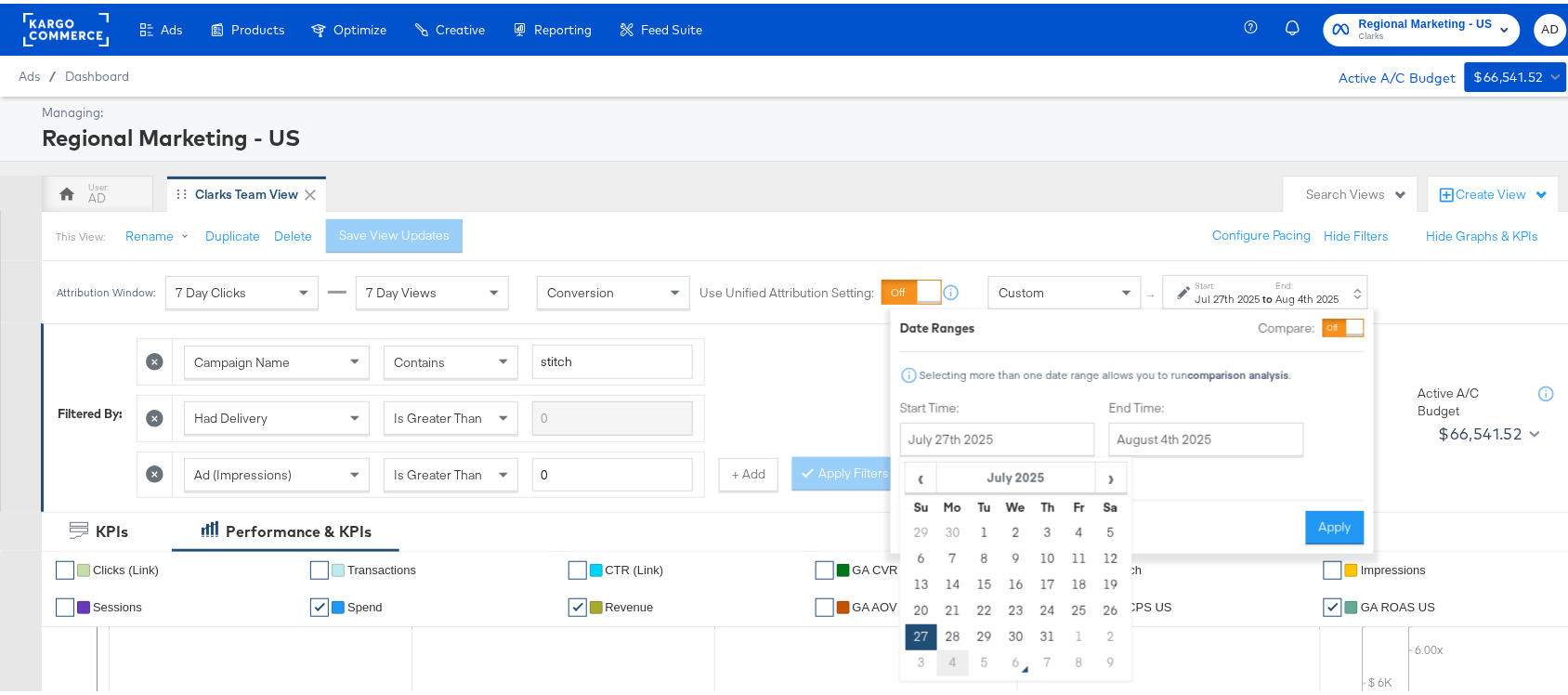 click on "4" at bounding box center [953, 660] 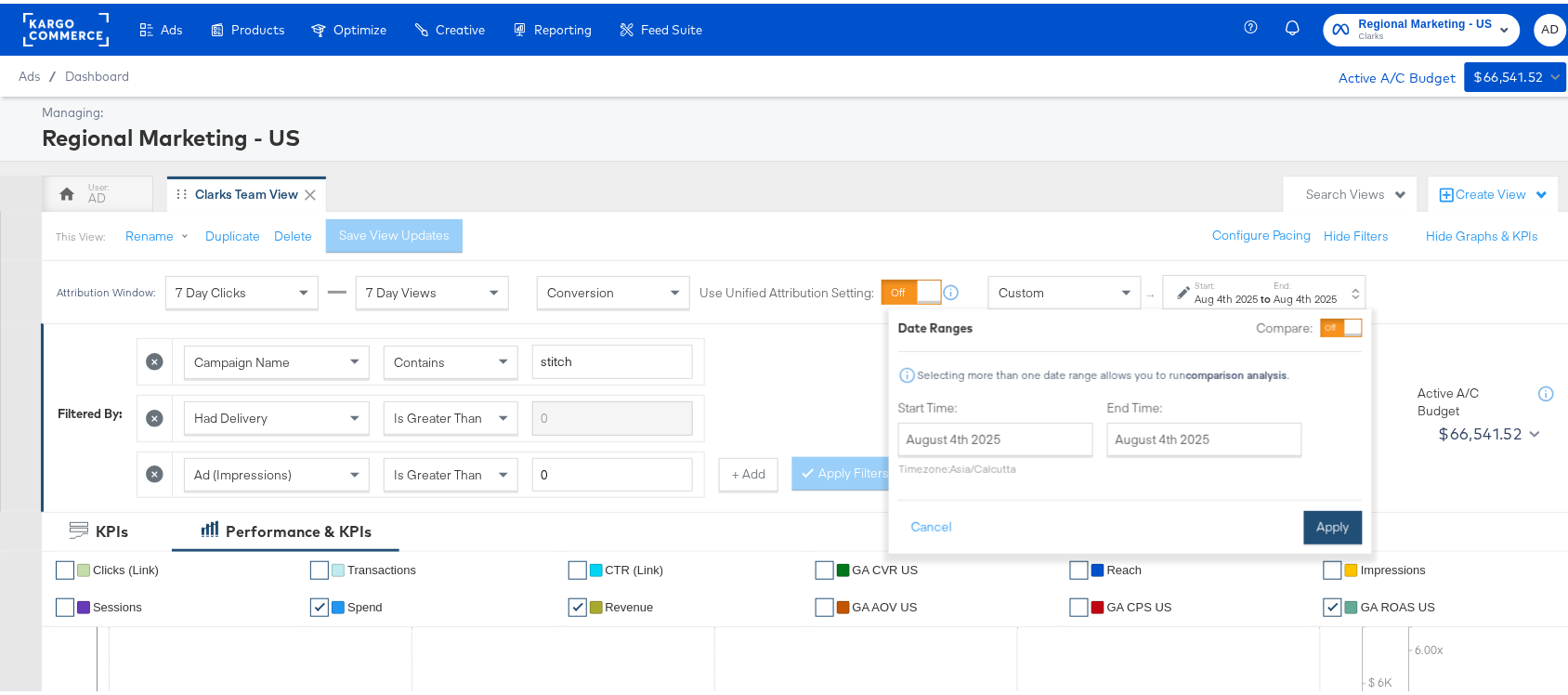 click on "Apply" at bounding box center (1333, 524) 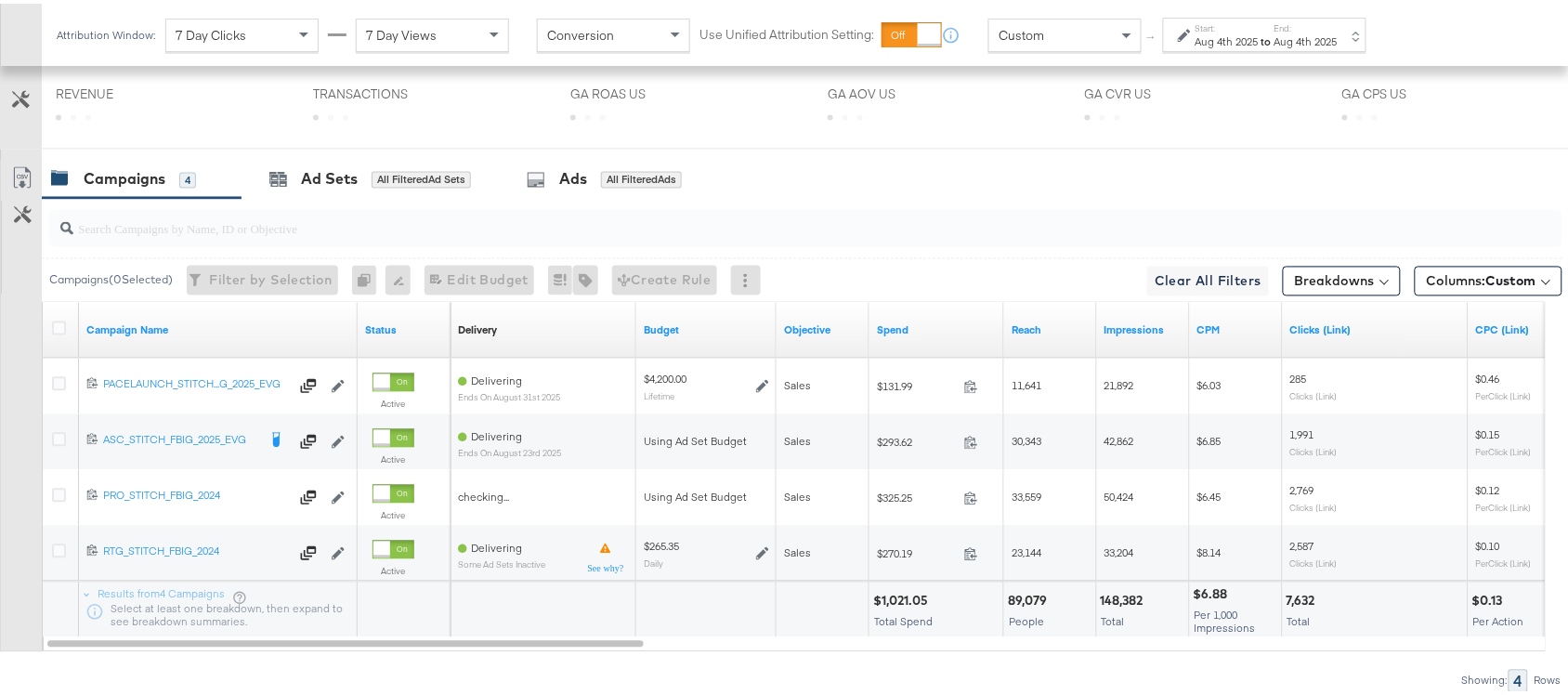 scroll, scrollTop: 1024, scrollLeft: 0, axis: vertical 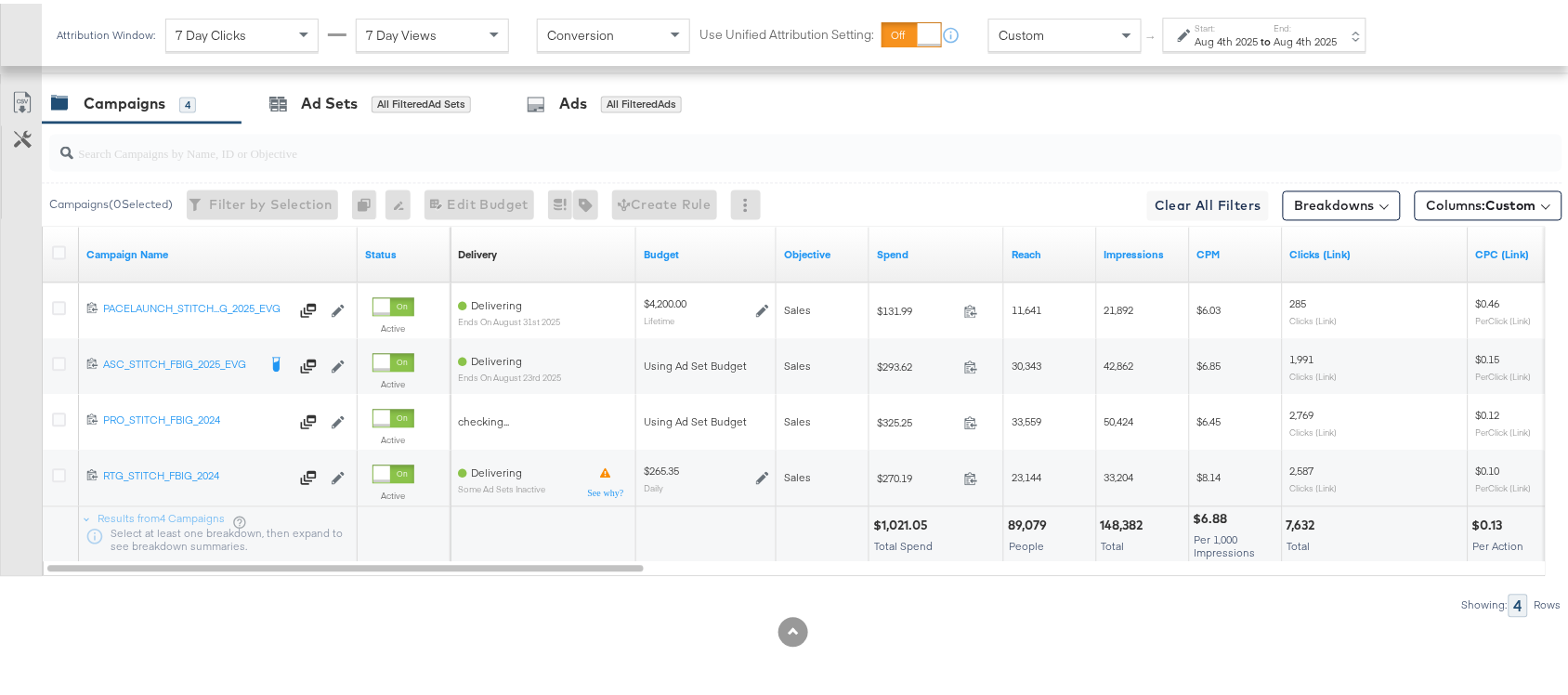 click on "$1,021.05" at bounding box center (903, 522) 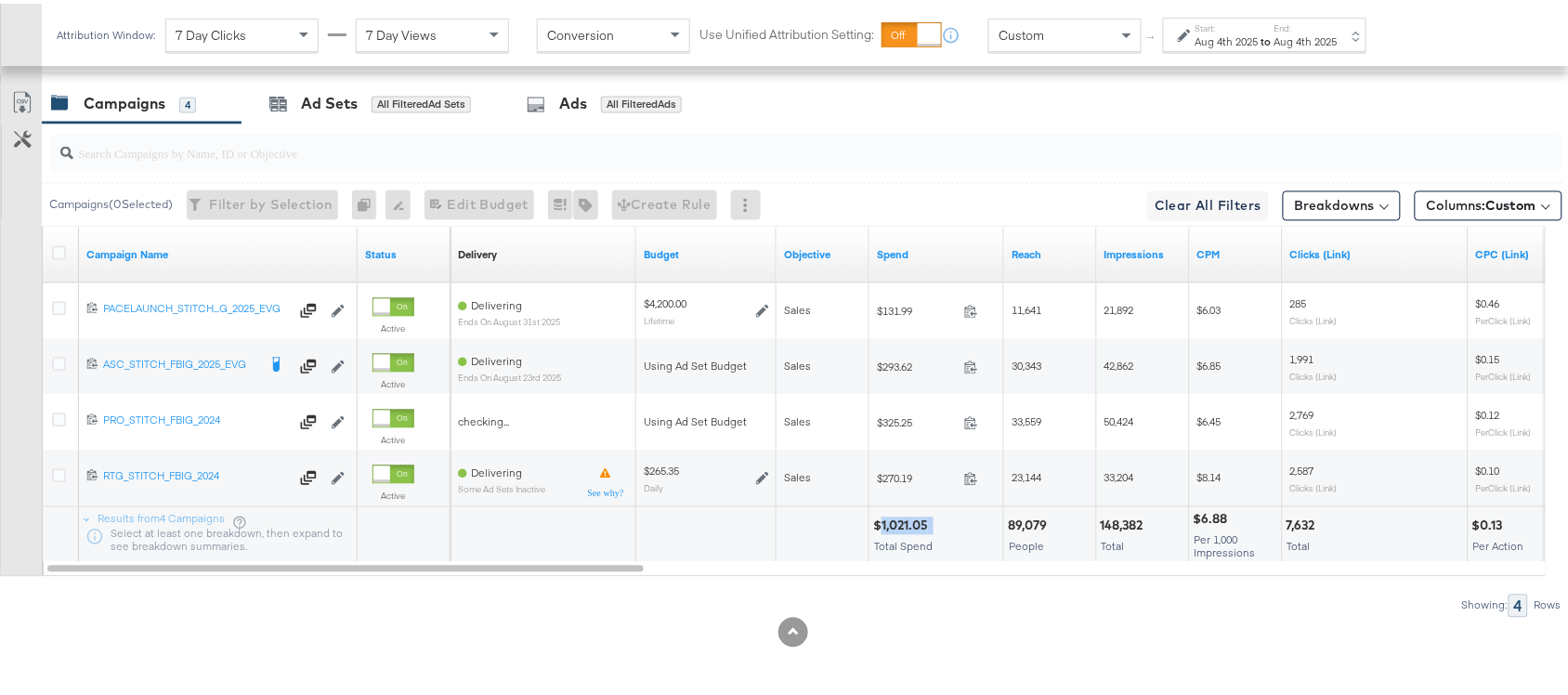 click on "$1,021.05" at bounding box center (903, 522) 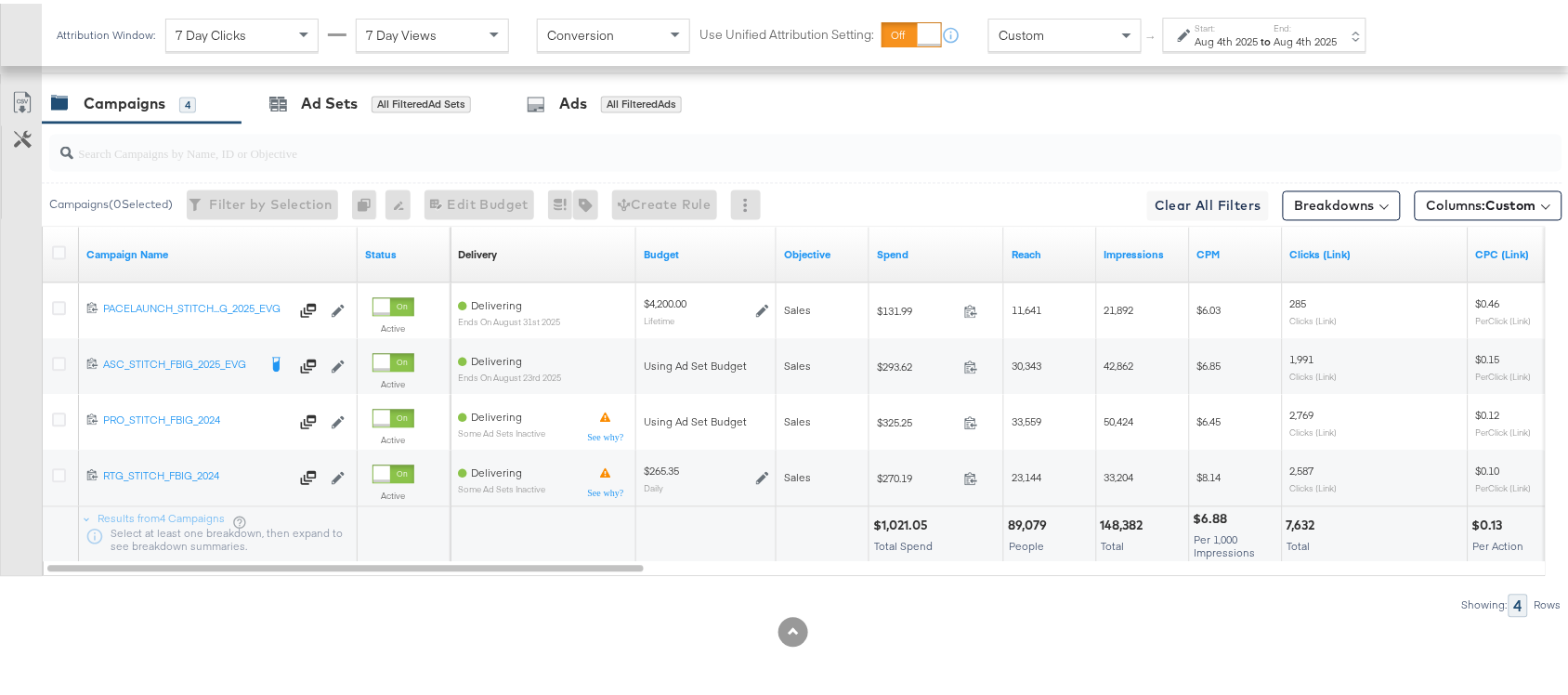 click on "148,382" at bounding box center [1125, 522] 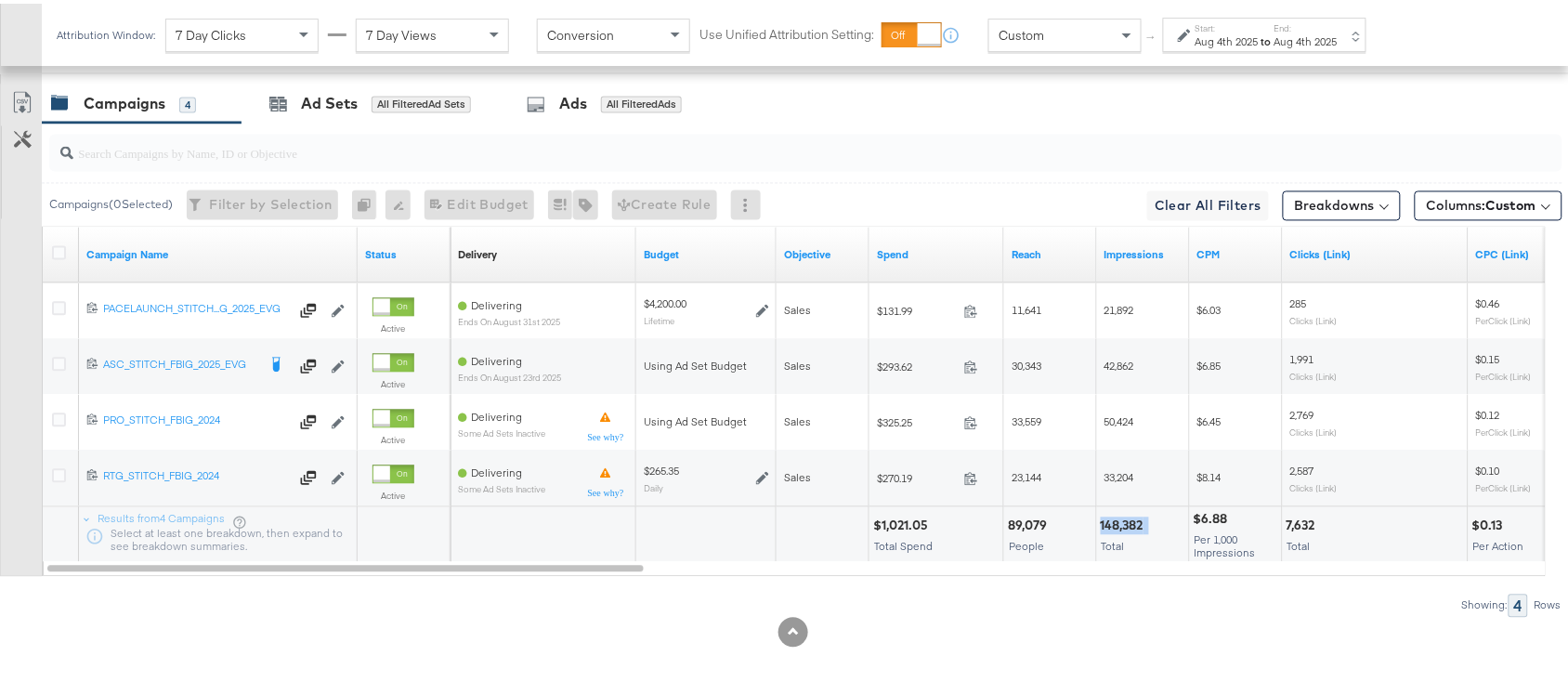 copy on "148,382" 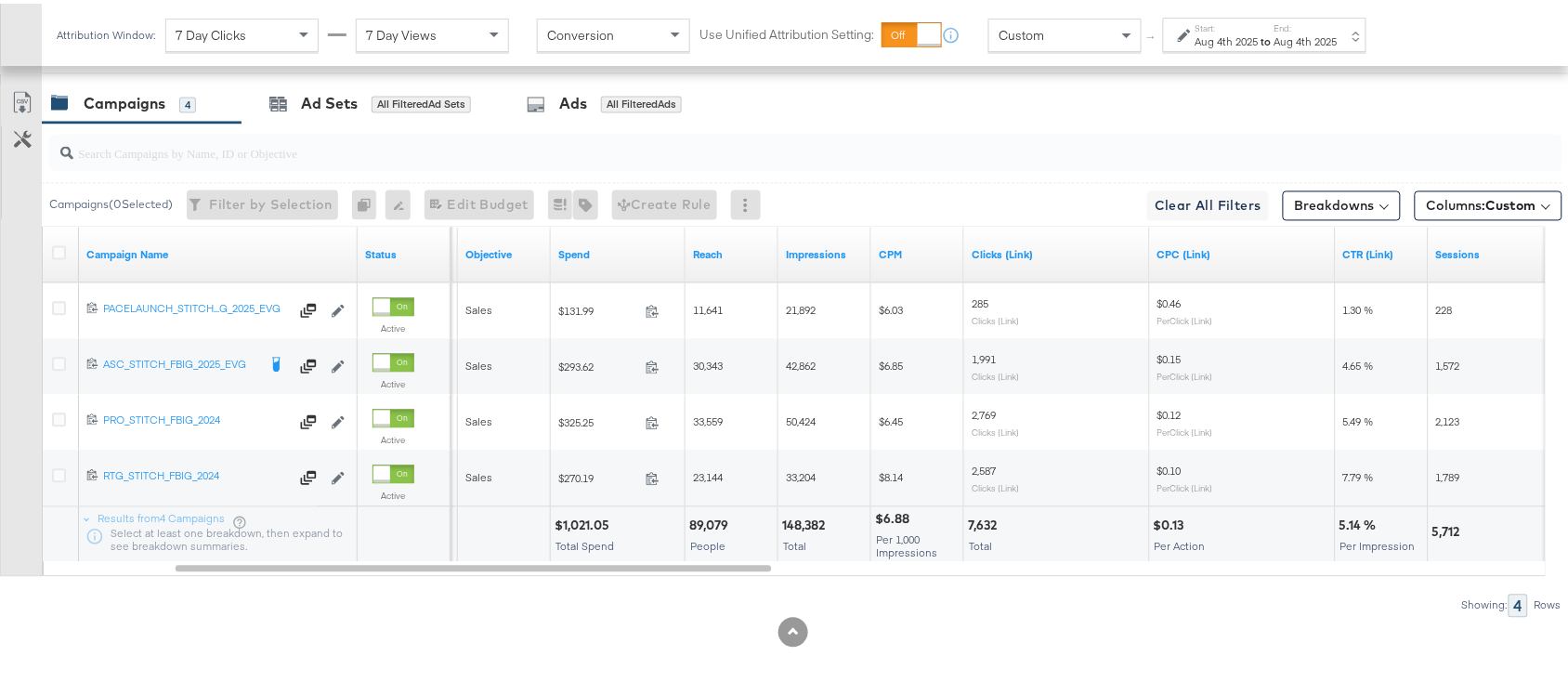 click on "7,632" at bounding box center (985, 522) 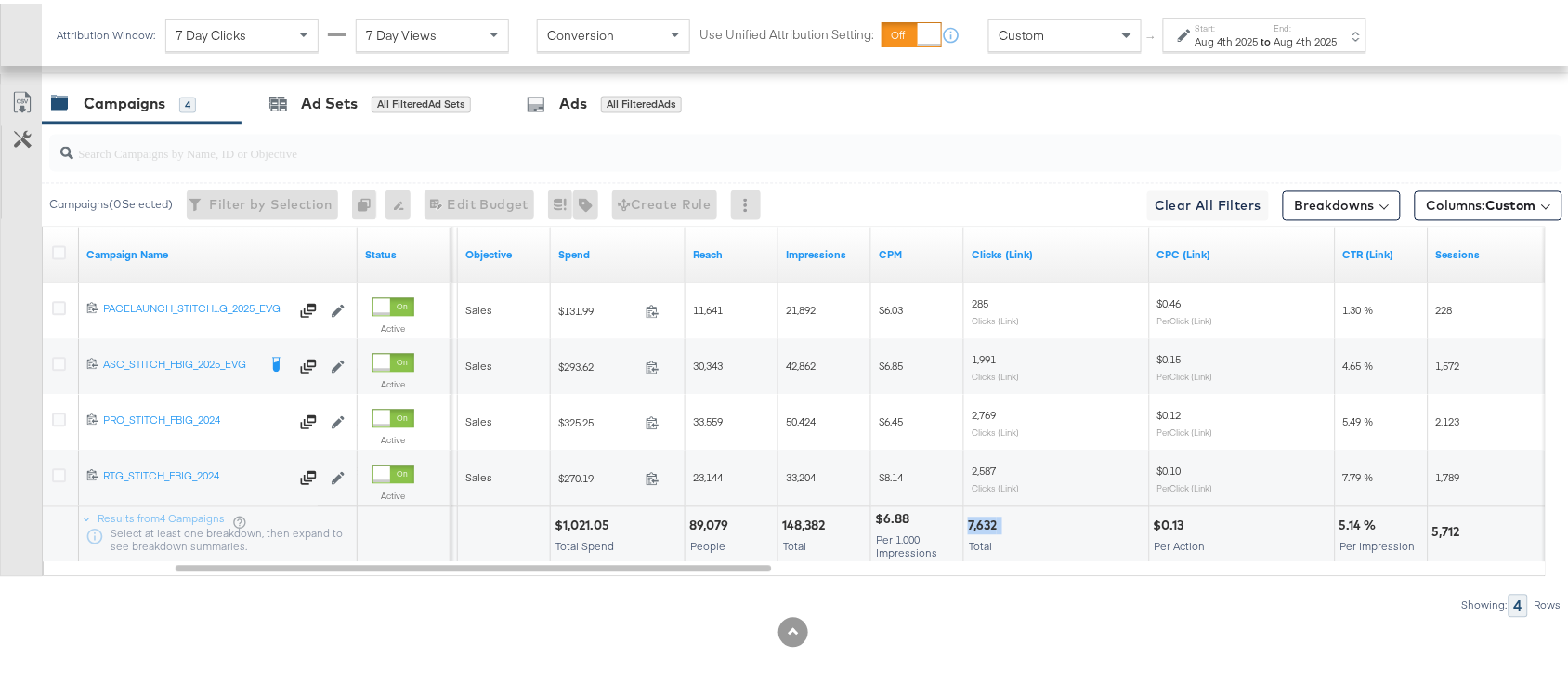 click on "7,632" at bounding box center [985, 522] 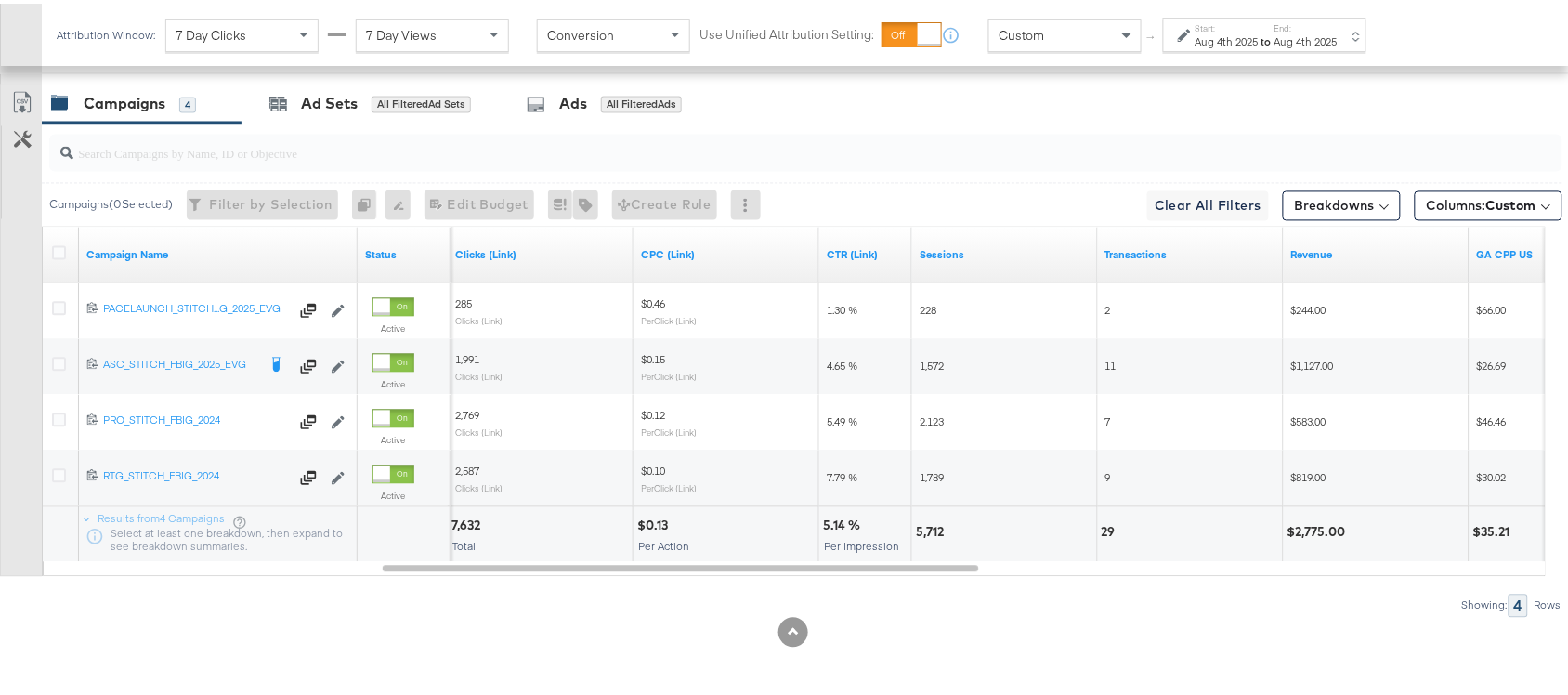click on "5,712" at bounding box center [933, 529] 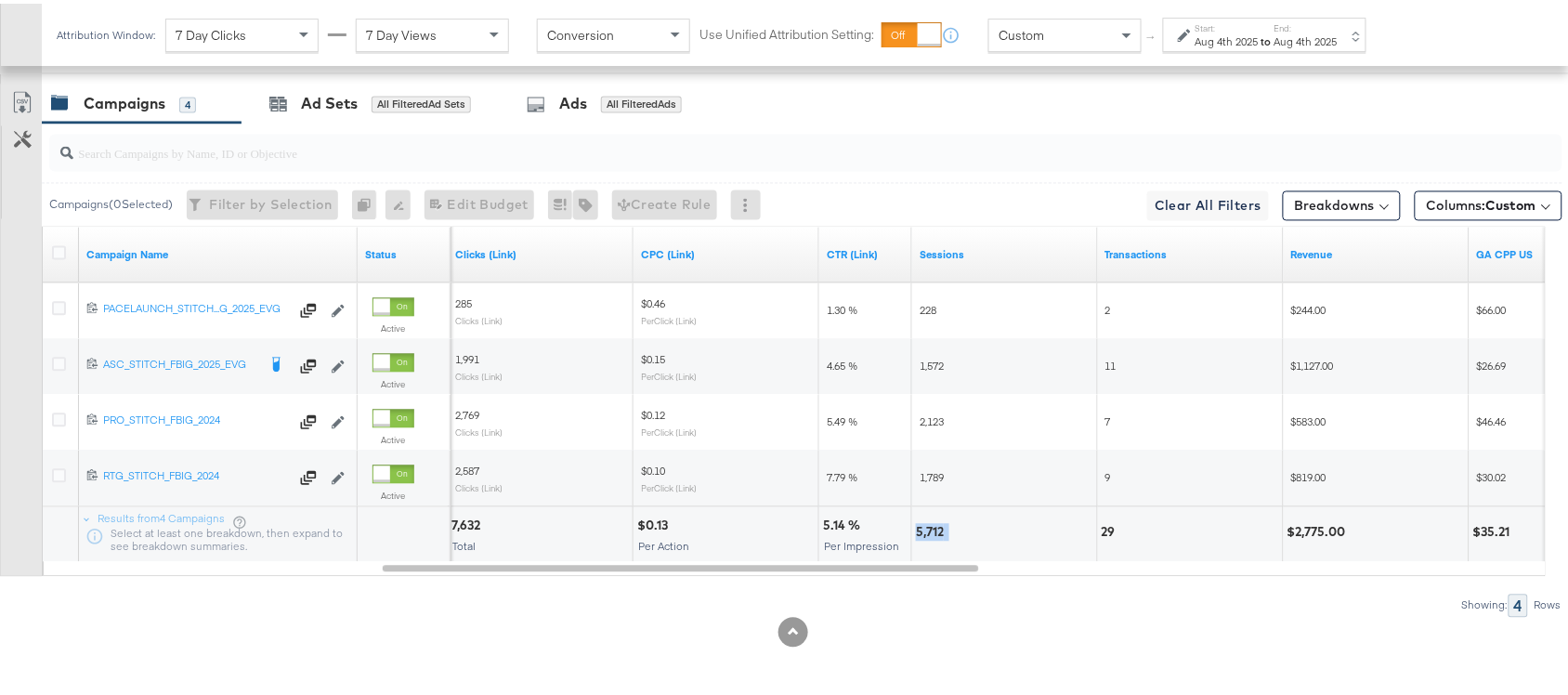 copy on "5,712" 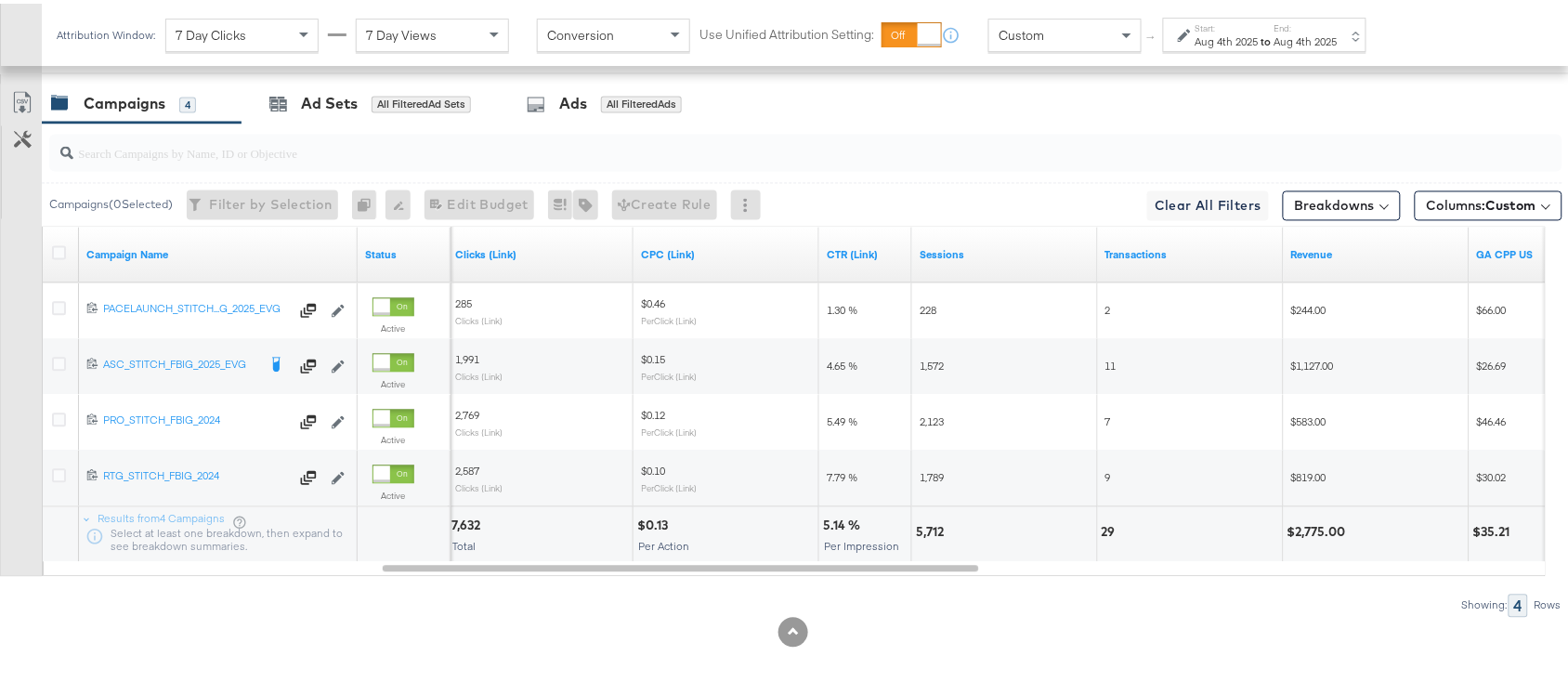 click on "29" at bounding box center (1111, 529) 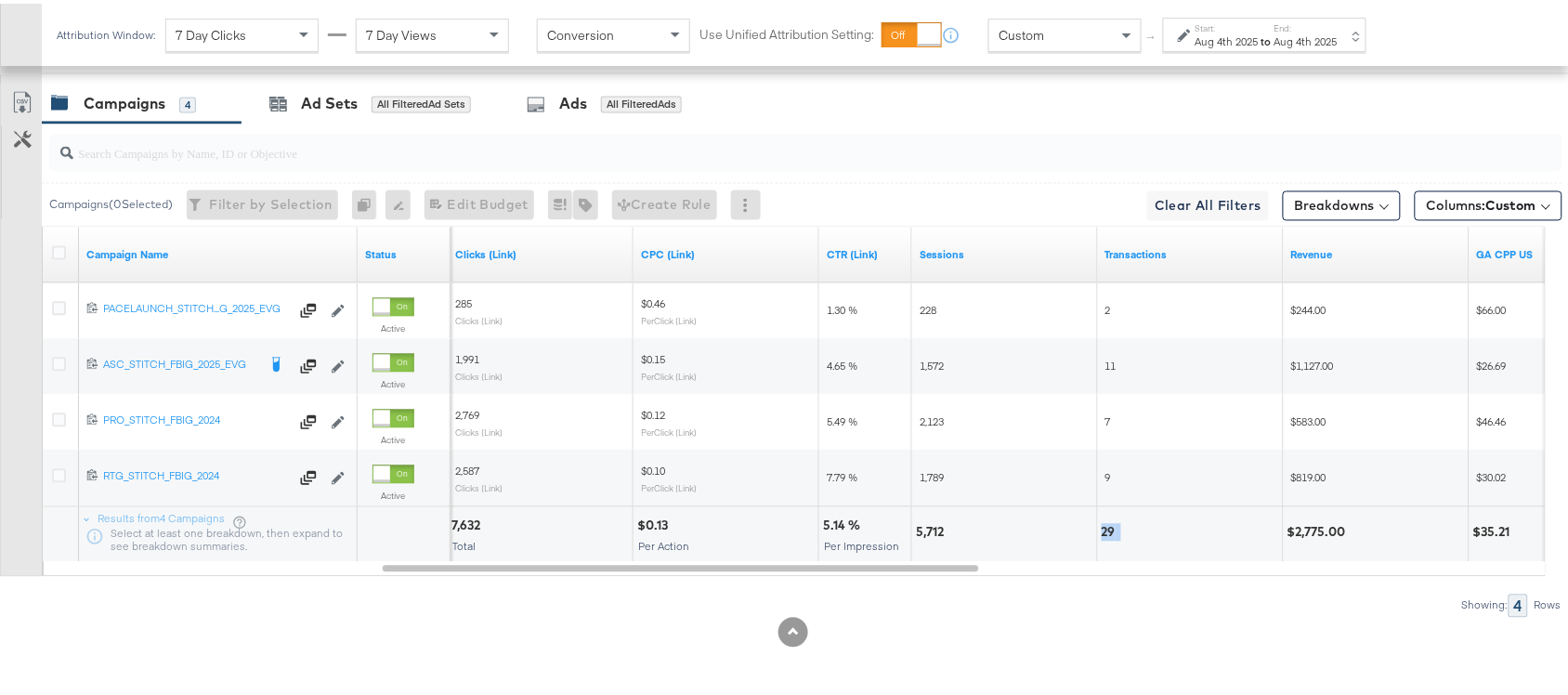 click on "29" at bounding box center [1111, 529] 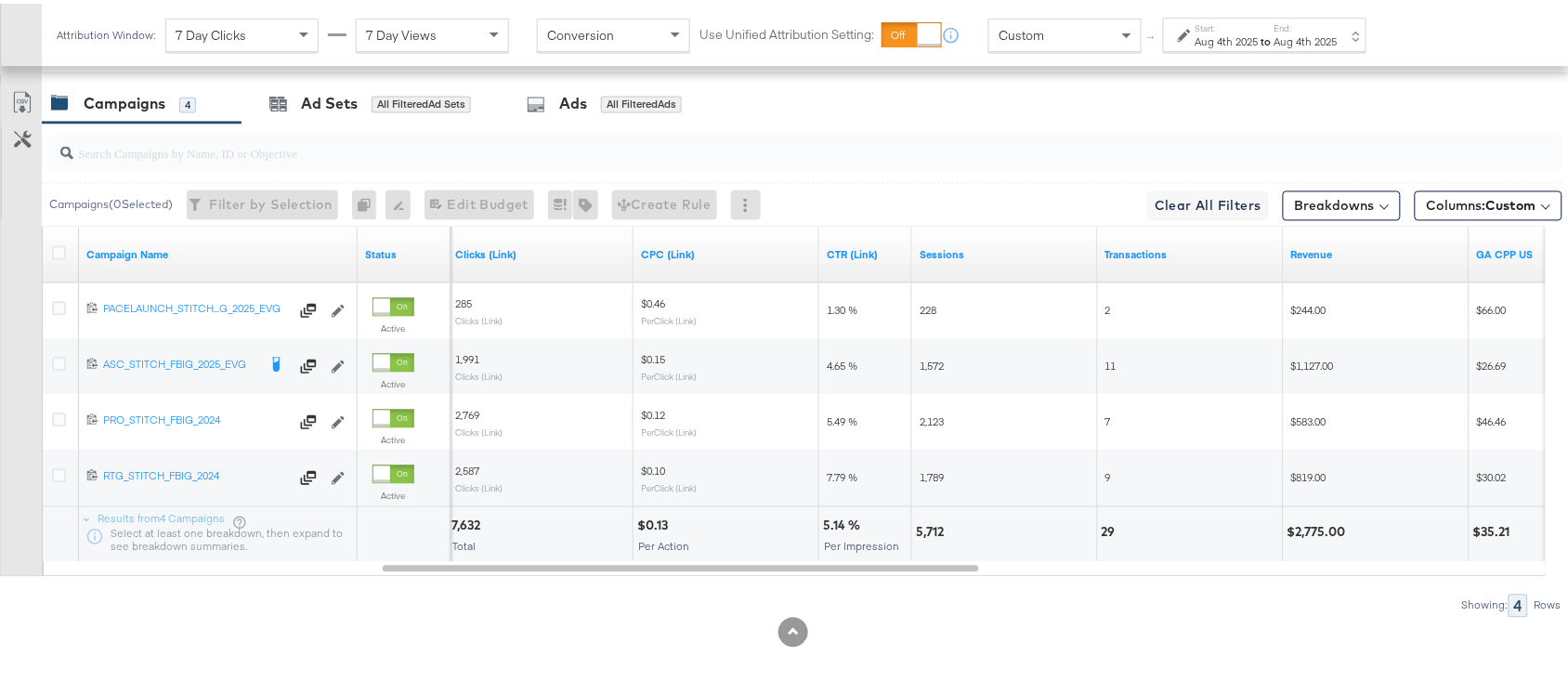 click on "$2,775.00" at bounding box center (1319, 529) 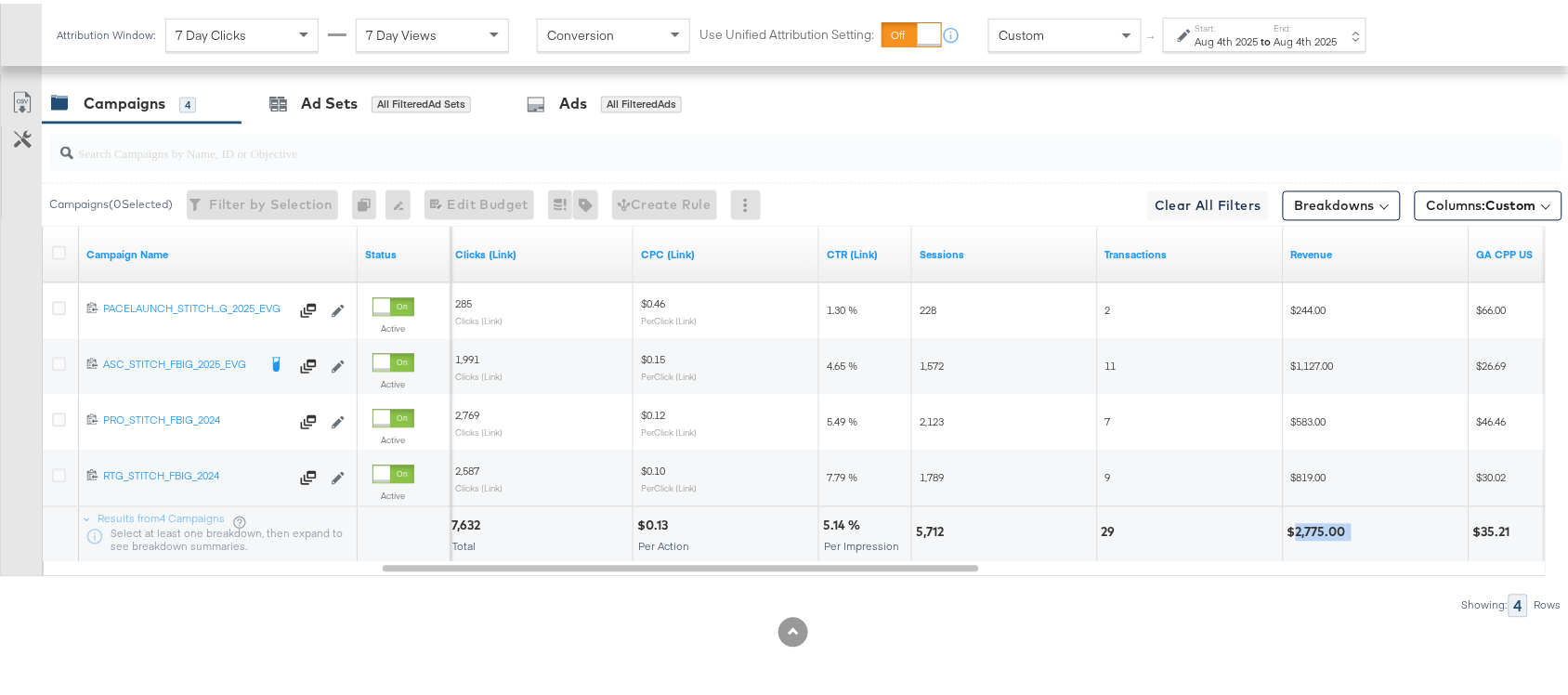 click on "$2,775.00" at bounding box center (1319, 529) 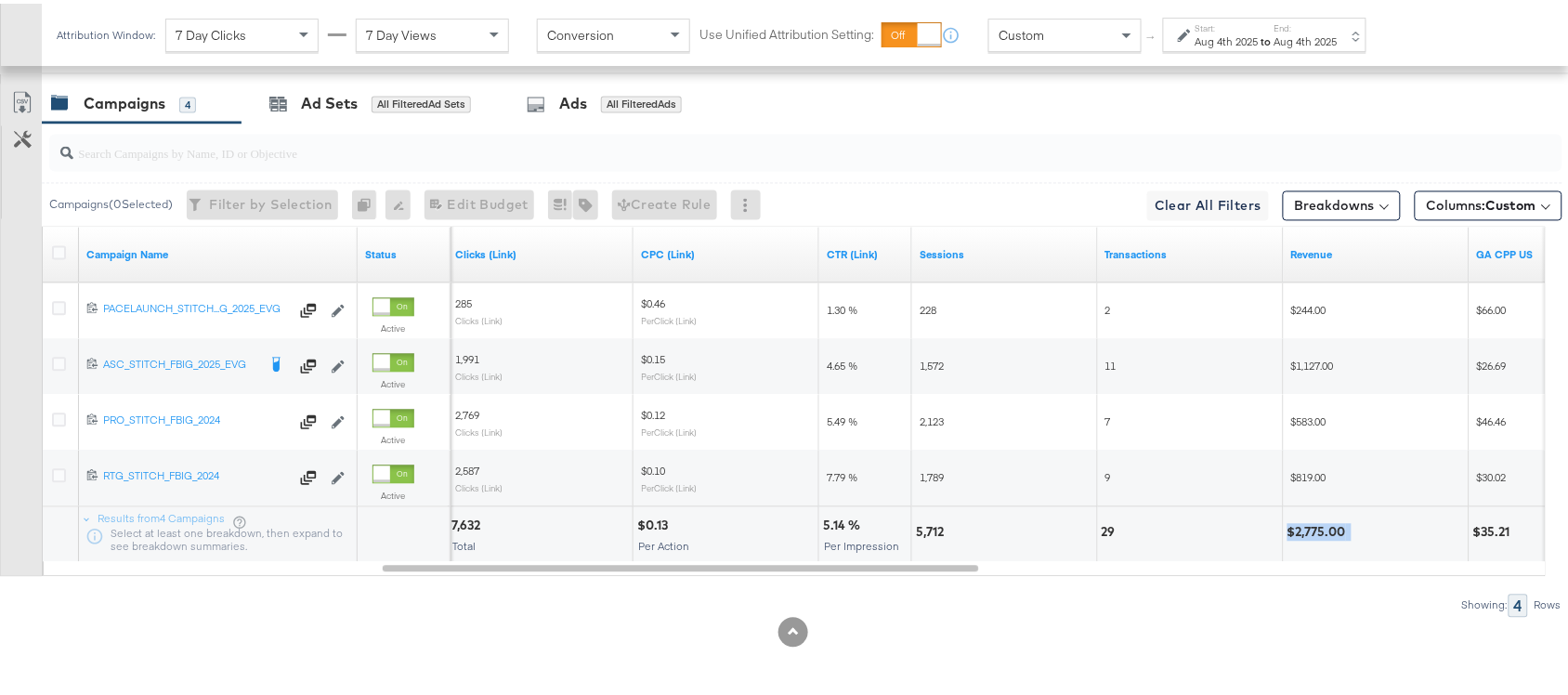 copy on "$2,775.00" 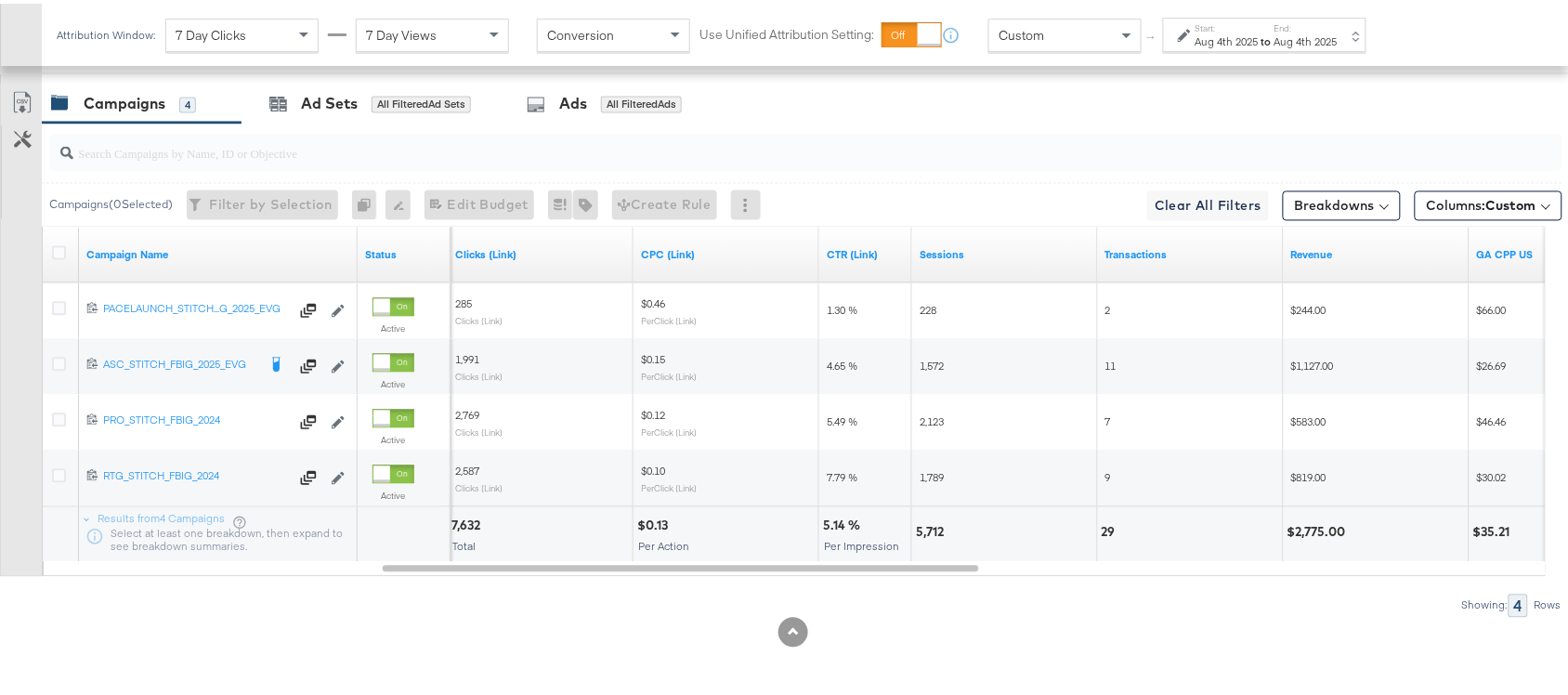 click on "End:" at bounding box center [1306, 24] 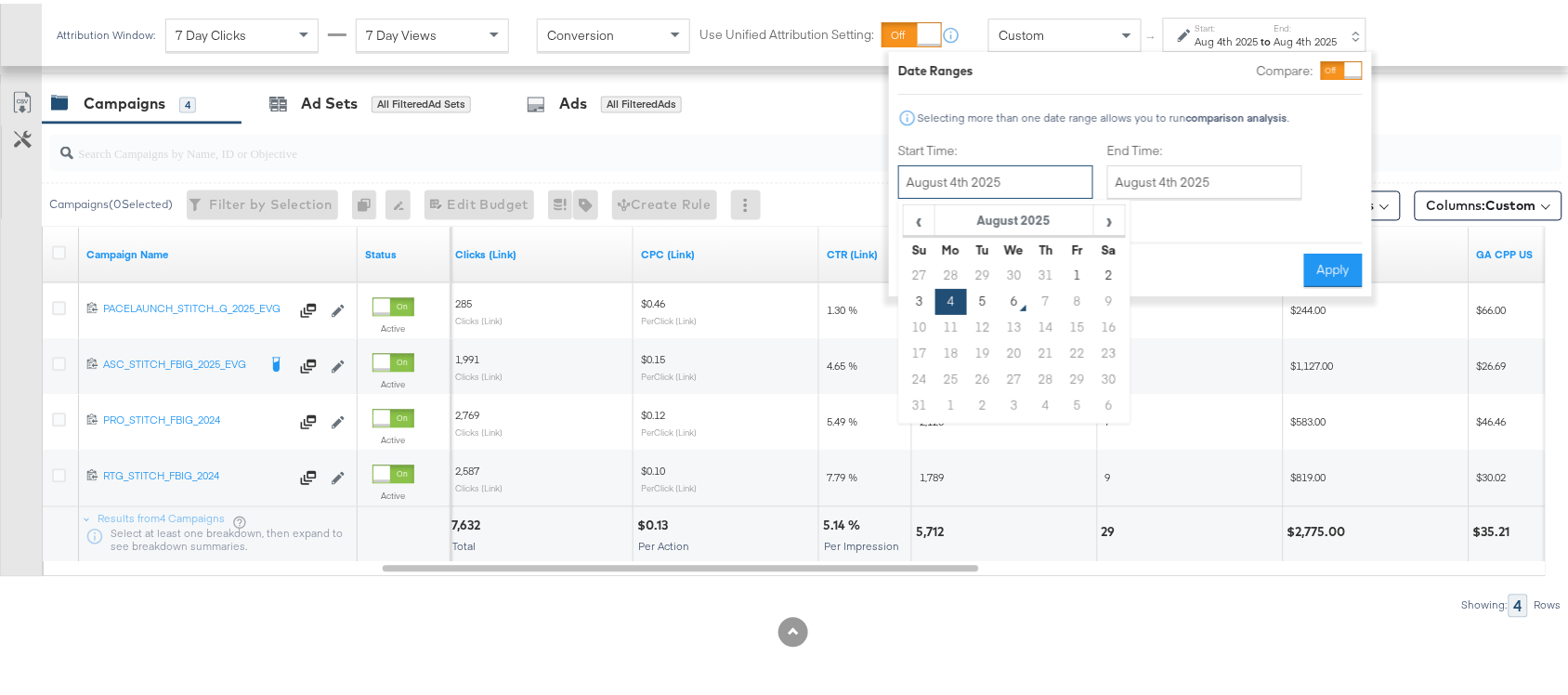 click on "August 4th 2025" at bounding box center (996, 178) 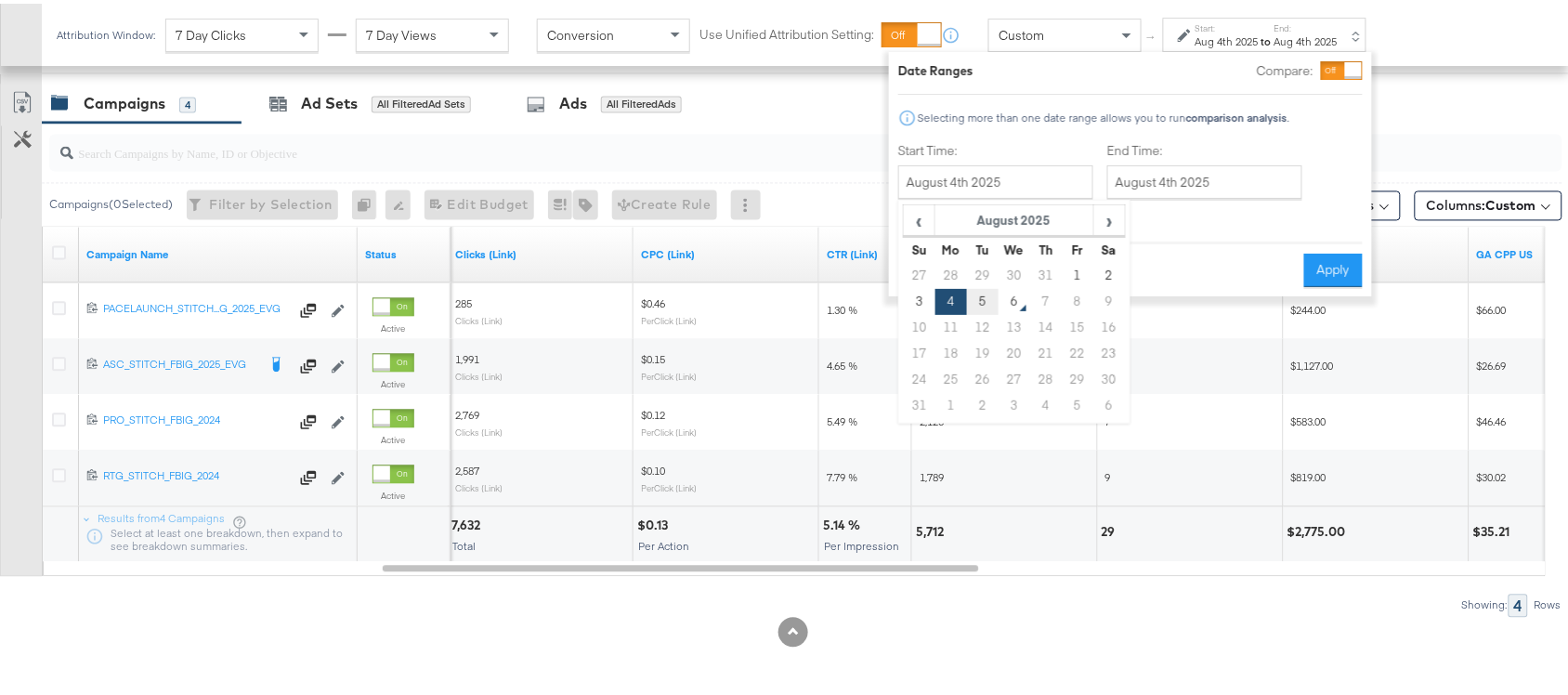 click on "5" at bounding box center (983, 298) 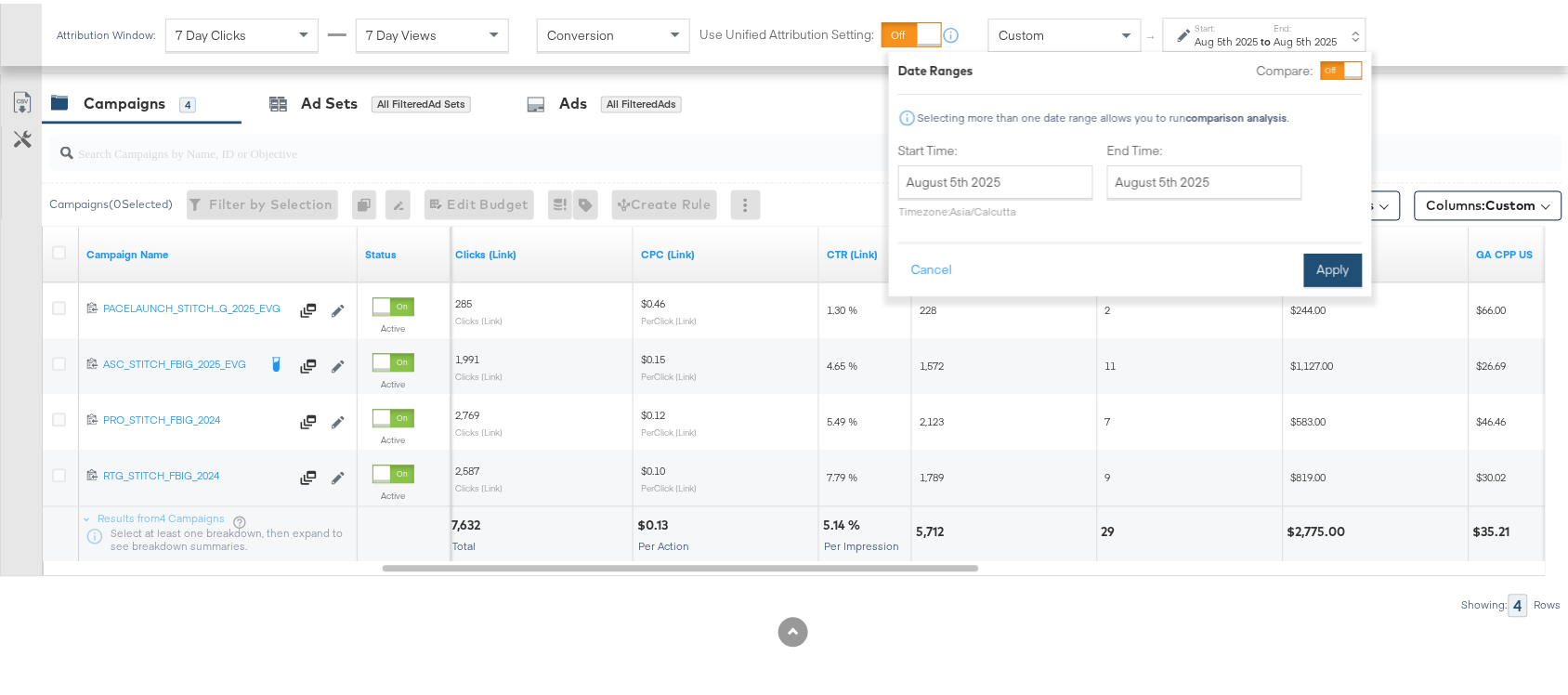 click on "Apply" at bounding box center (1333, 267) 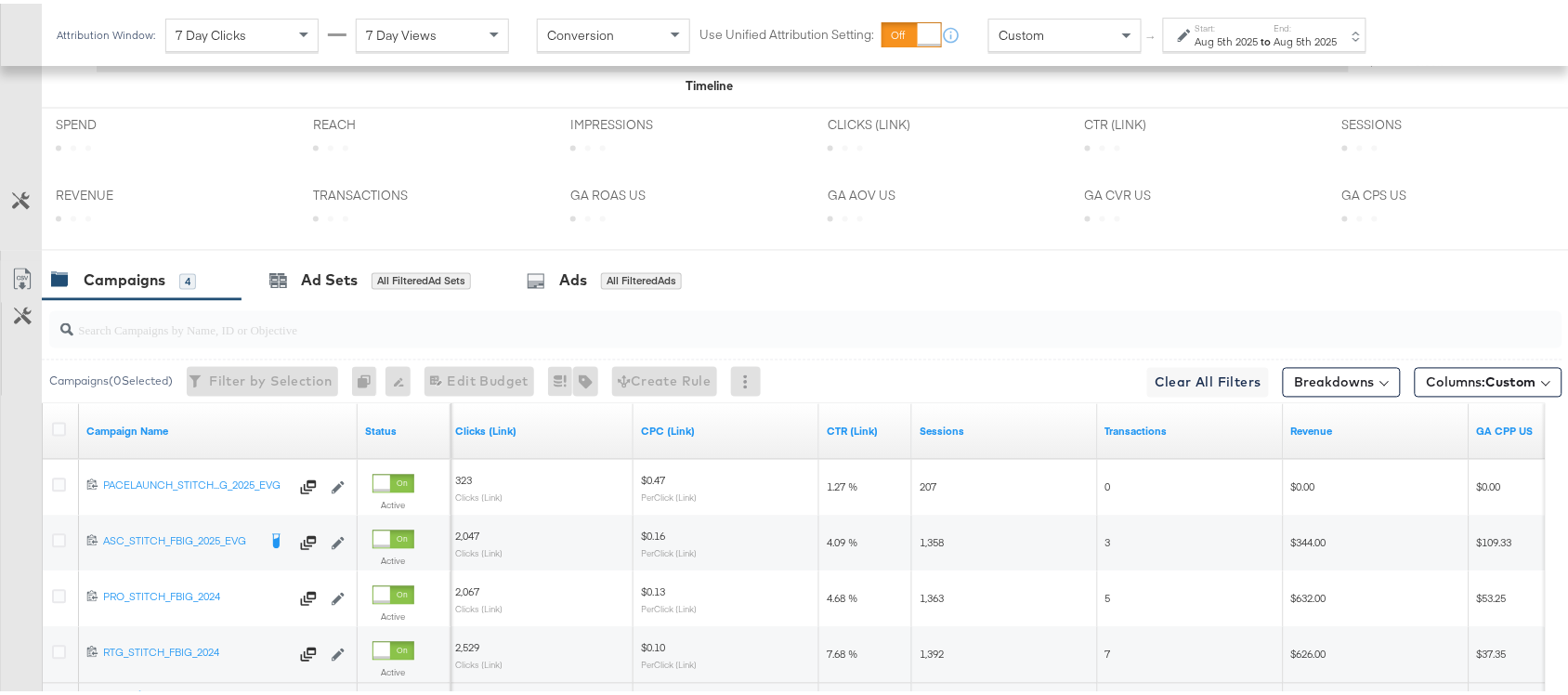 scroll, scrollTop: 1024, scrollLeft: 0, axis: vertical 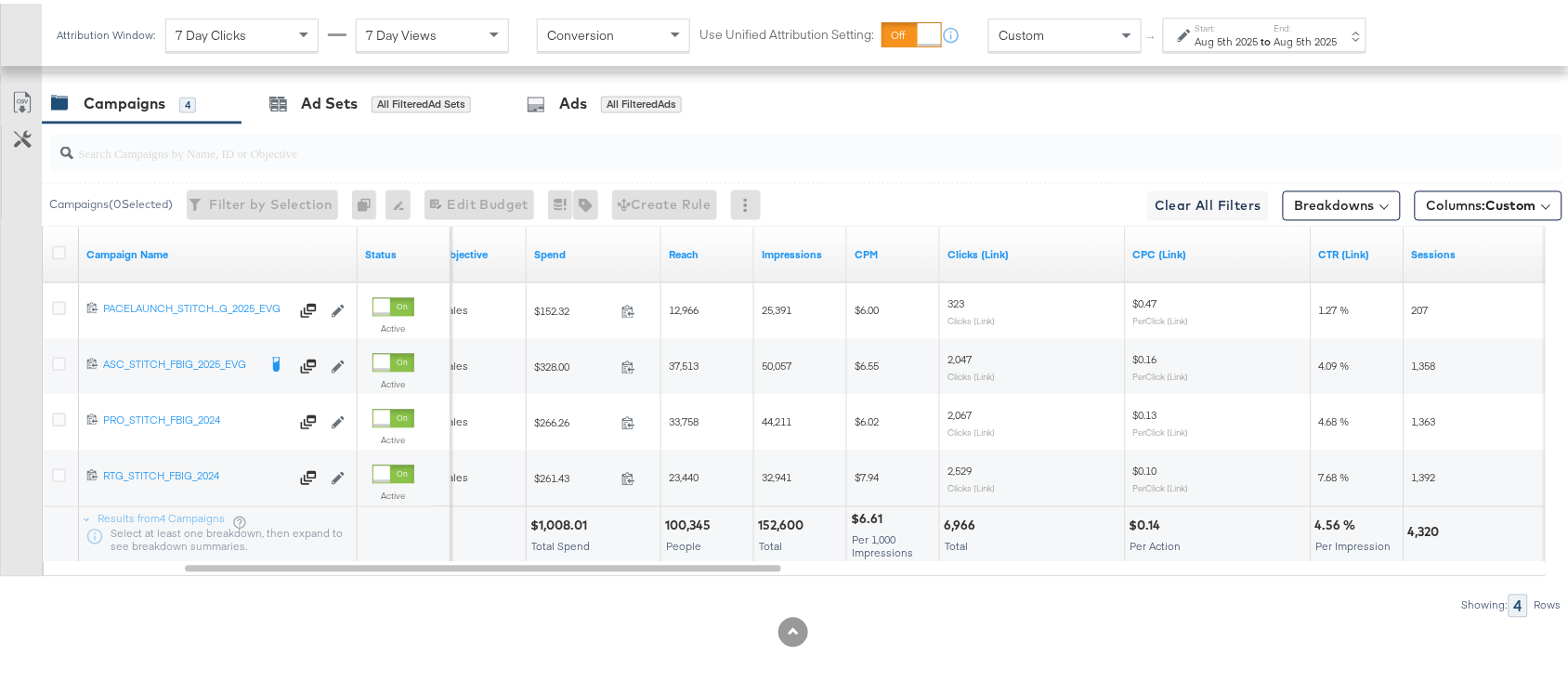 click on "$1,008.01" at bounding box center (561, 522) 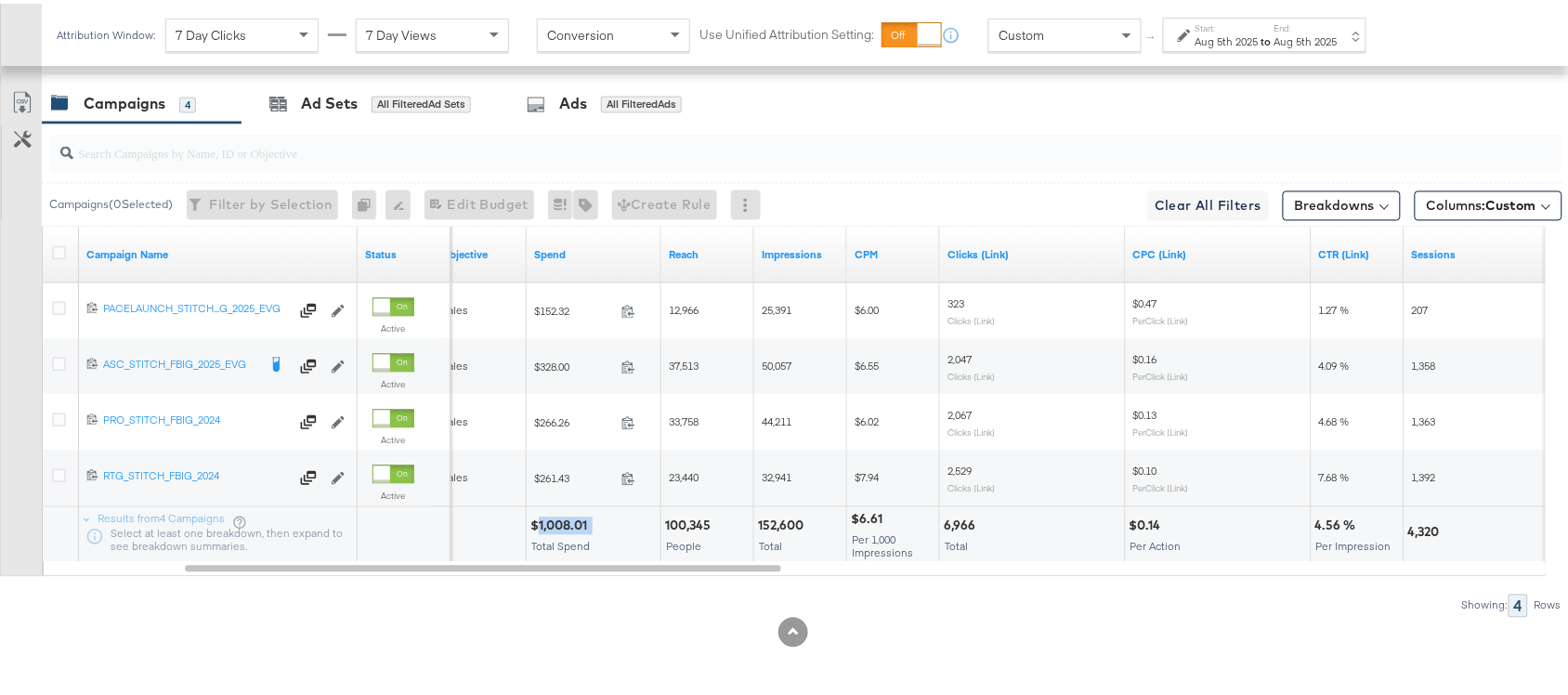 click on "$1,008.01" at bounding box center [561, 522] 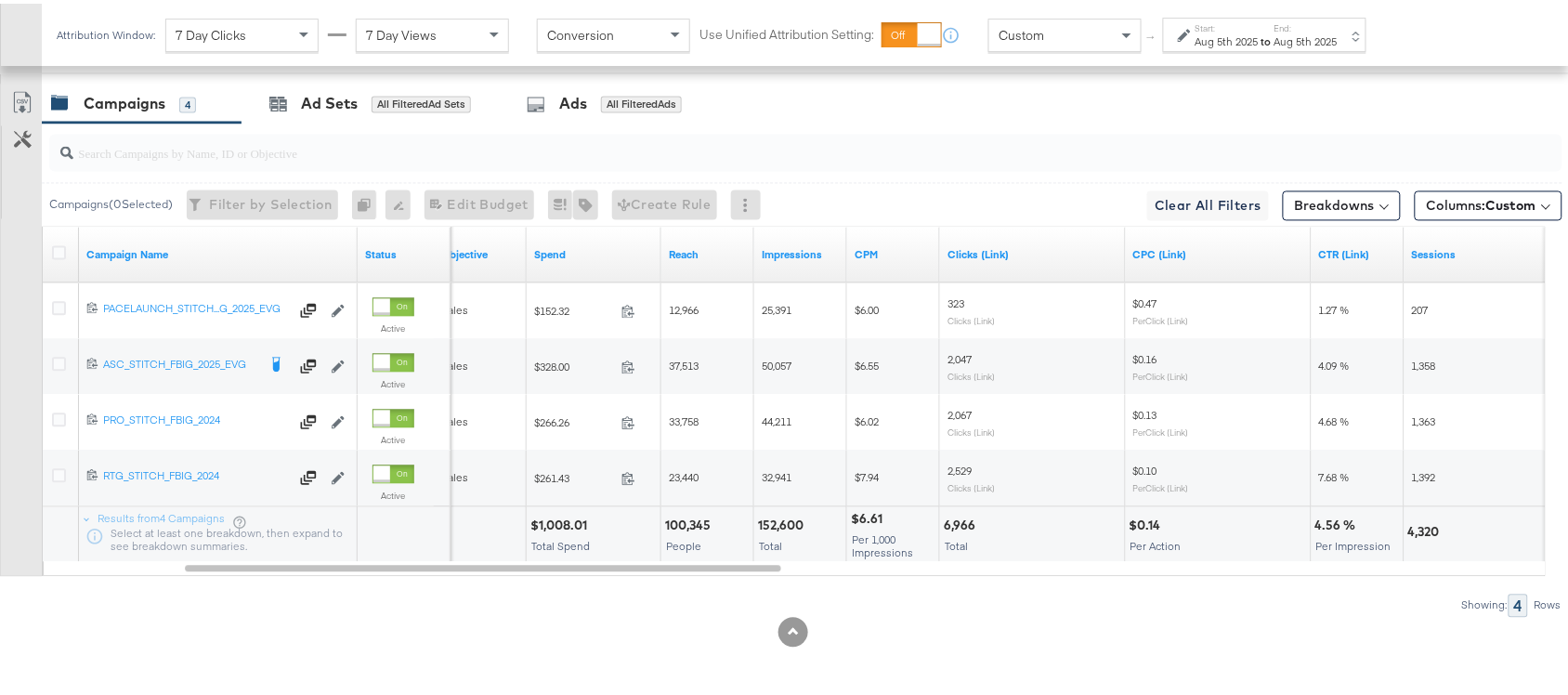 click on "152,600" at bounding box center (783, 522) 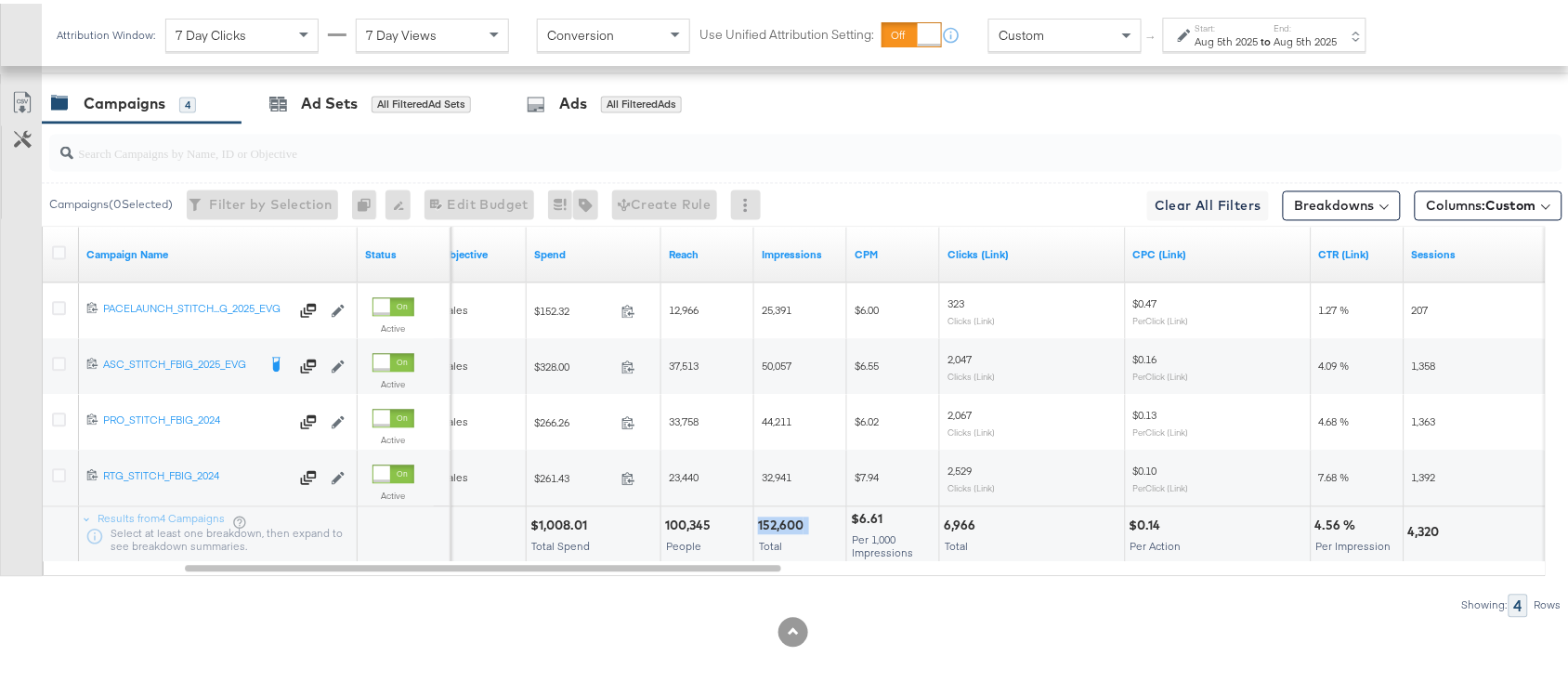 copy on "152,600" 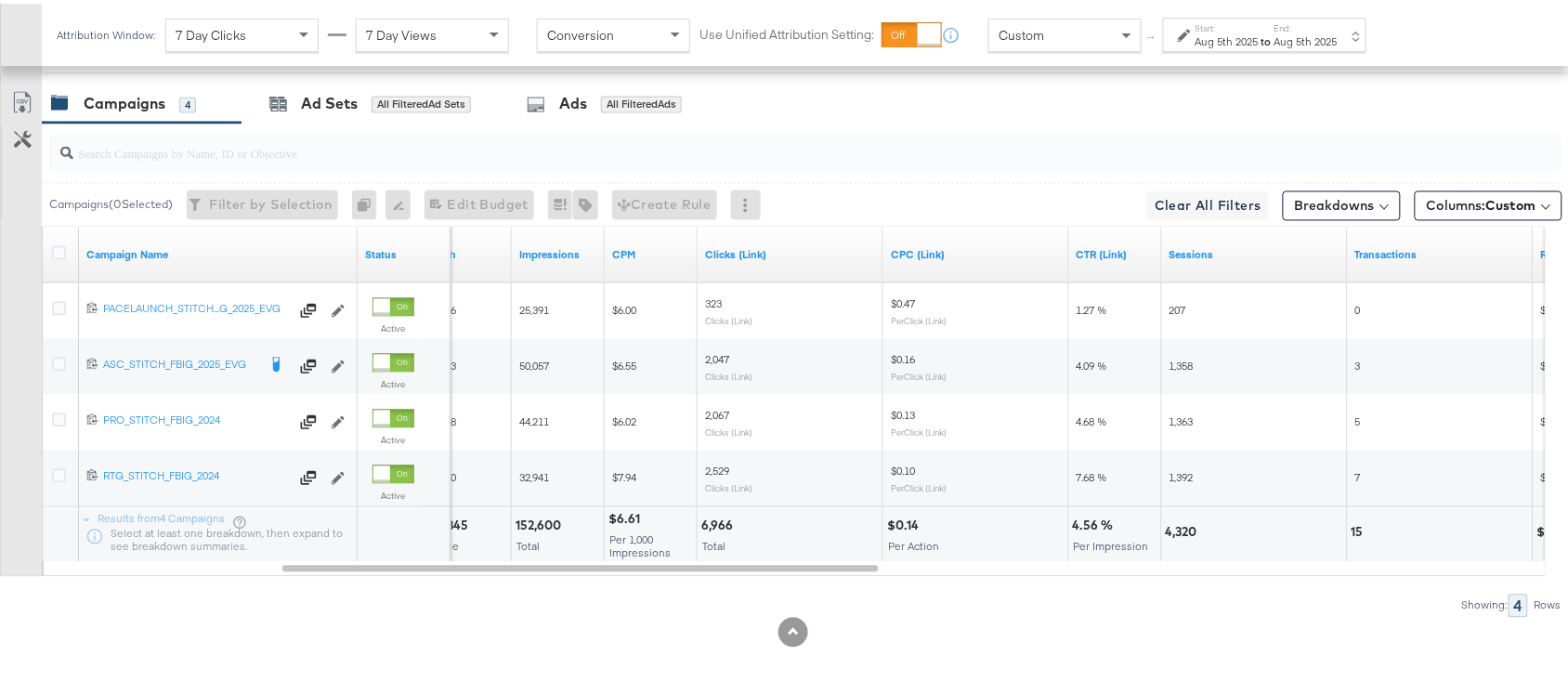 click on "6,966" at bounding box center (720, 522) 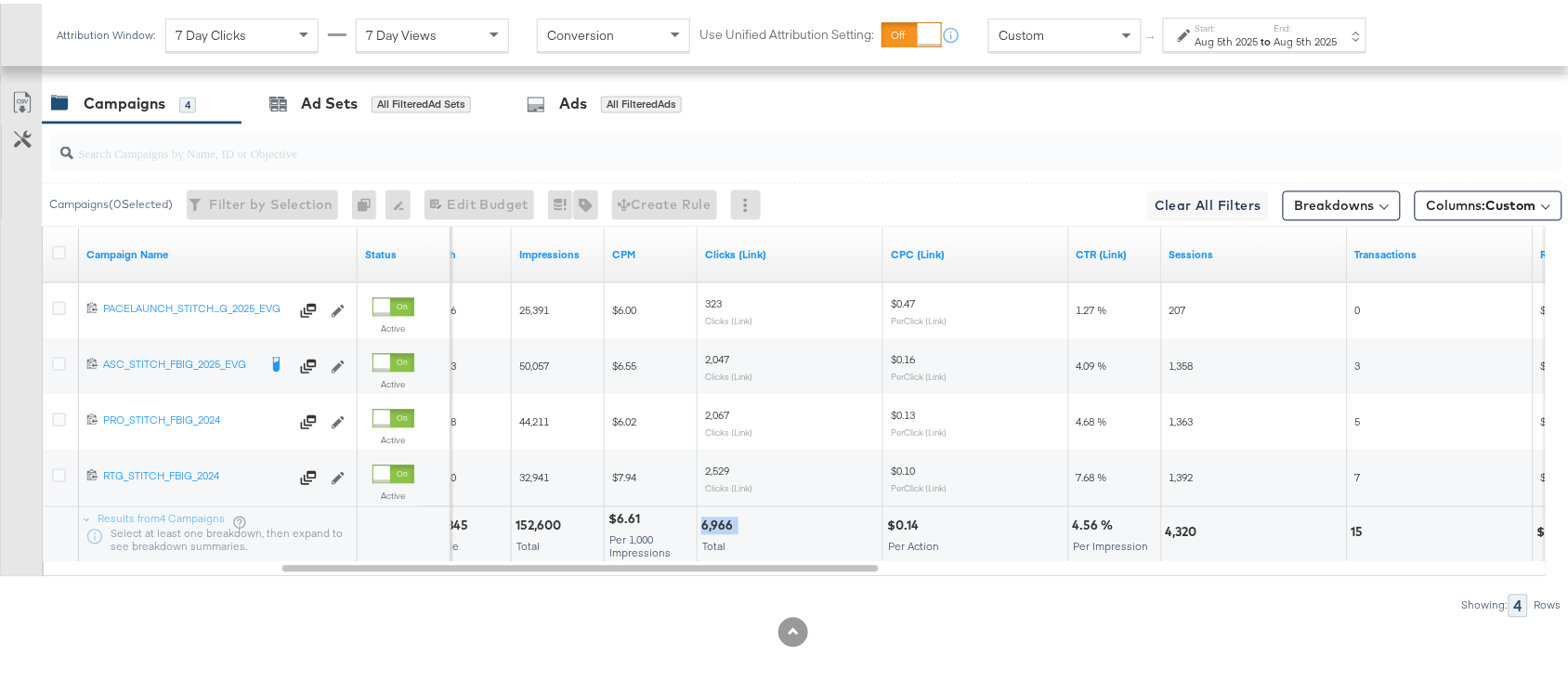 copy on "6,966" 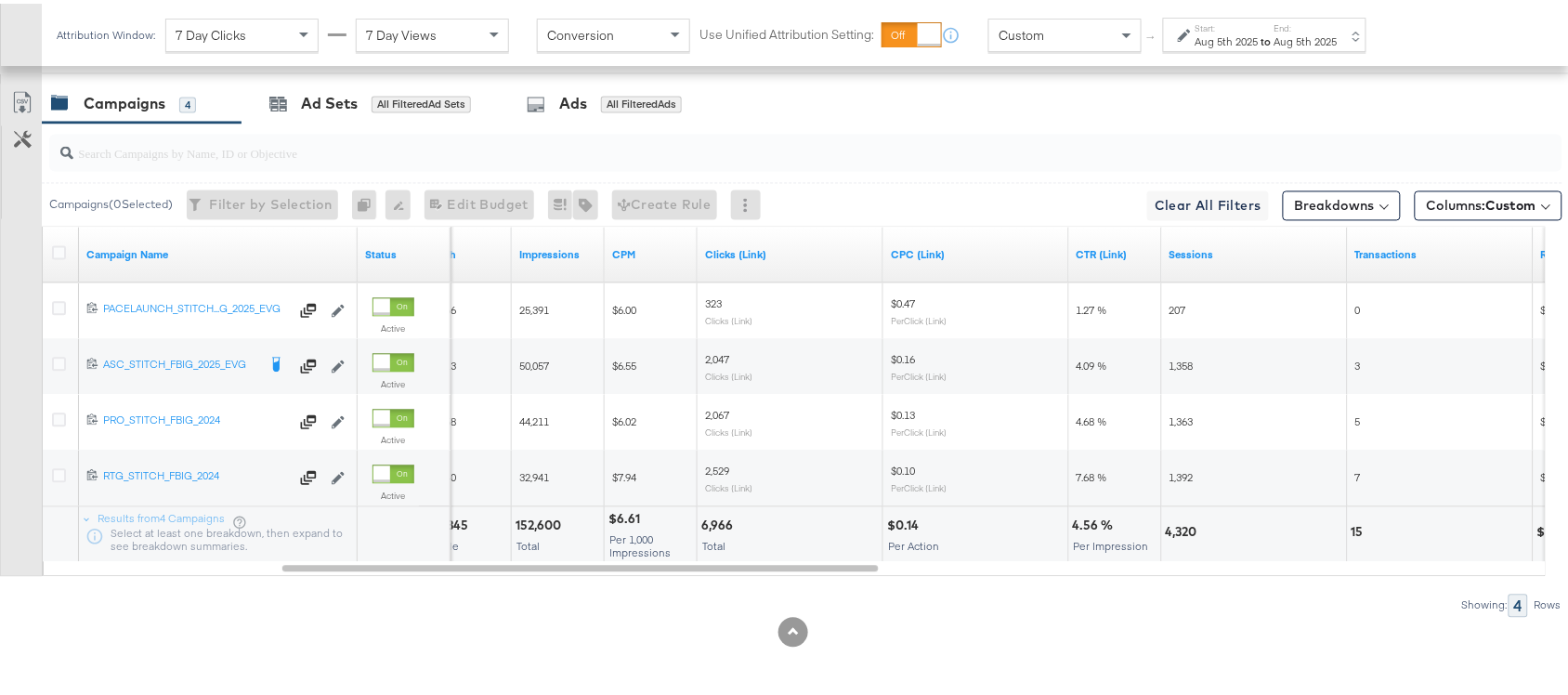 click on "4,320" at bounding box center (1184, 529) 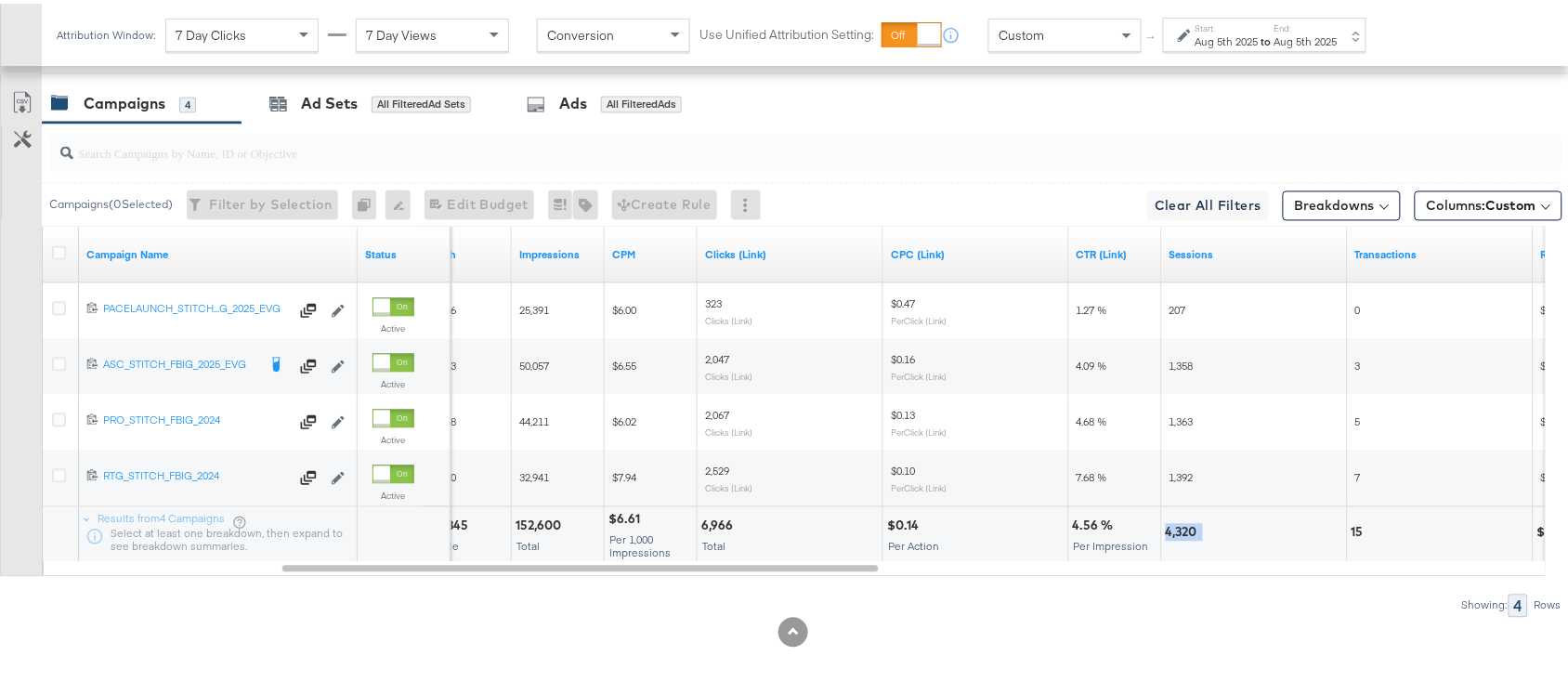 copy on "4,320" 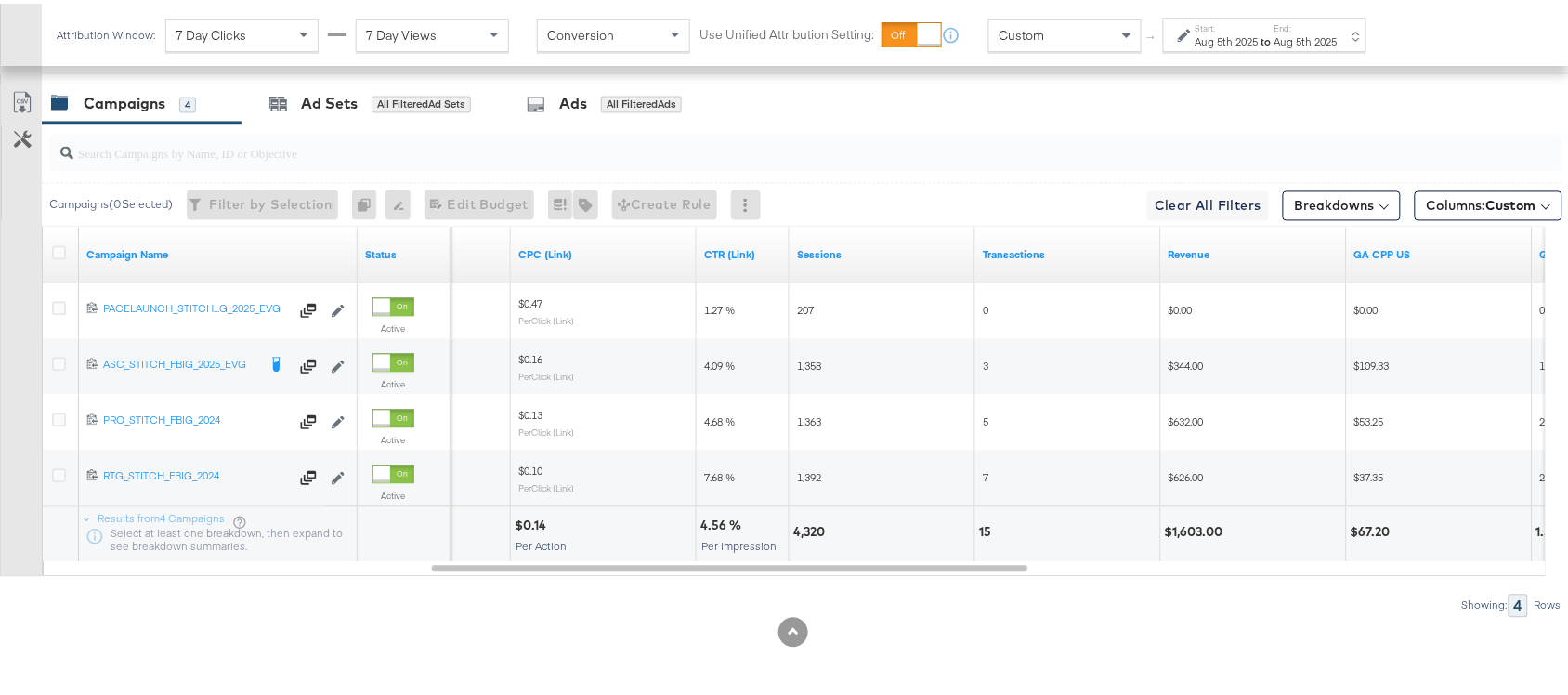 click on "15" at bounding box center (987, 529) 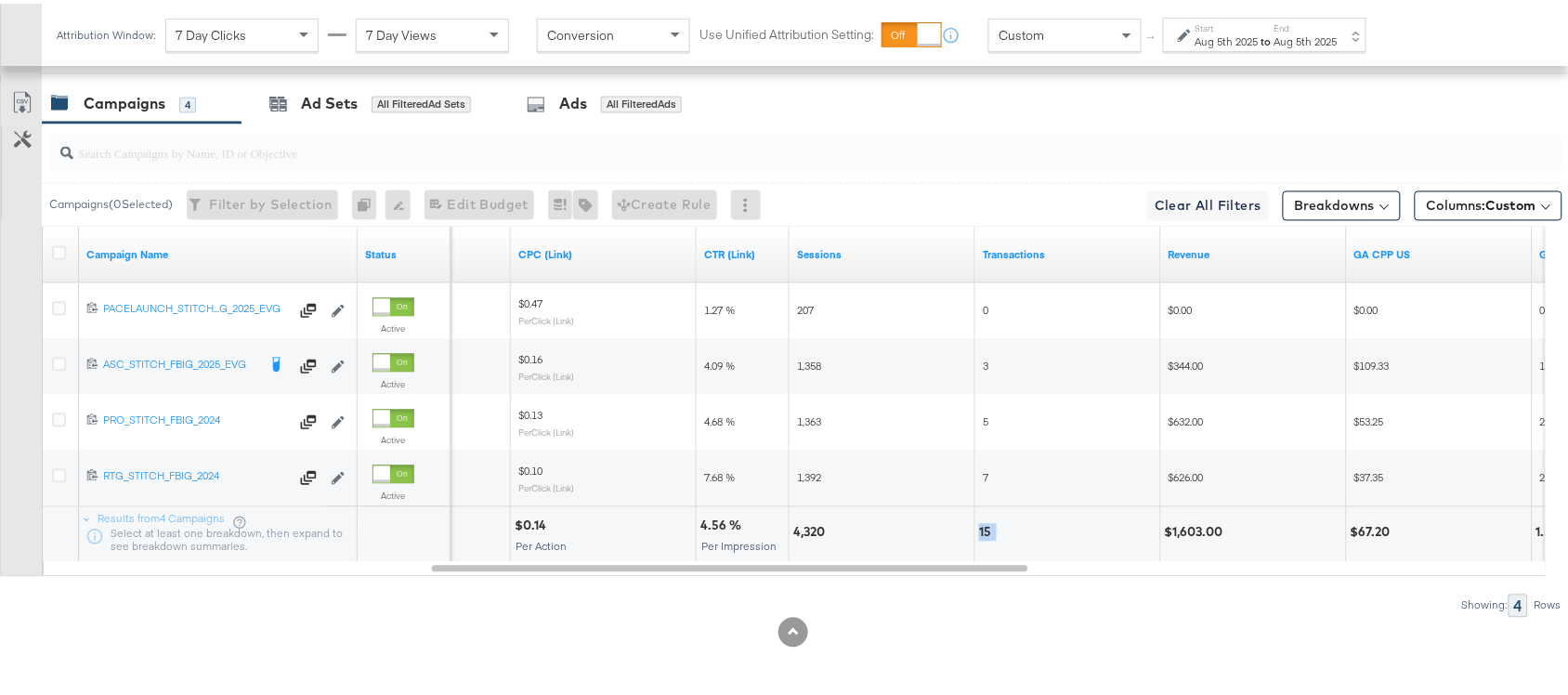 click on "15" at bounding box center [987, 529] 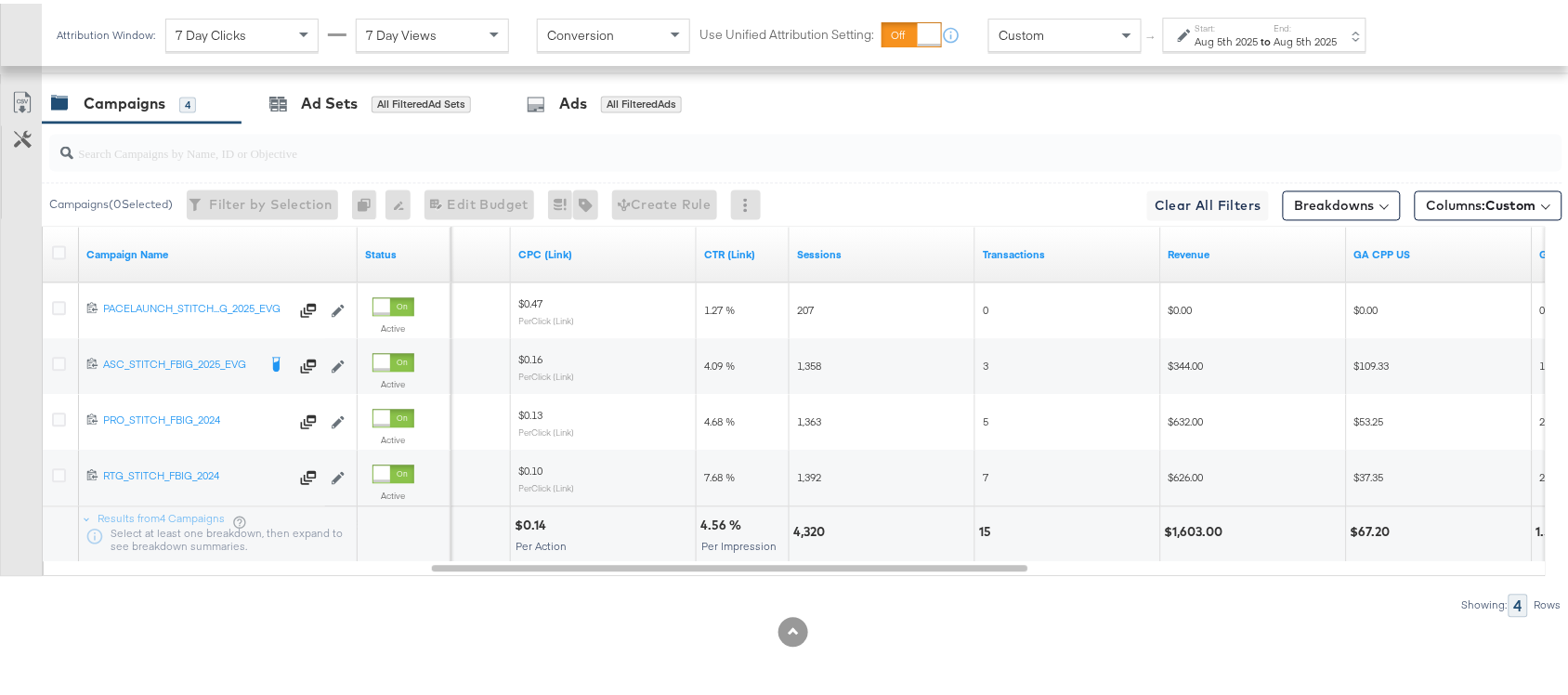 click on "$1,603.00" at bounding box center (1196, 529) 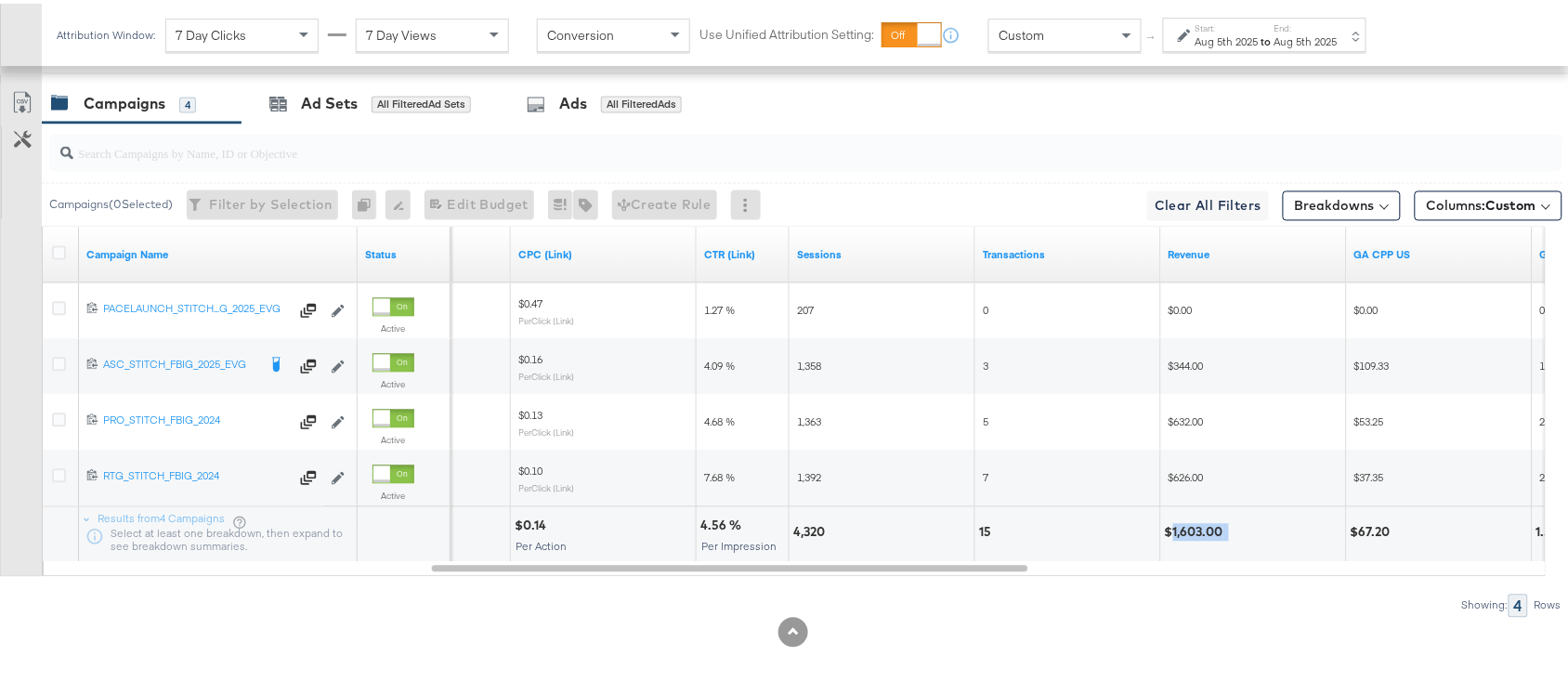click on "$1,603.00" at bounding box center (1196, 529) 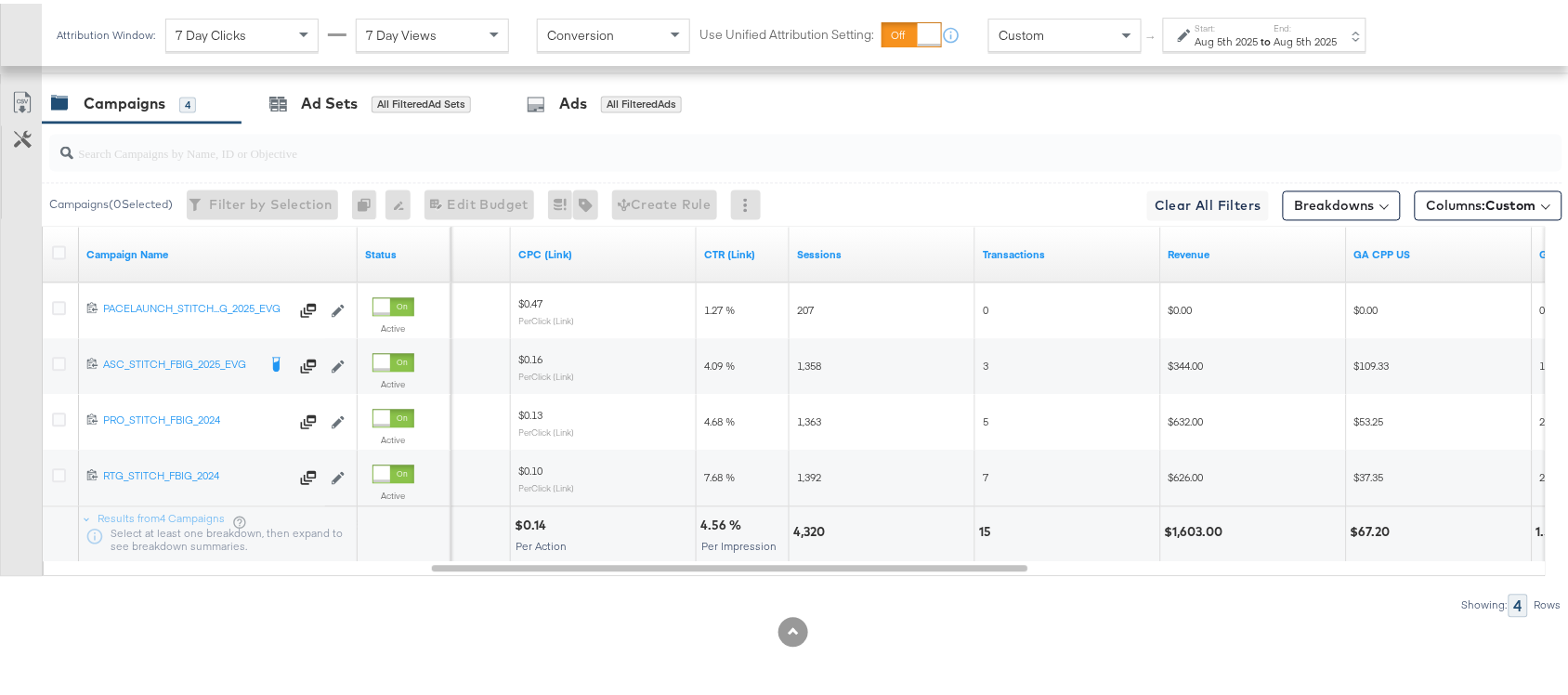 click on "End:" at bounding box center [1306, 24] 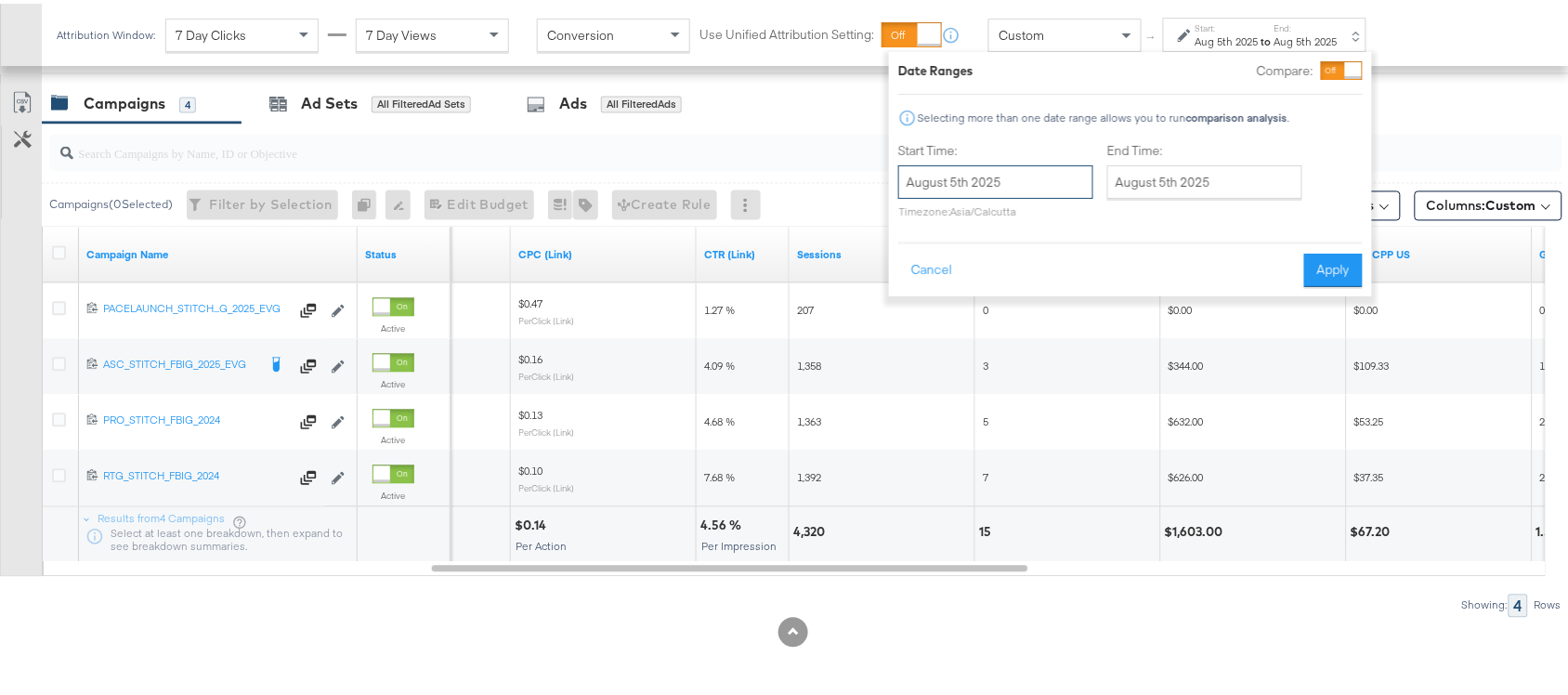 click on "August 5th 2025" at bounding box center [996, 178] 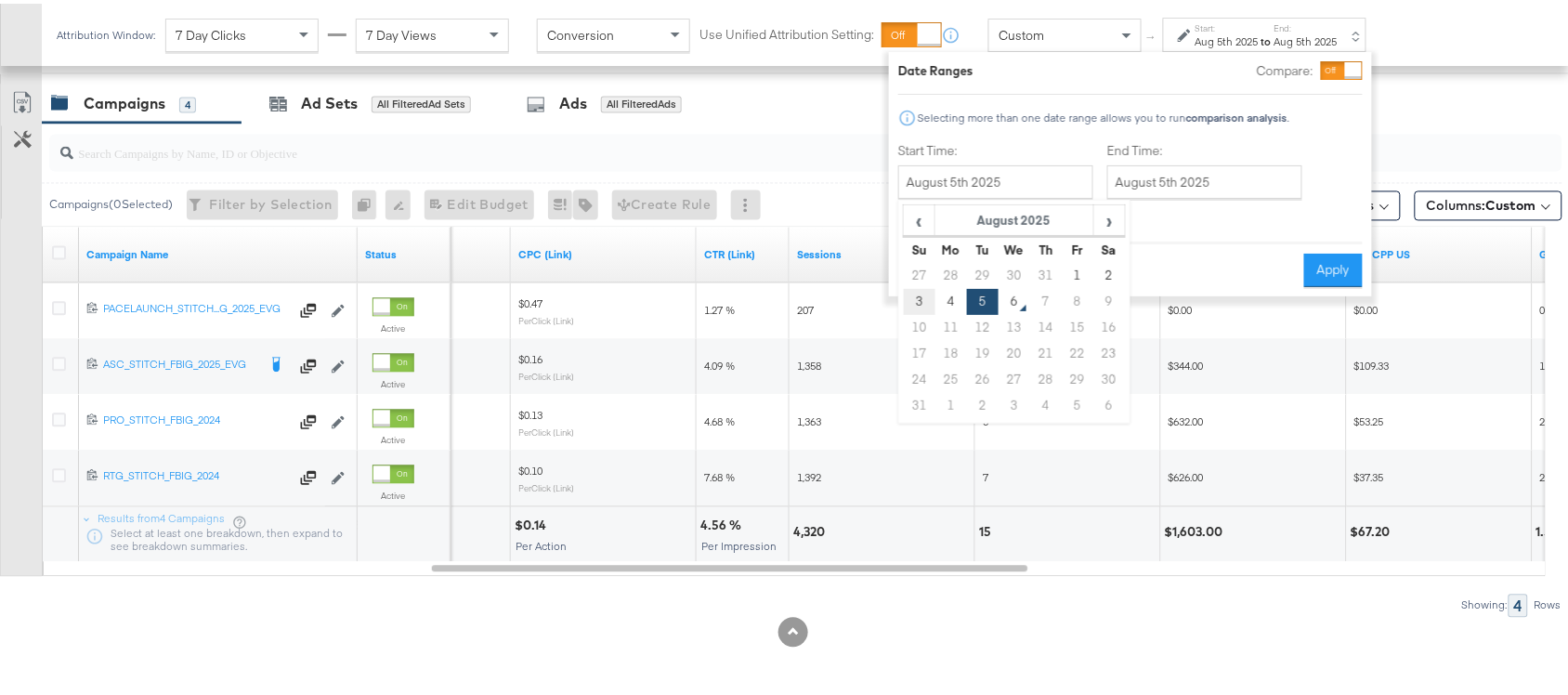 click on "3" at bounding box center [920, 298] 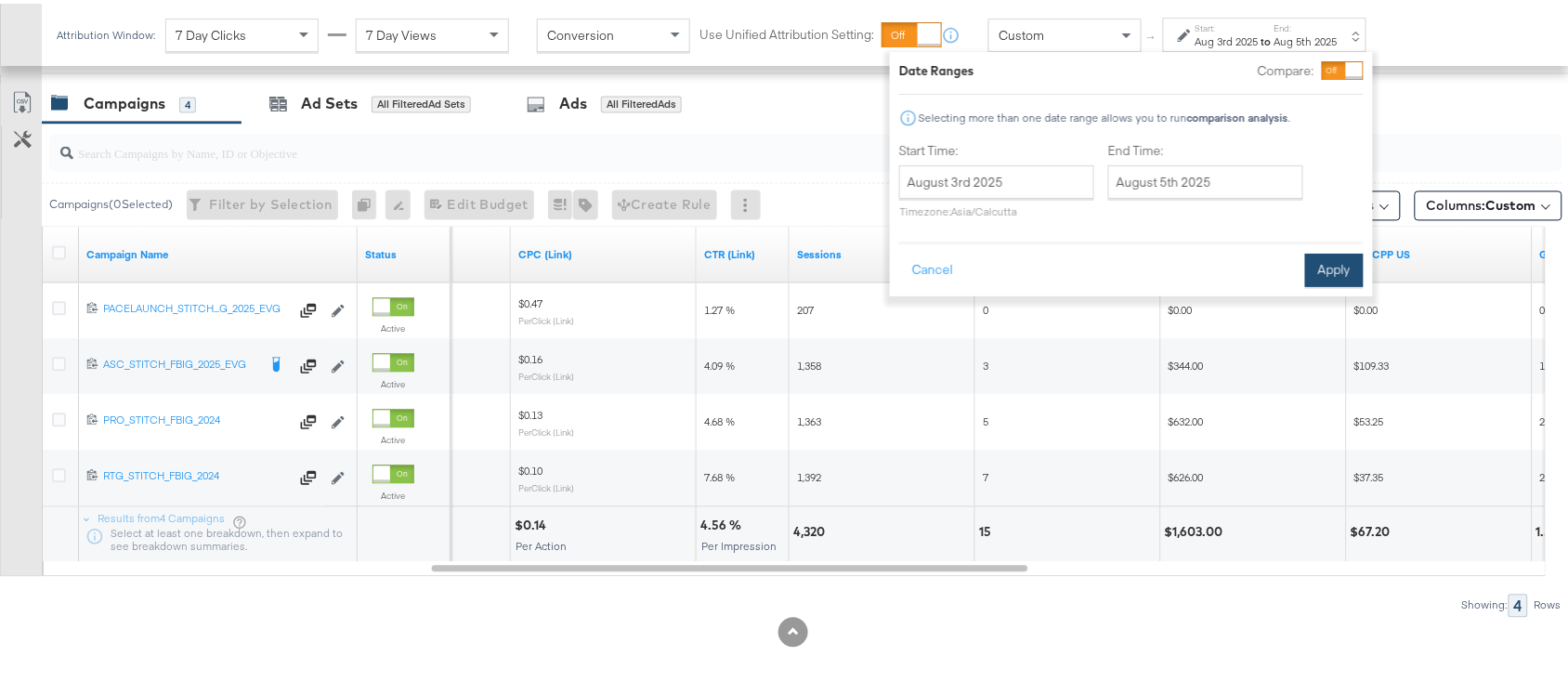 click on "Apply" at bounding box center (1334, 267) 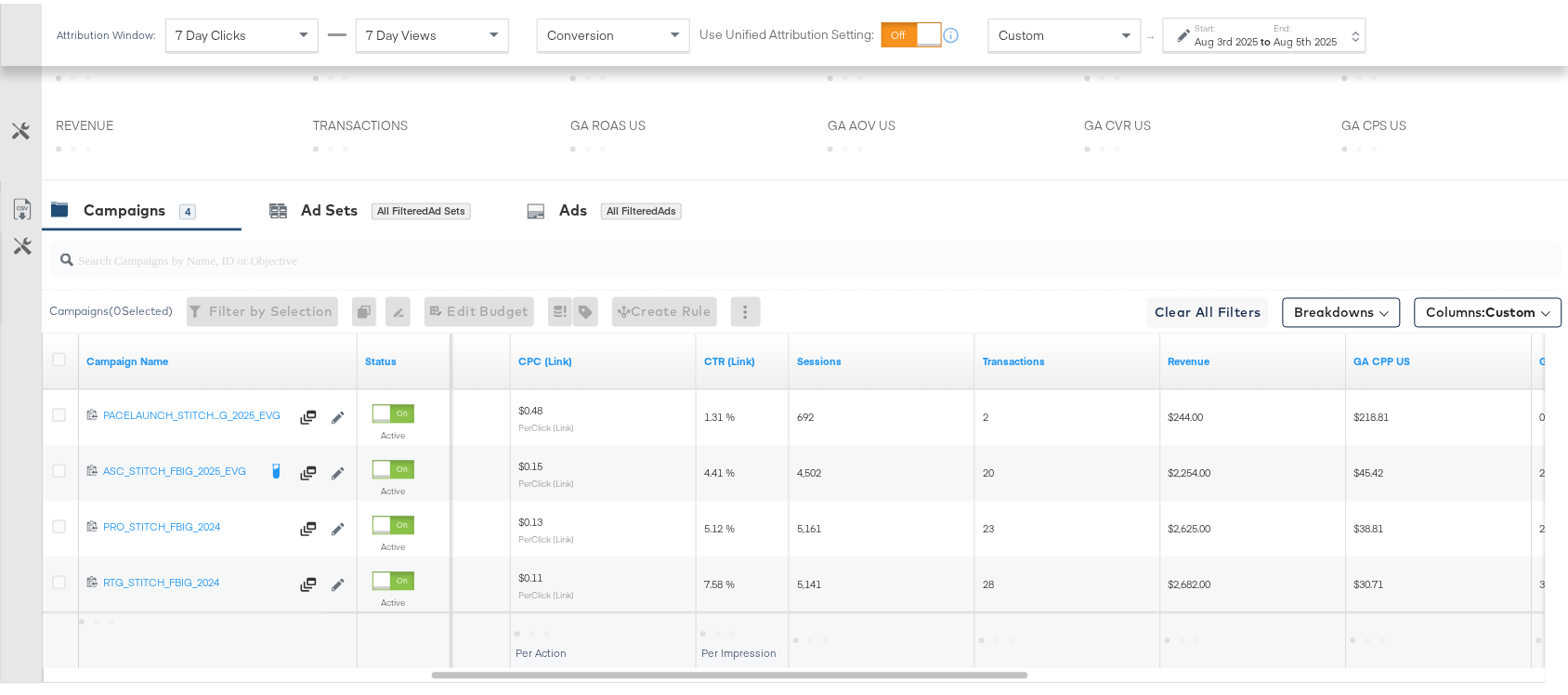 scroll, scrollTop: 1024, scrollLeft: 0, axis: vertical 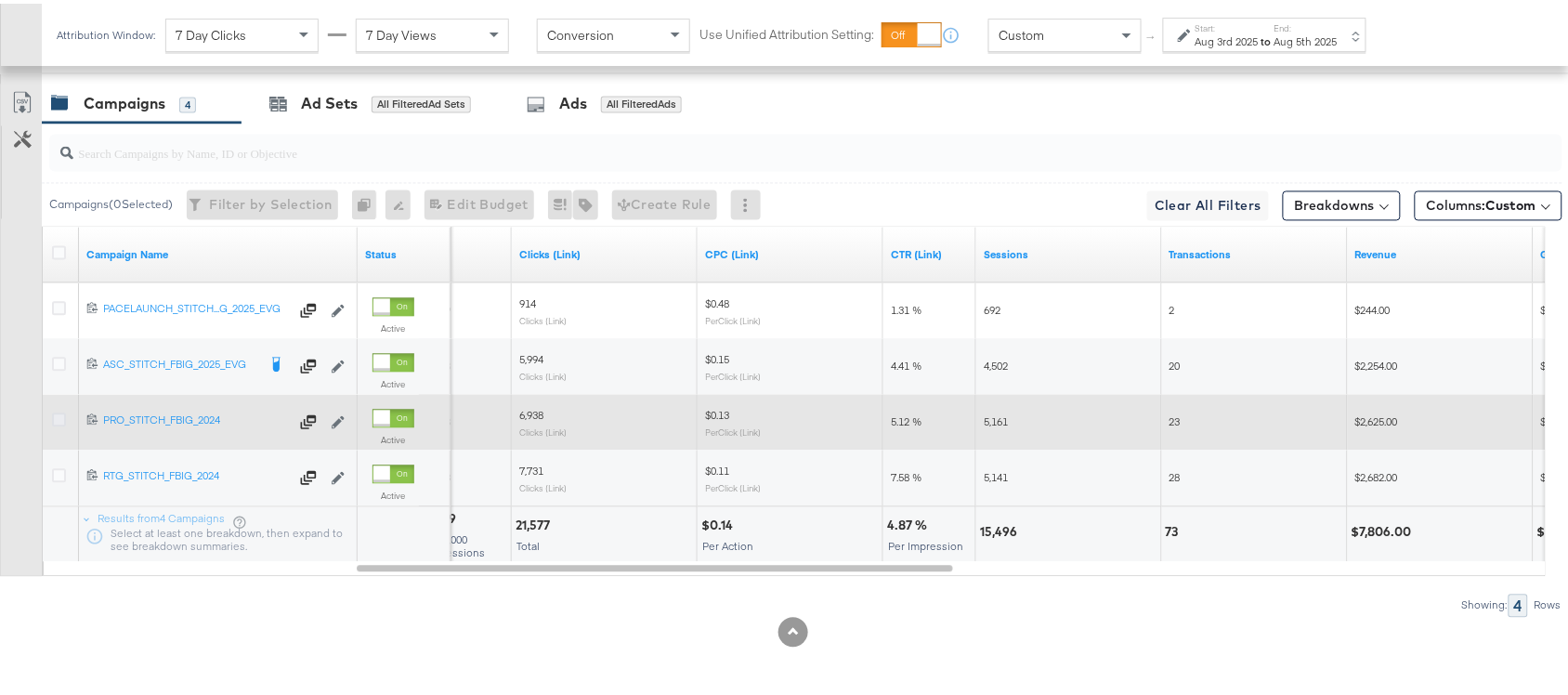 click at bounding box center [59, 416] 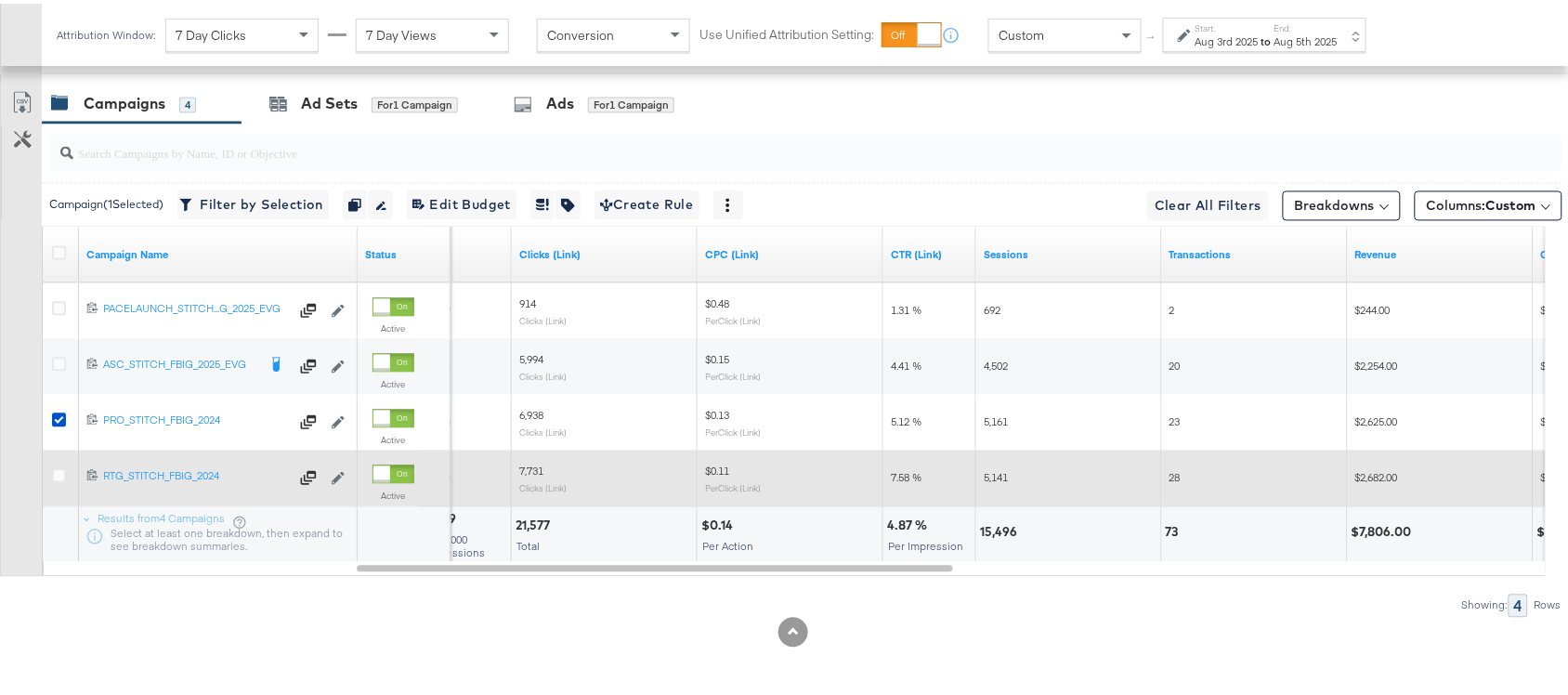 click at bounding box center [59, 472] 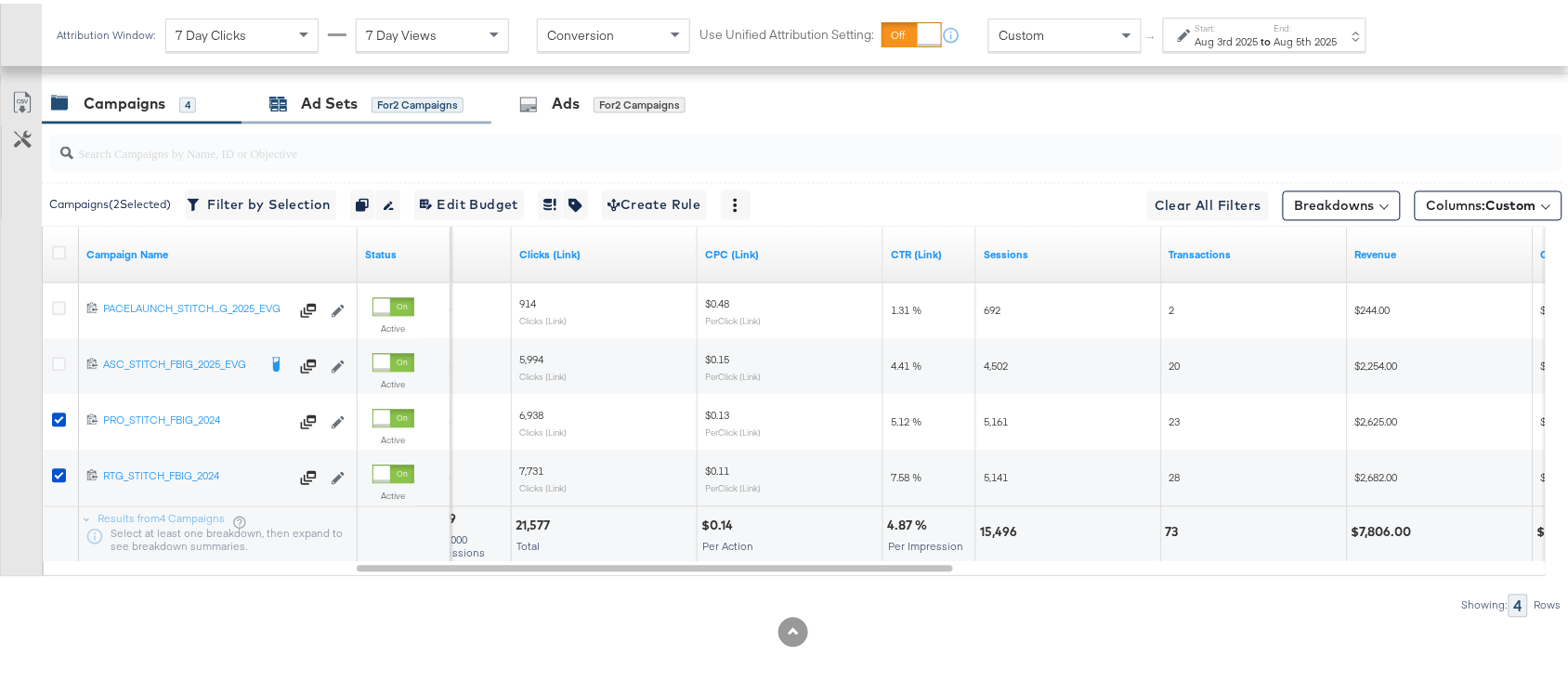 click on "Ad Sets" at bounding box center [329, 100] 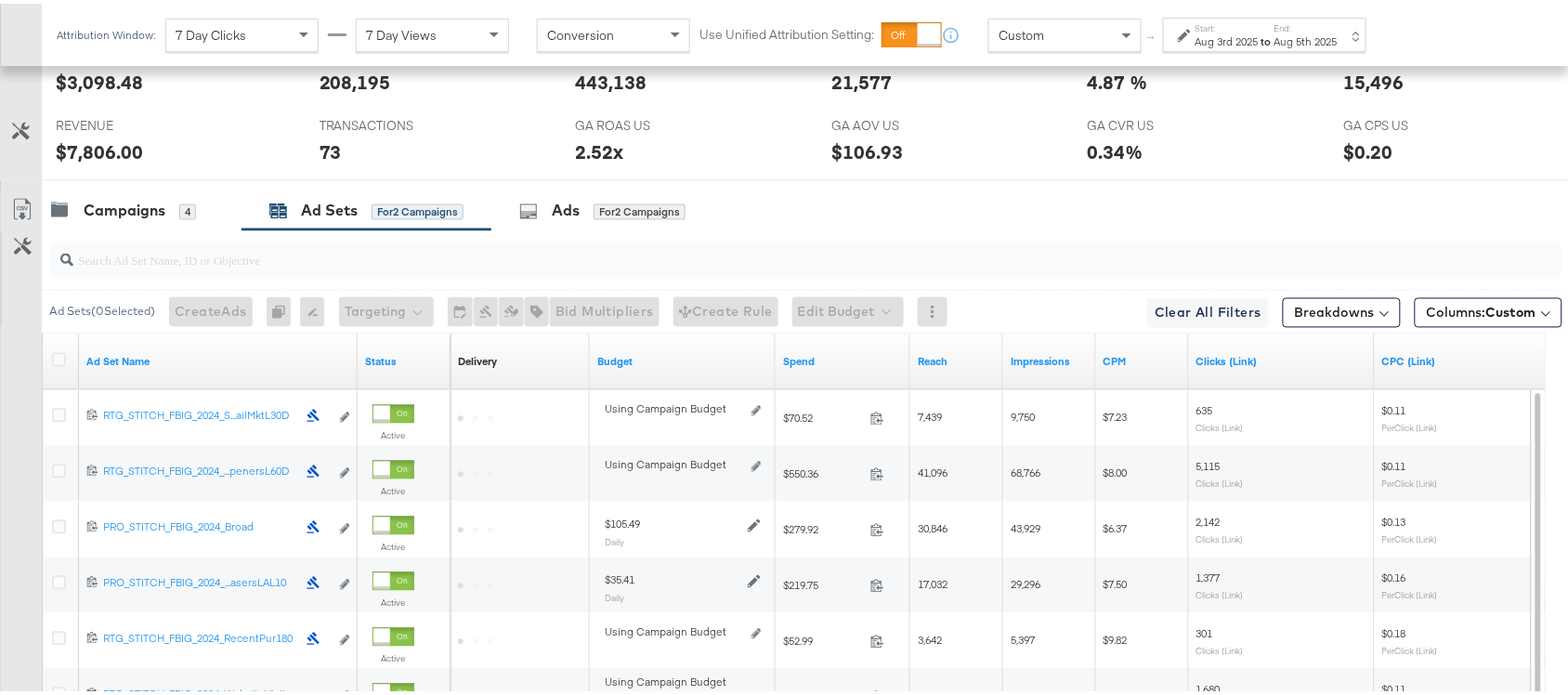 scroll, scrollTop: 1024, scrollLeft: 0, axis: vertical 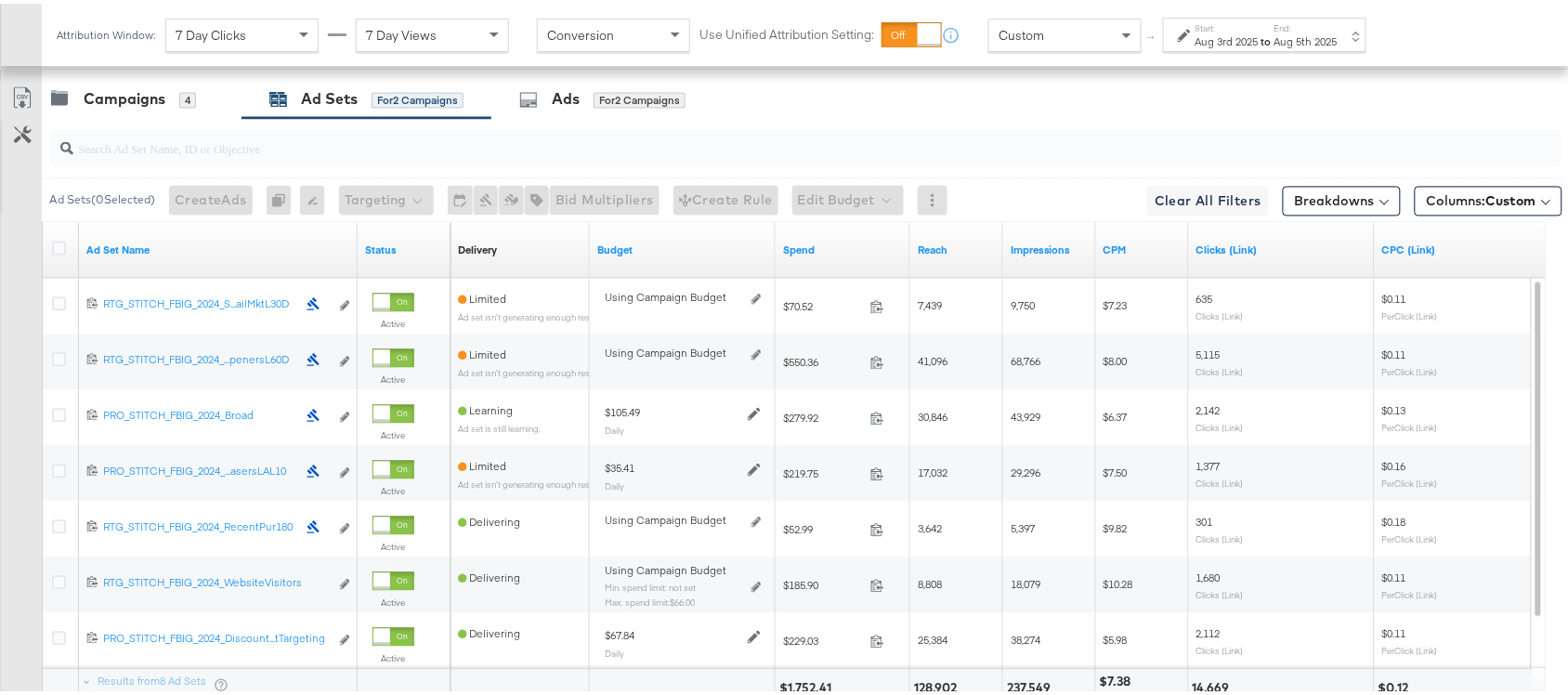 click on "to" at bounding box center [1266, 37] 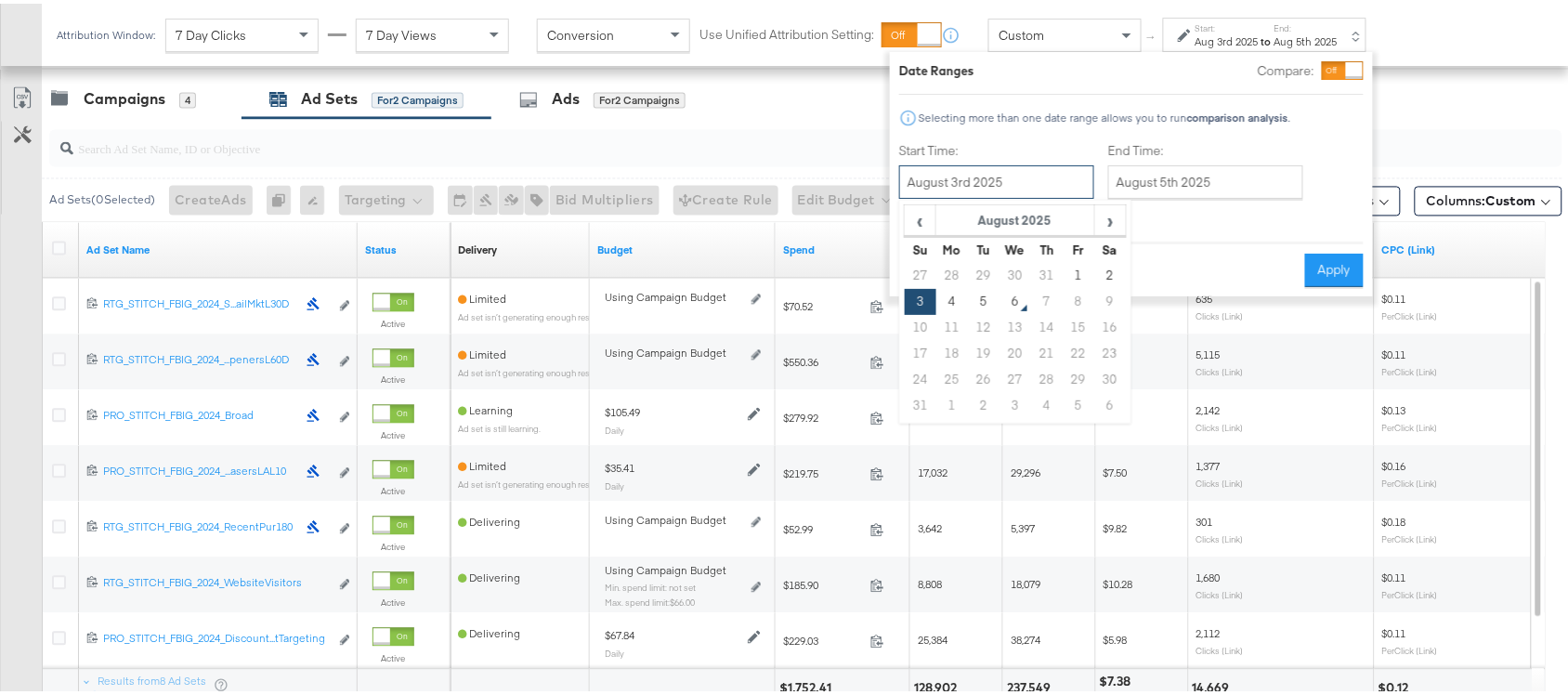 click on "August 3rd 2025" at bounding box center (997, 178) 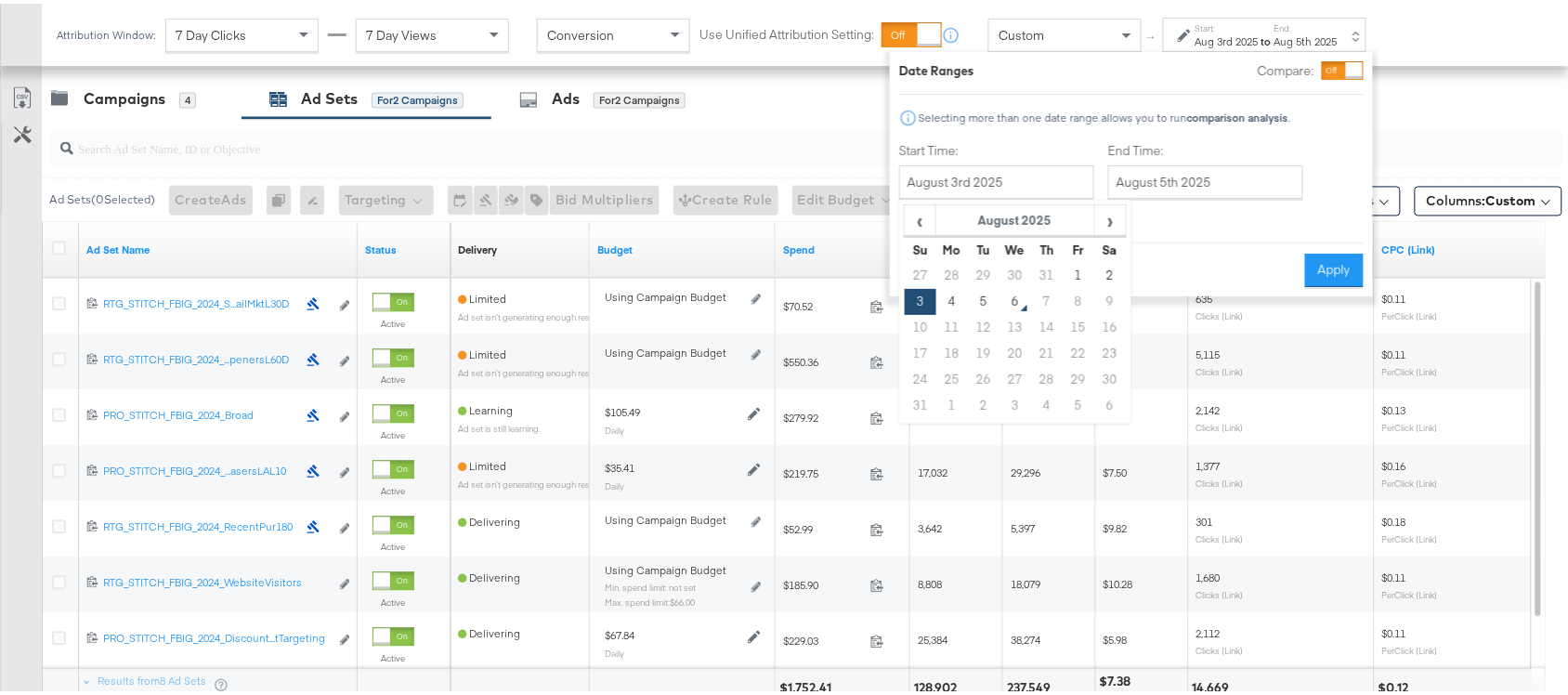 click on "11" at bounding box center [952, 324] 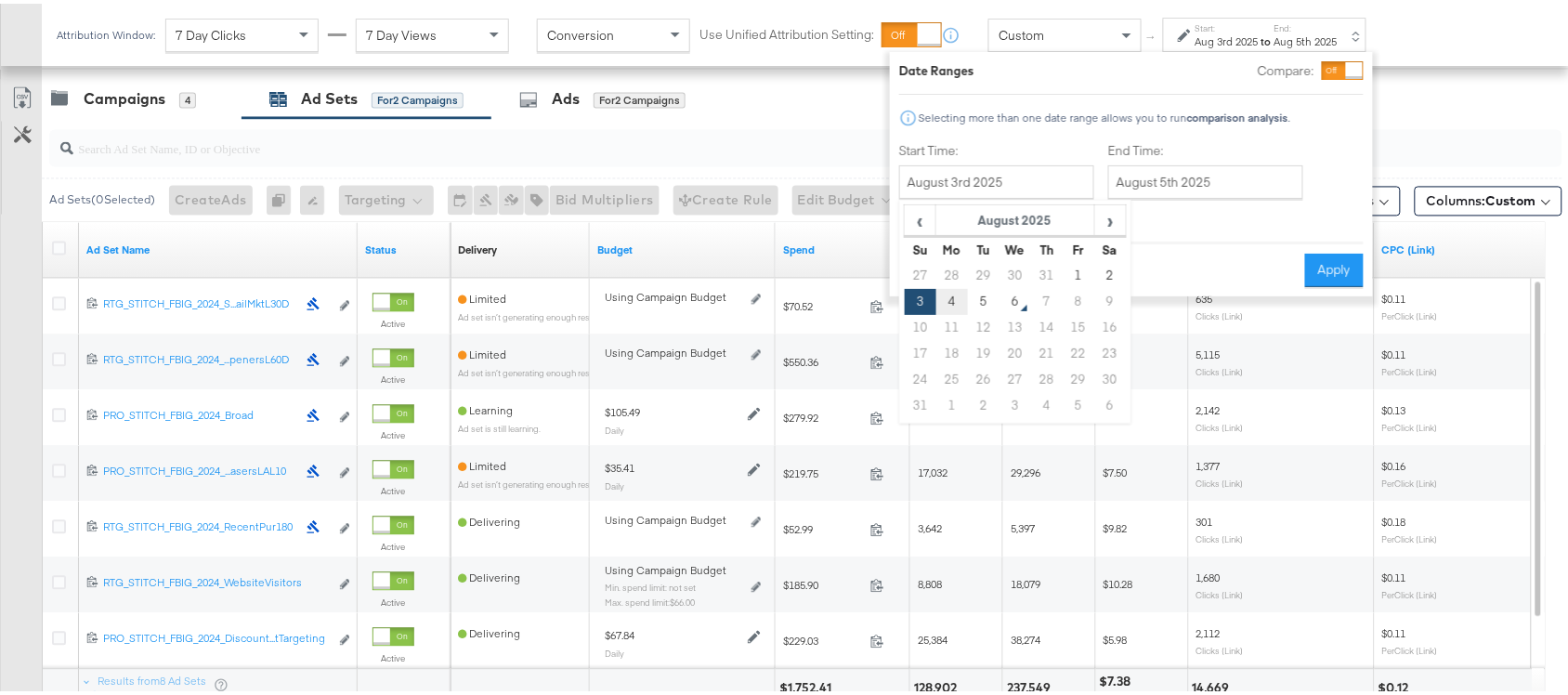 click on "4" at bounding box center [952, 298] 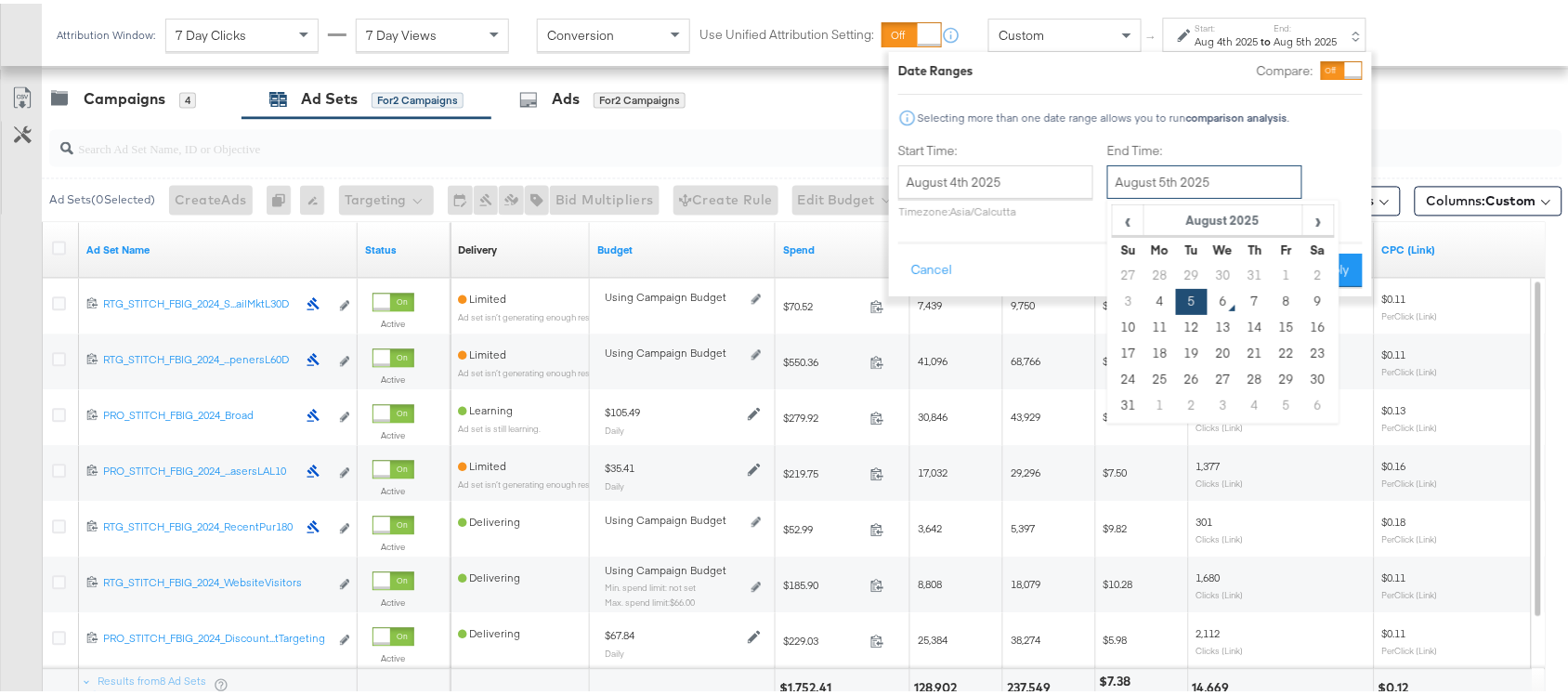 click on "August 5th 2025" at bounding box center (1205, 178) 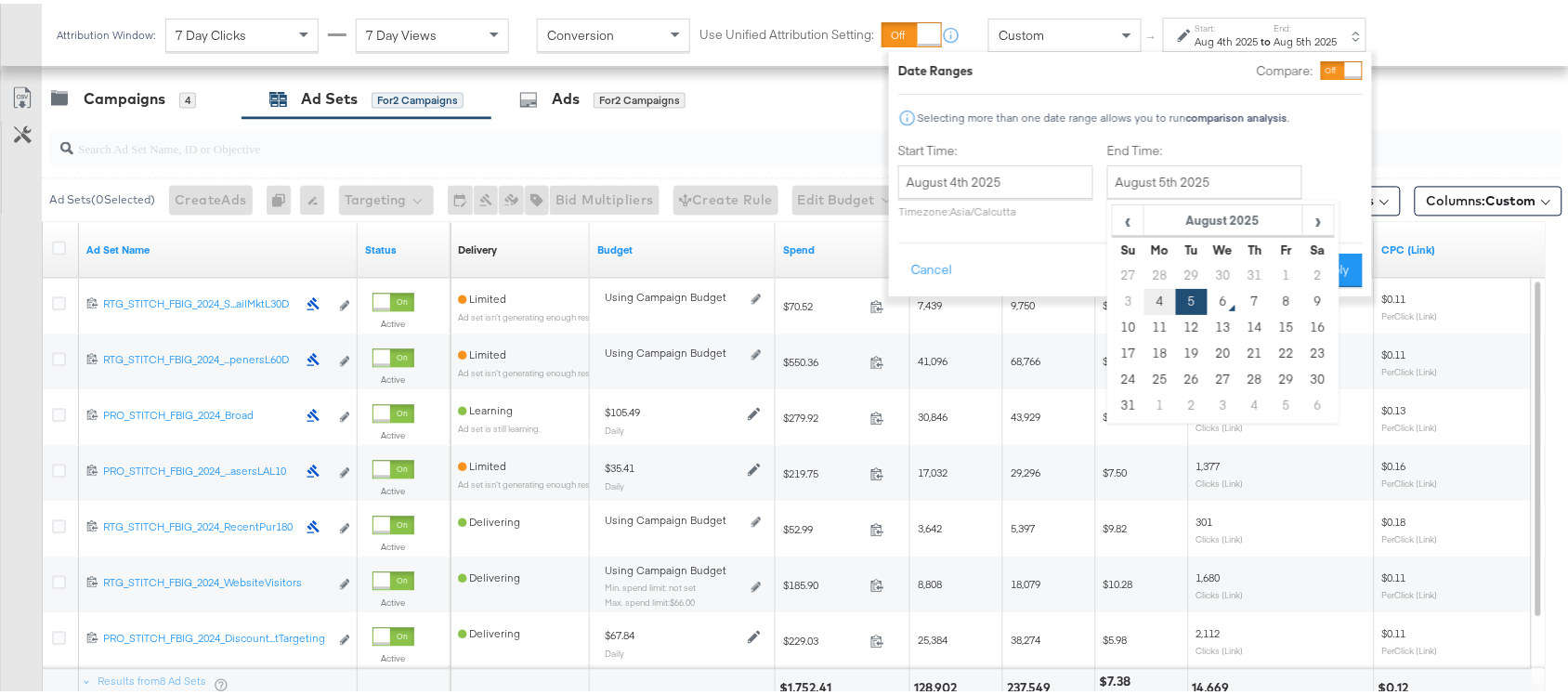 click on "4" at bounding box center (1160, 298) 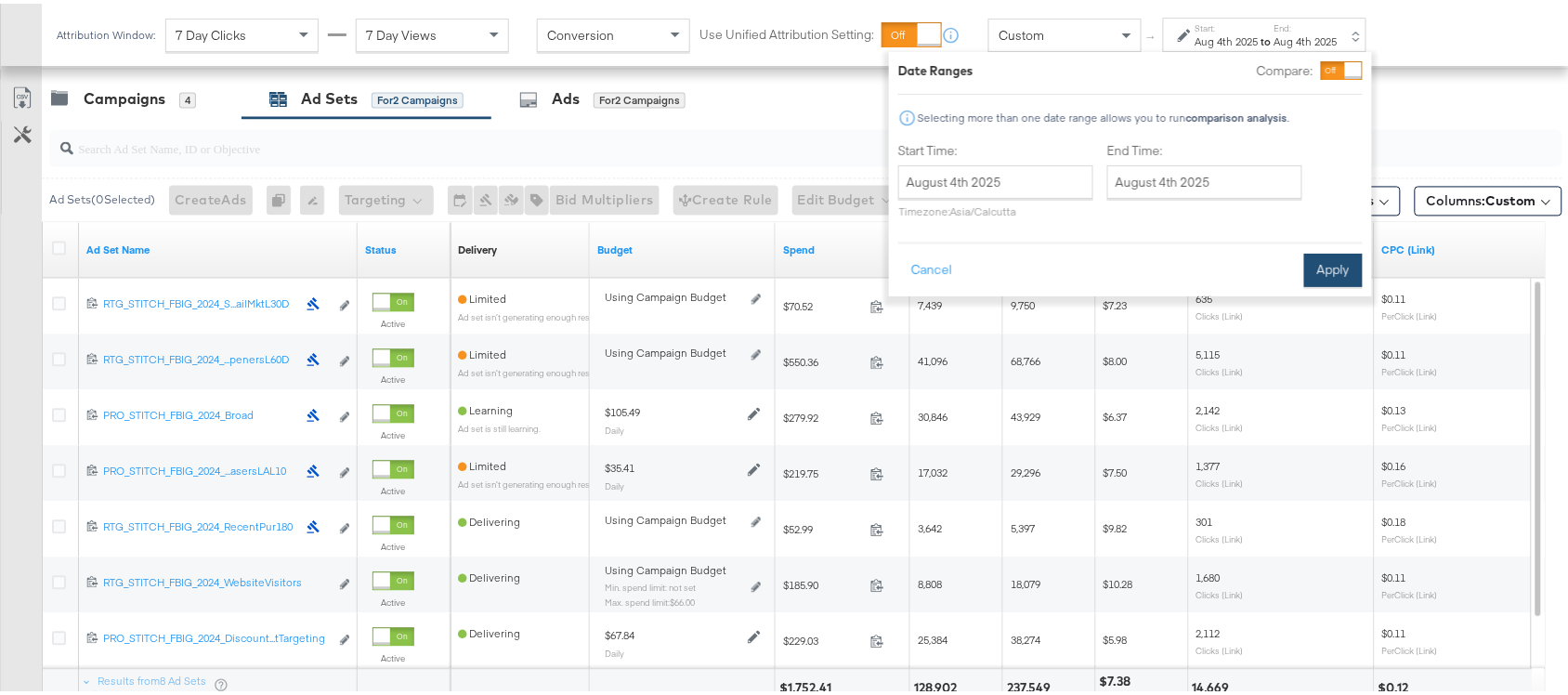 click on "Apply" at bounding box center (1333, 267) 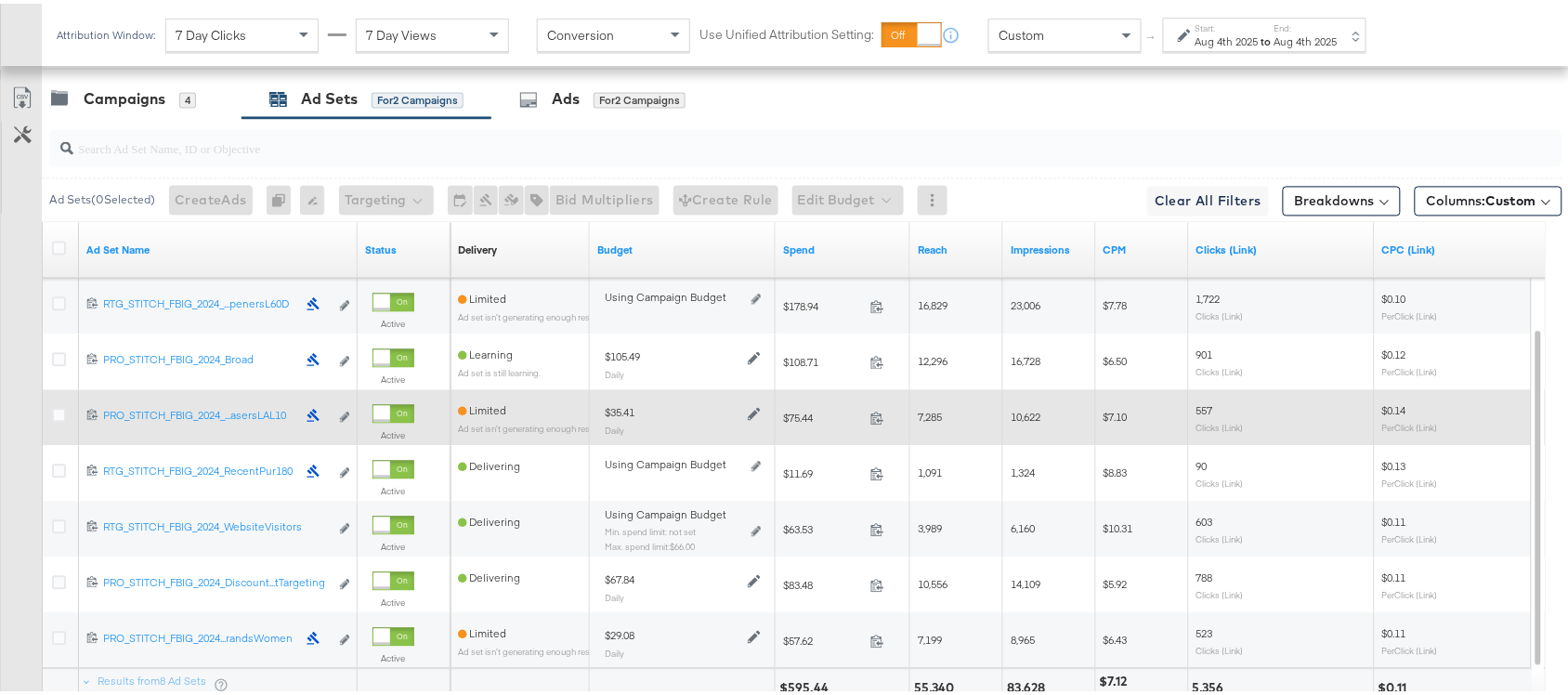 scroll, scrollTop: 1191, scrollLeft: 0, axis: vertical 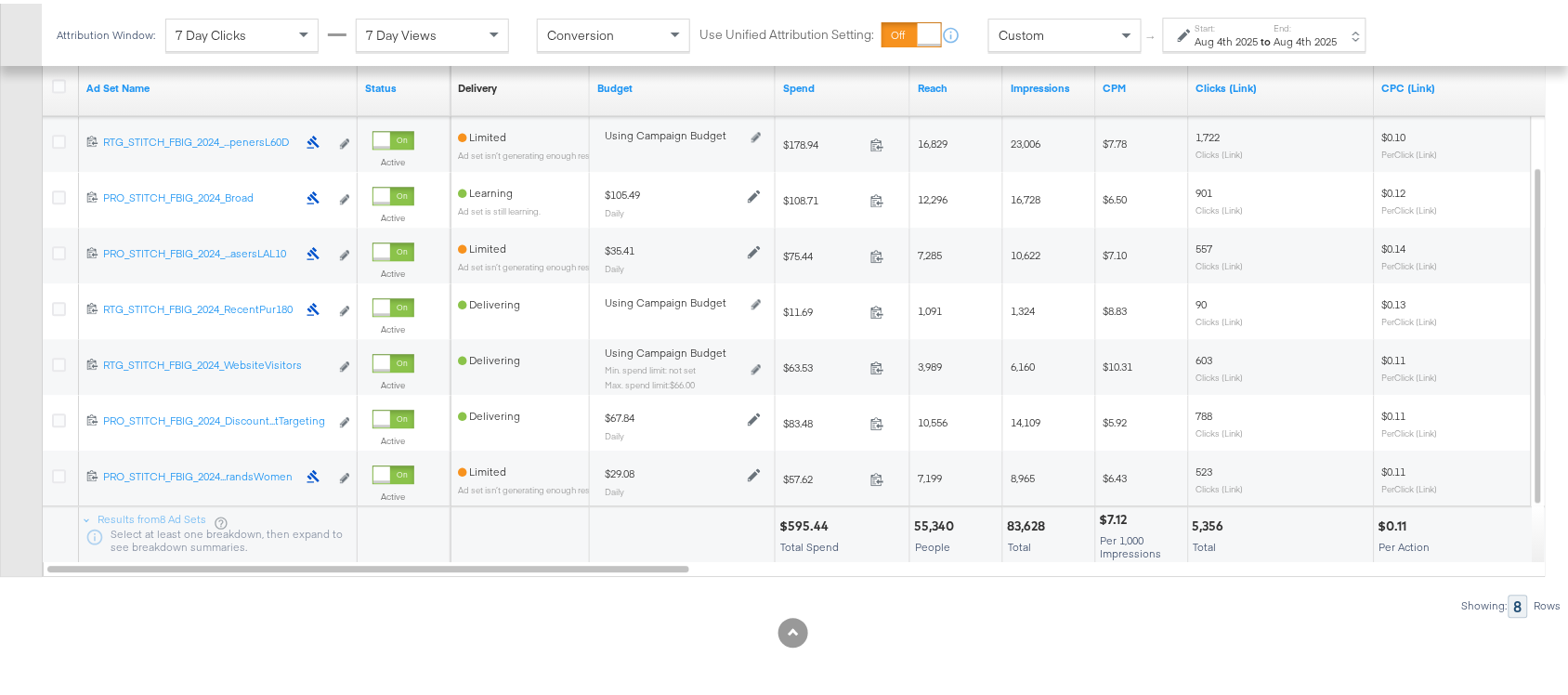 click on "$595.44" at bounding box center [806, 522] 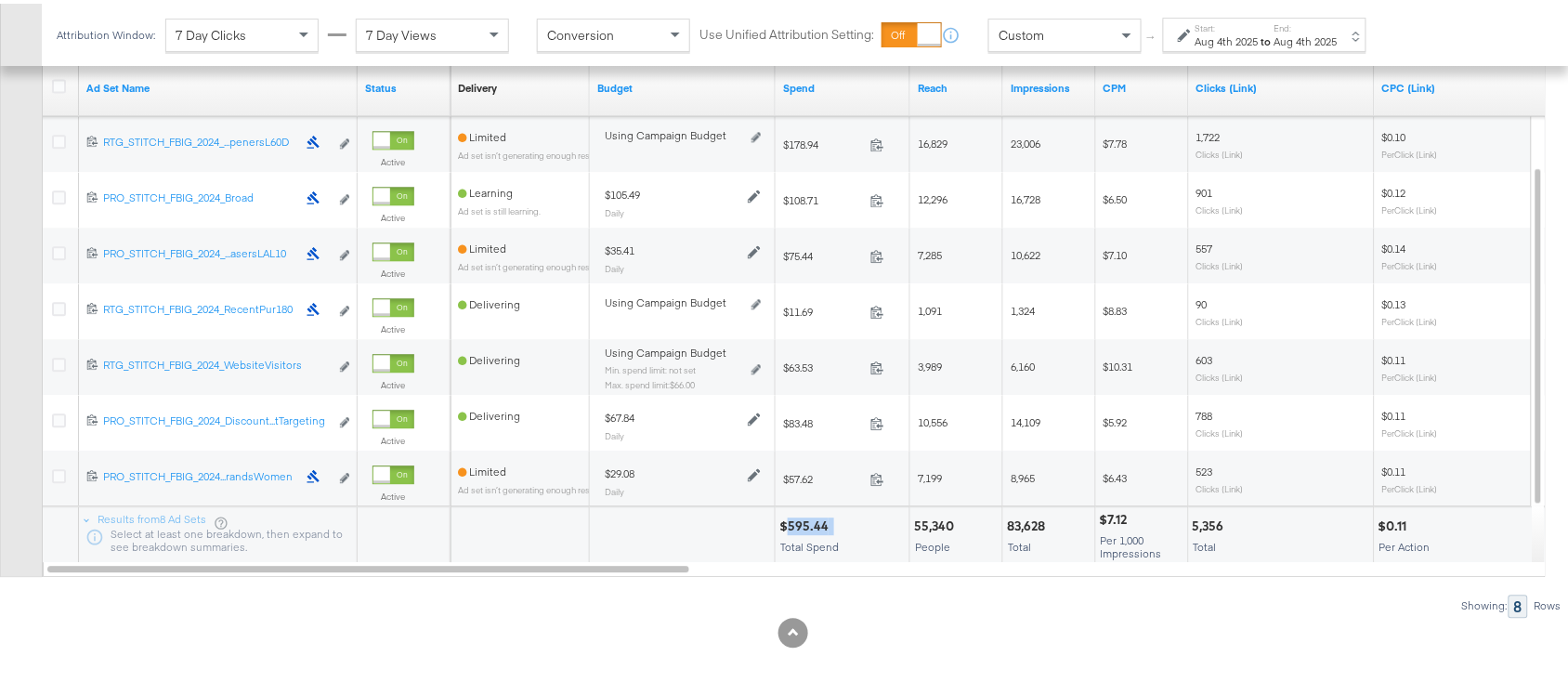 click on "$595.44" at bounding box center (806, 522) 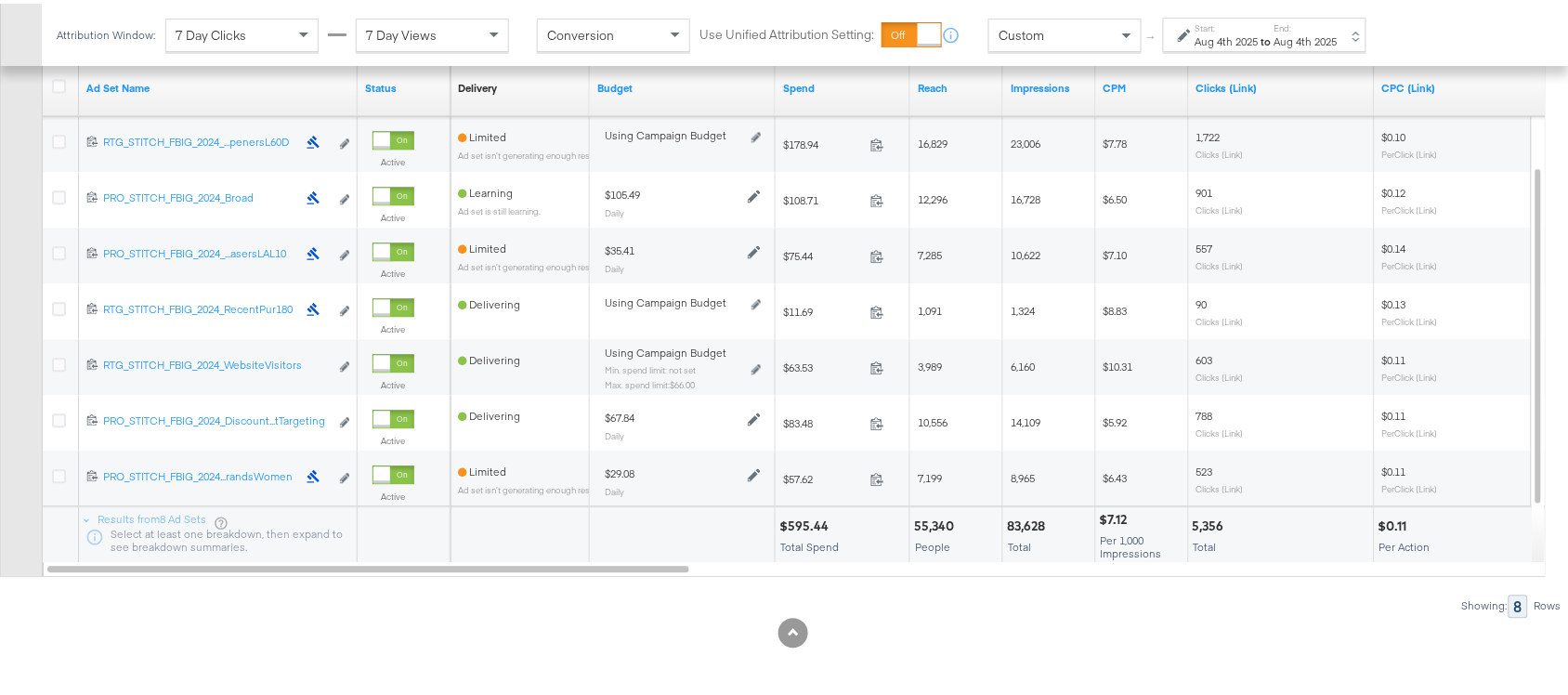 click on "83,628" at bounding box center [1028, 522] 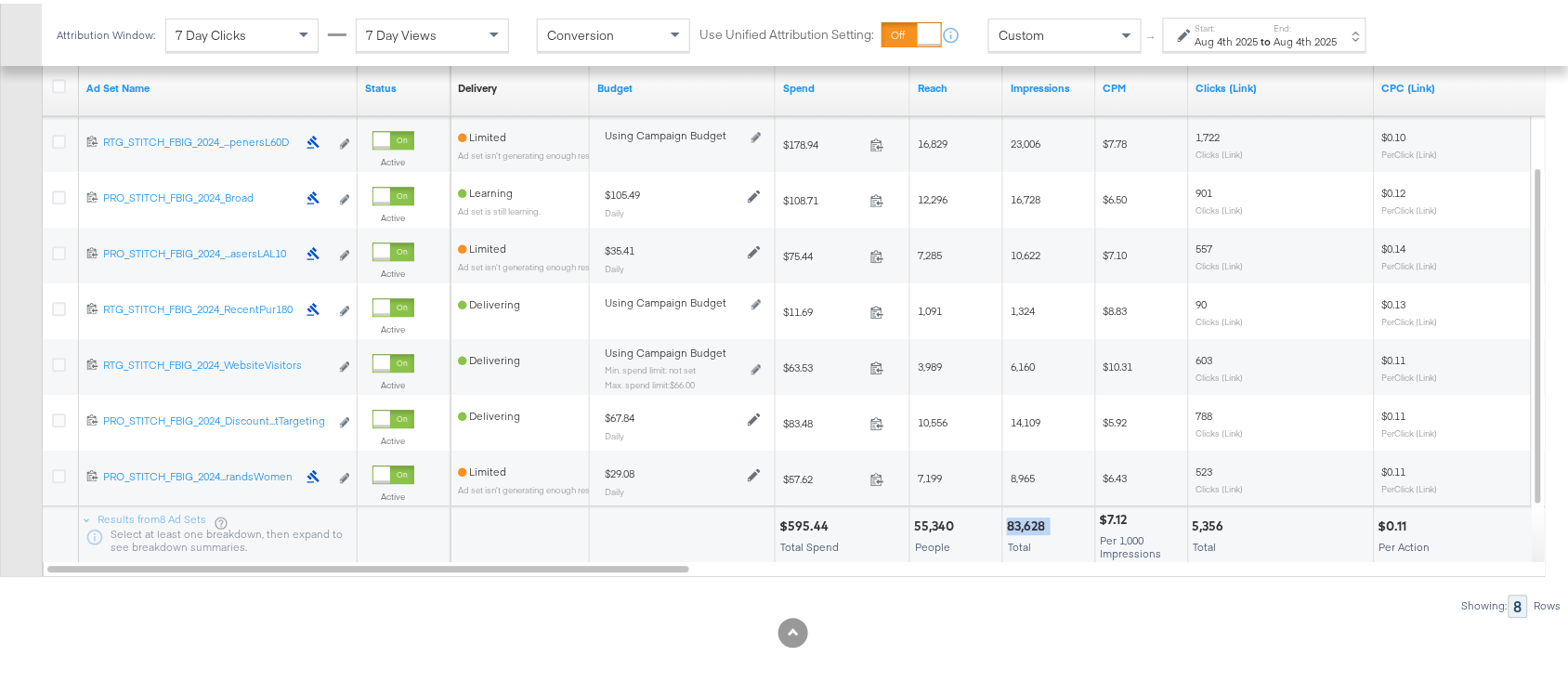 click on "83,628" at bounding box center [1028, 522] 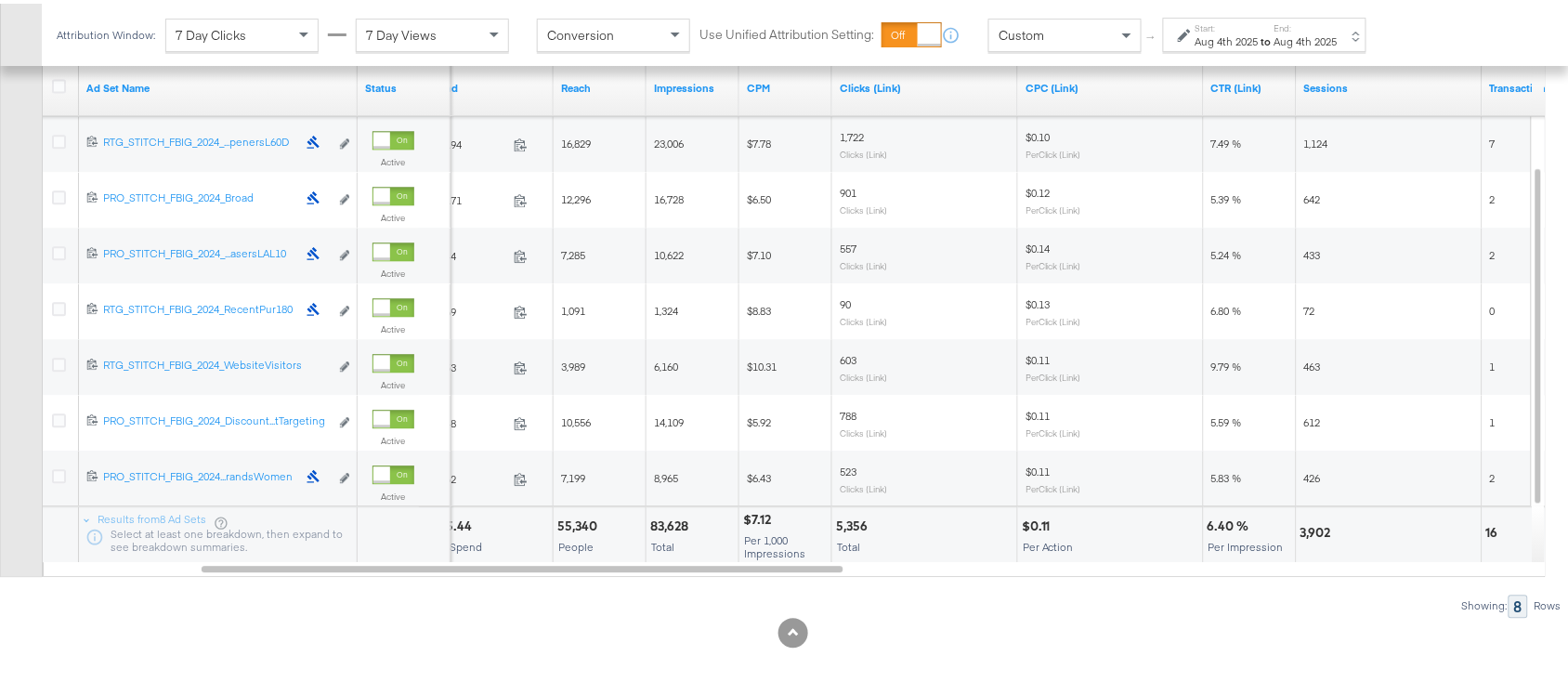 click on "5,356" at bounding box center (855, 522) 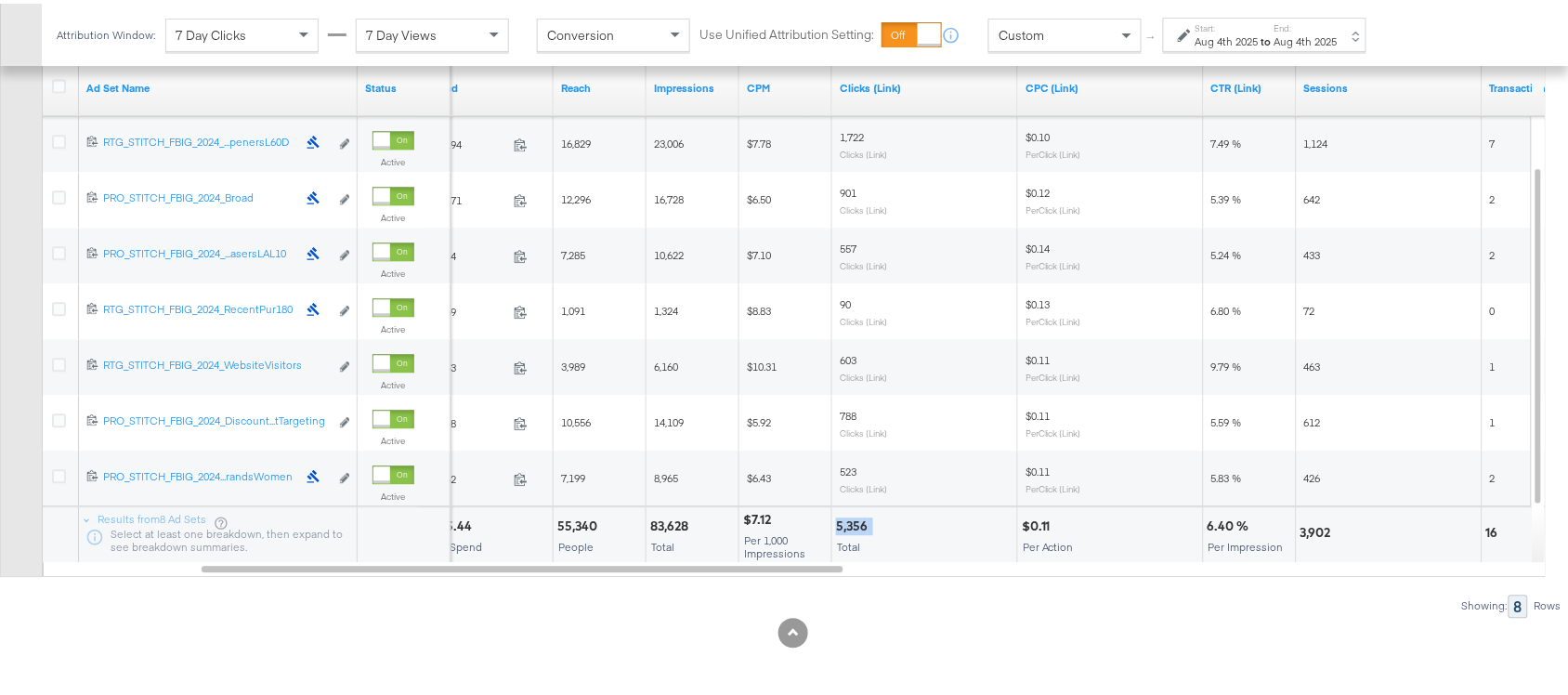 click on "5,356" at bounding box center (855, 522) 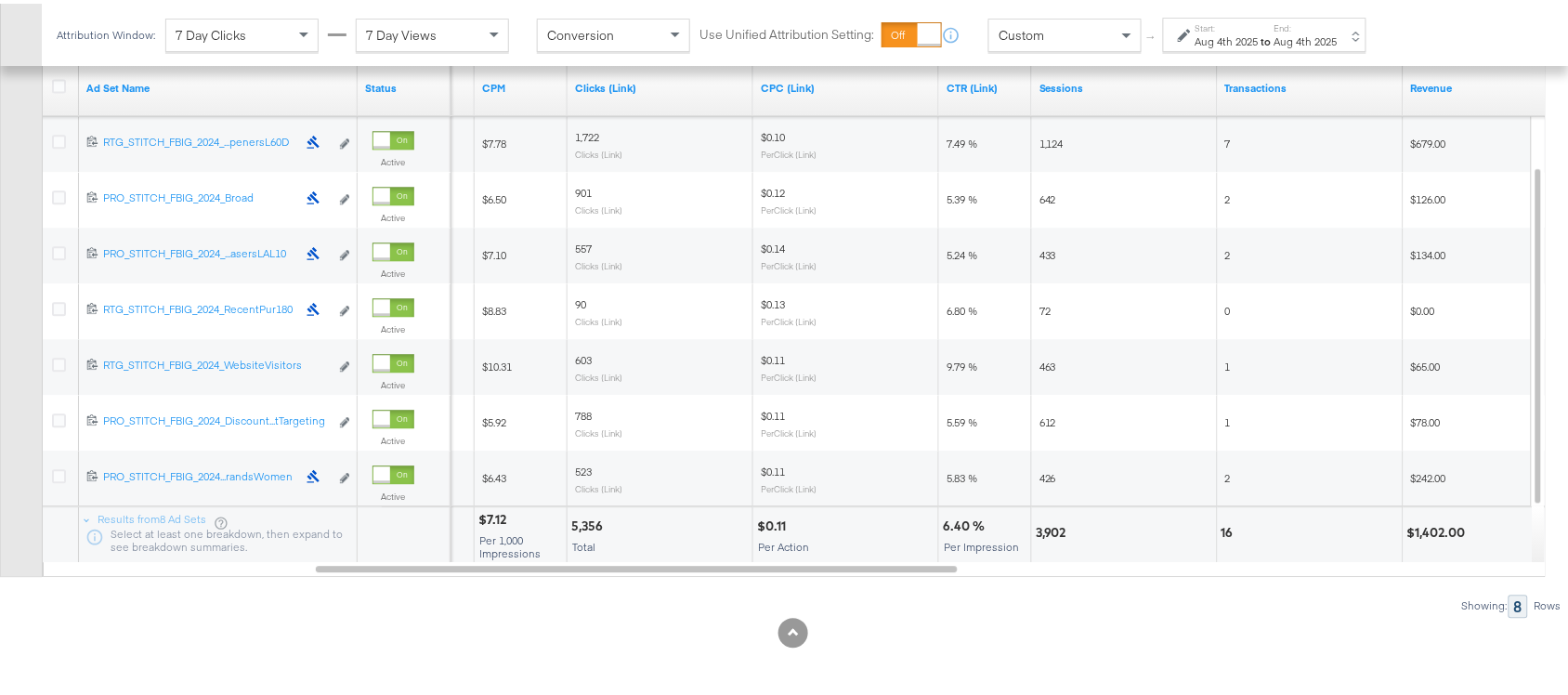 click on "3,902" at bounding box center [1053, 529] 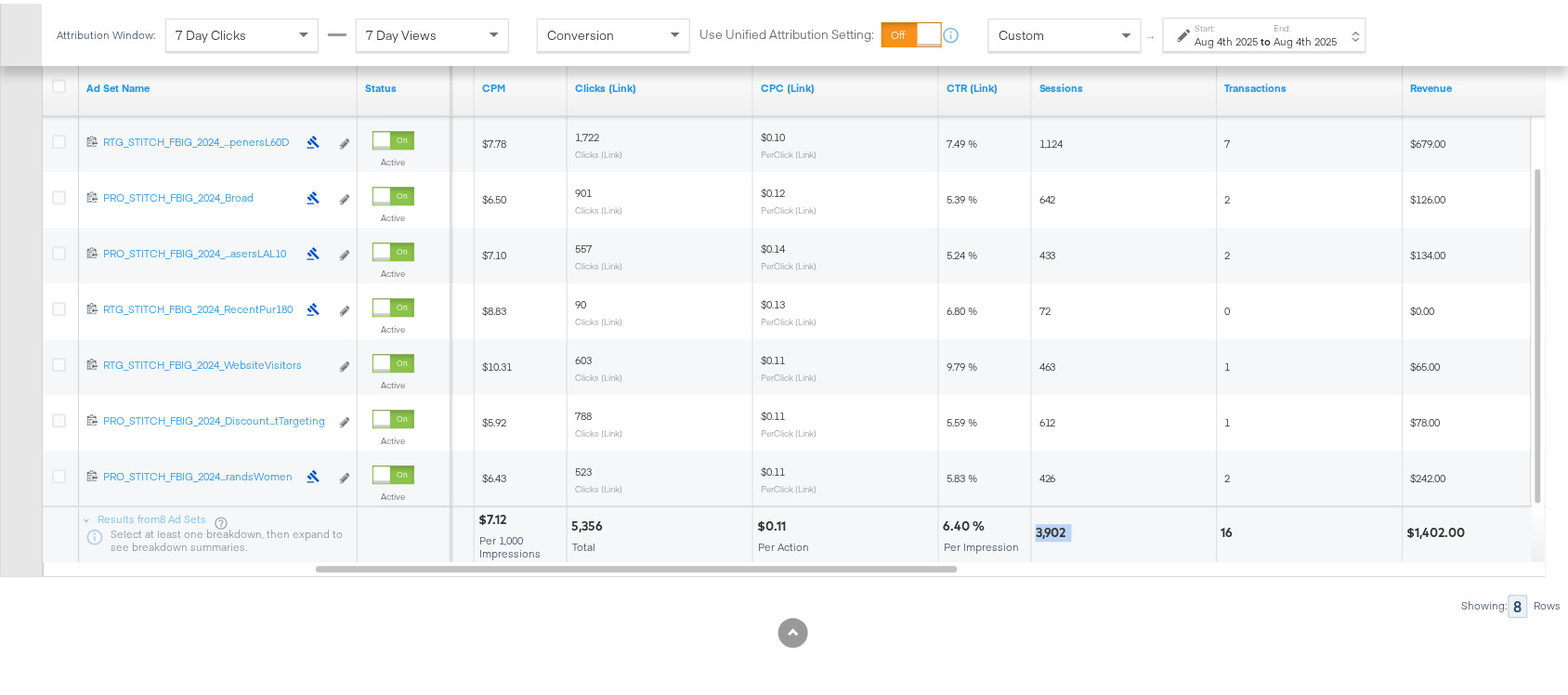 click on "3,902" at bounding box center (1053, 529) 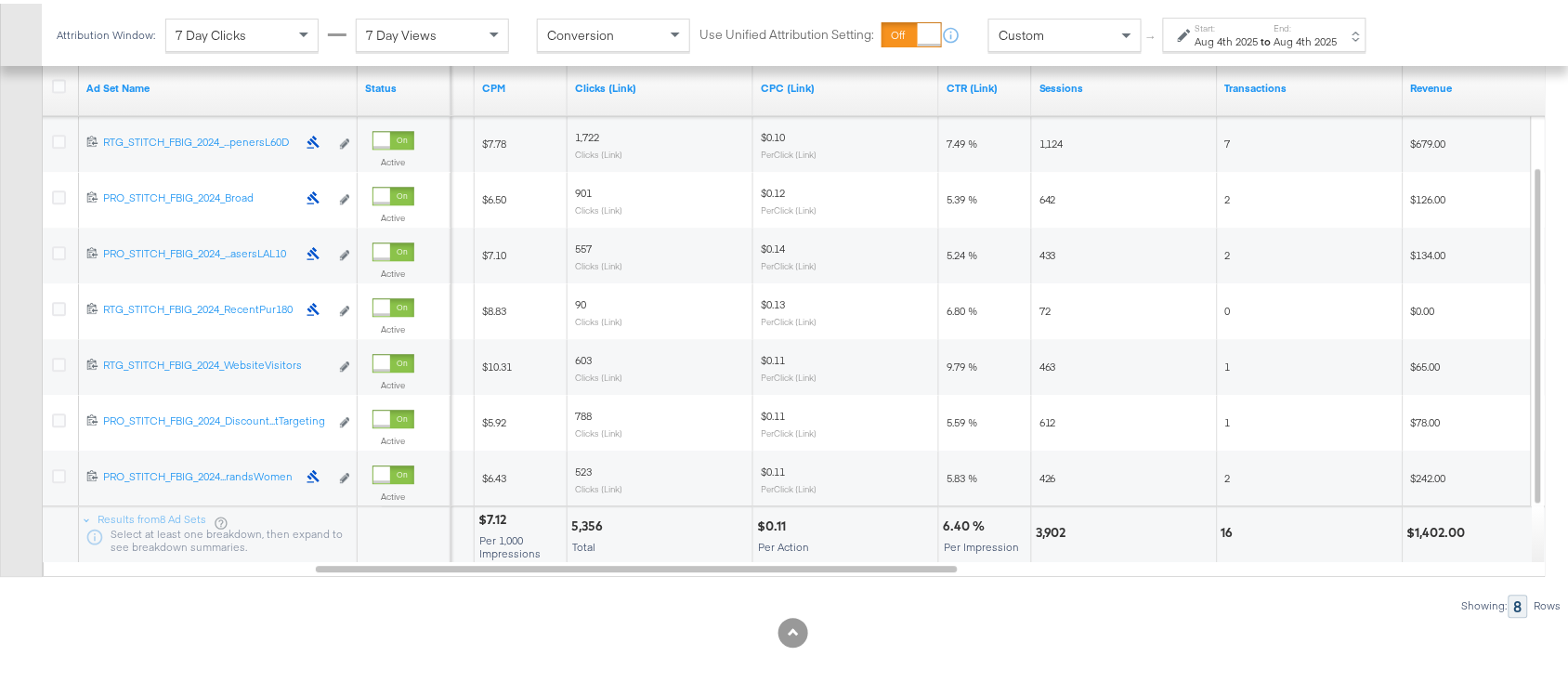 click on "16" at bounding box center (1230, 529) 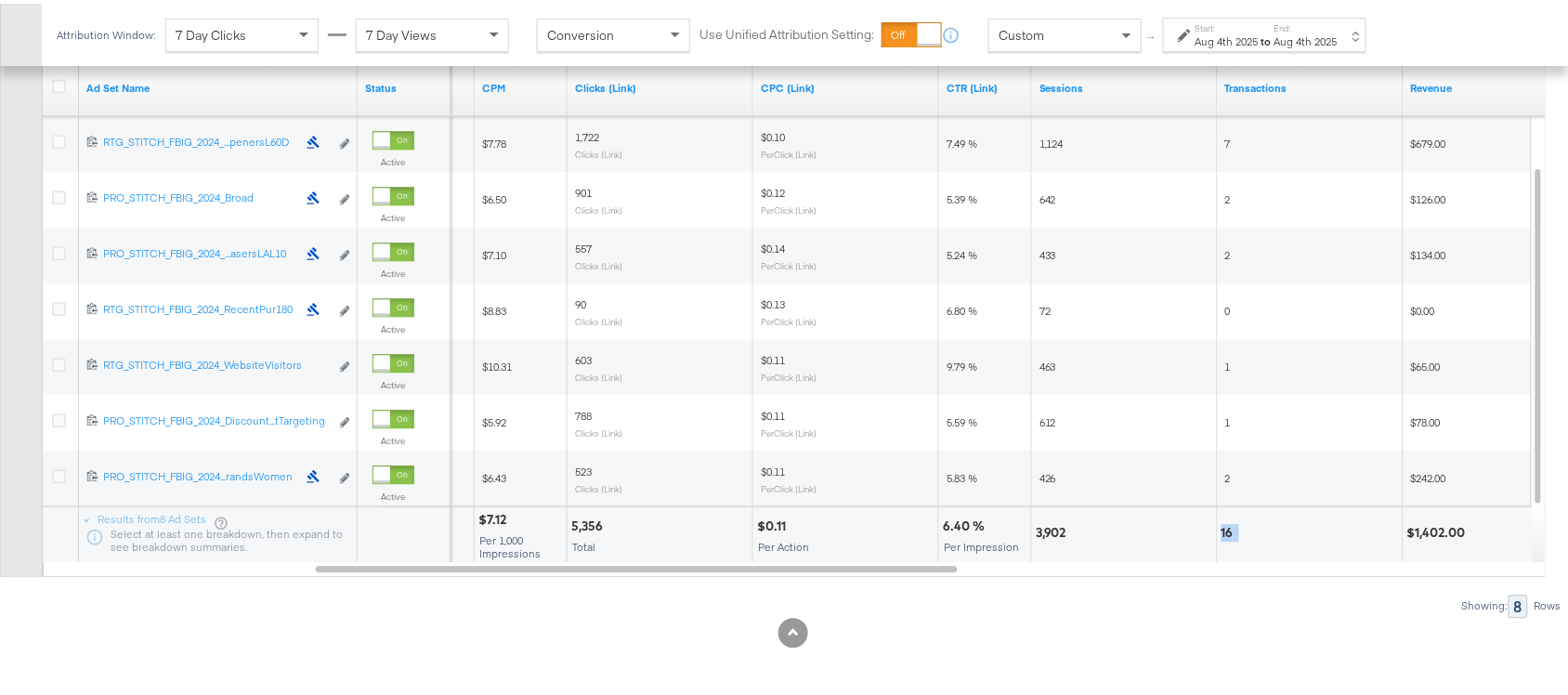 click on "16" at bounding box center (1230, 529) 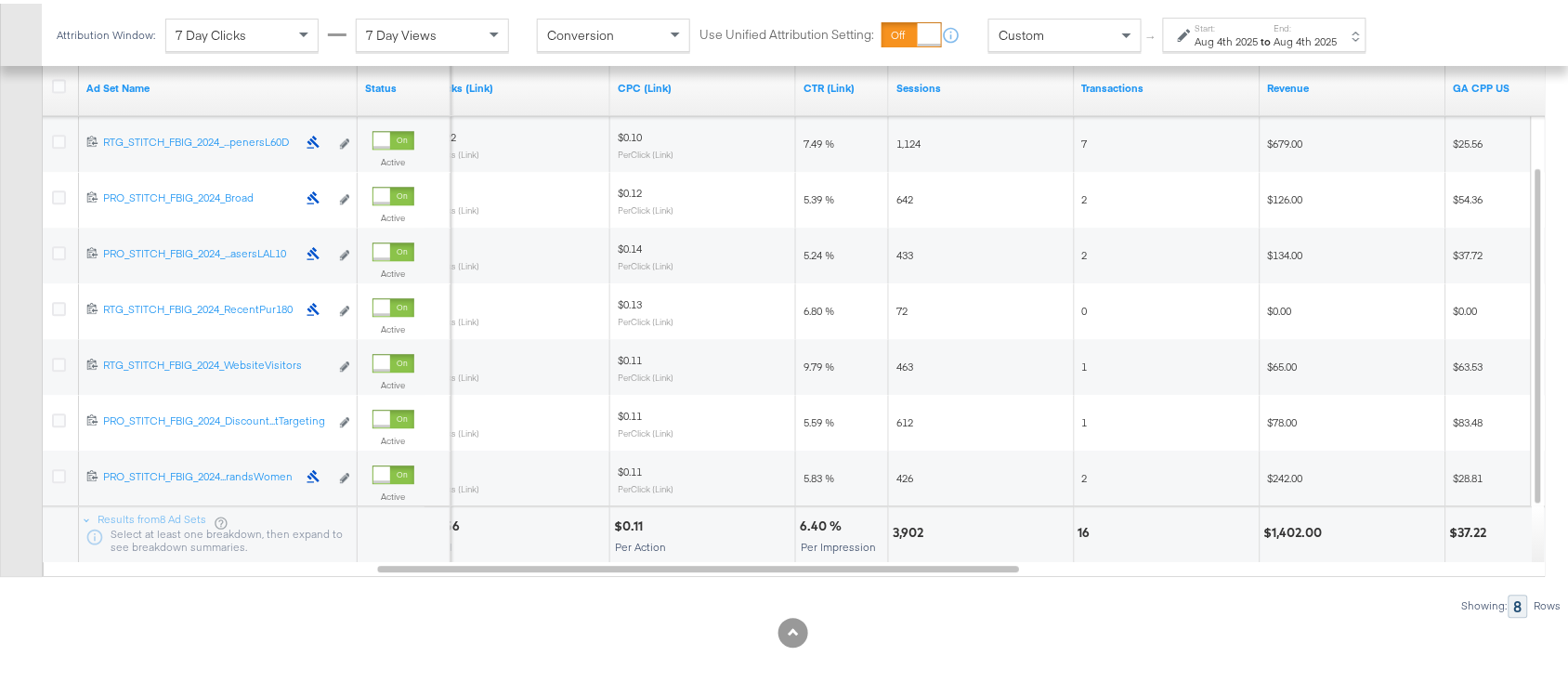 click on "$1,402.00" at bounding box center [1296, 529] 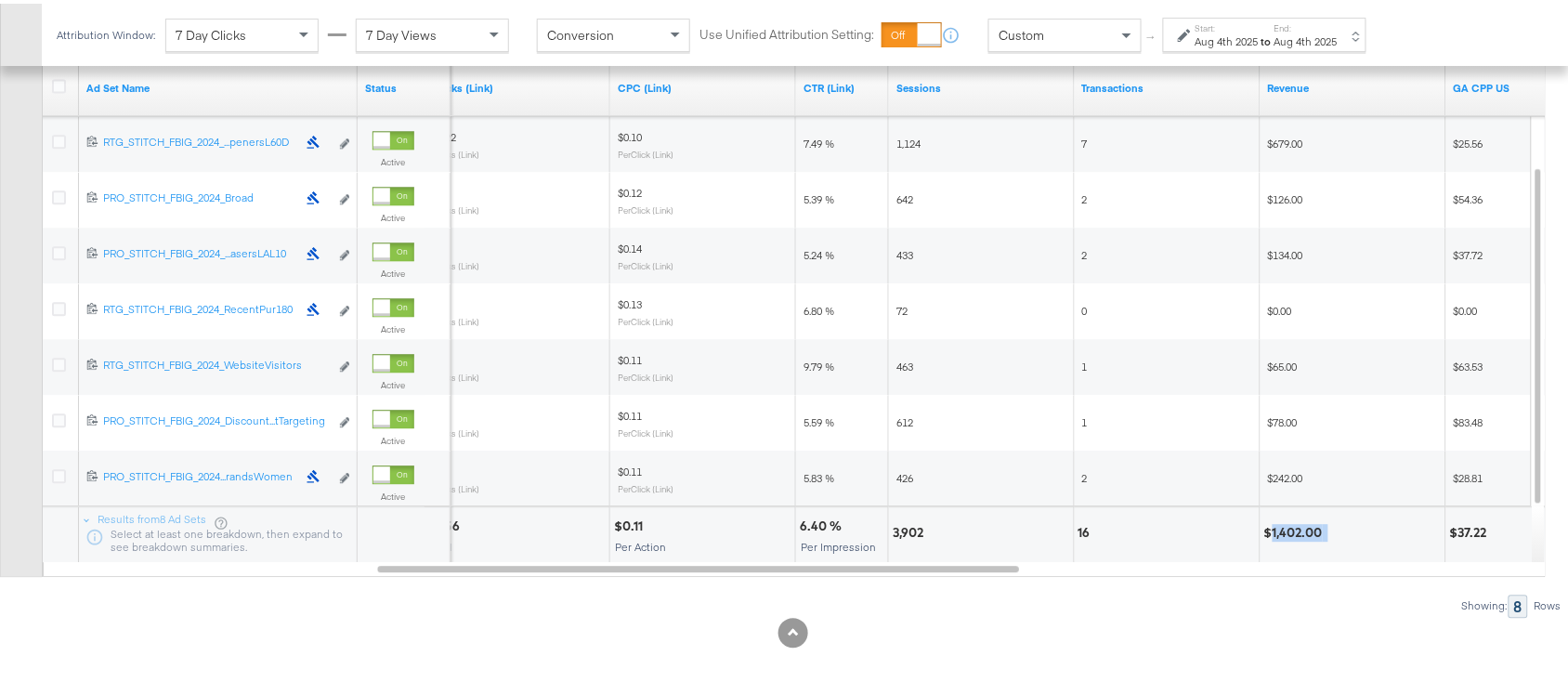 click on "$1,402.00" at bounding box center (1296, 529) 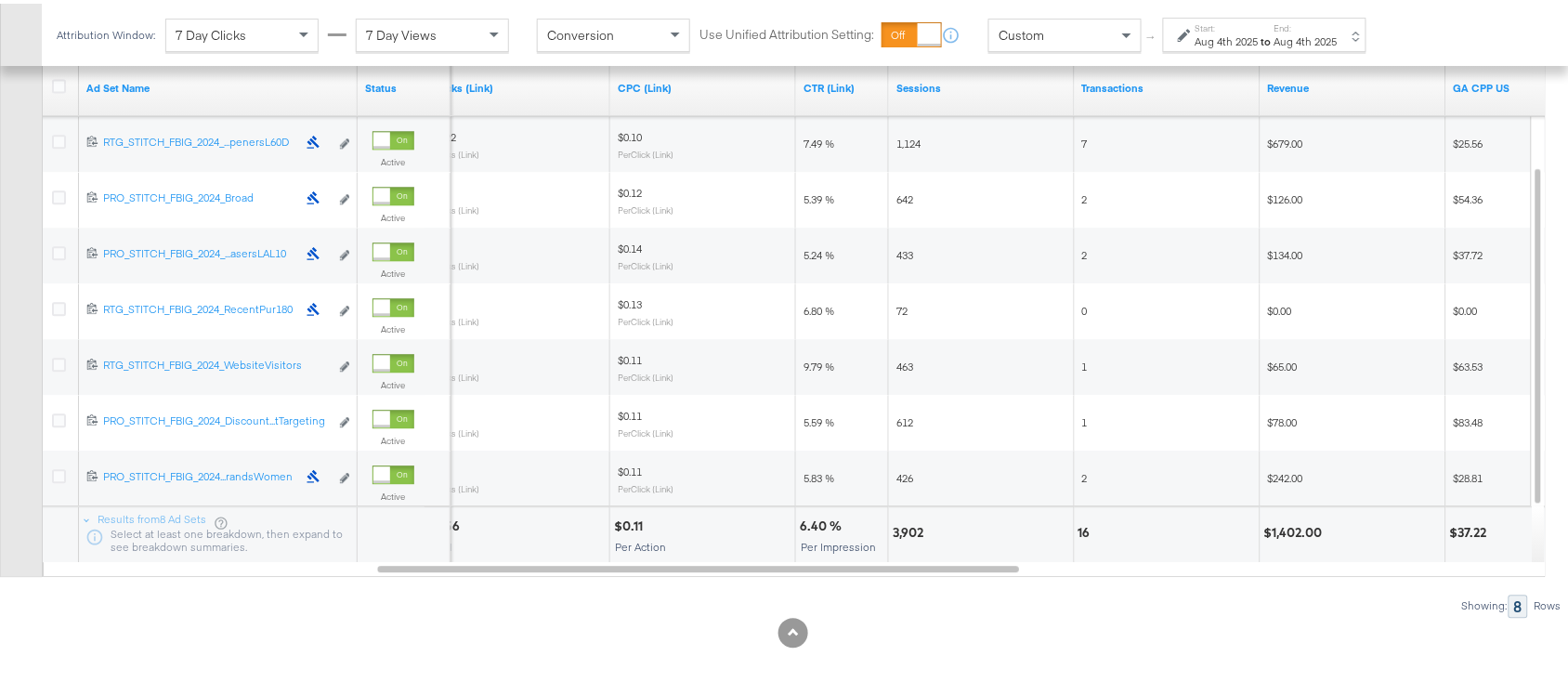click on "Aug 4th 2025" at bounding box center [1227, 38] 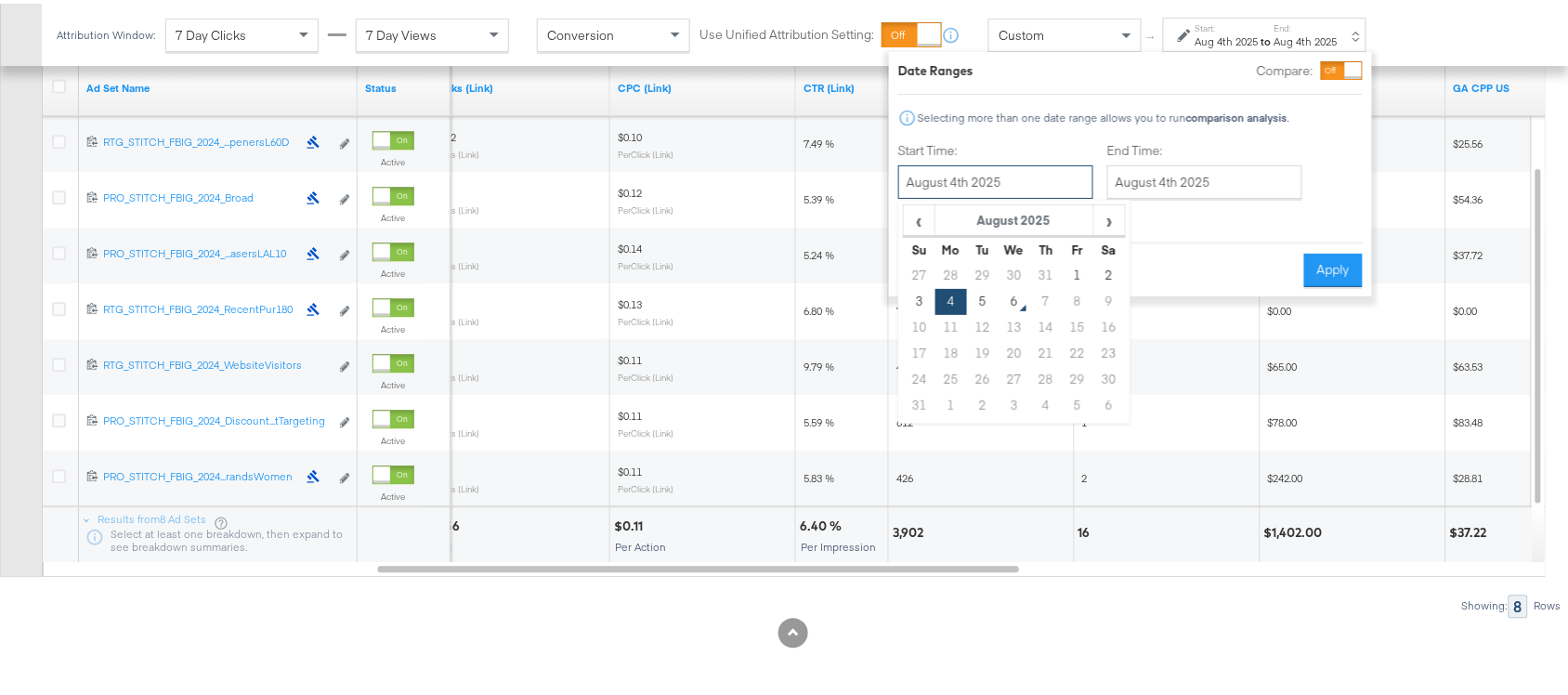 click on "August 4th 2025" at bounding box center [996, 178] 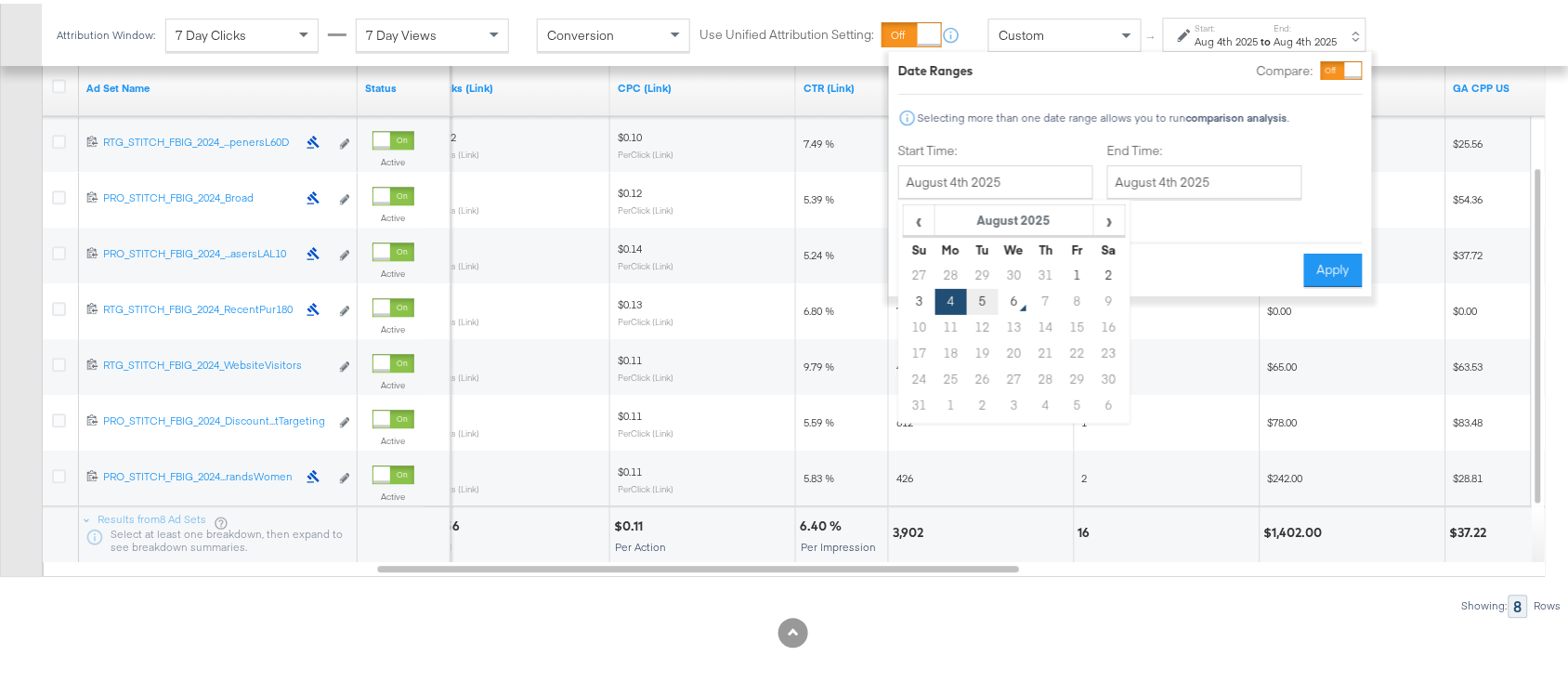 click on "5" at bounding box center [983, 298] 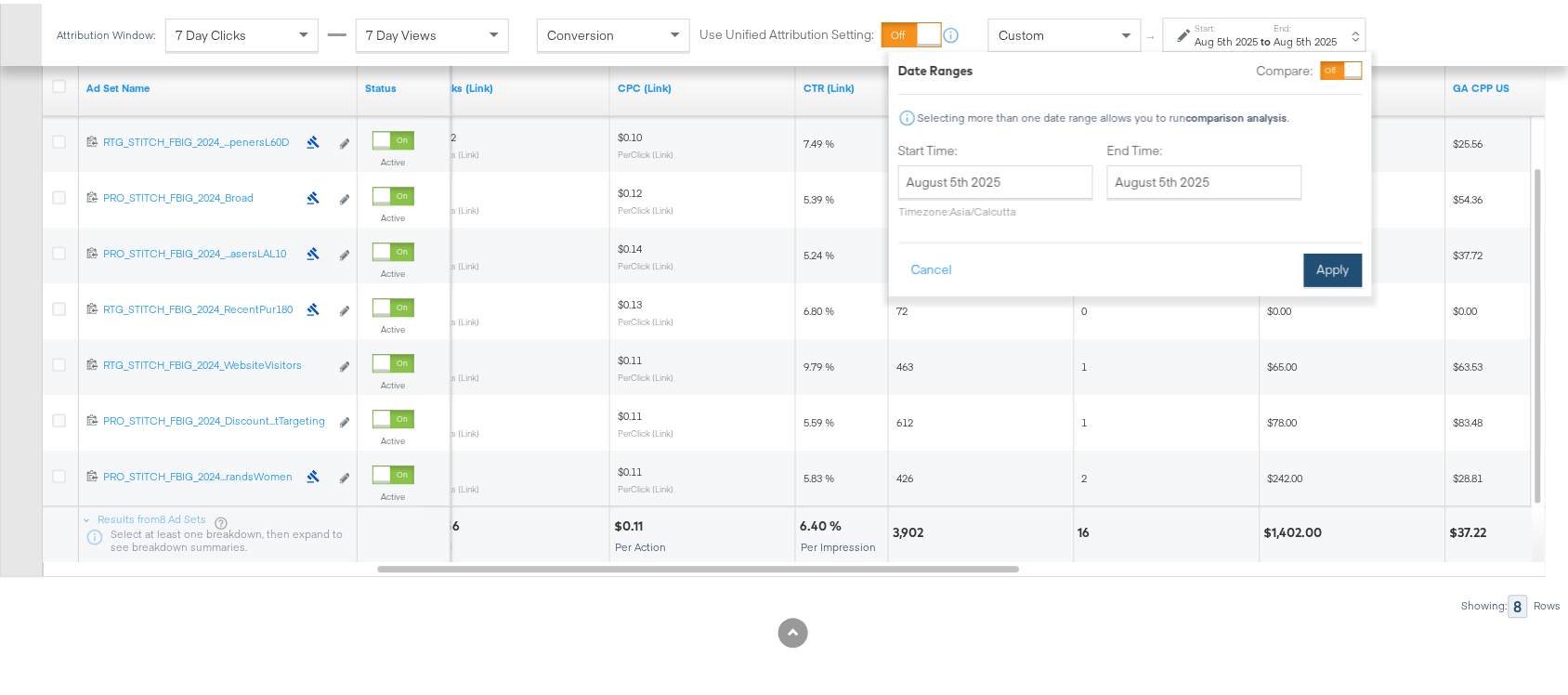 click on "Apply" at bounding box center (1333, 267) 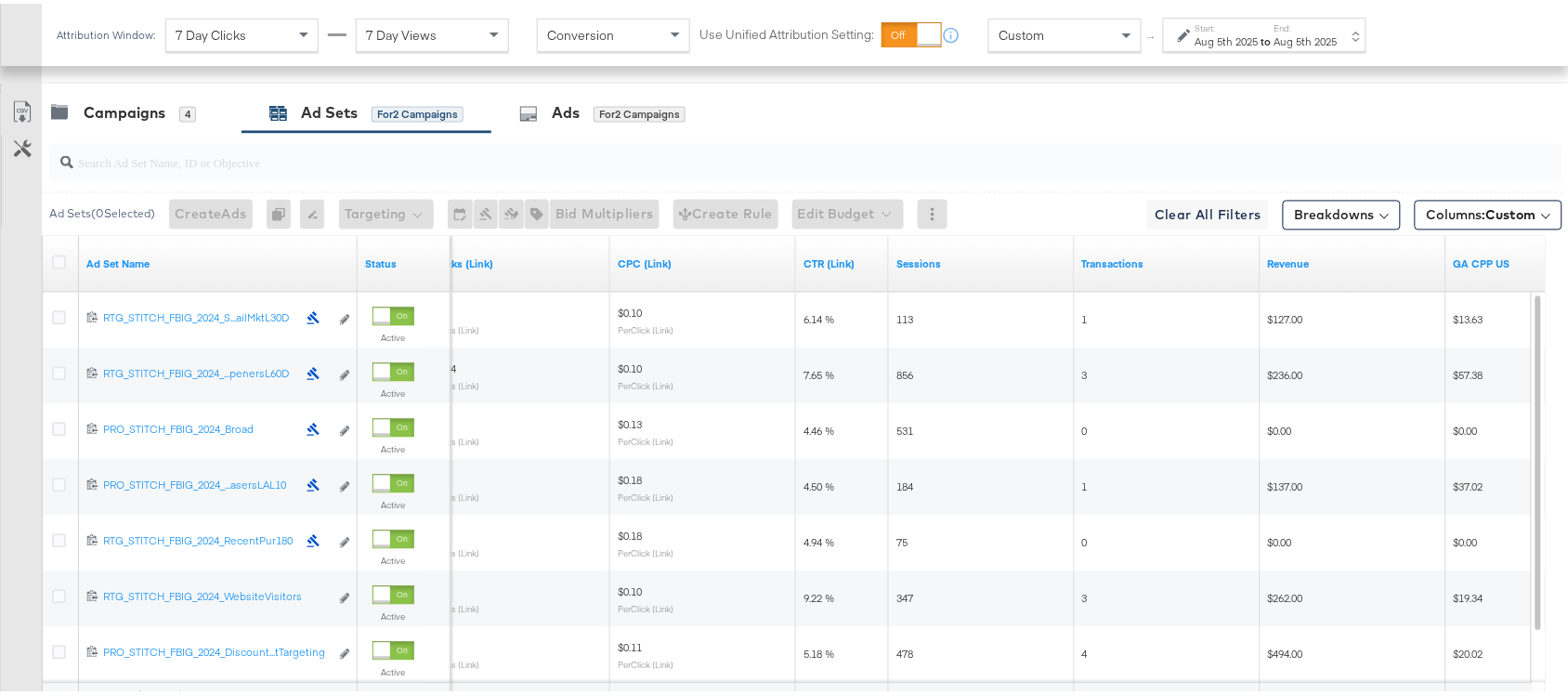 scroll, scrollTop: 1191, scrollLeft: 0, axis: vertical 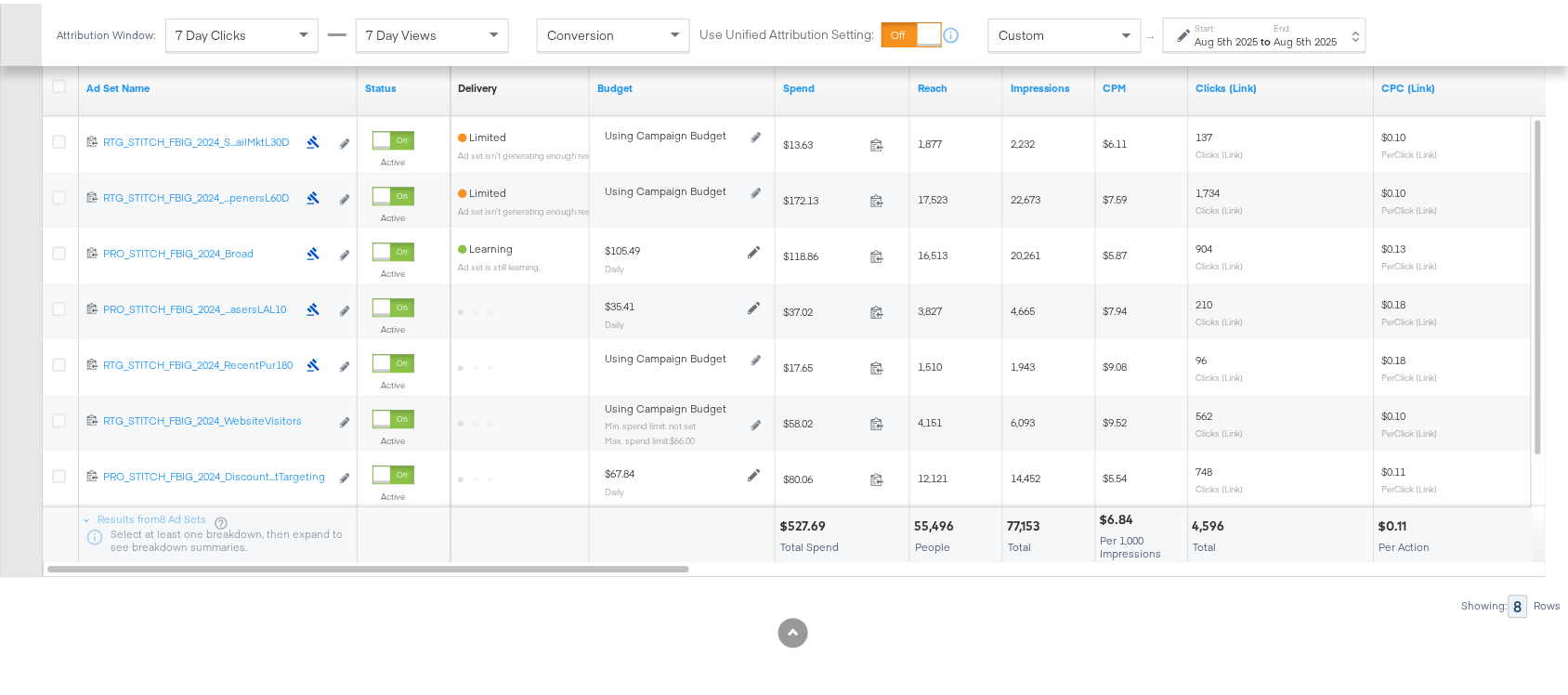 click on "$527.69" at bounding box center [805, 522] 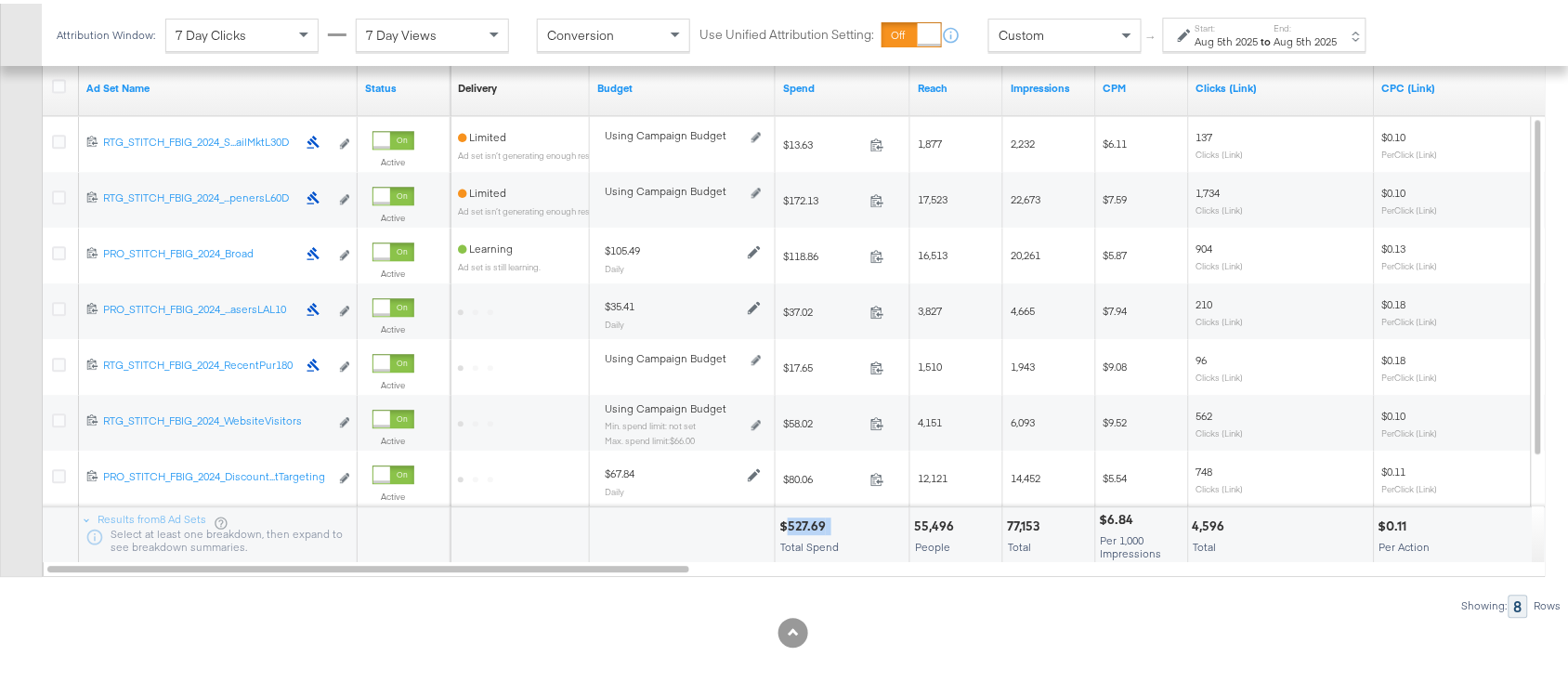 click on "$527.69" at bounding box center (805, 522) 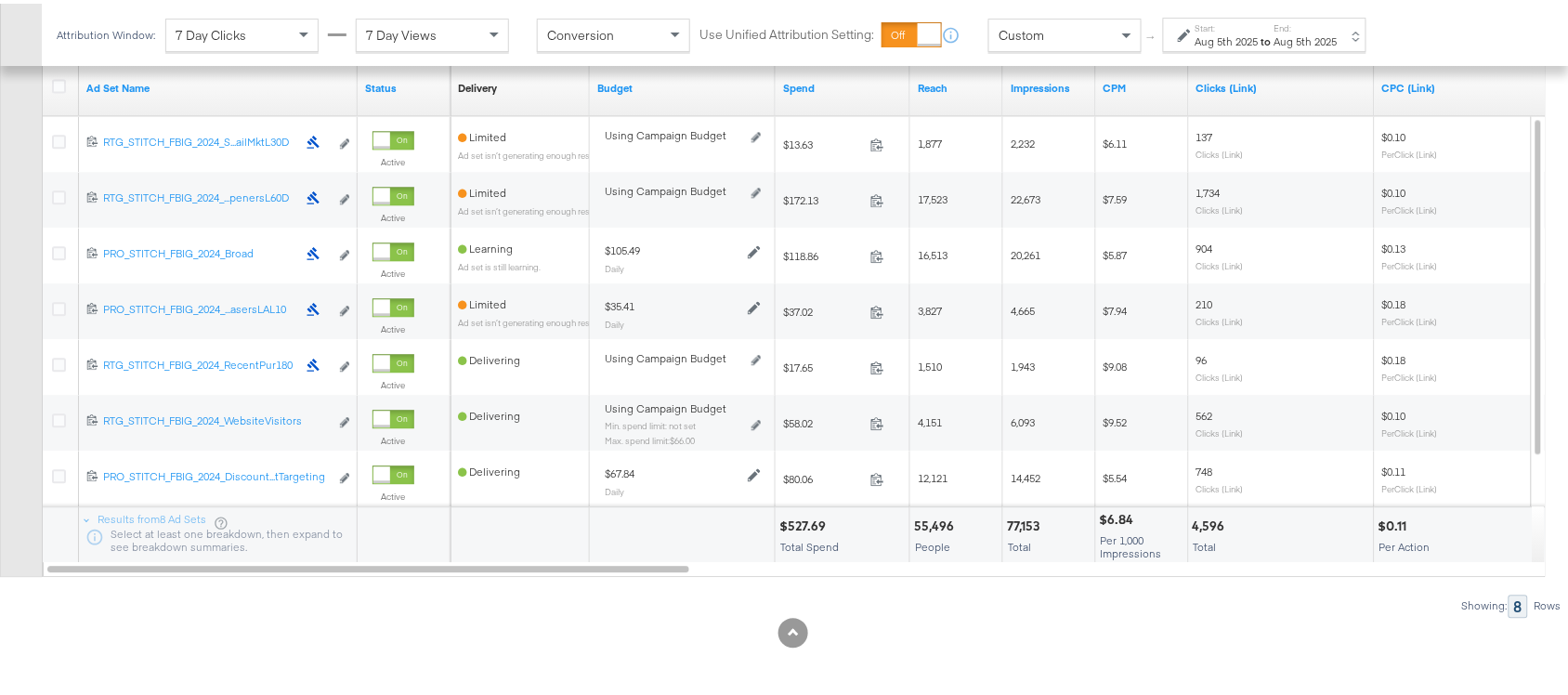 click on "77,153" at bounding box center (1026, 522) 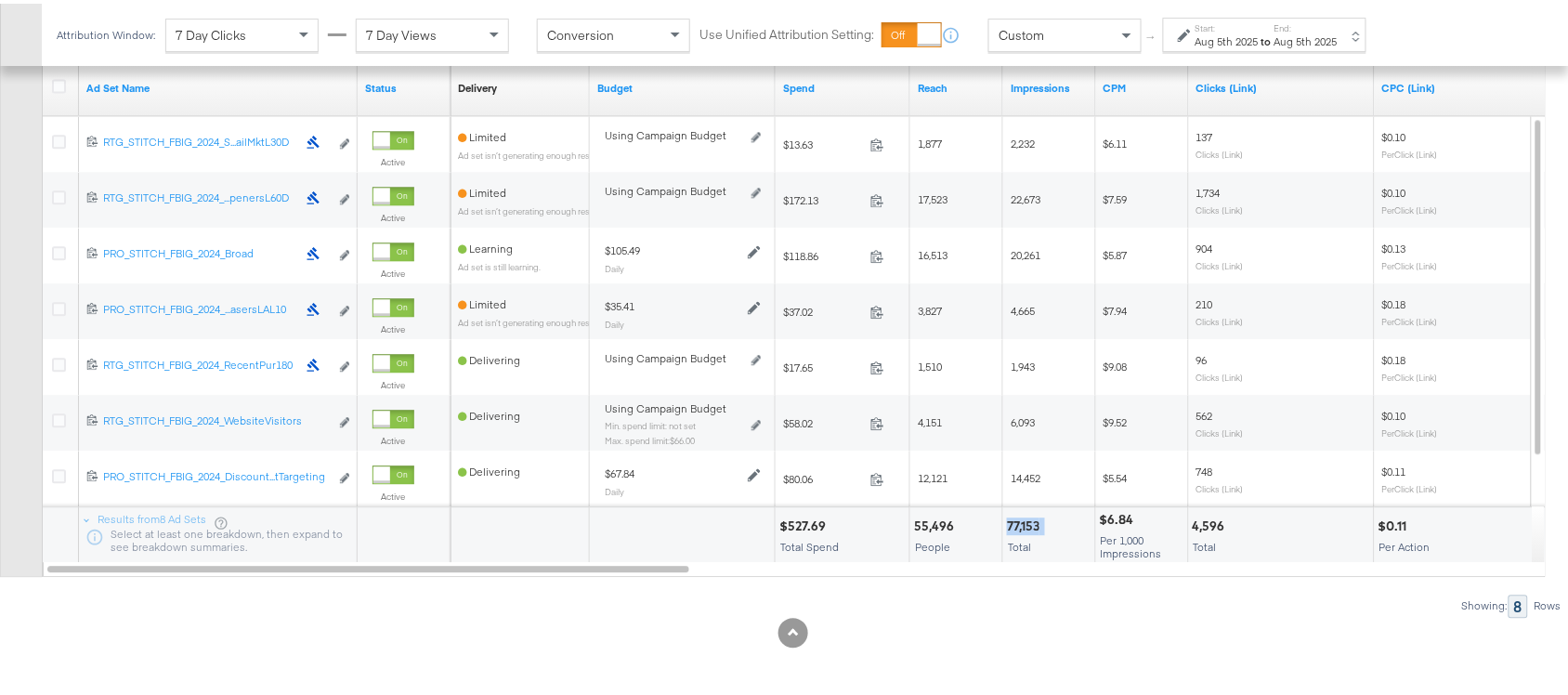 click on "77,153" at bounding box center (1026, 522) 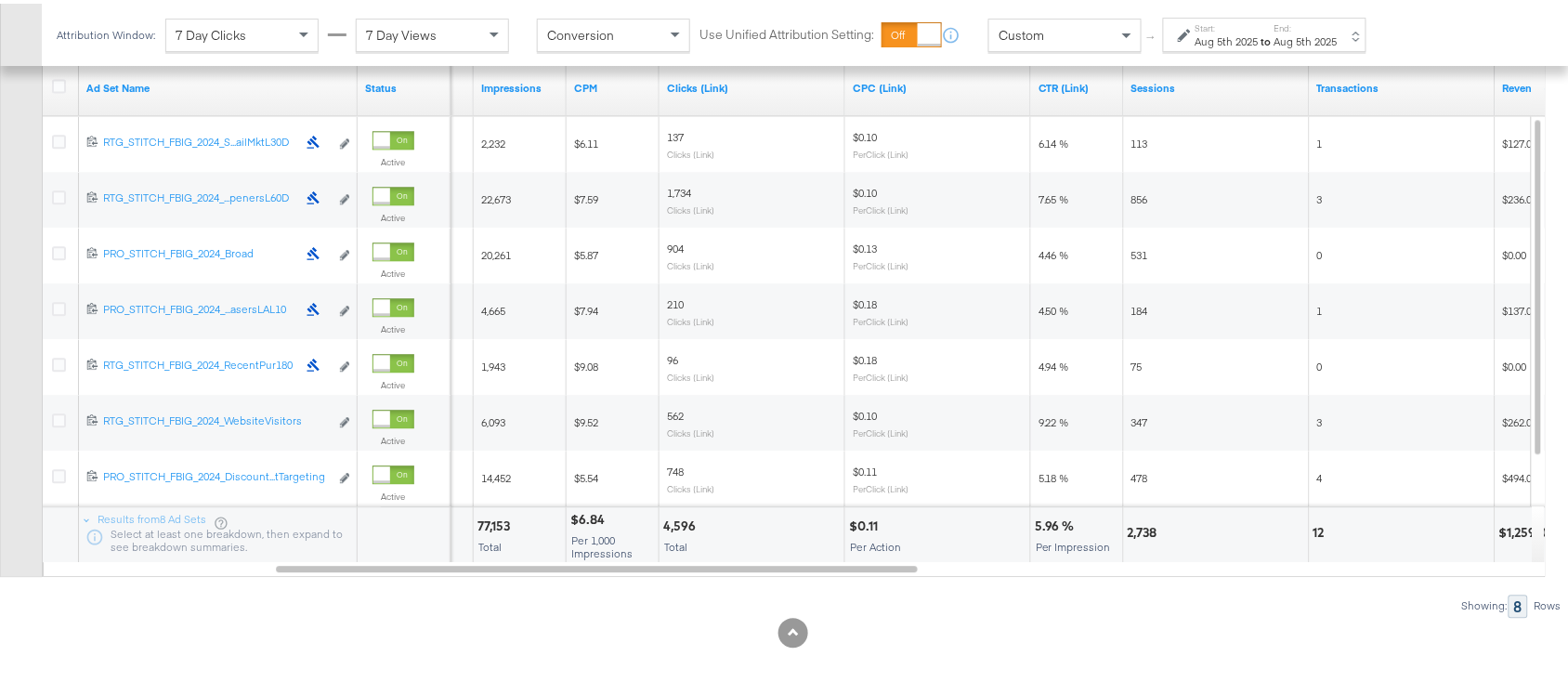 click on "4,596" at bounding box center [682, 522] 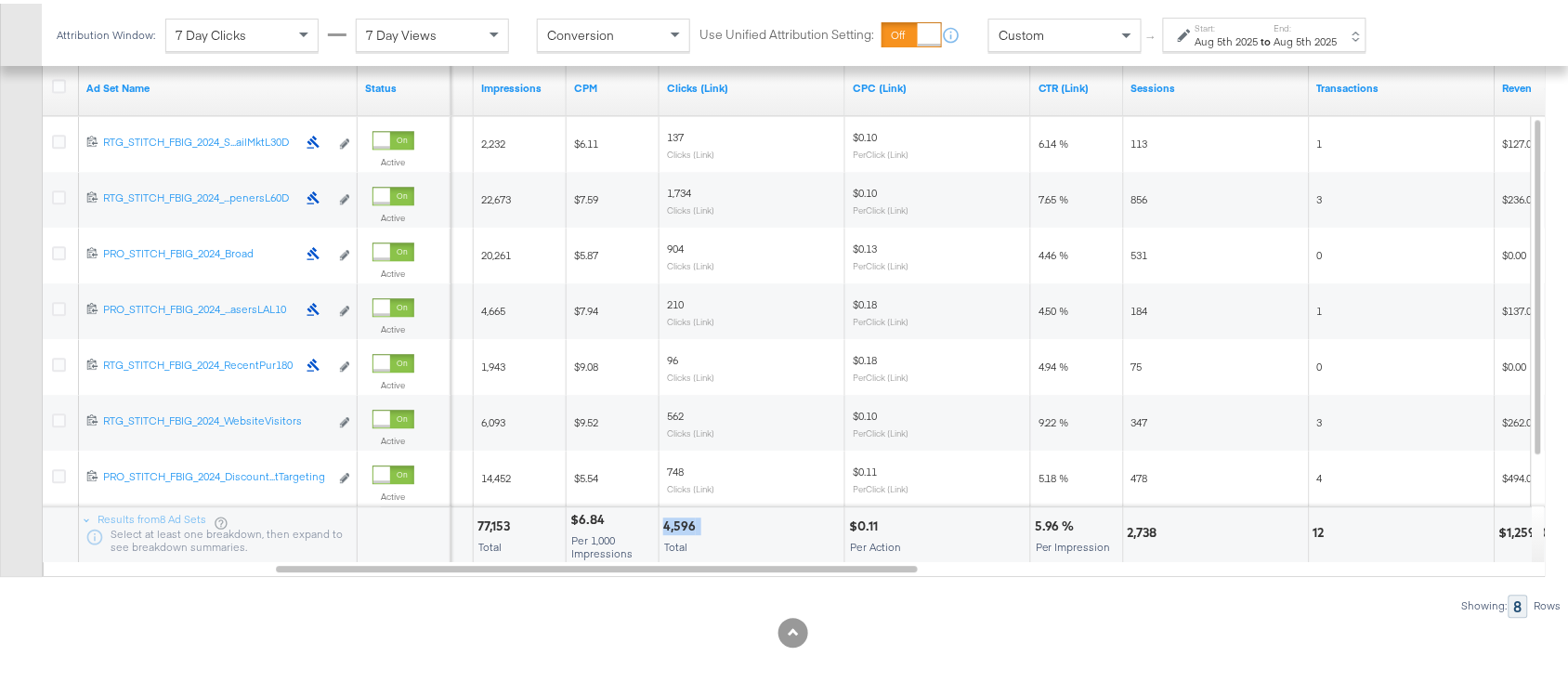 click on "4,596" at bounding box center [682, 522] 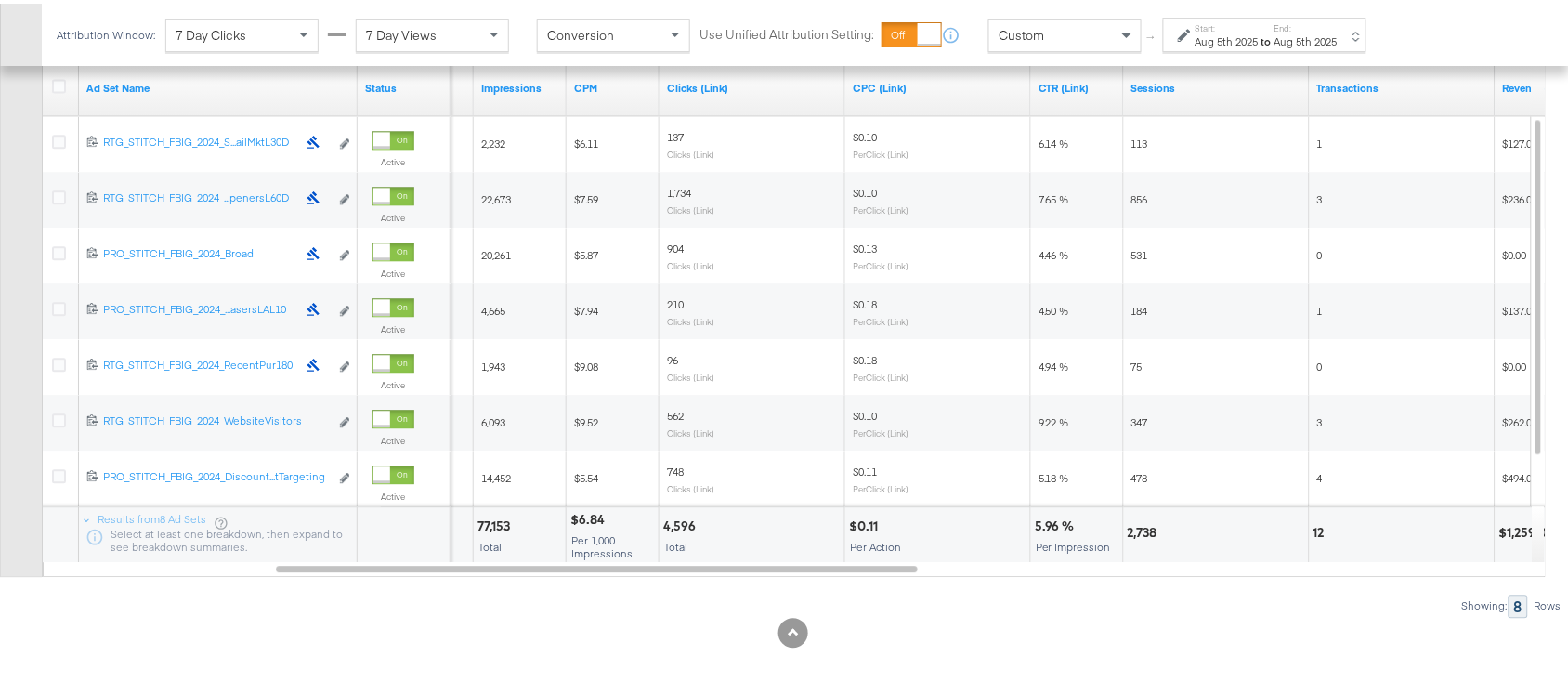 click on "2,738" at bounding box center (1145, 529) 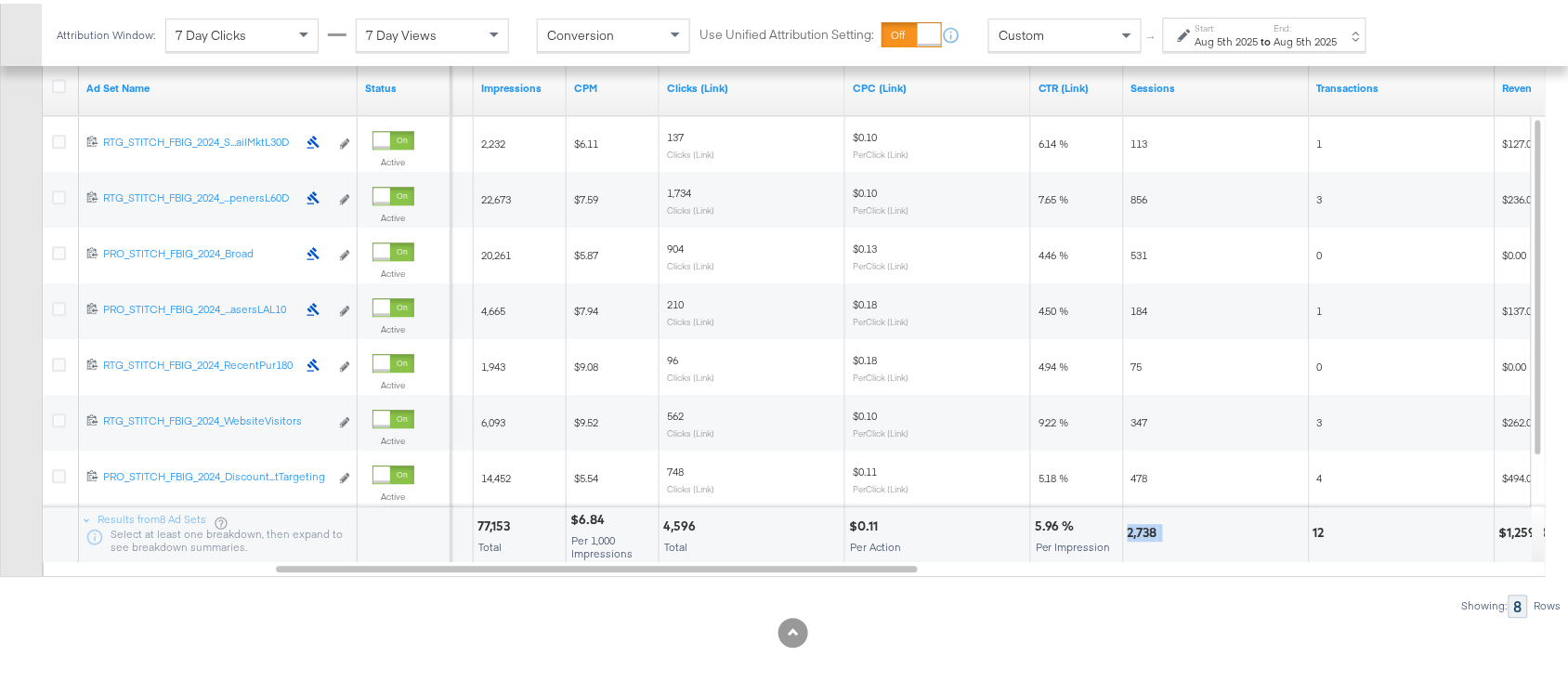 click on "2,738" at bounding box center (1145, 529) 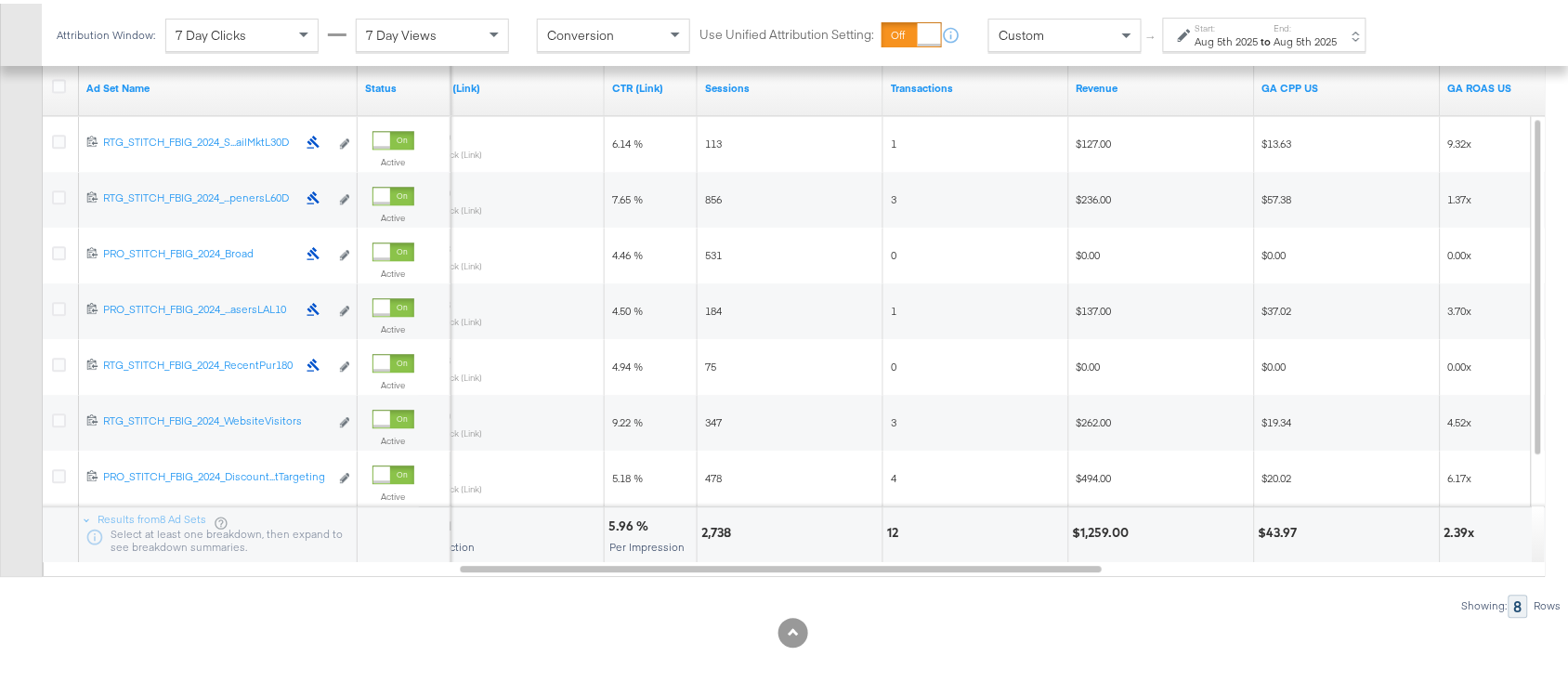 click on "12" at bounding box center (895, 529) 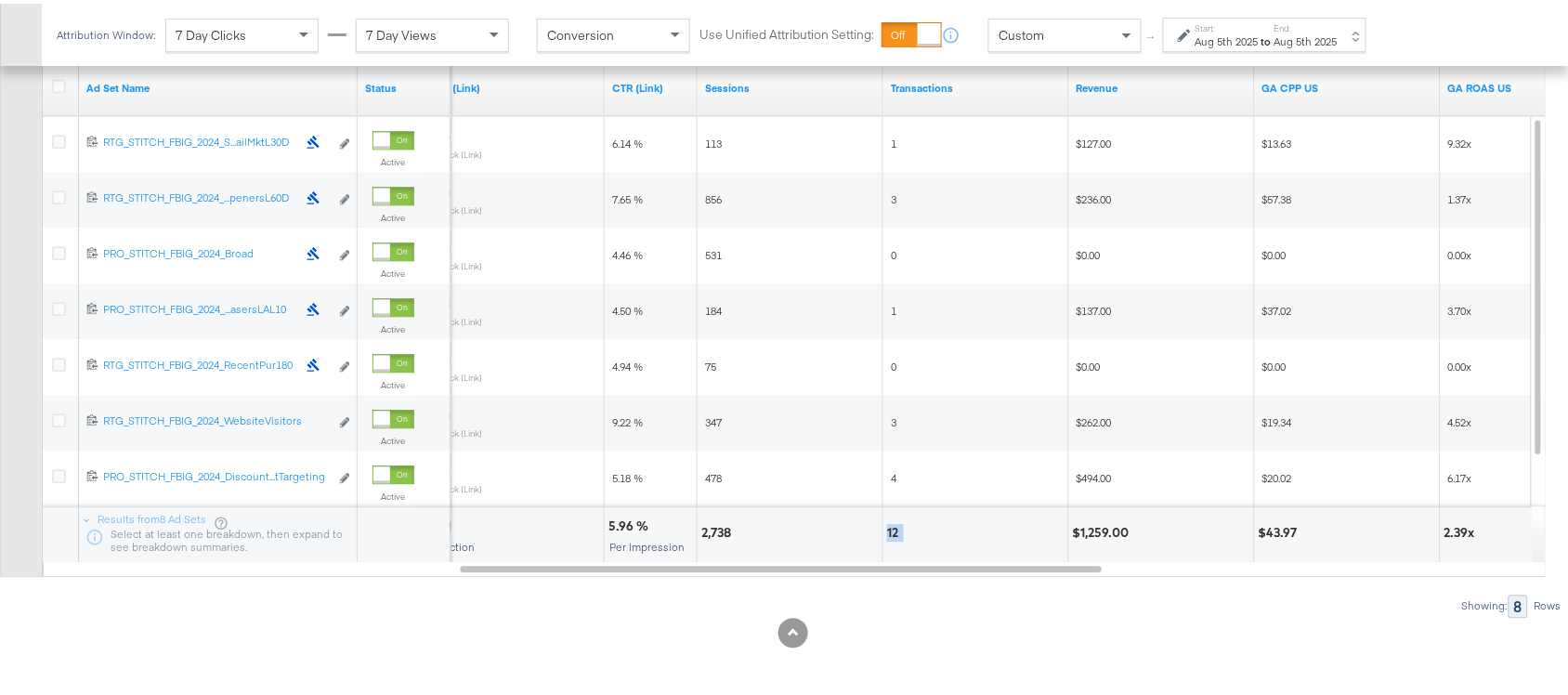click on "12" at bounding box center (895, 529) 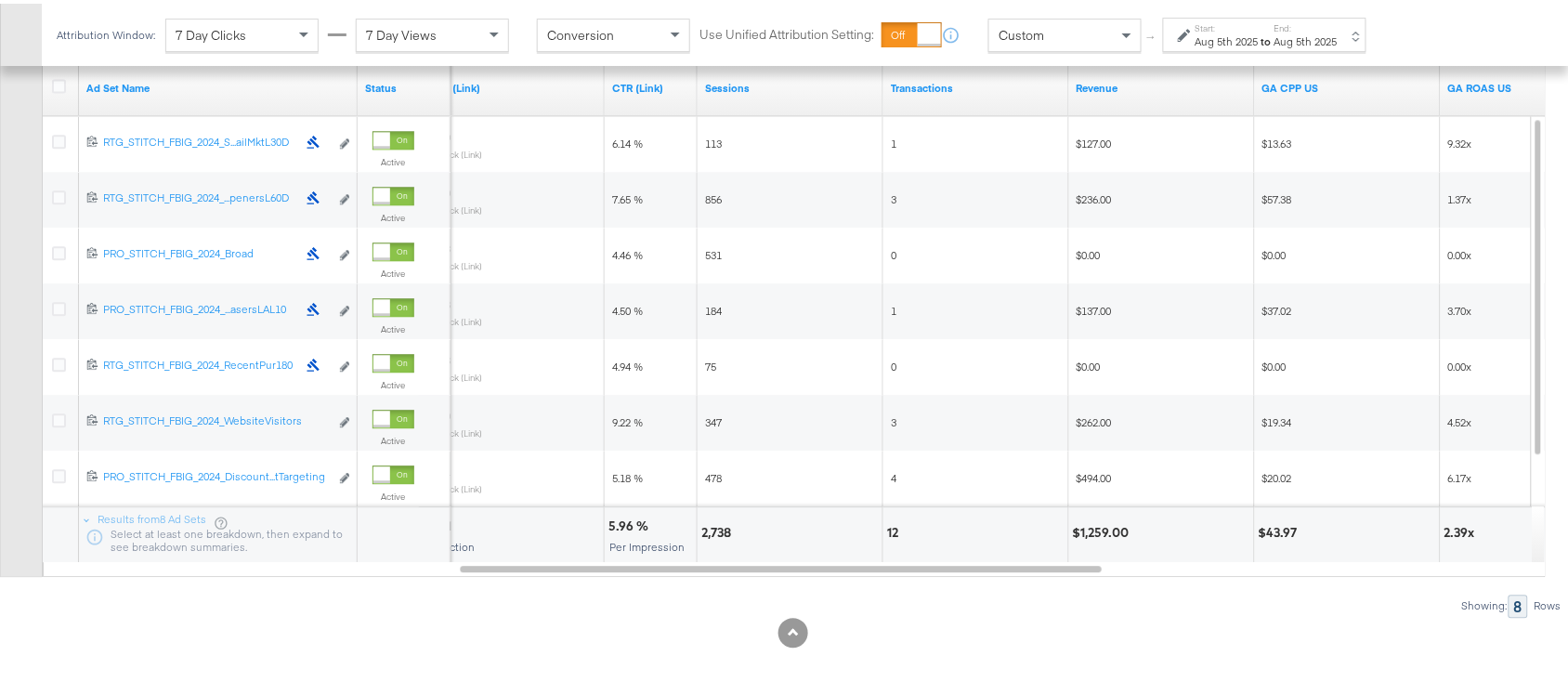 click on "$1,259.00" at bounding box center [1104, 529] 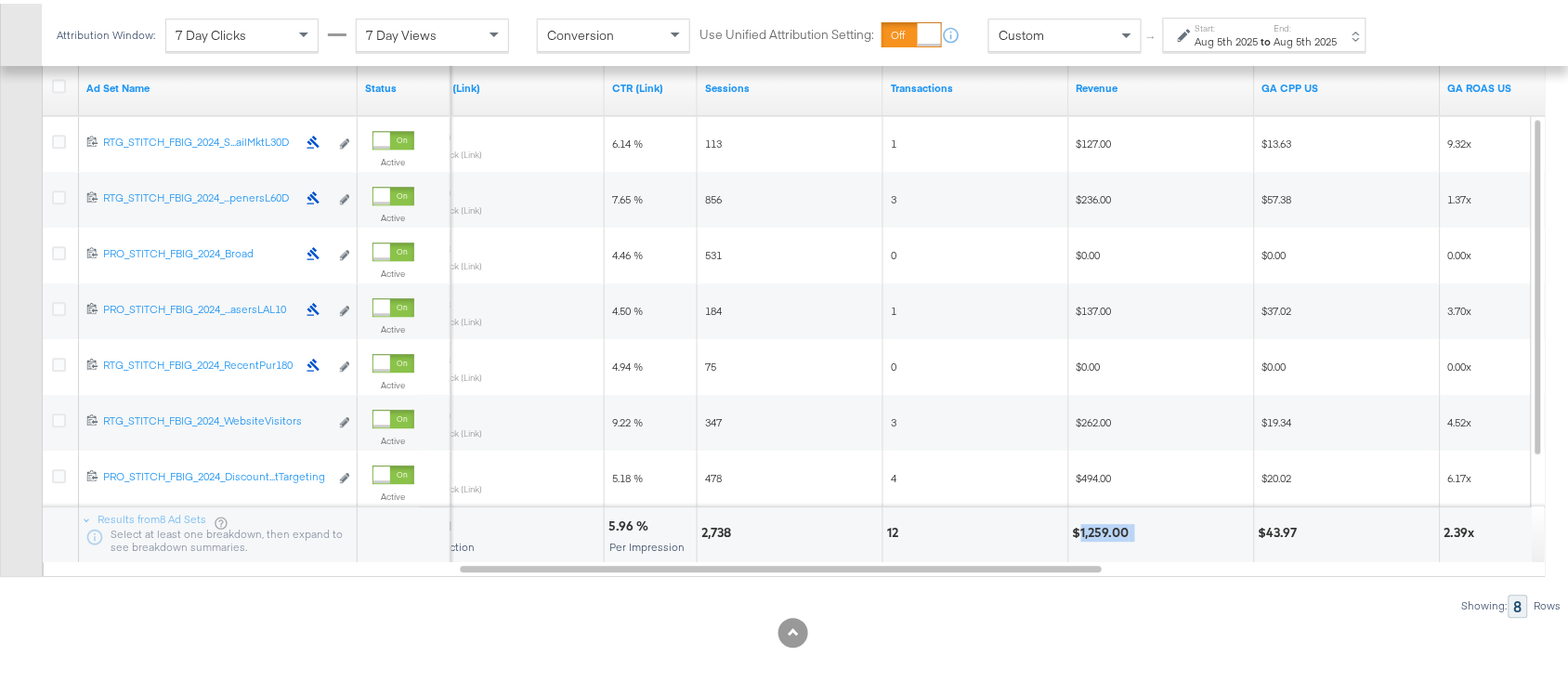click on "$1,259.00" at bounding box center [1104, 529] 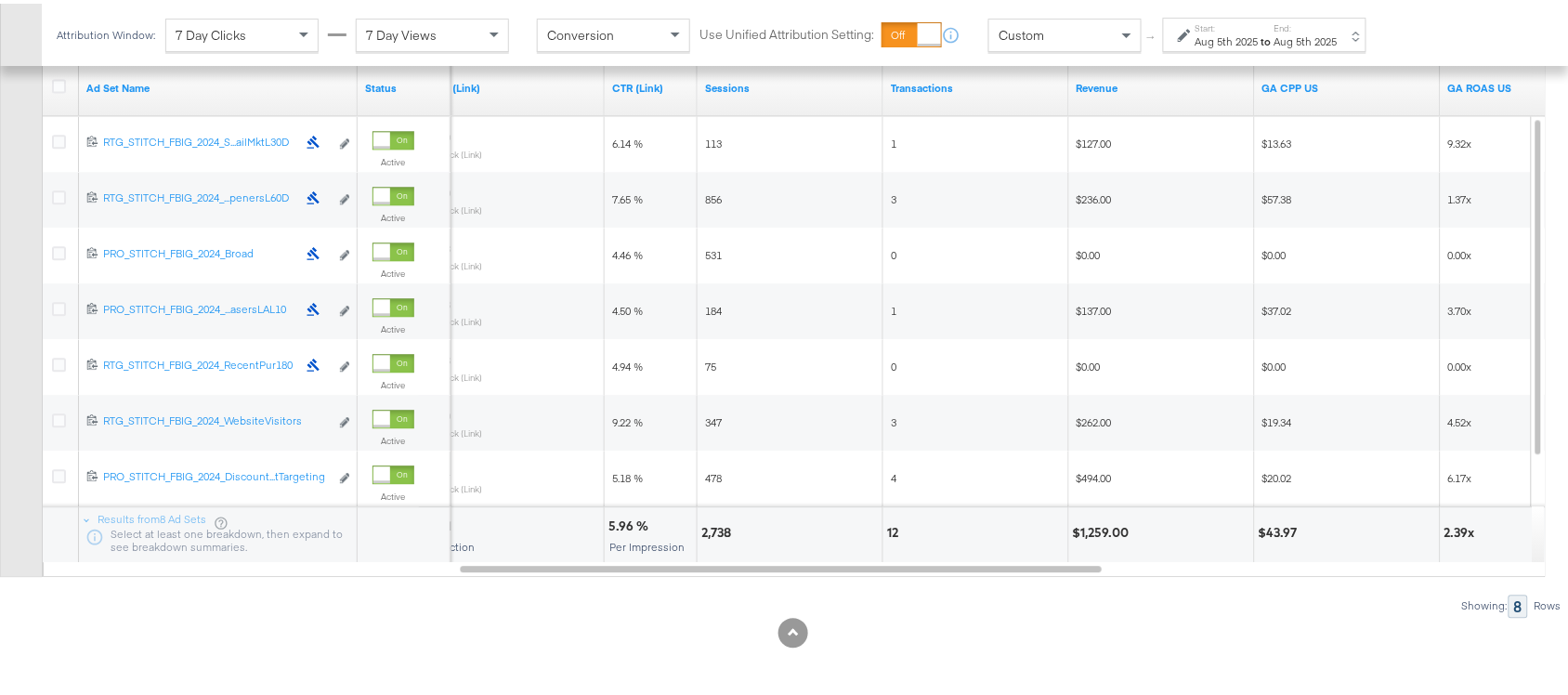 click on "to" at bounding box center (1266, 37) 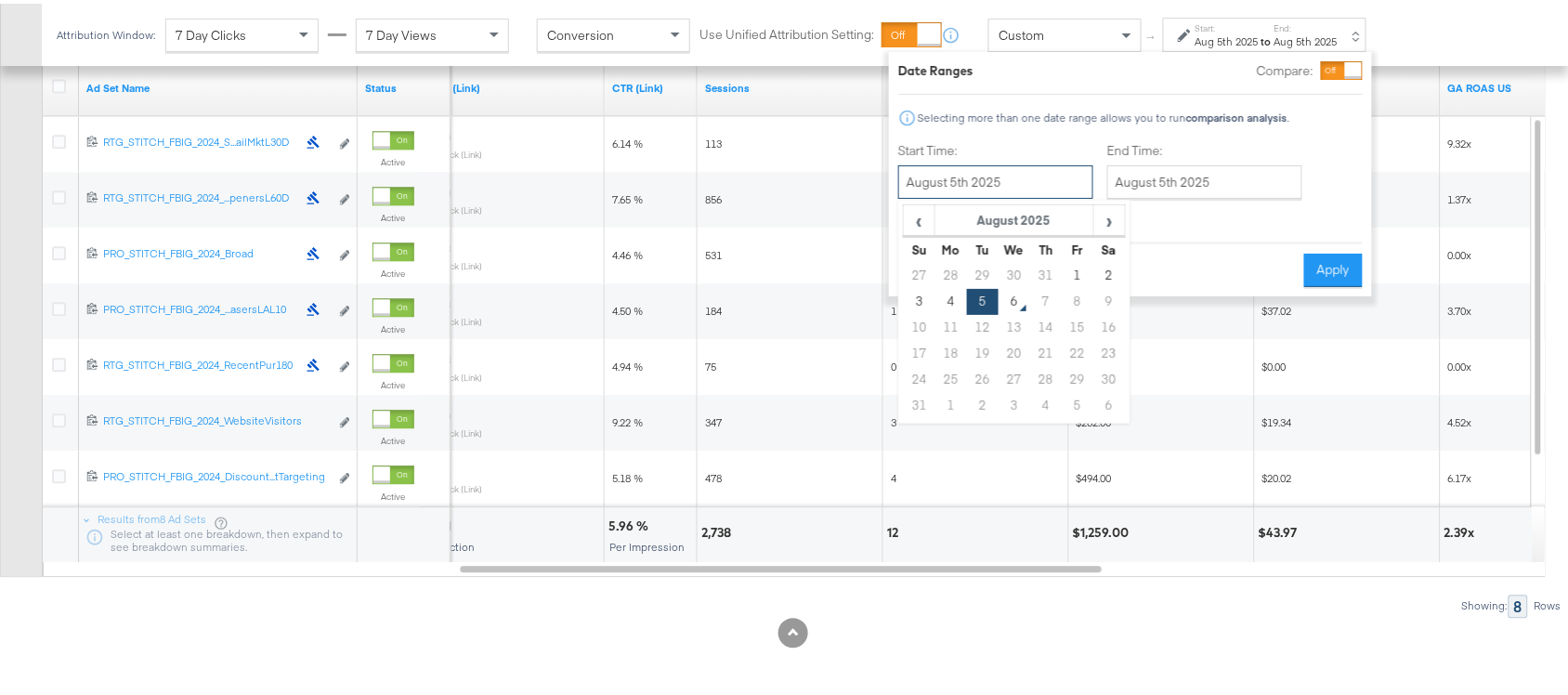 click on "August 5th 2025" at bounding box center (996, 178) 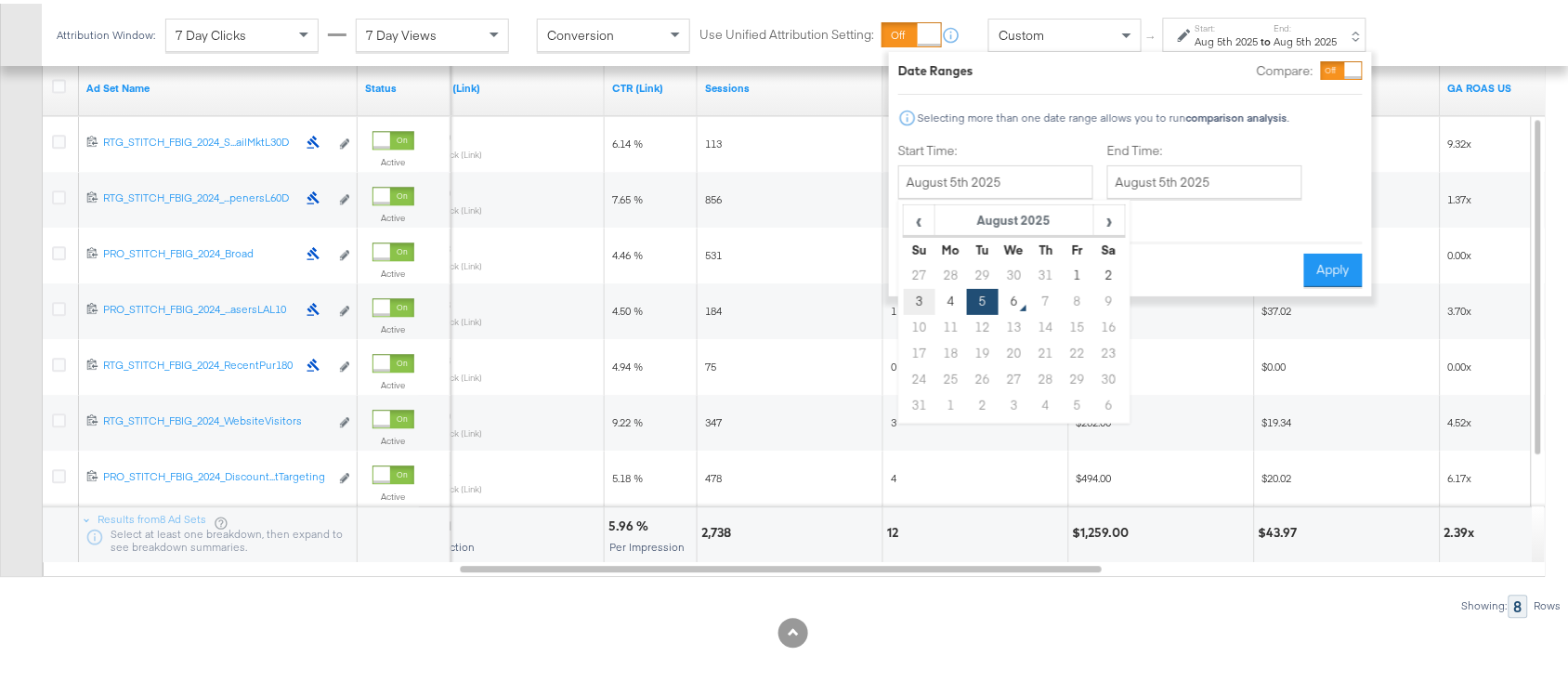 click on "3" at bounding box center (920, 298) 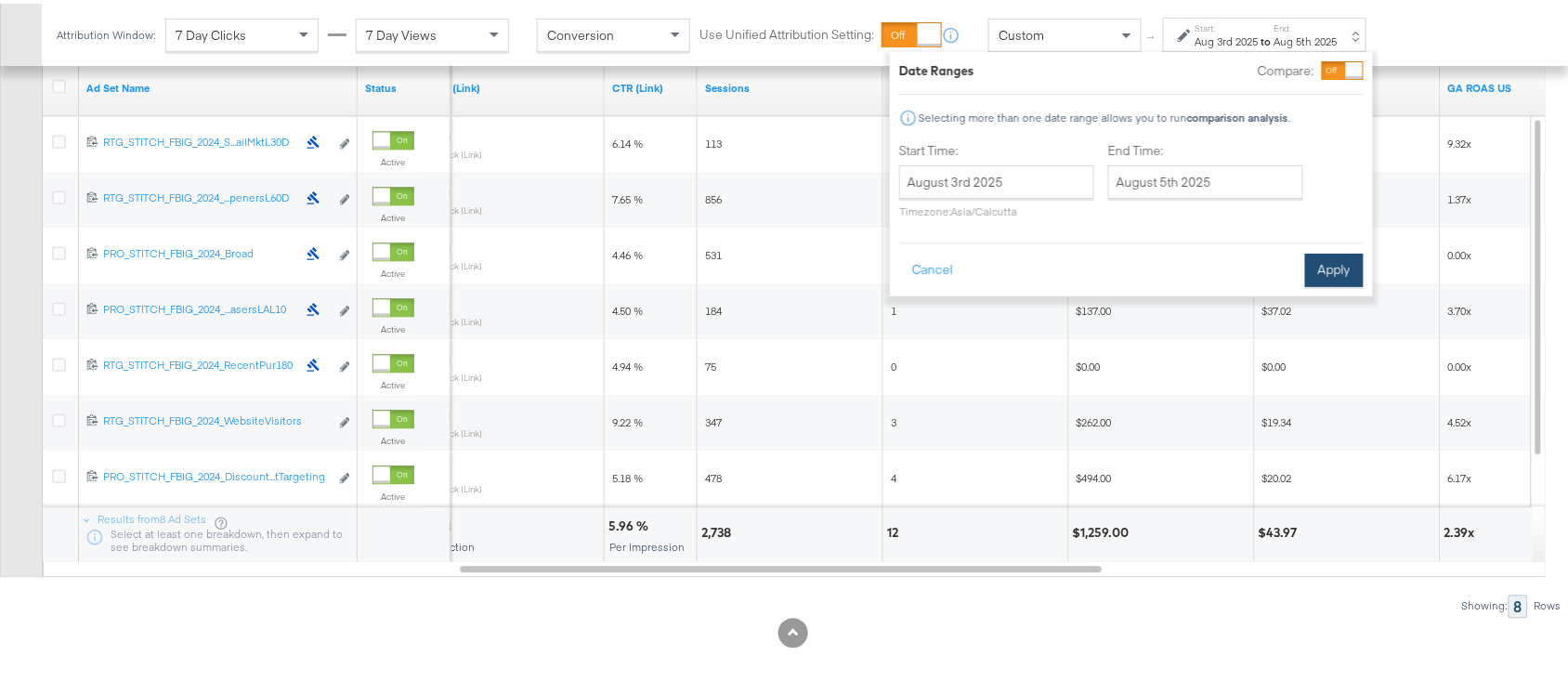 click on "Apply" at bounding box center (1334, 267) 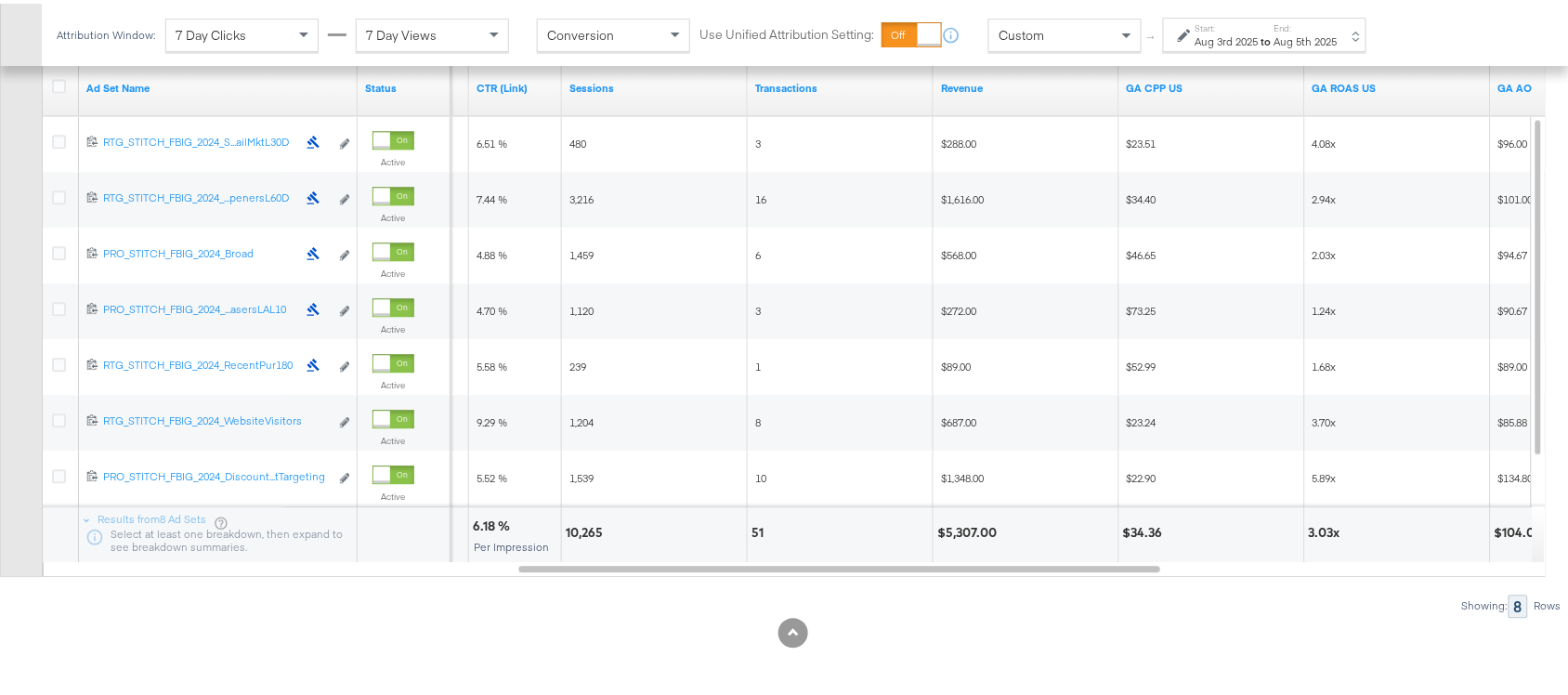 scroll, scrollTop: 0, scrollLeft: 0, axis: both 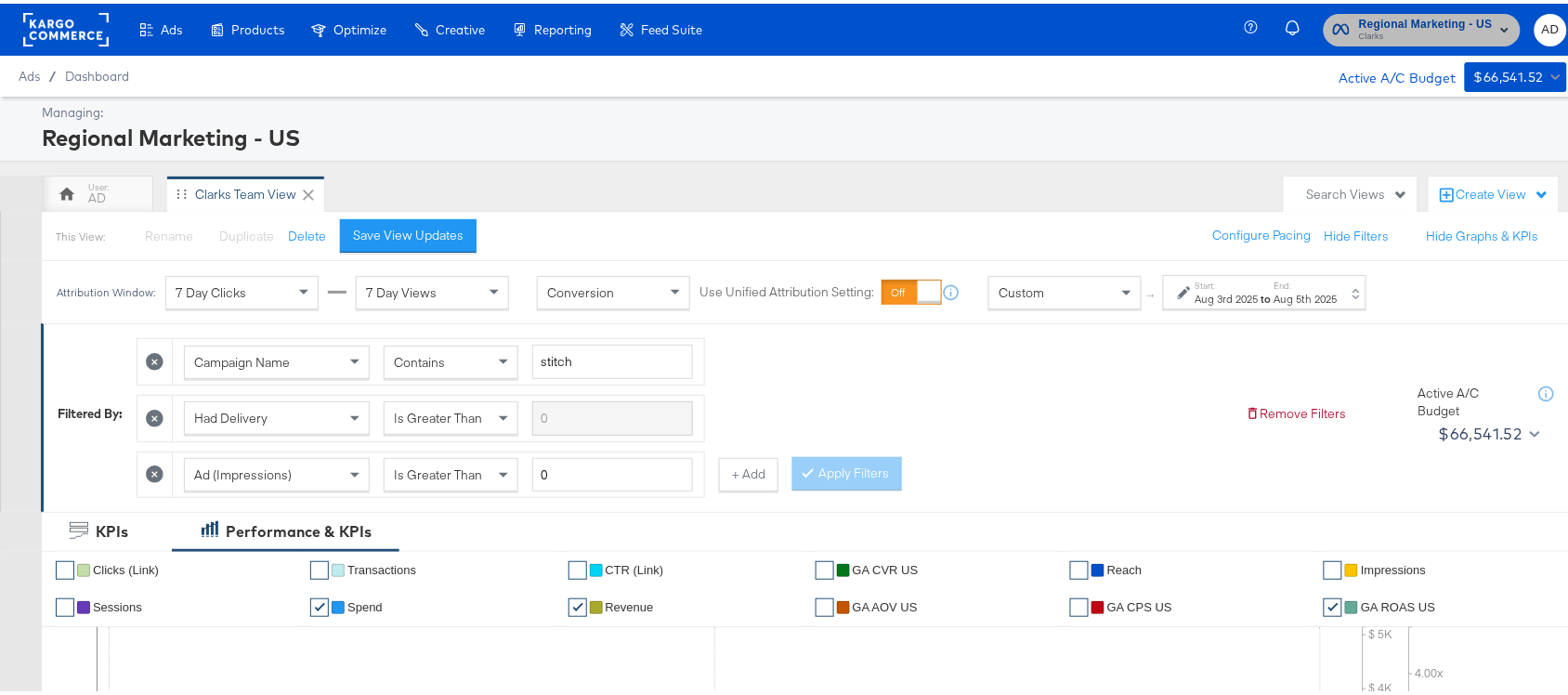click on "Clarks" at bounding box center (1426, 33) 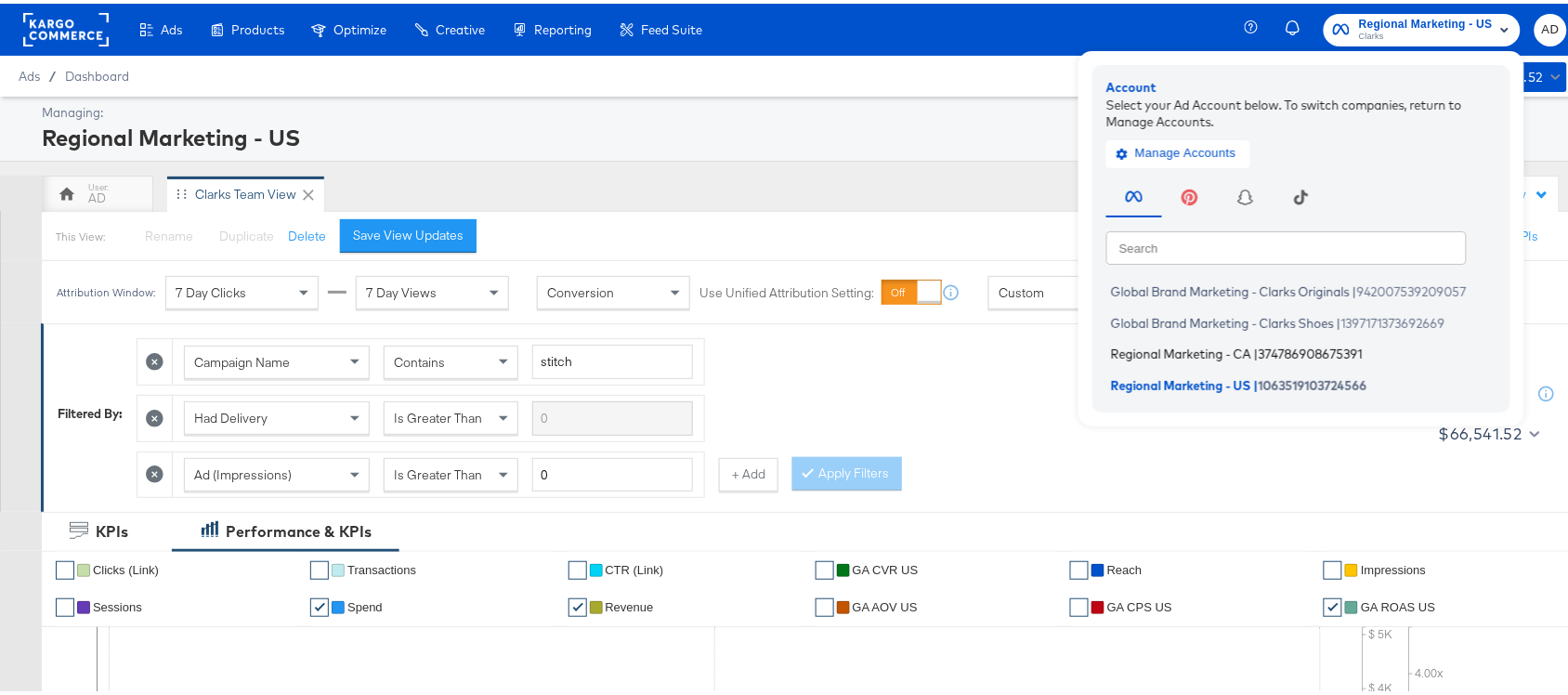 click on "Regional Marketing - CA" at bounding box center (1181, 350) 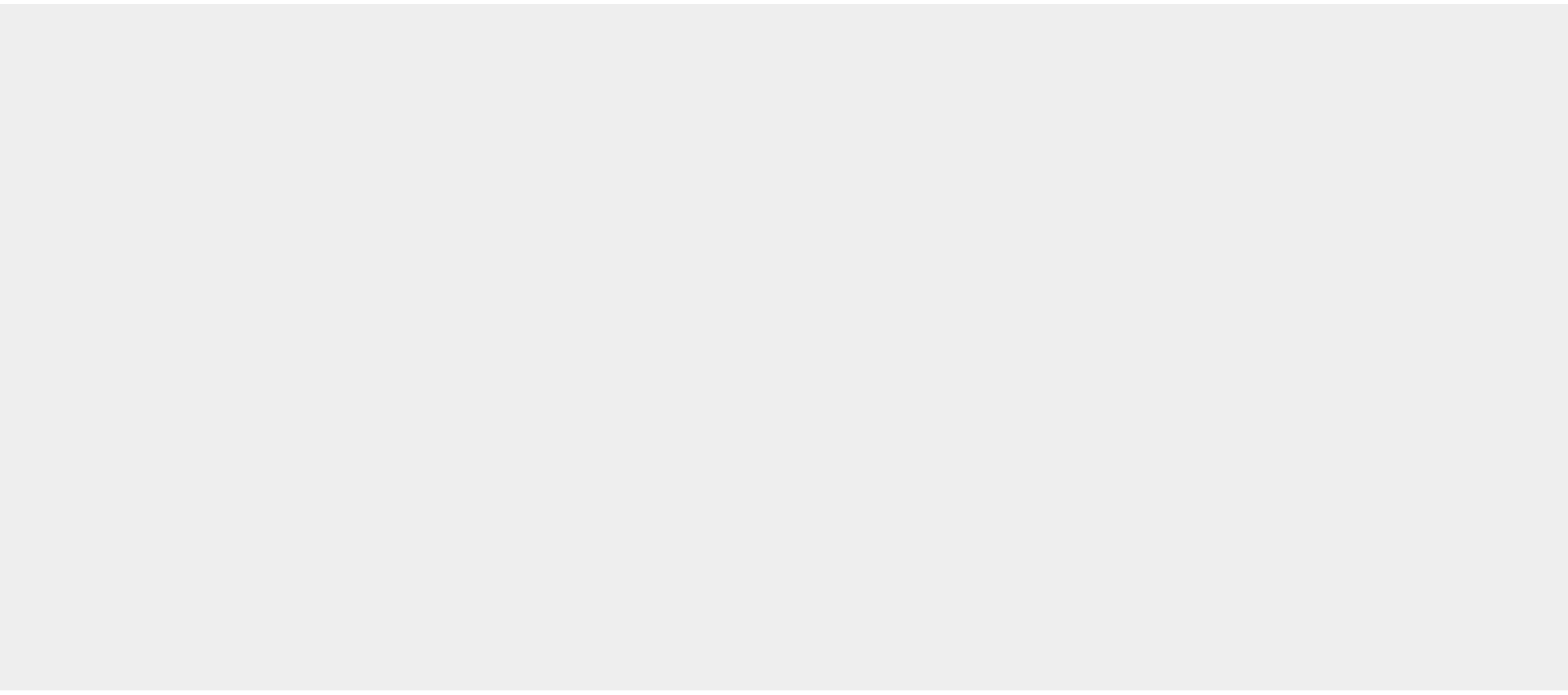 scroll, scrollTop: 0, scrollLeft: 0, axis: both 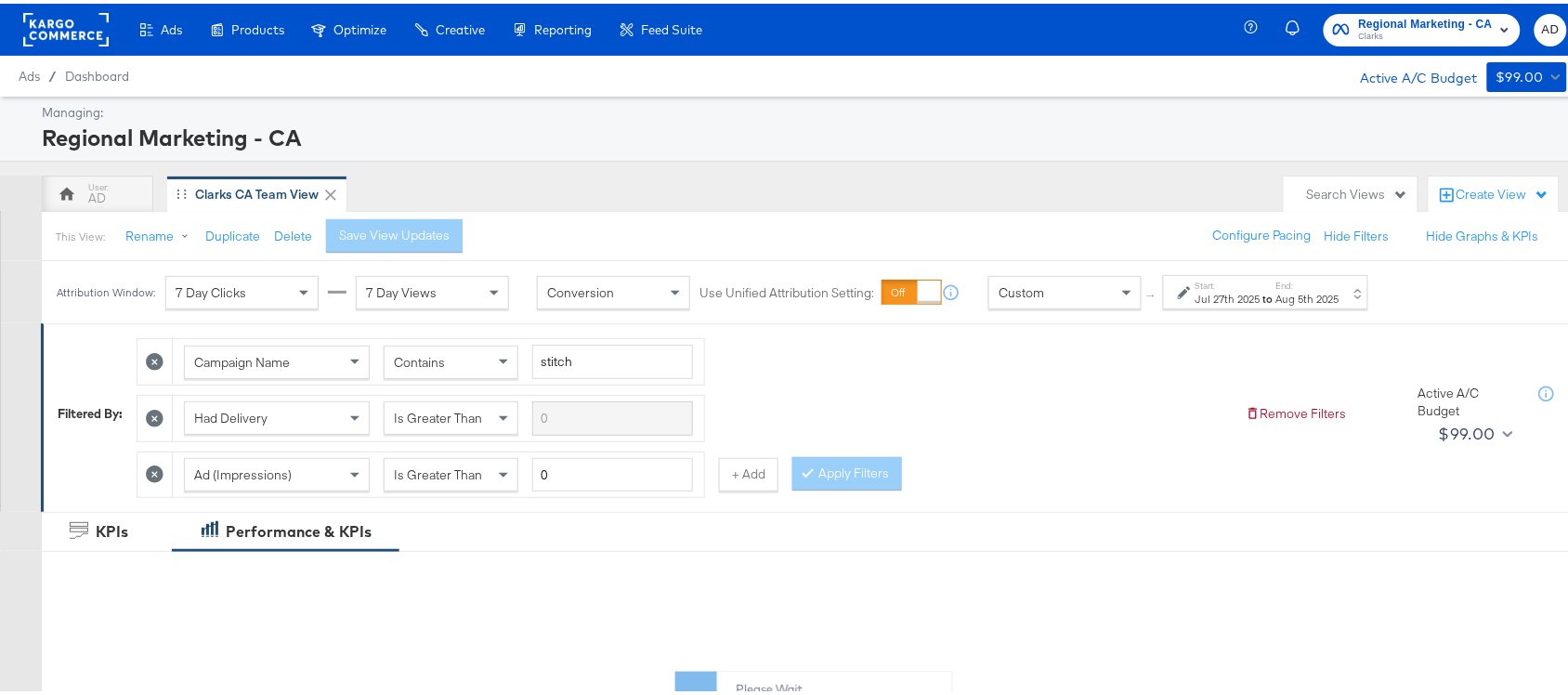 click on "Aug 5th 2025" at bounding box center (1308, 295) 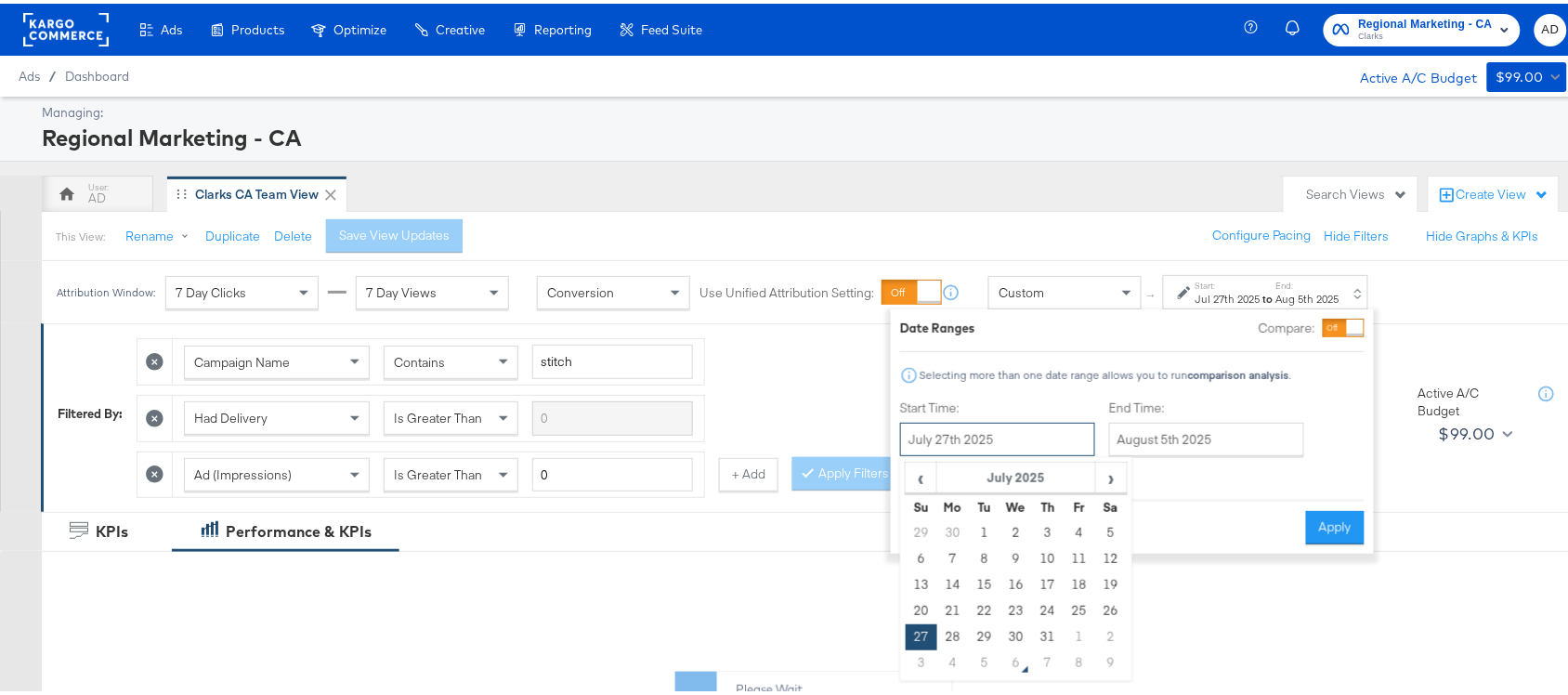 click on "July 27th 2025" at bounding box center [998, 436] 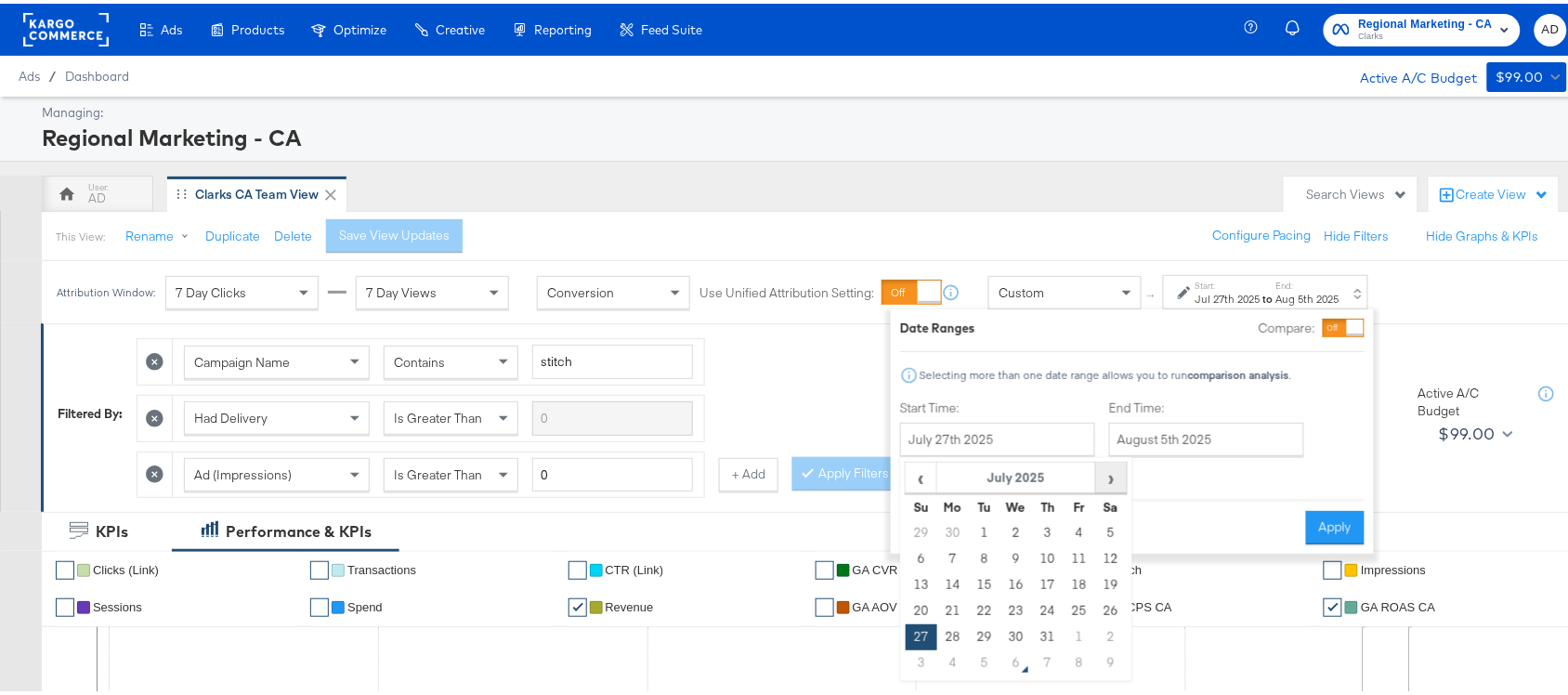 click on "›" at bounding box center (1111, 474) 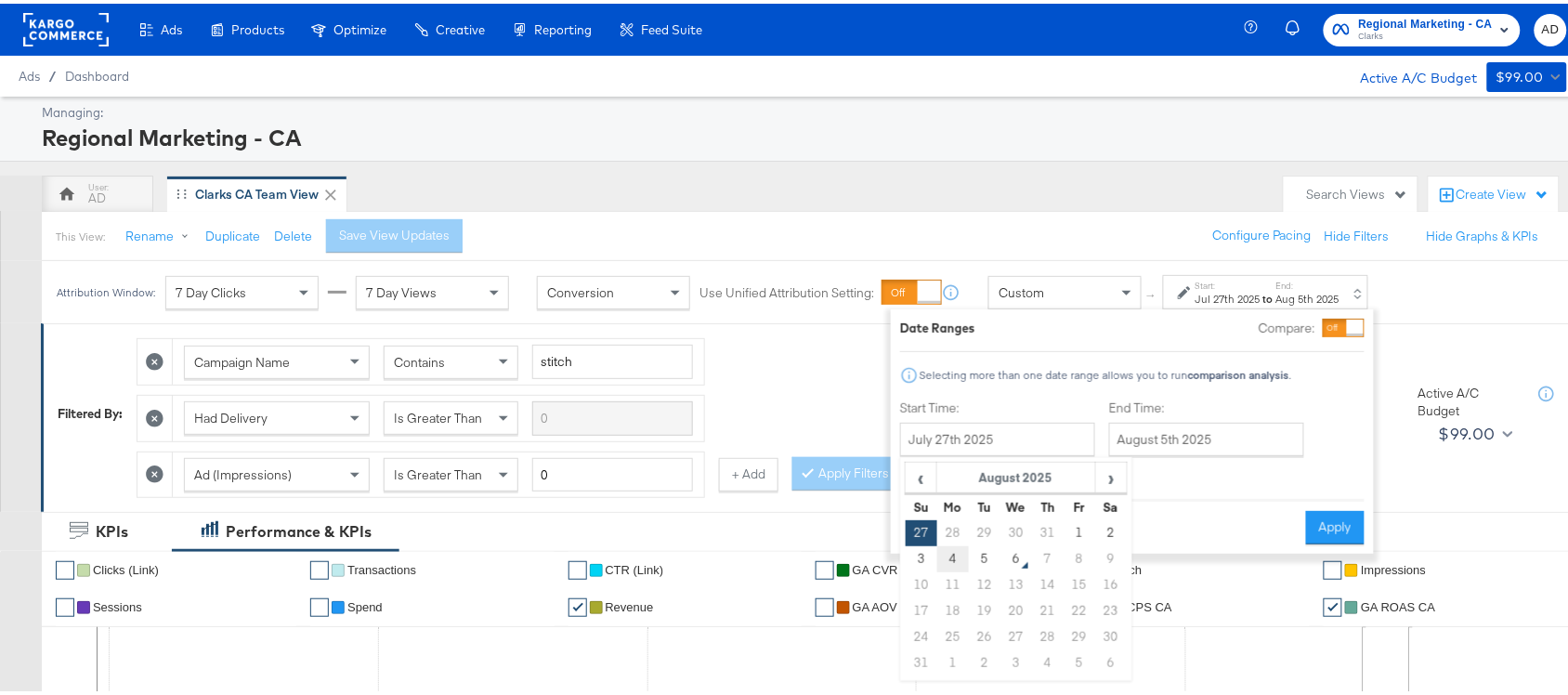 click on "4" at bounding box center (953, 556) 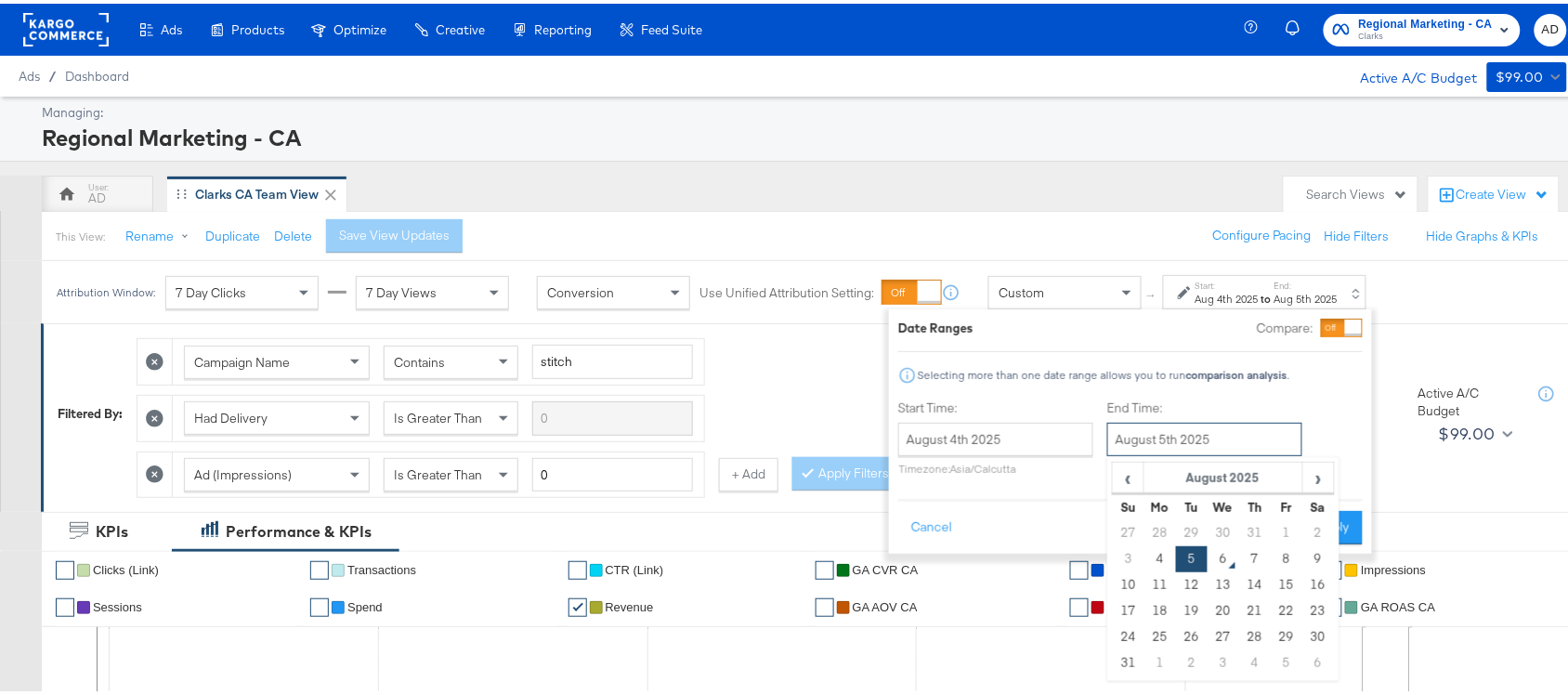 click on "August 5th 2025" at bounding box center [1205, 436] 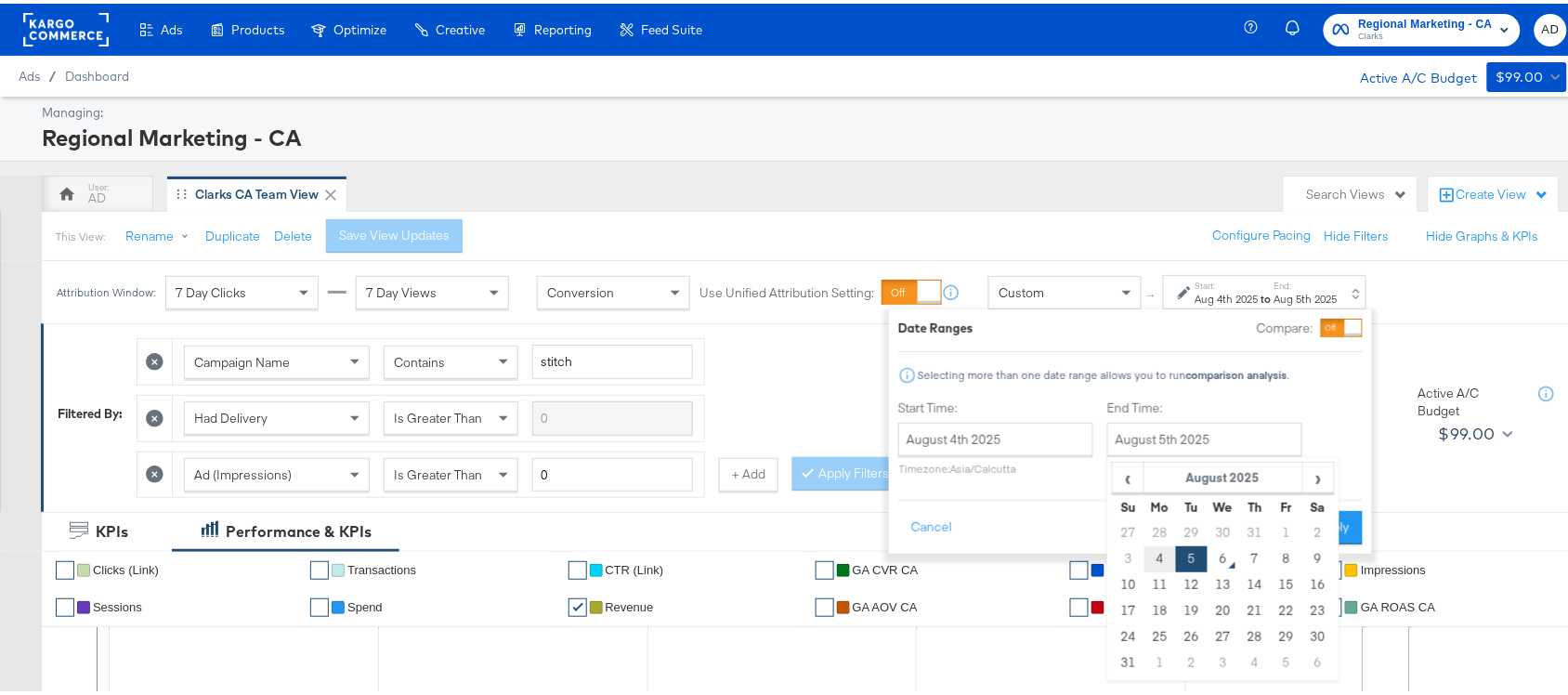click on "4" at bounding box center [1160, 556] 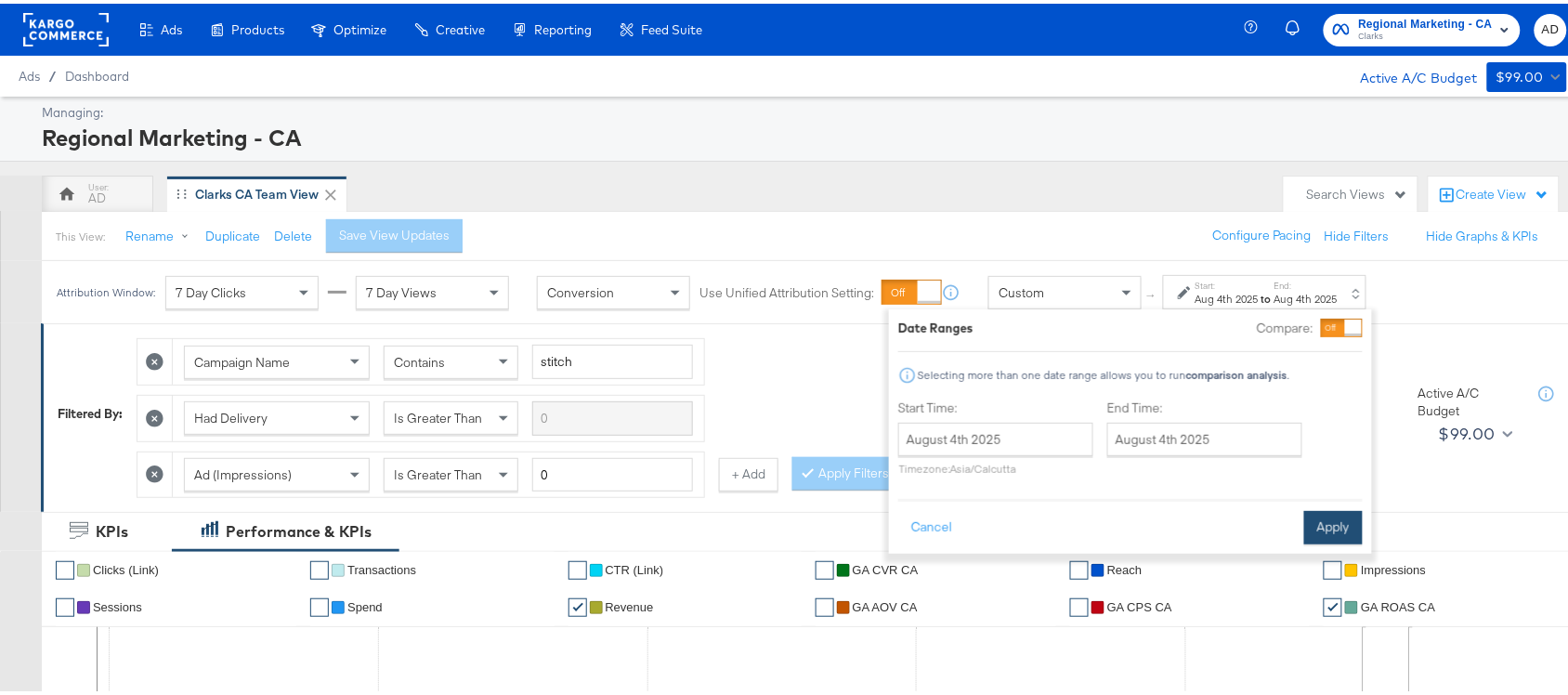 click on "Apply" at bounding box center (1333, 524) 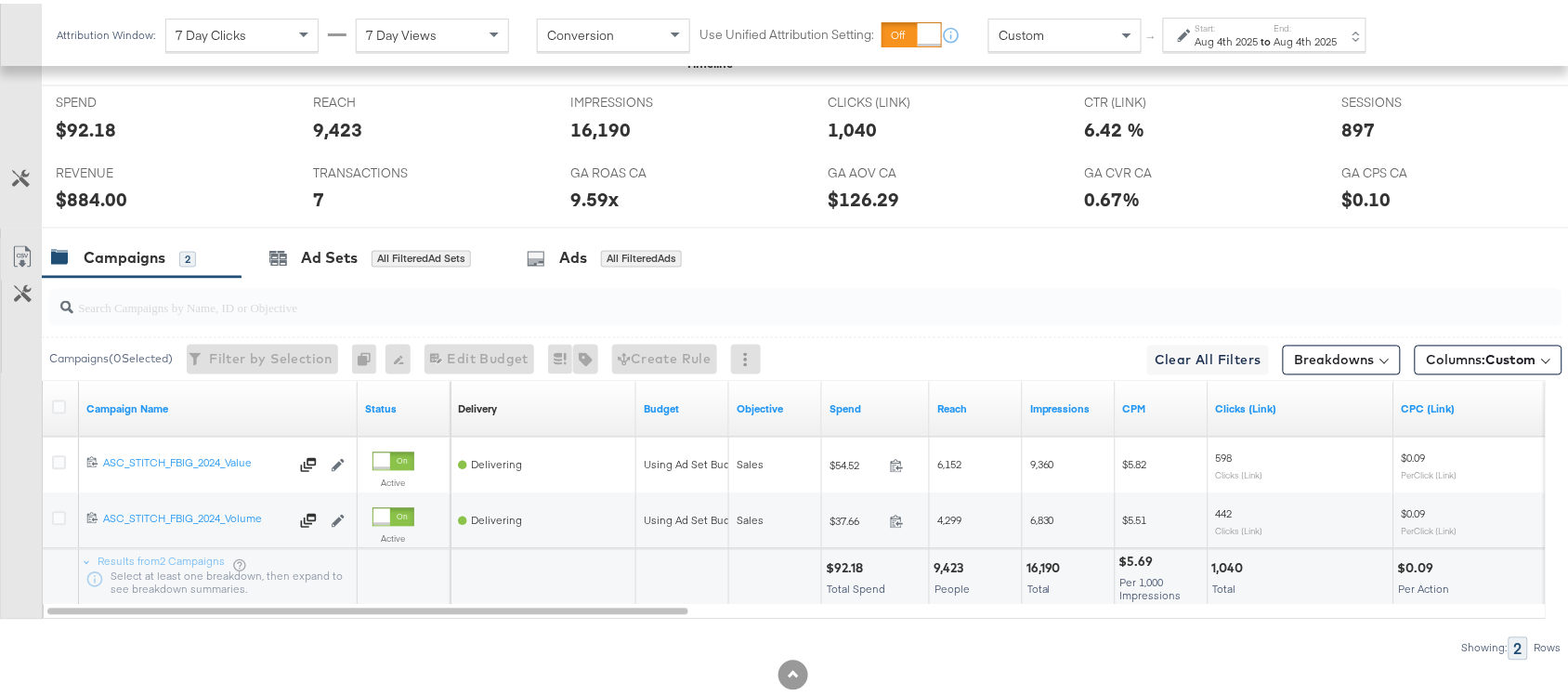scroll, scrollTop: 912, scrollLeft: 0, axis: vertical 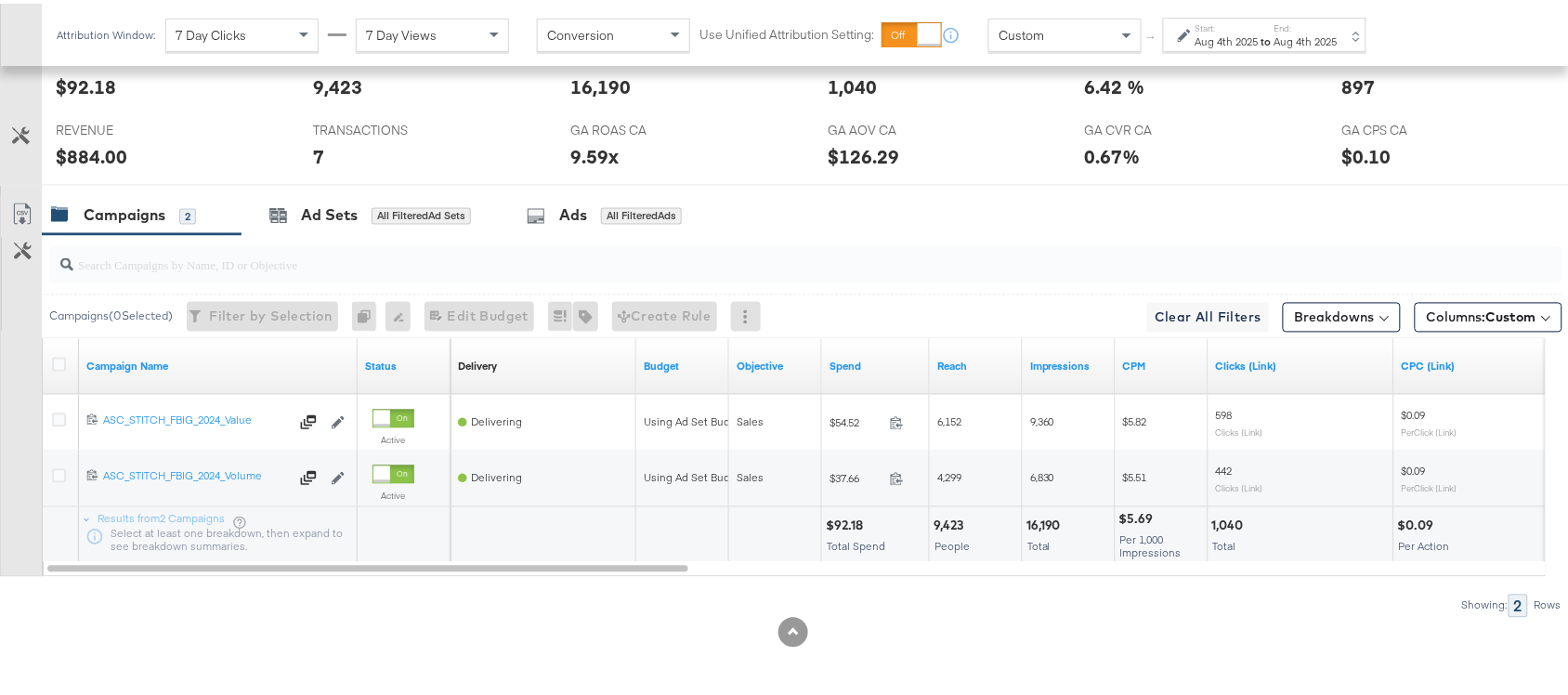 click on "$92.18" at bounding box center [847, 522] 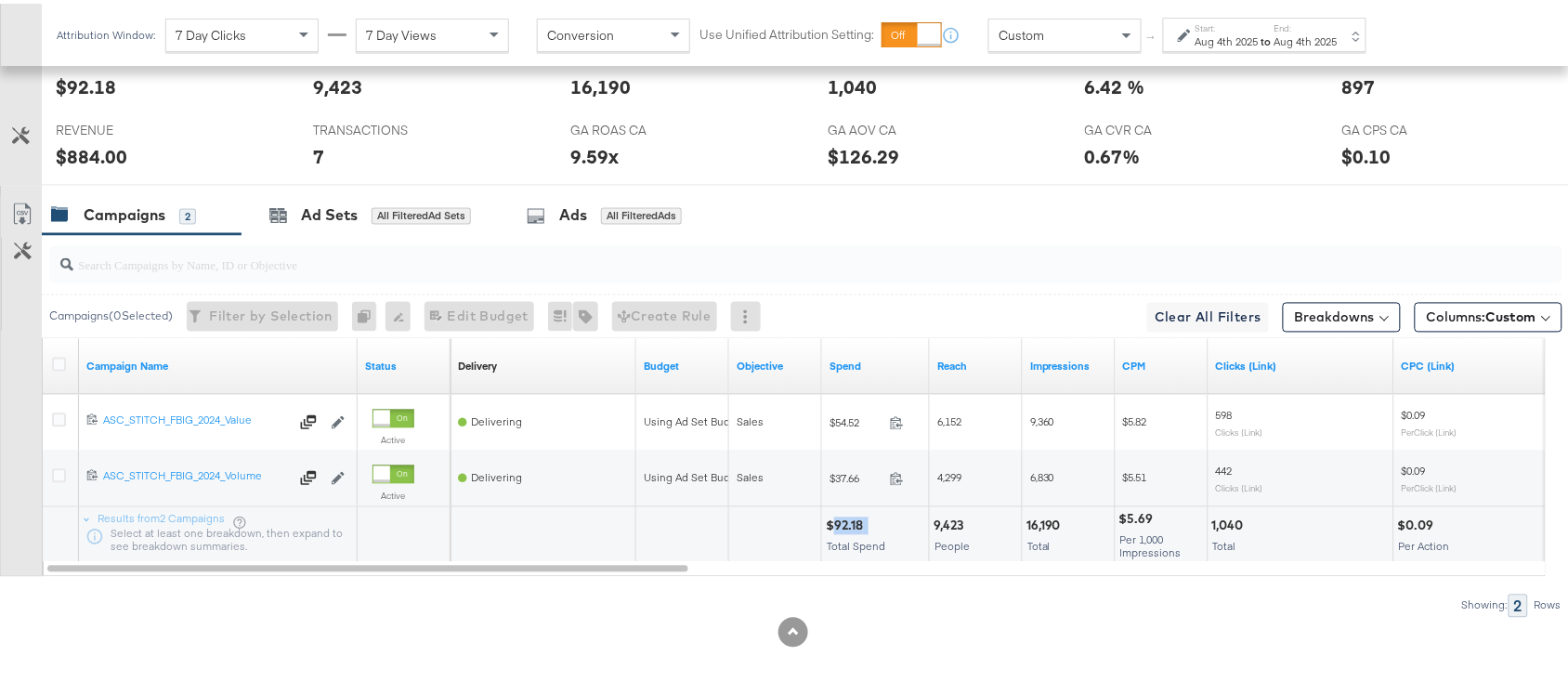 click on "$92.18" at bounding box center [847, 522] 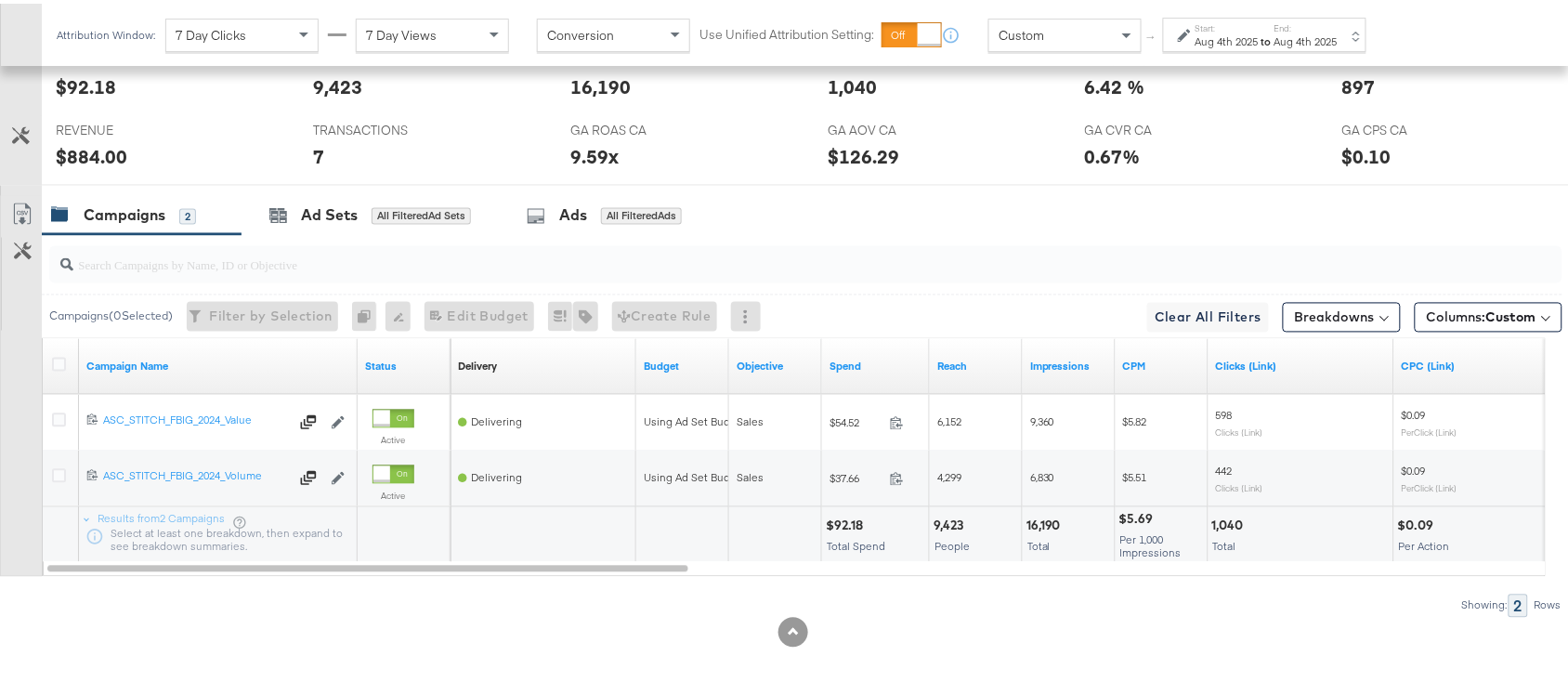 click on "16,190" at bounding box center (1046, 522) 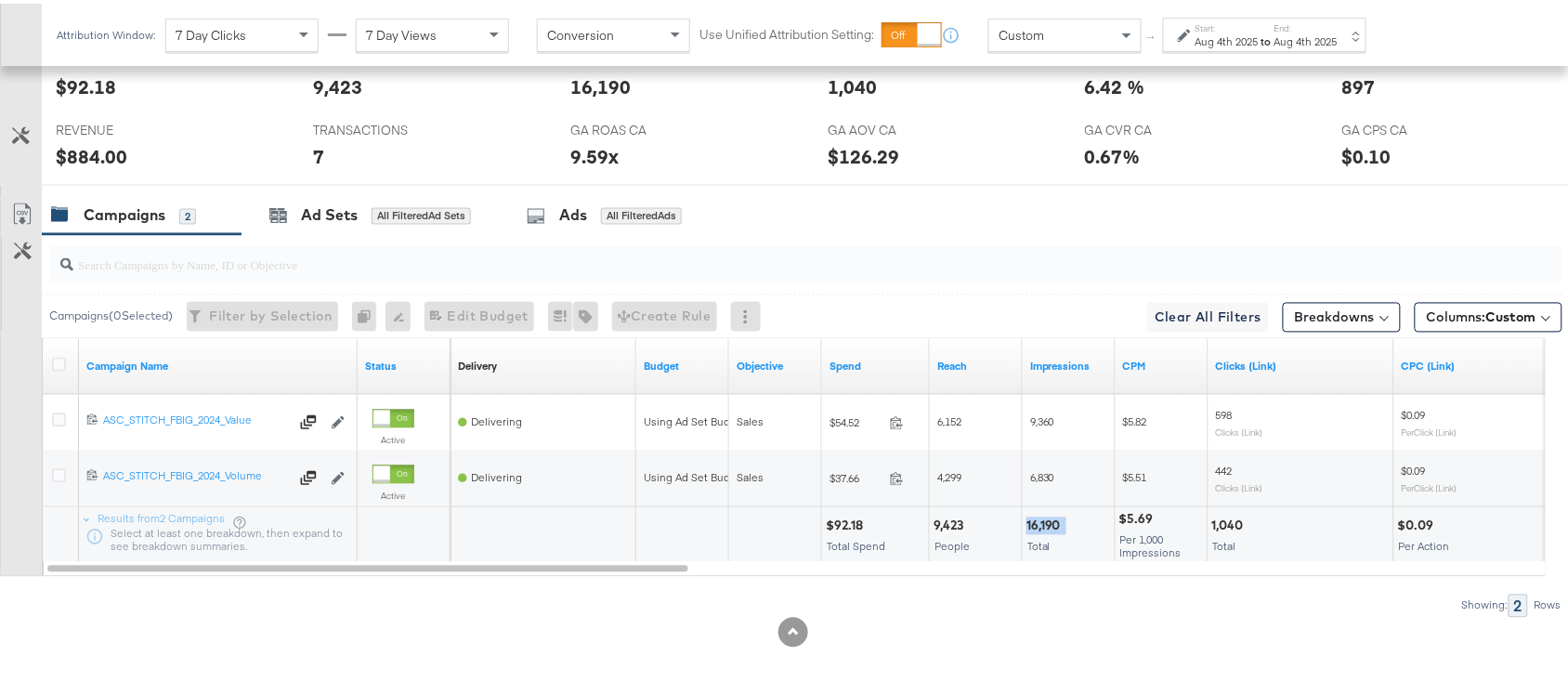 copy on "16,190" 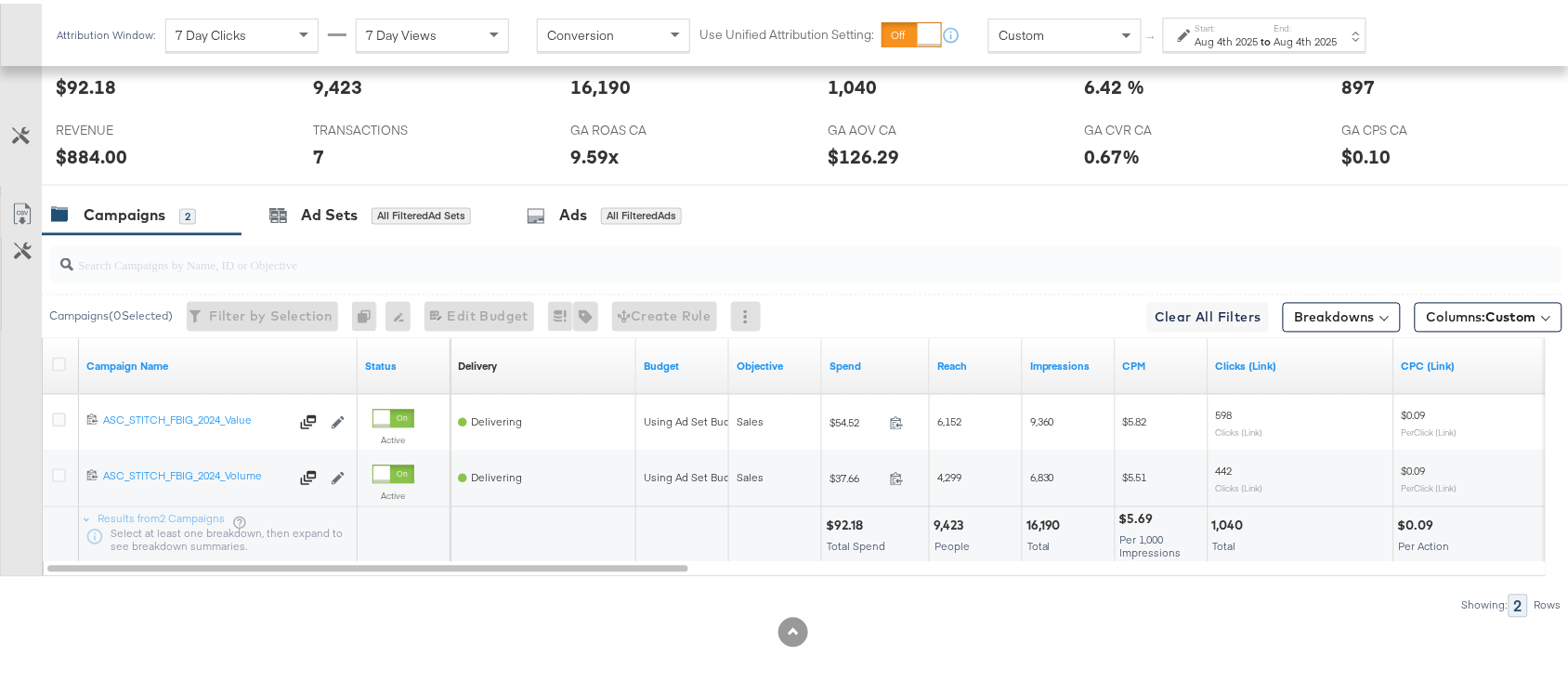 click on "$92.18" at bounding box center (847, 522) 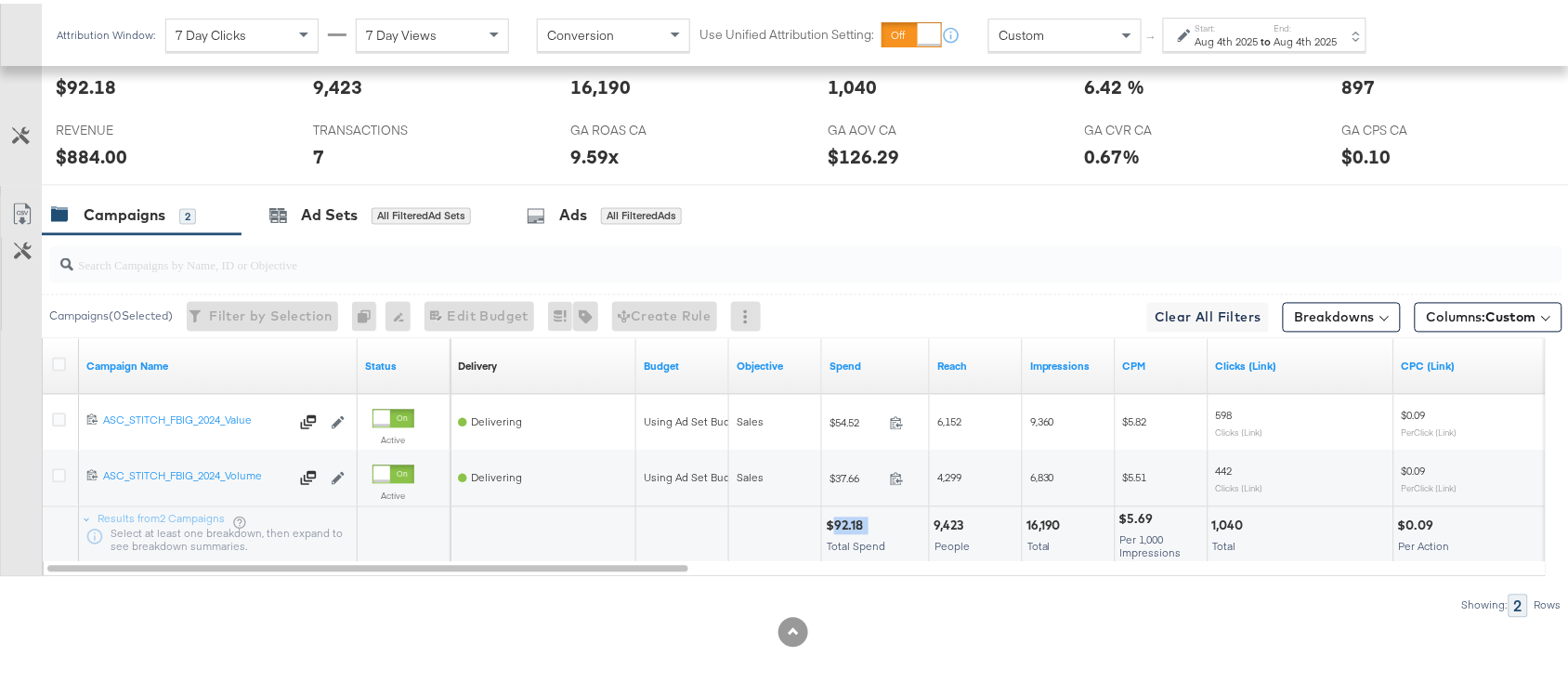 copy on "92.18" 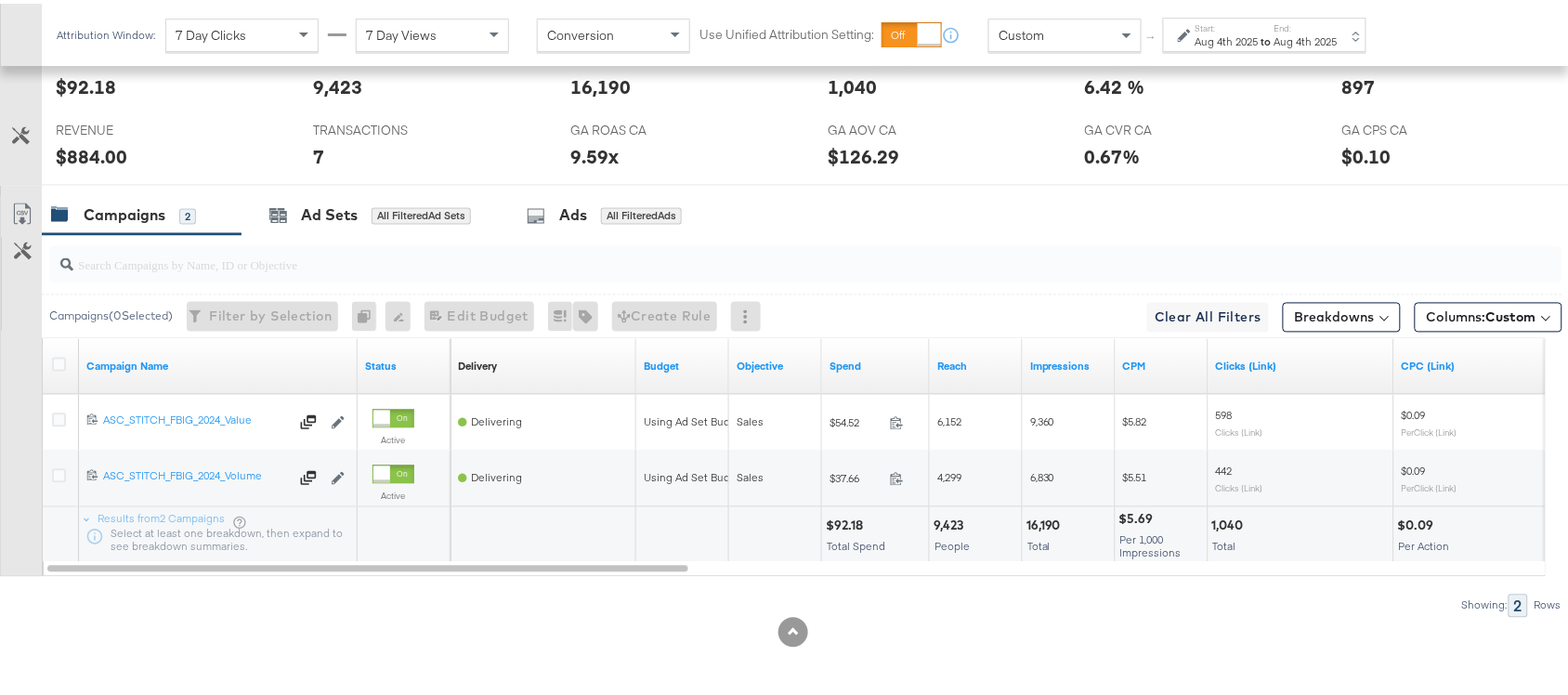 click on "16,190    Total" at bounding box center (1068, 531) 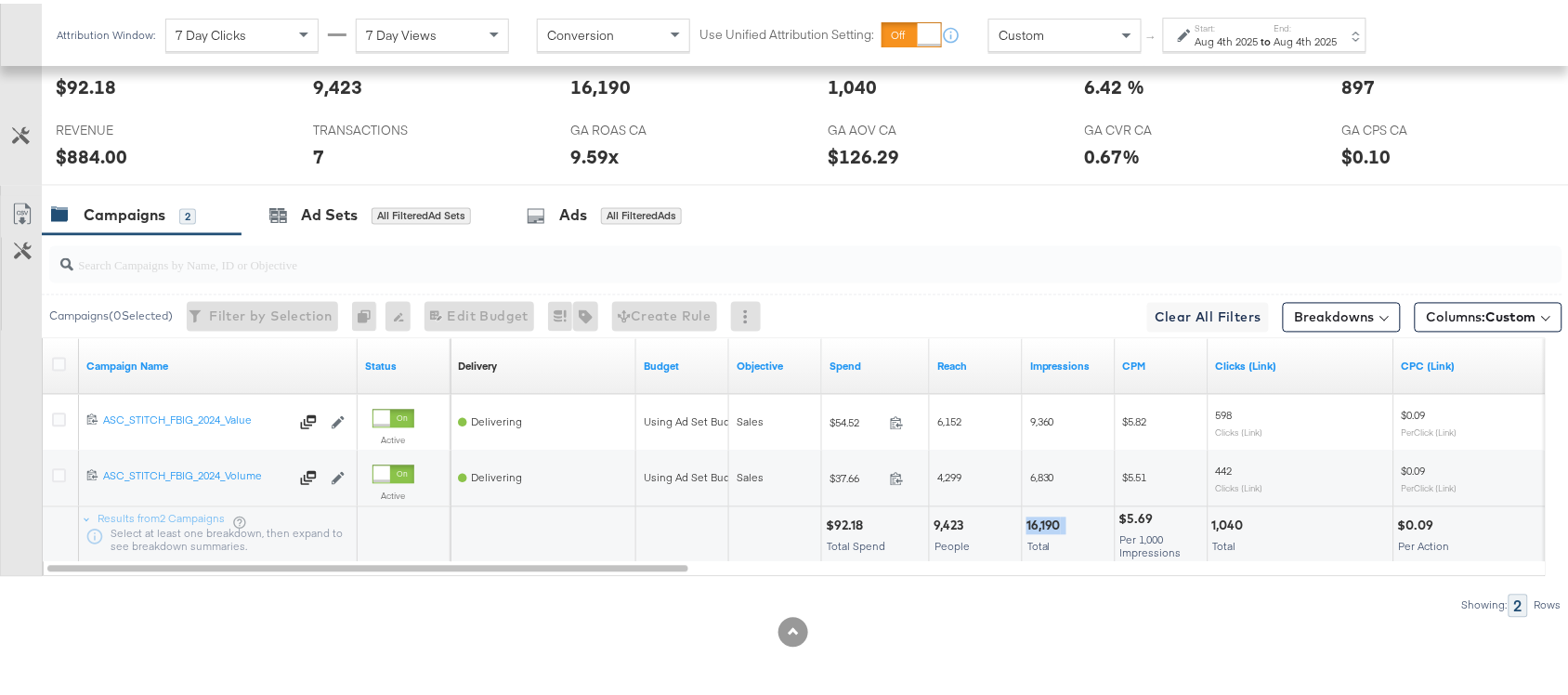 copy on "16,190" 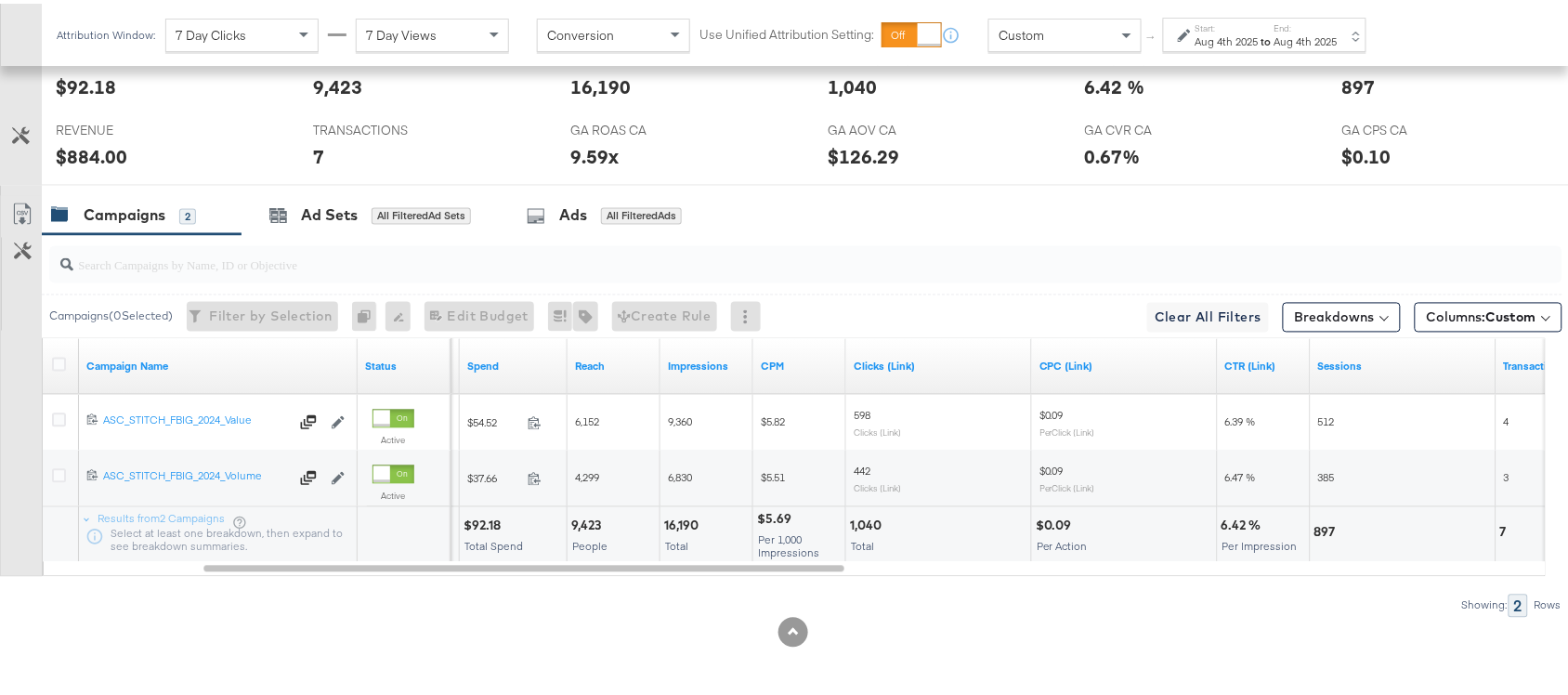 click on "1,040" at bounding box center (869, 522) 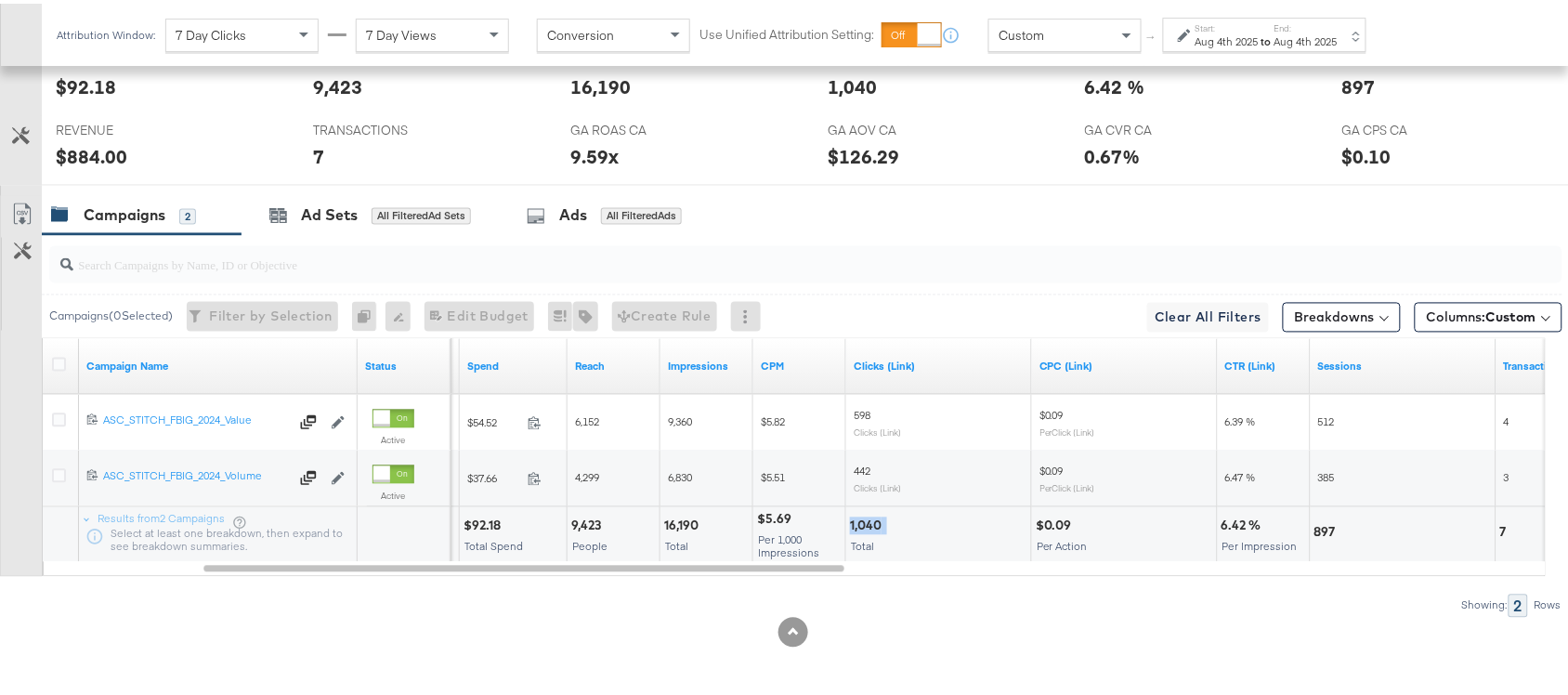 copy on "1,040" 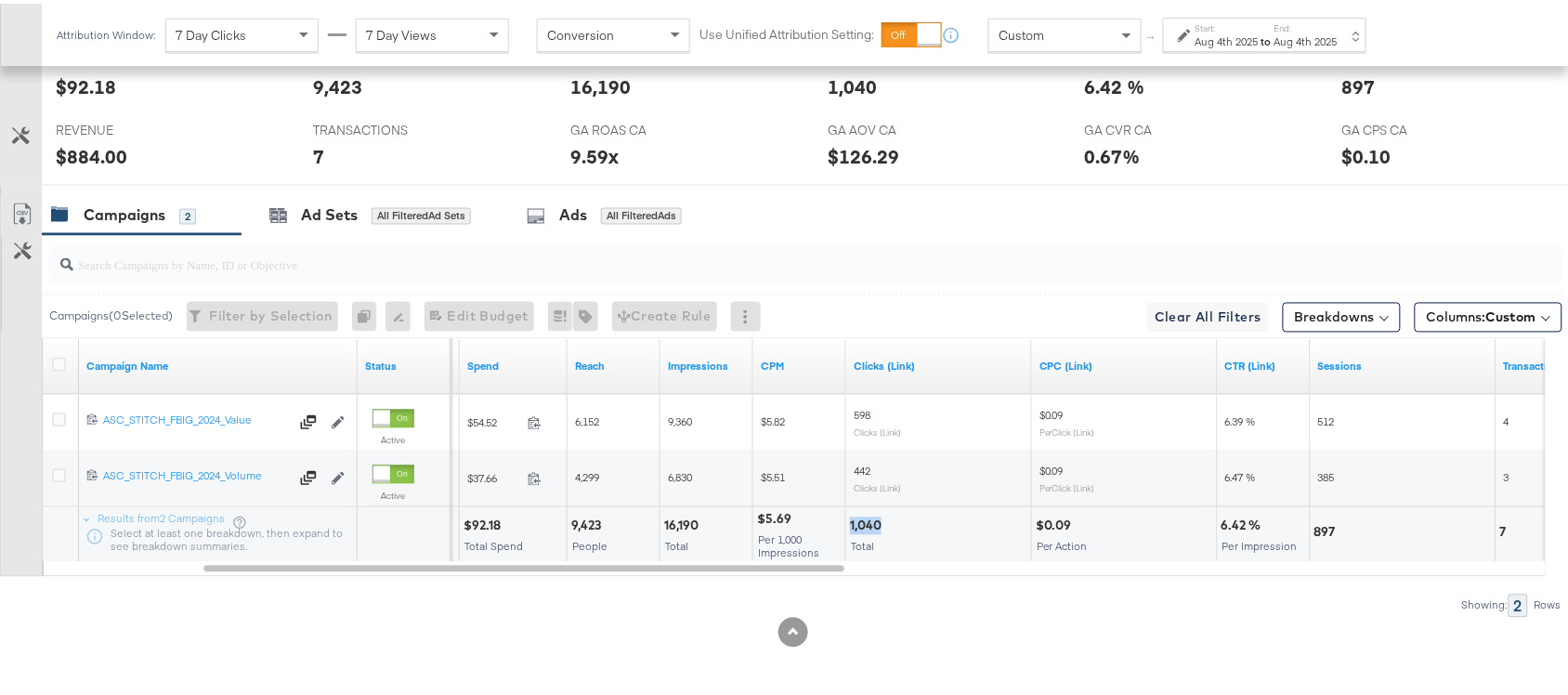 click on "1,040" at bounding box center (869, 522) 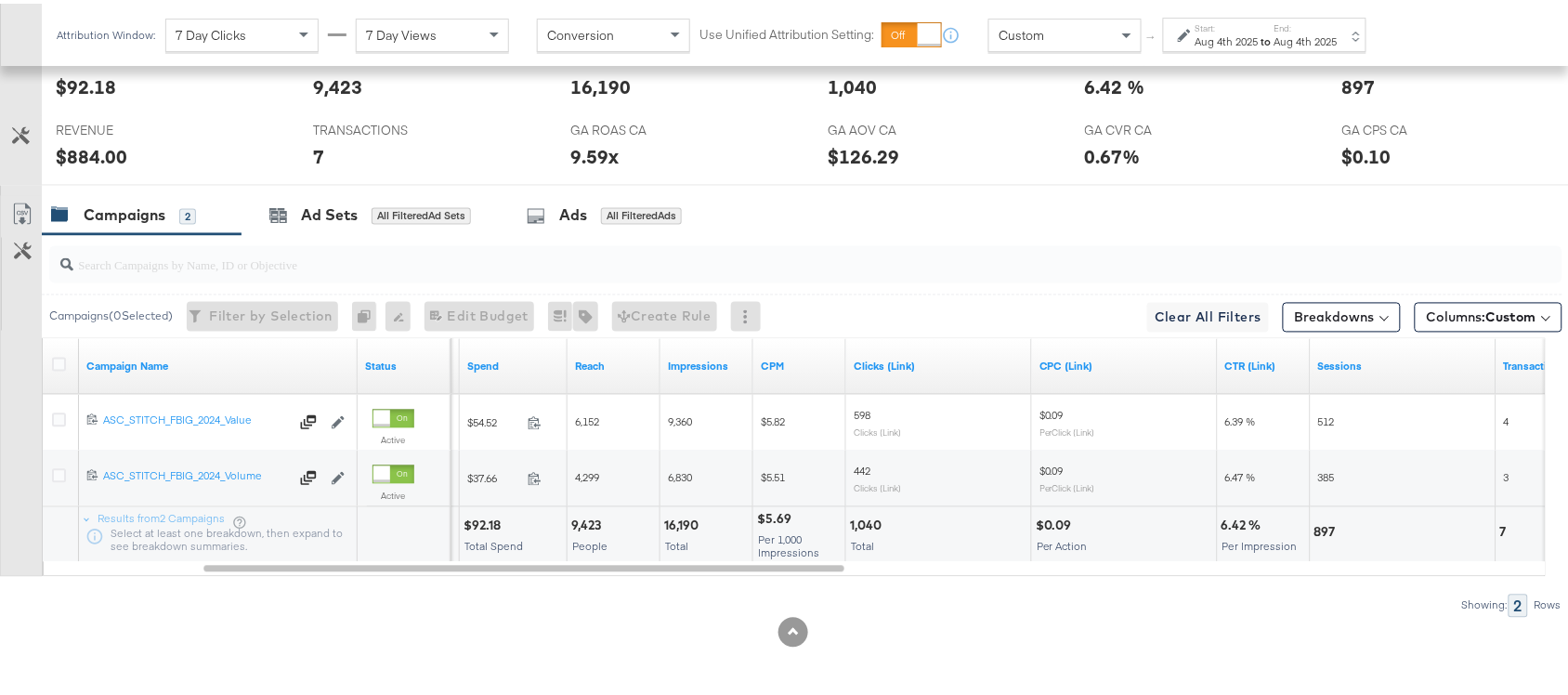 click on "897" at bounding box center (1327, 529) 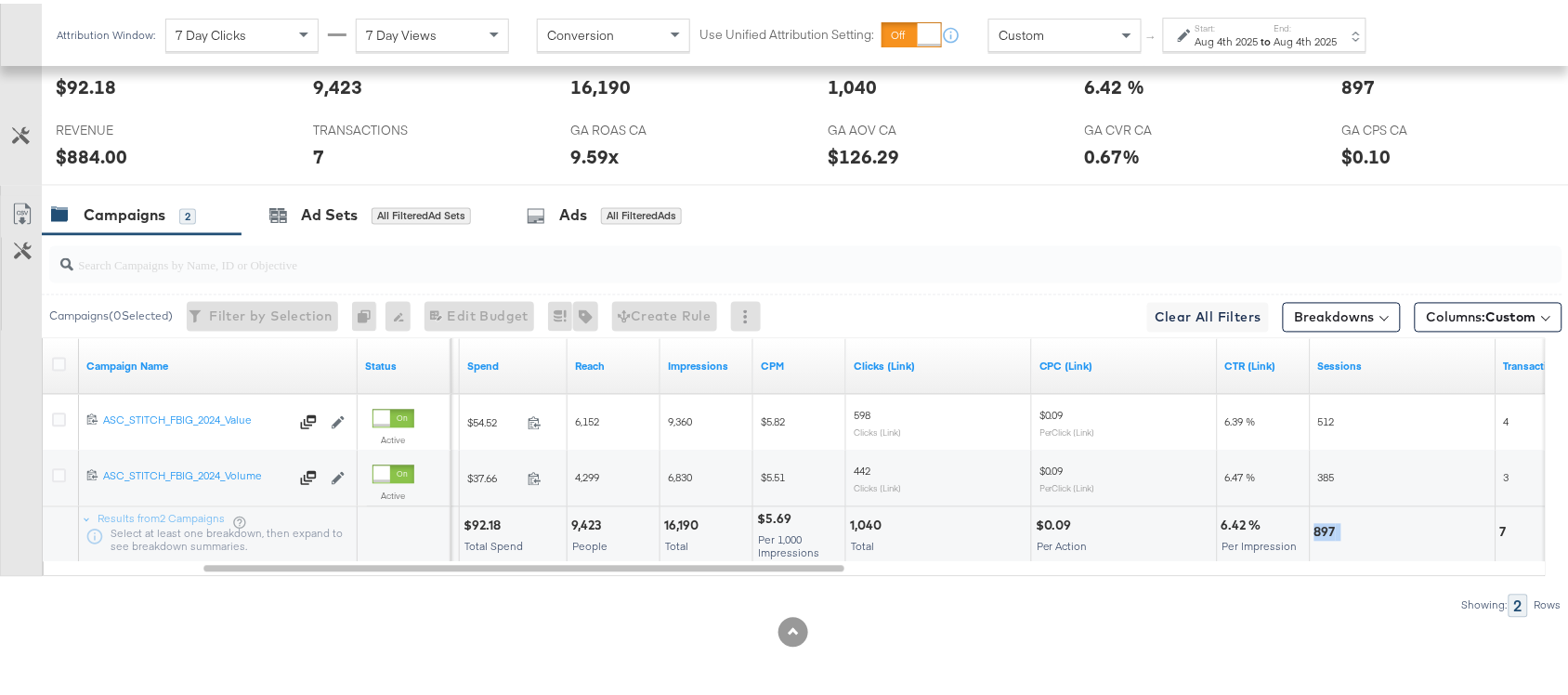 click on "897" at bounding box center (1327, 529) 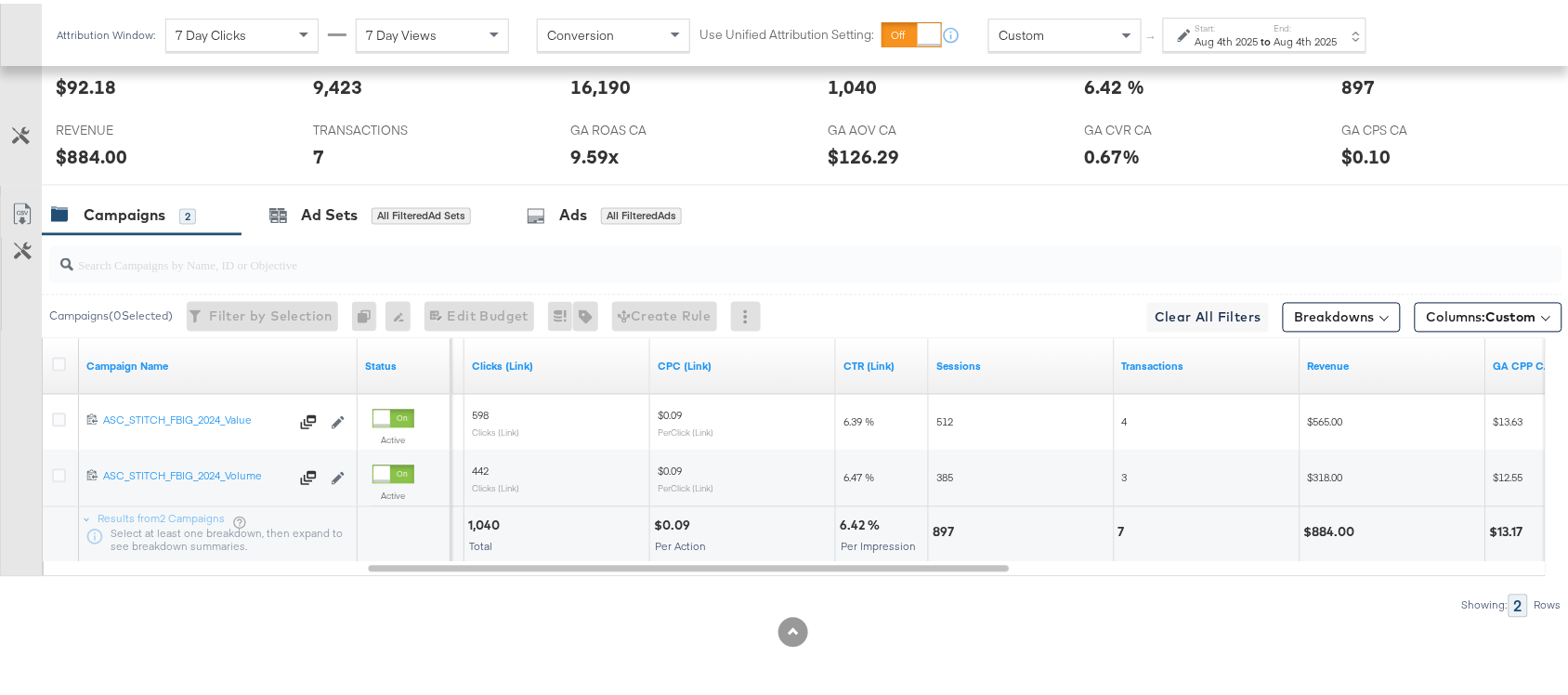 click on "7" at bounding box center (1124, 529) 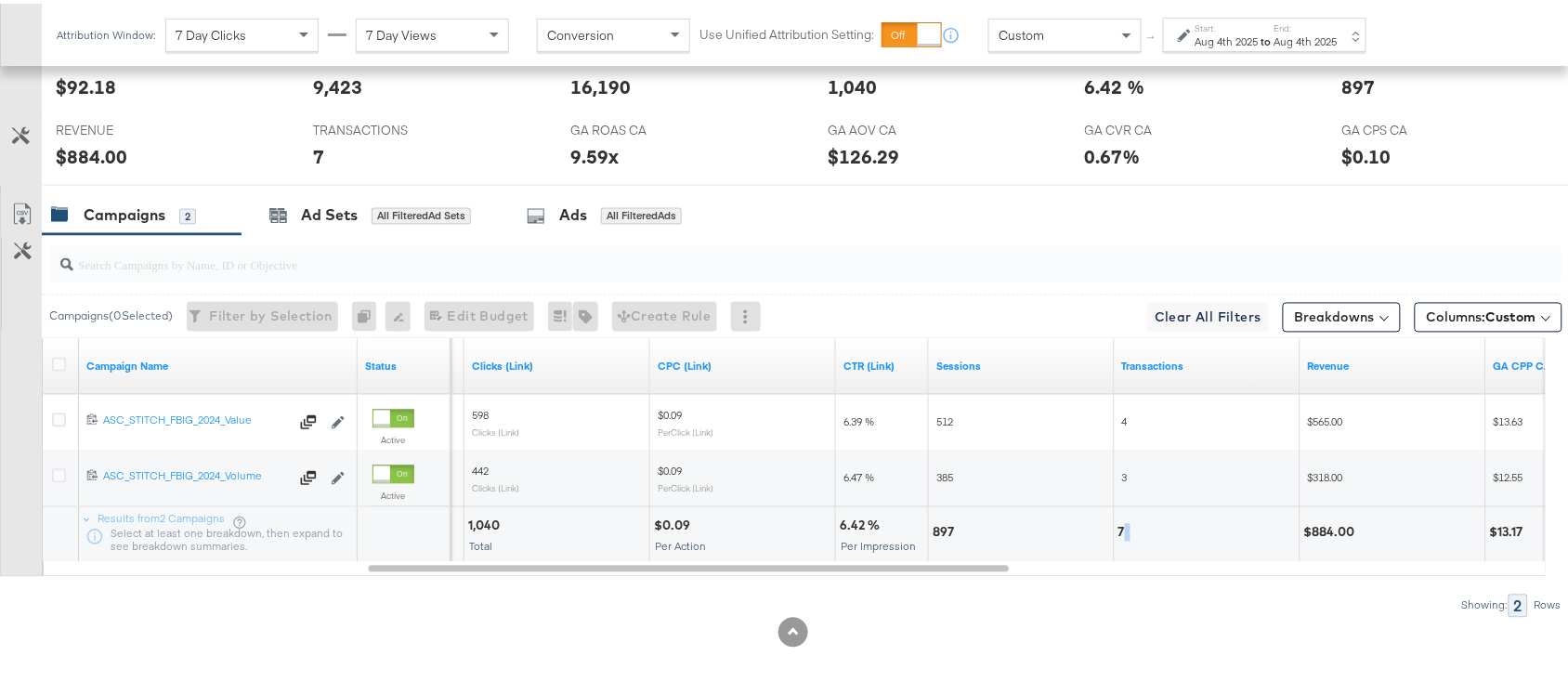 click on "7" at bounding box center [1124, 529] 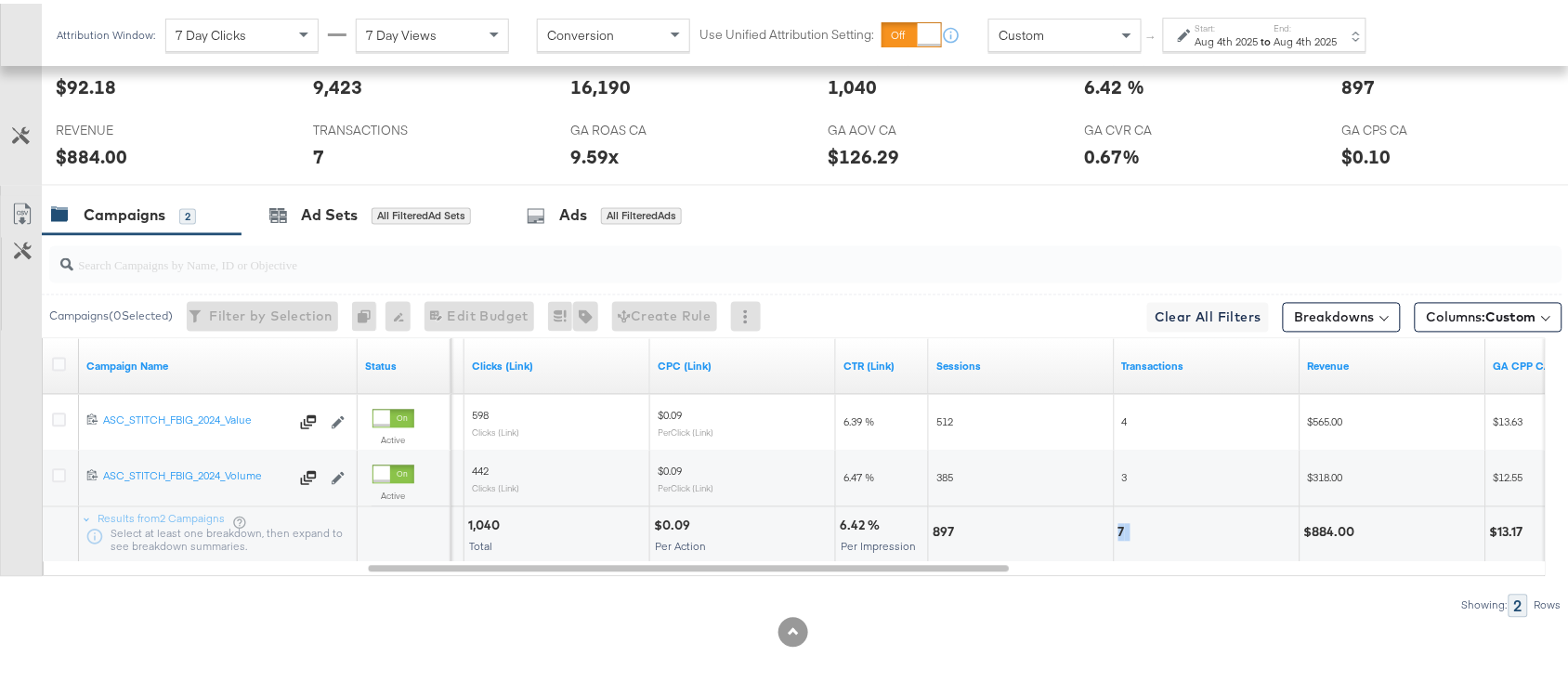 click on "7" at bounding box center [1124, 529] 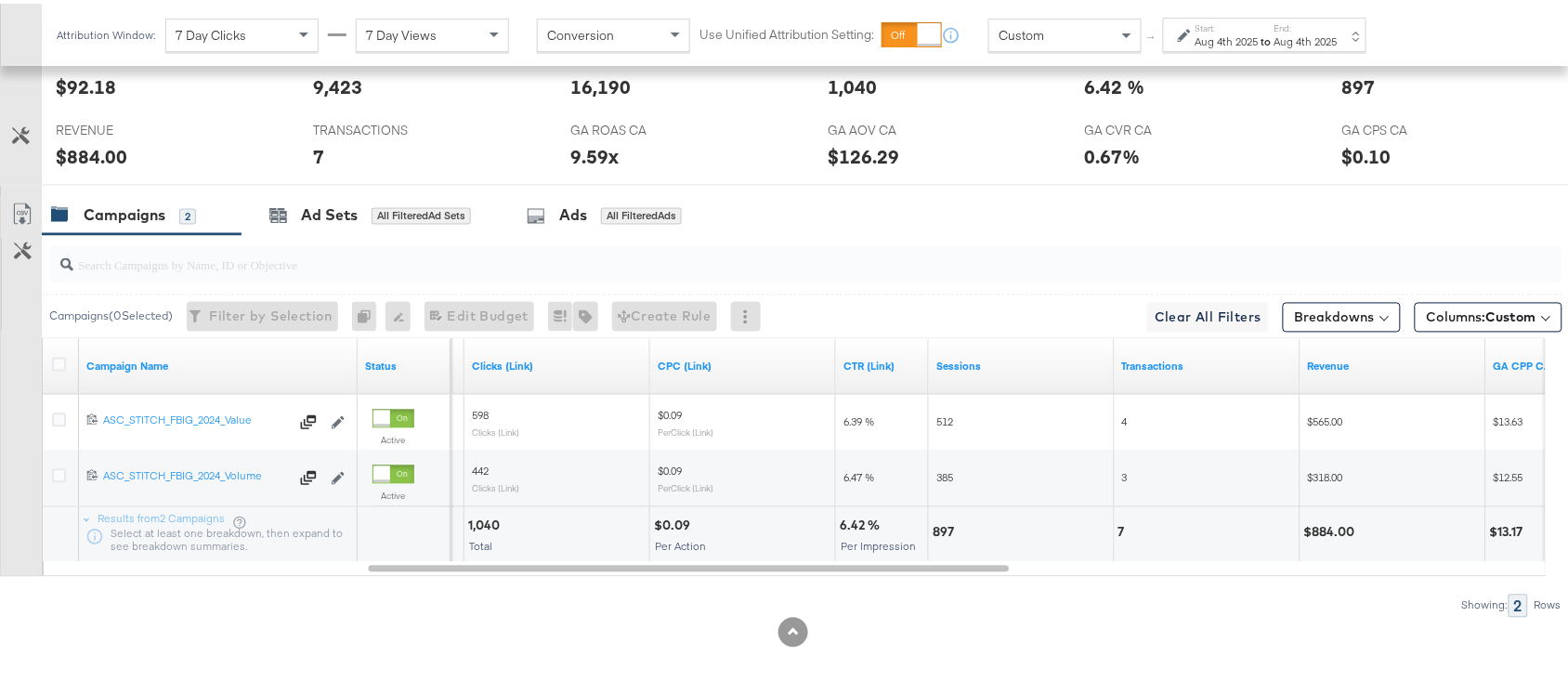 click on "$884.00" at bounding box center (1392, 531) 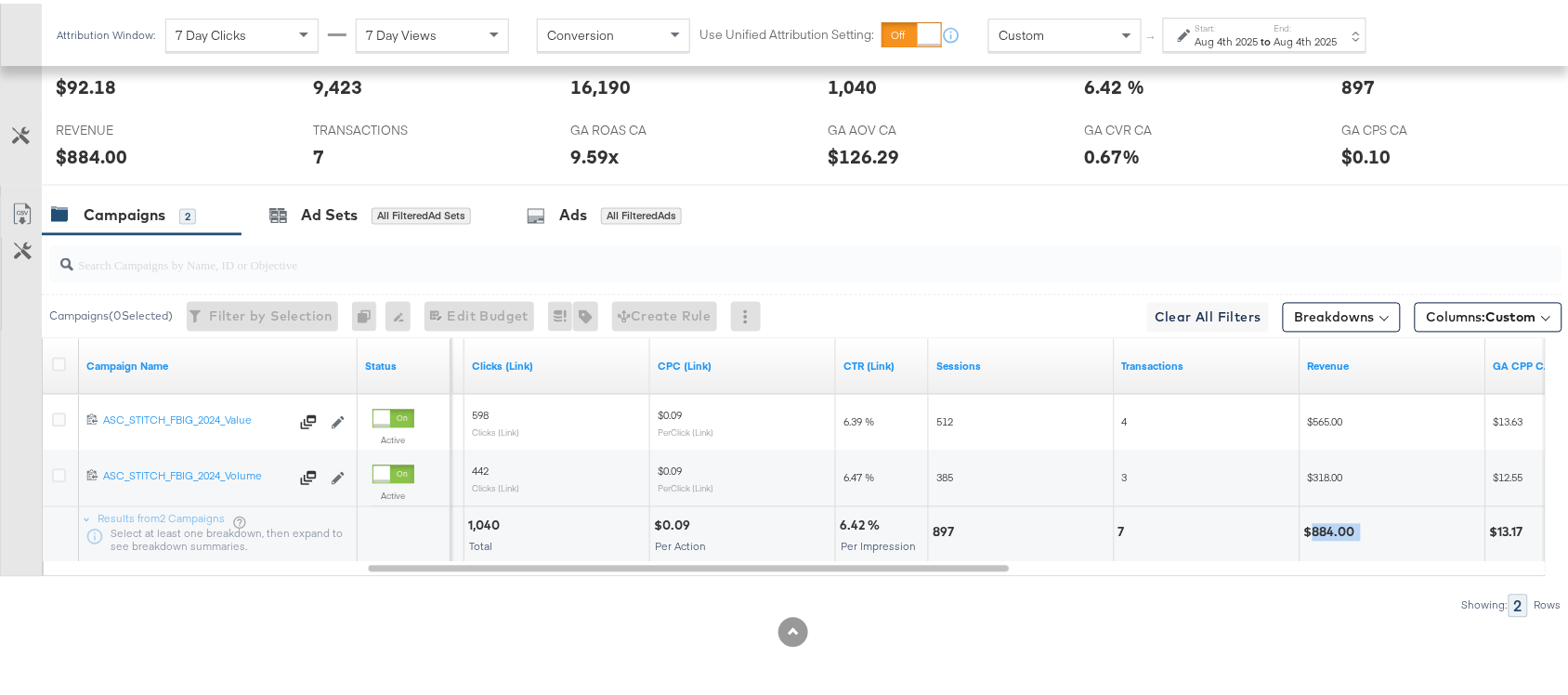 click on "$884.00" at bounding box center [1392, 531] 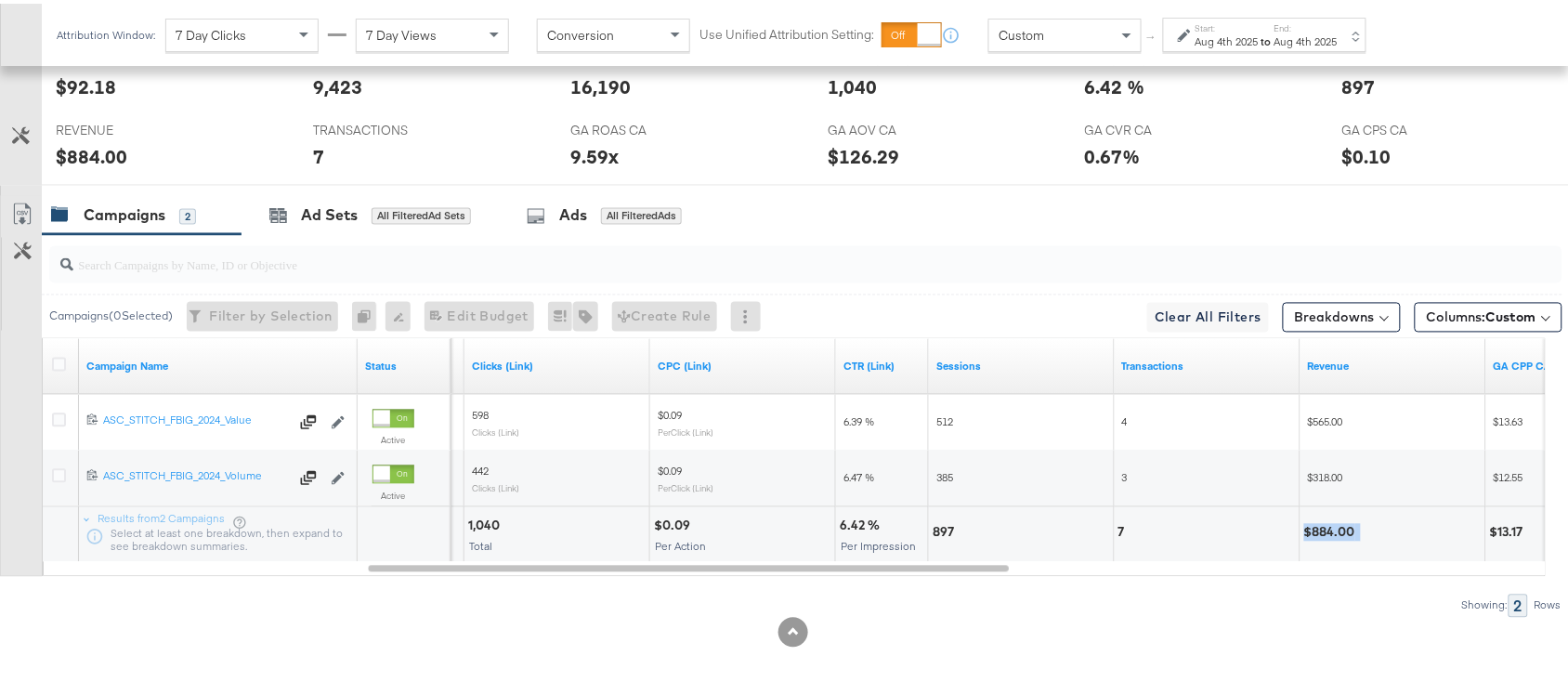 copy on "$884.00" 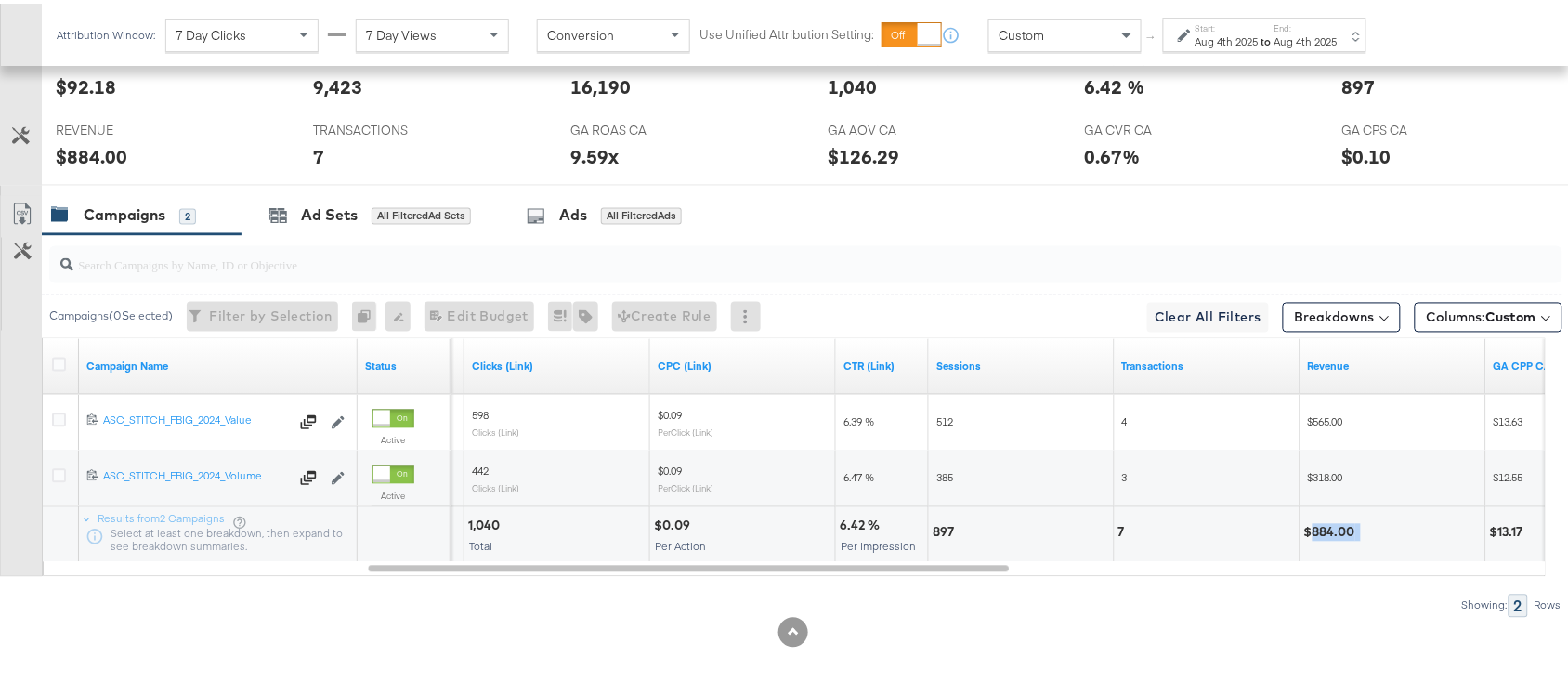 click on "$884.00" at bounding box center [1392, 531] 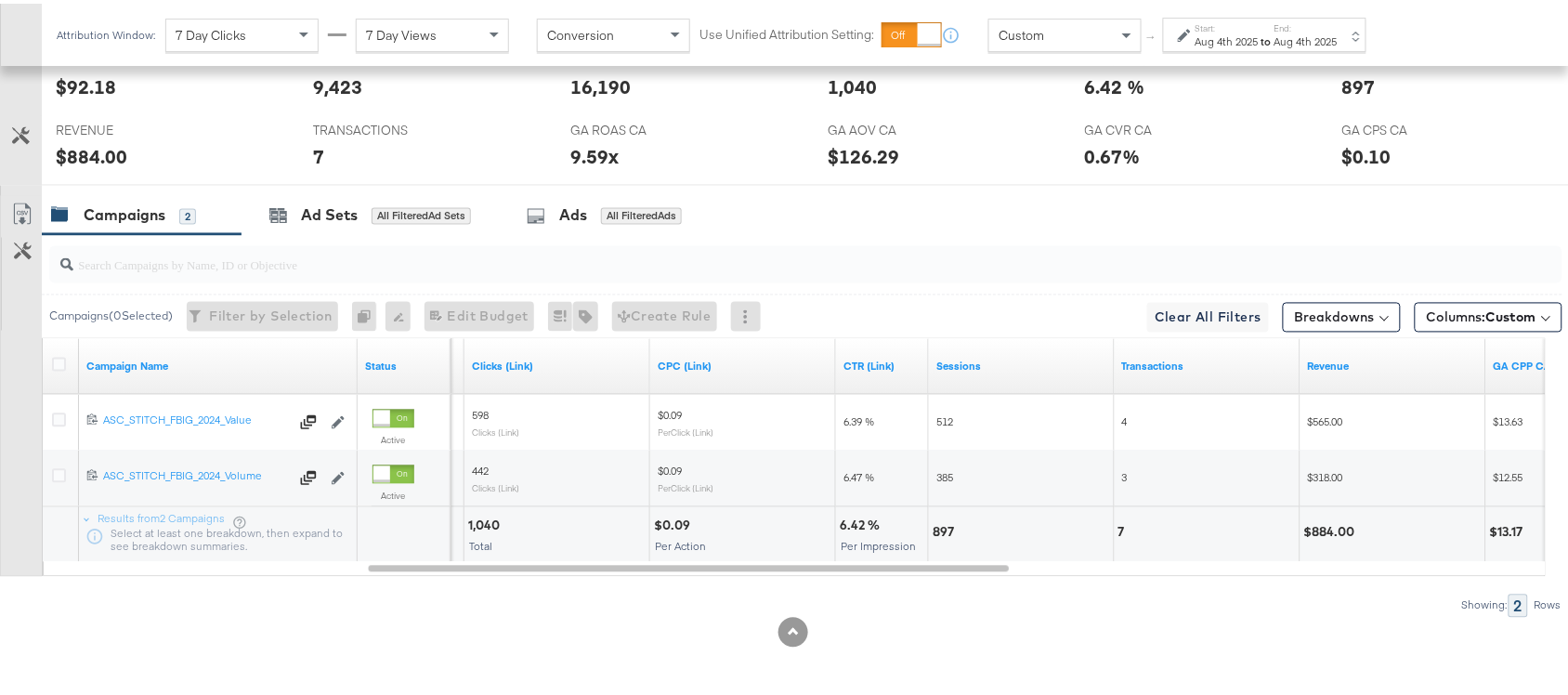 click on "Start:  Aug 4th 2025    to     End:  Aug 4th 2025" at bounding box center [1266, 32] 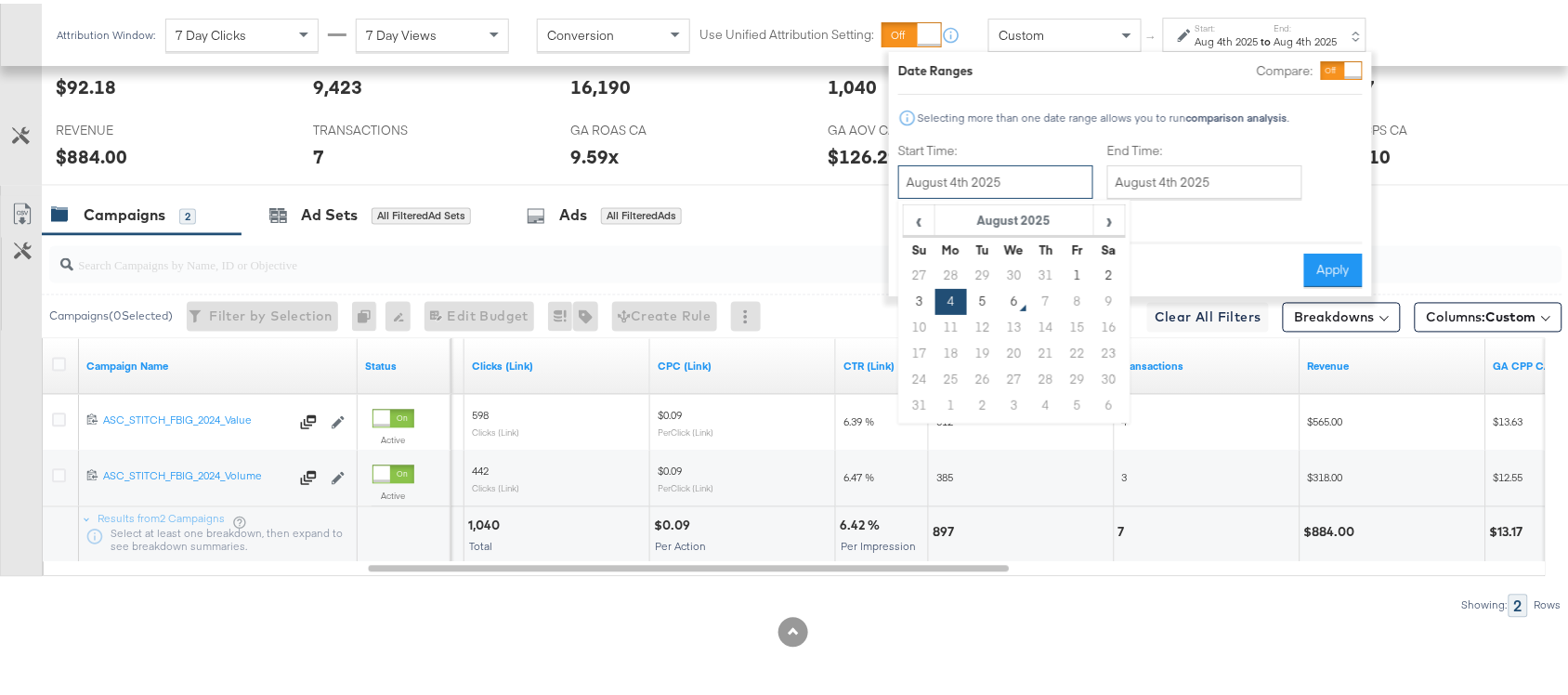 click on "August 4th 2025" at bounding box center [996, 178] 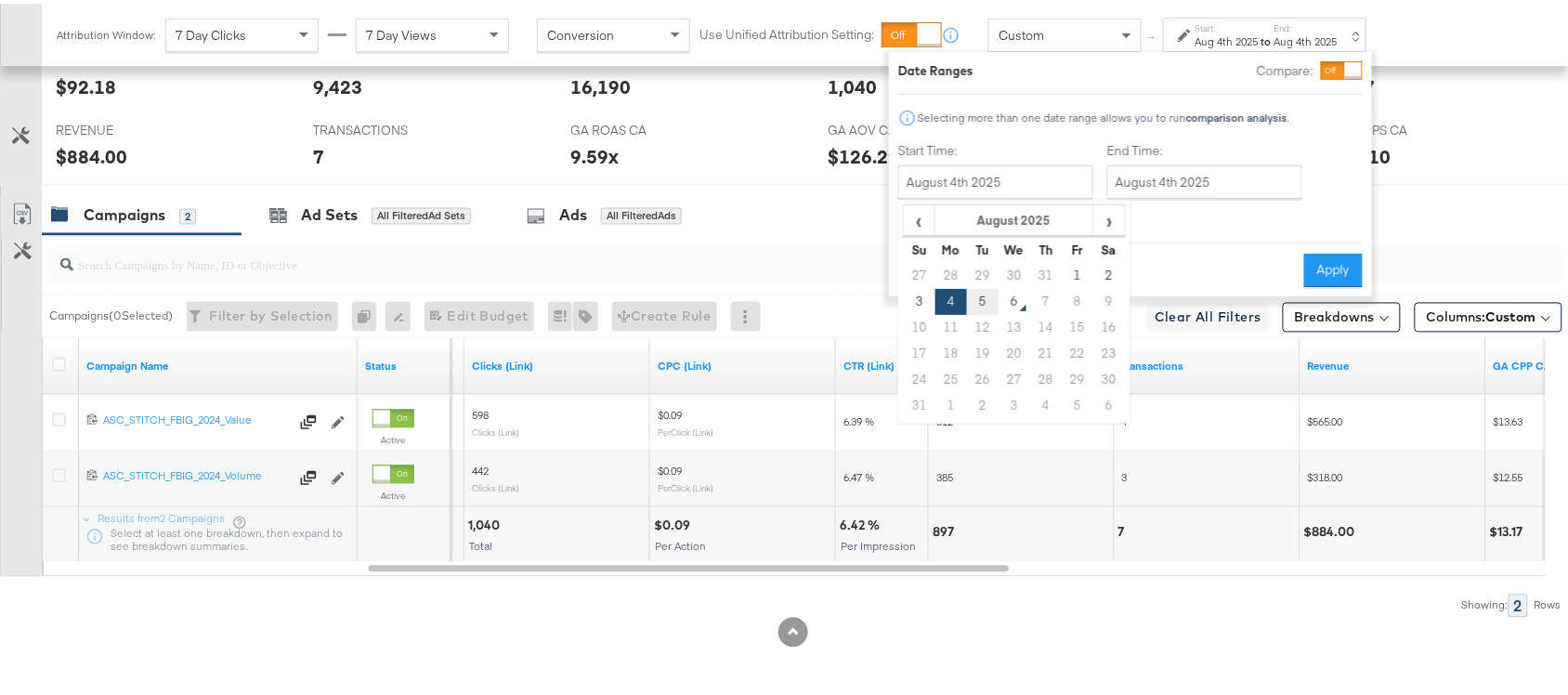 click on "5" at bounding box center (983, 298) 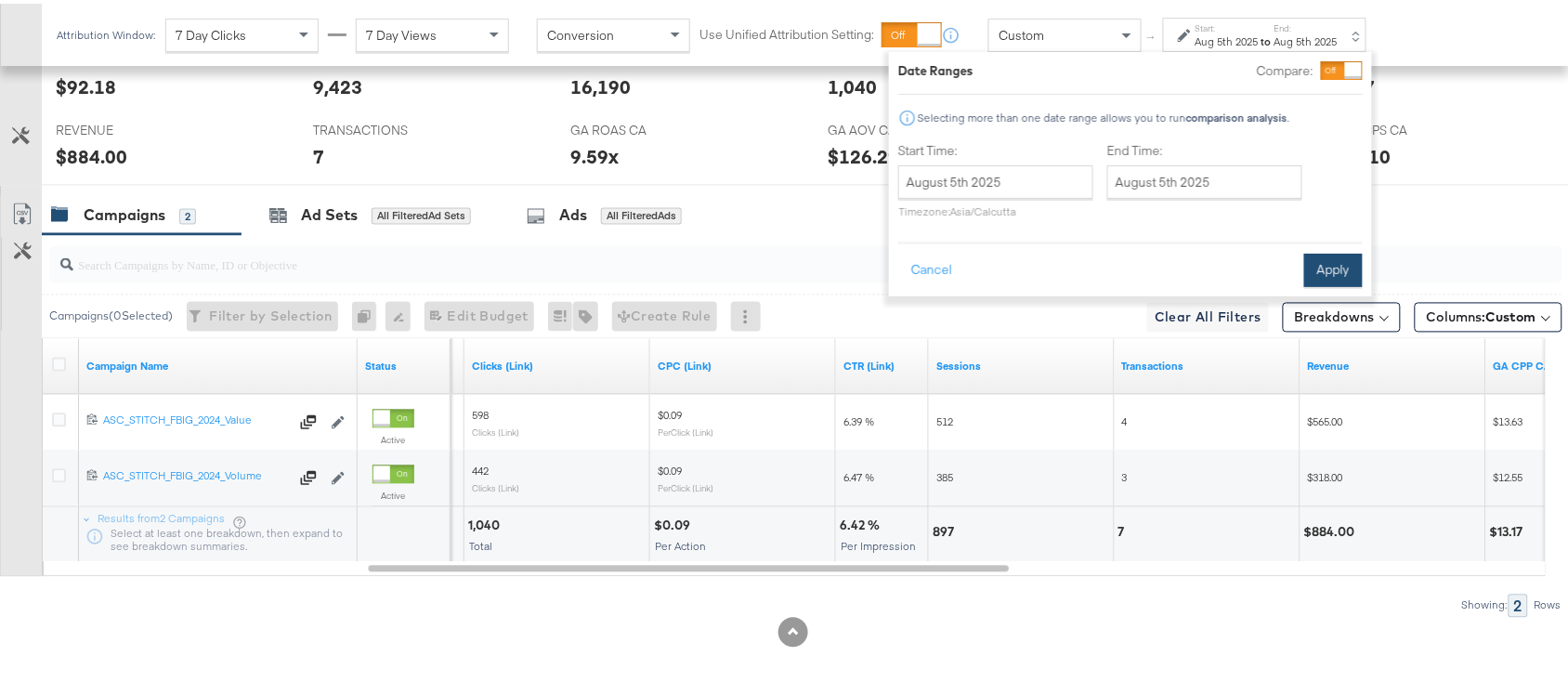 click on "Apply" at bounding box center (1333, 267) 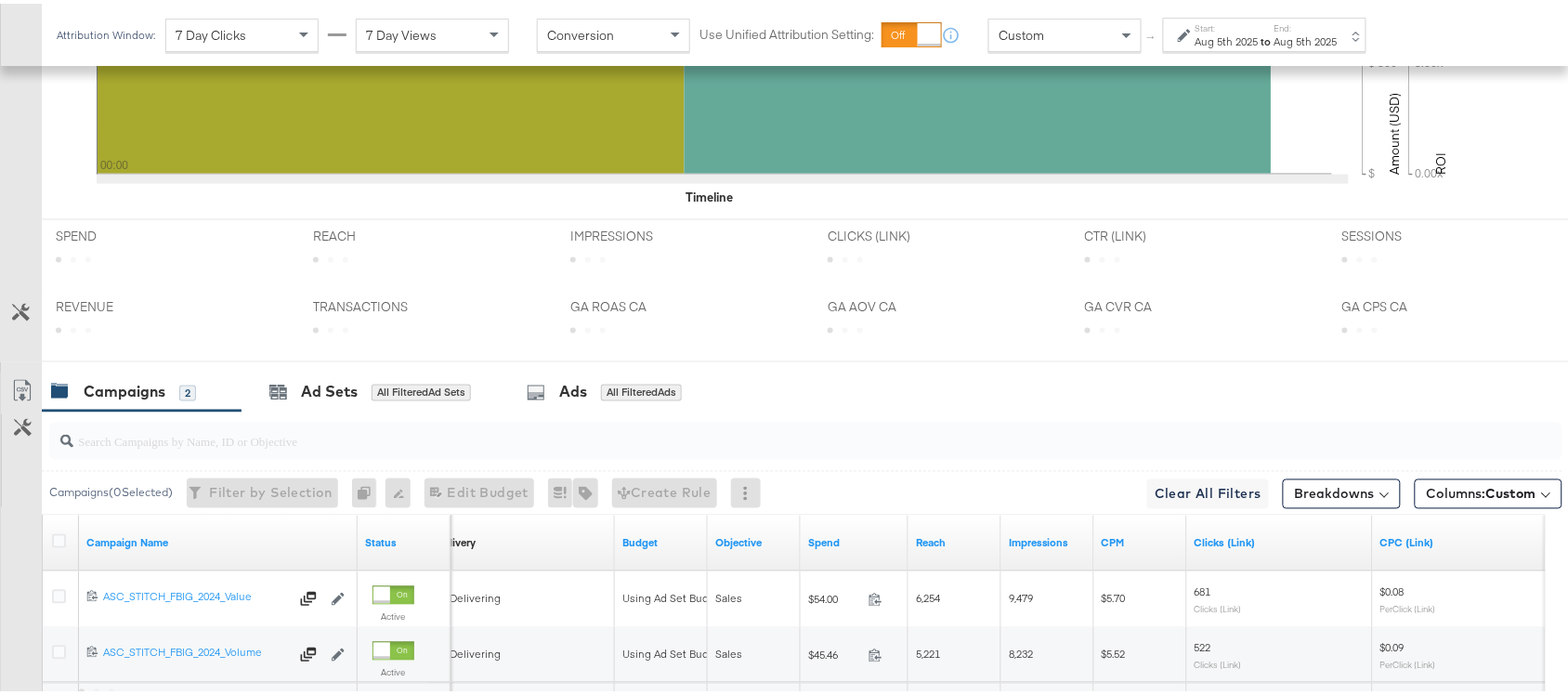 scroll, scrollTop: 912, scrollLeft: 0, axis: vertical 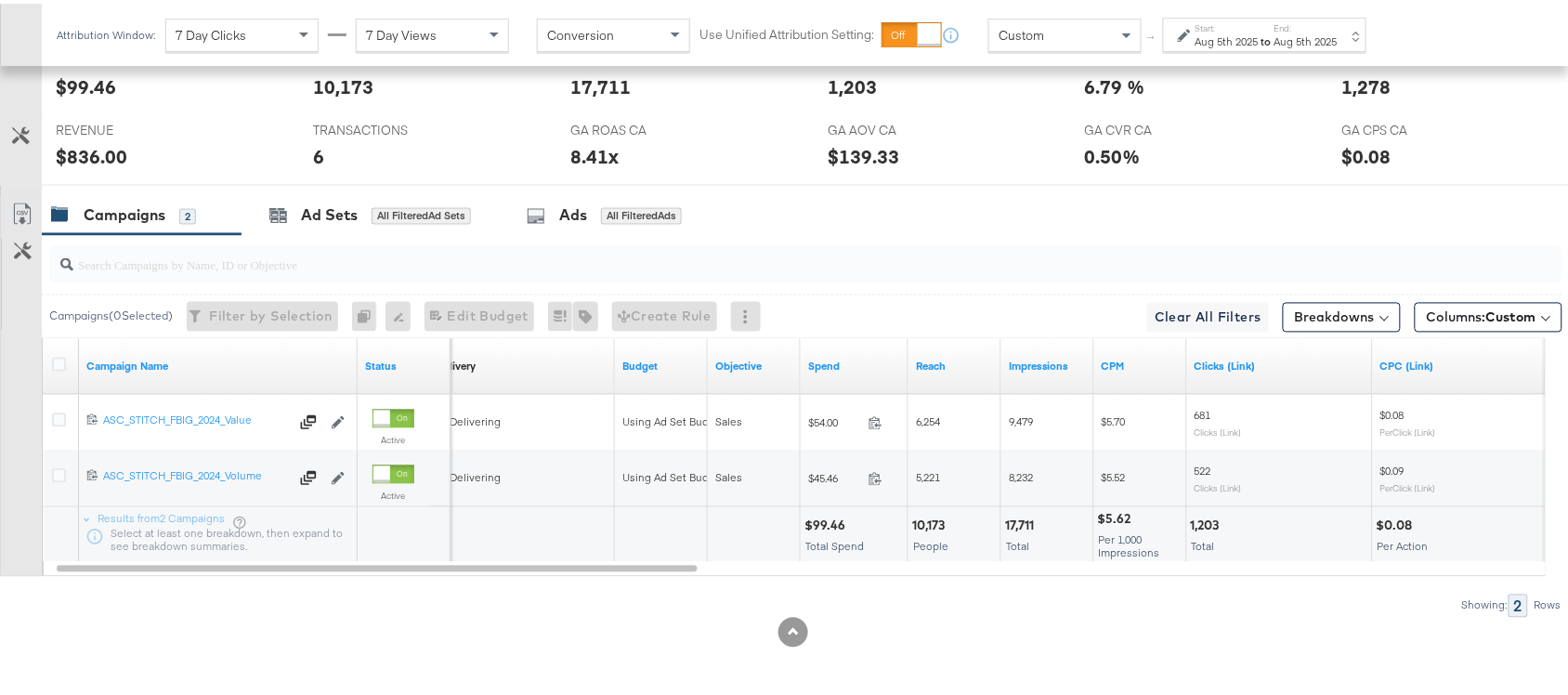 click on "$99.46" at bounding box center (828, 522) 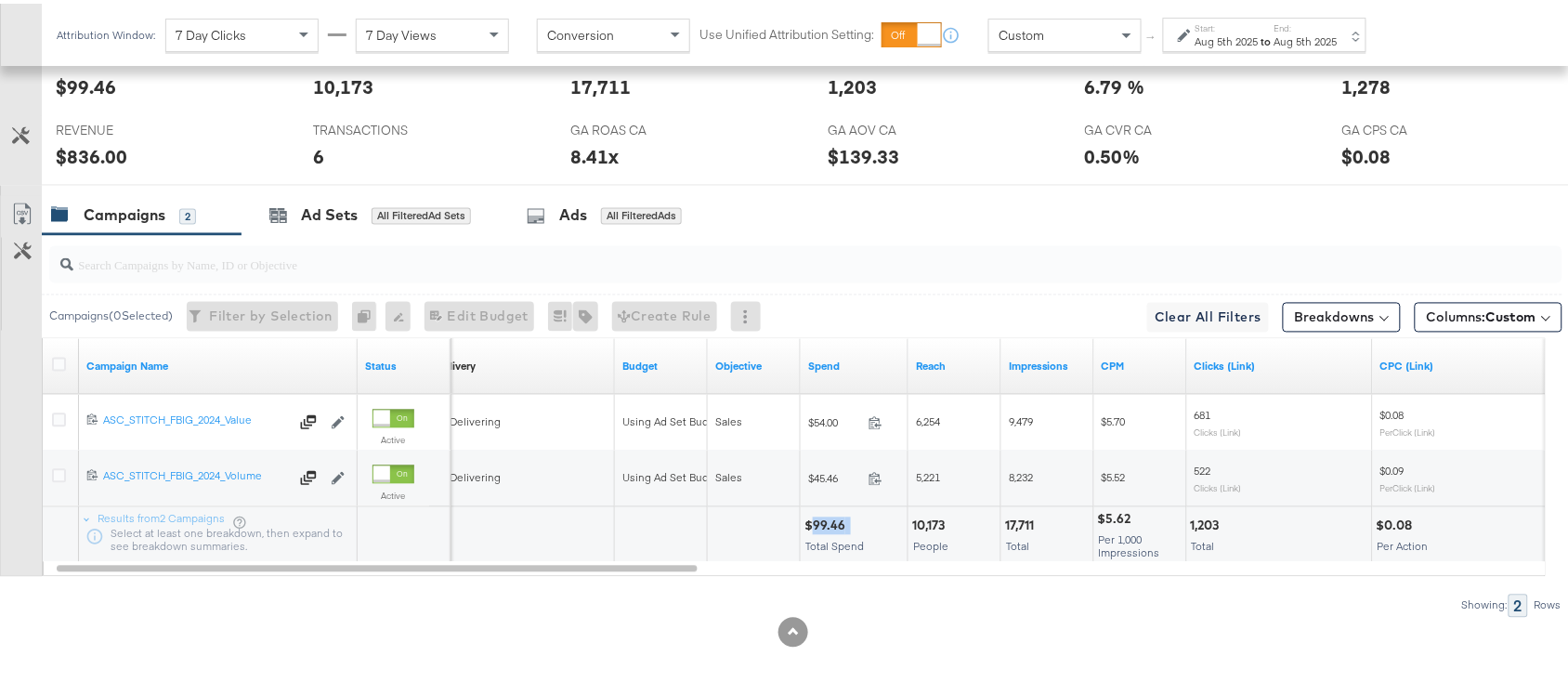 click on "$99.46" at bounding box center (828, 522) 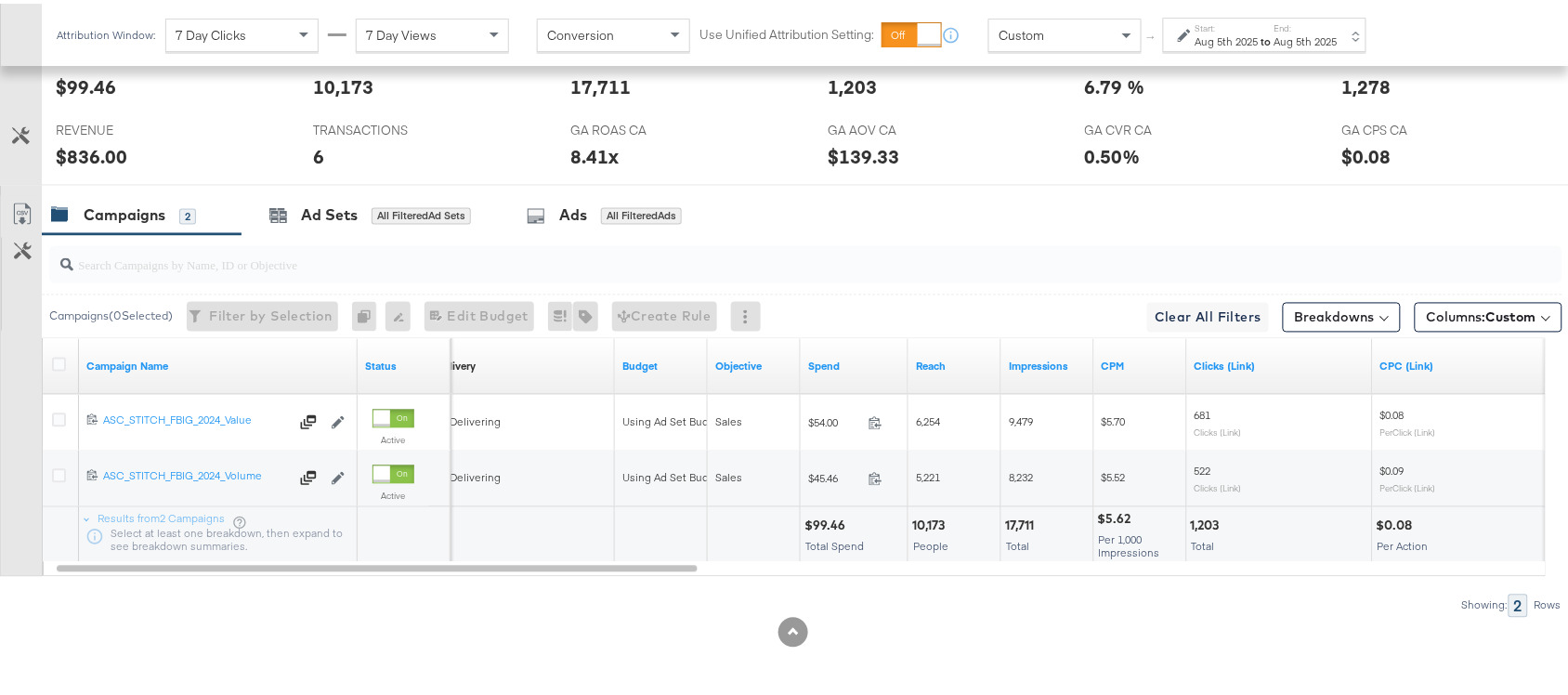 click on "17,711" at bounding box center [1022, 522] 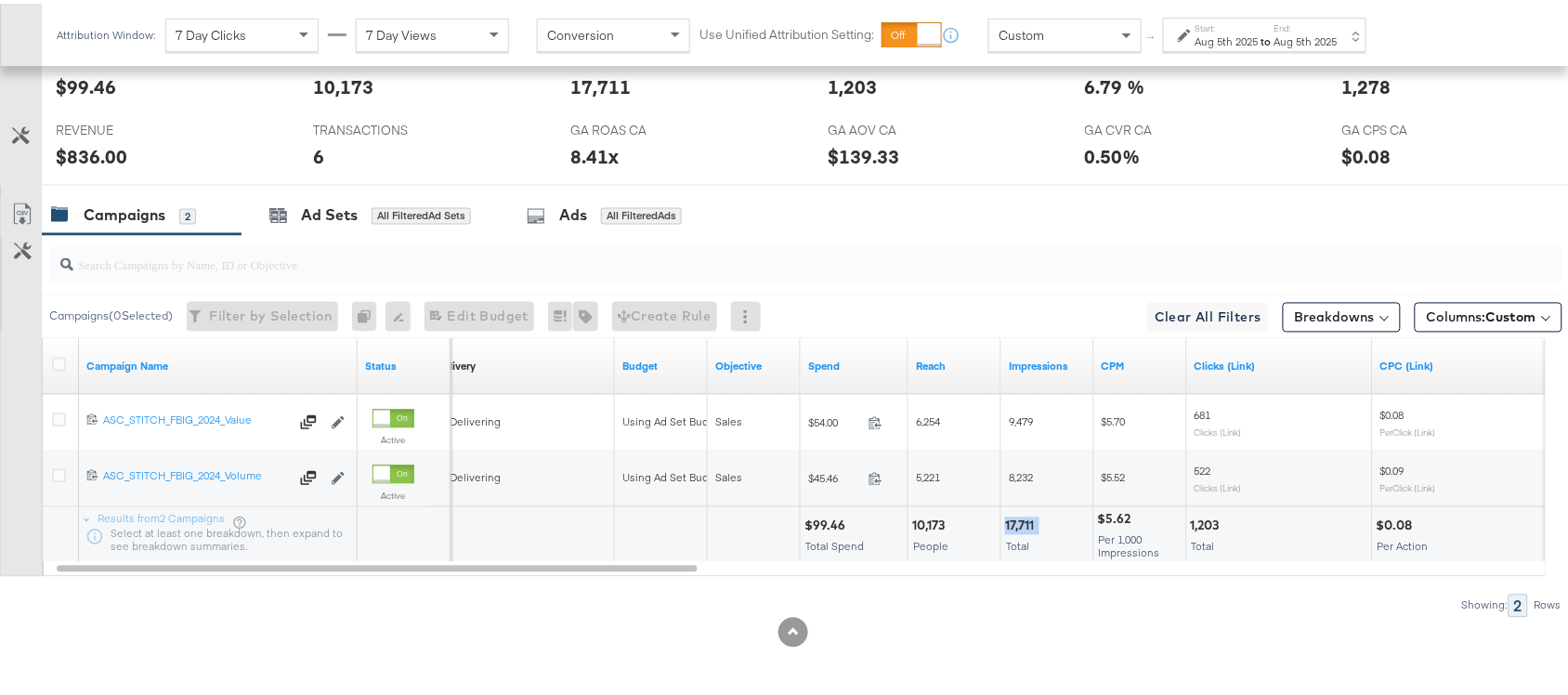 click on "17,711" at bounding box center [1022, 522] 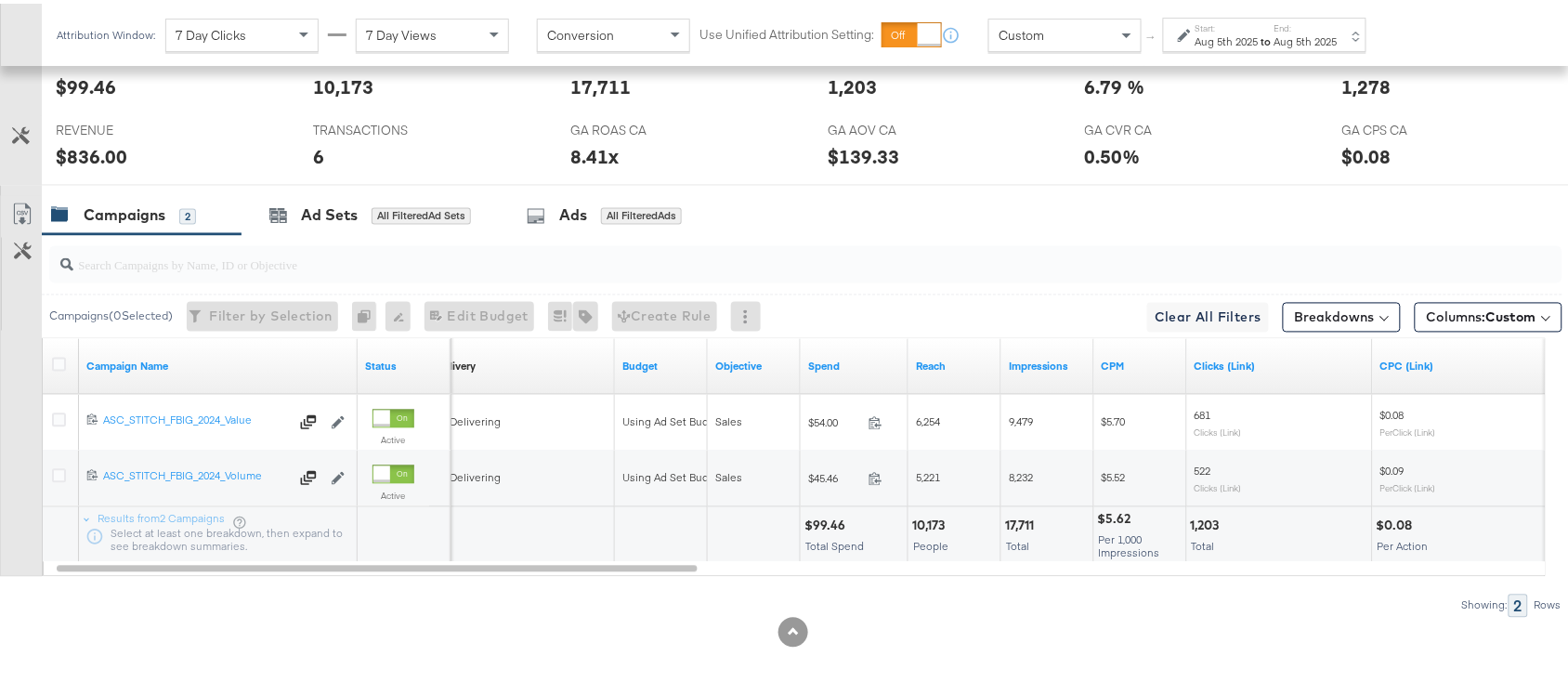 click on "17,711" at bounding box center (1022, 522) 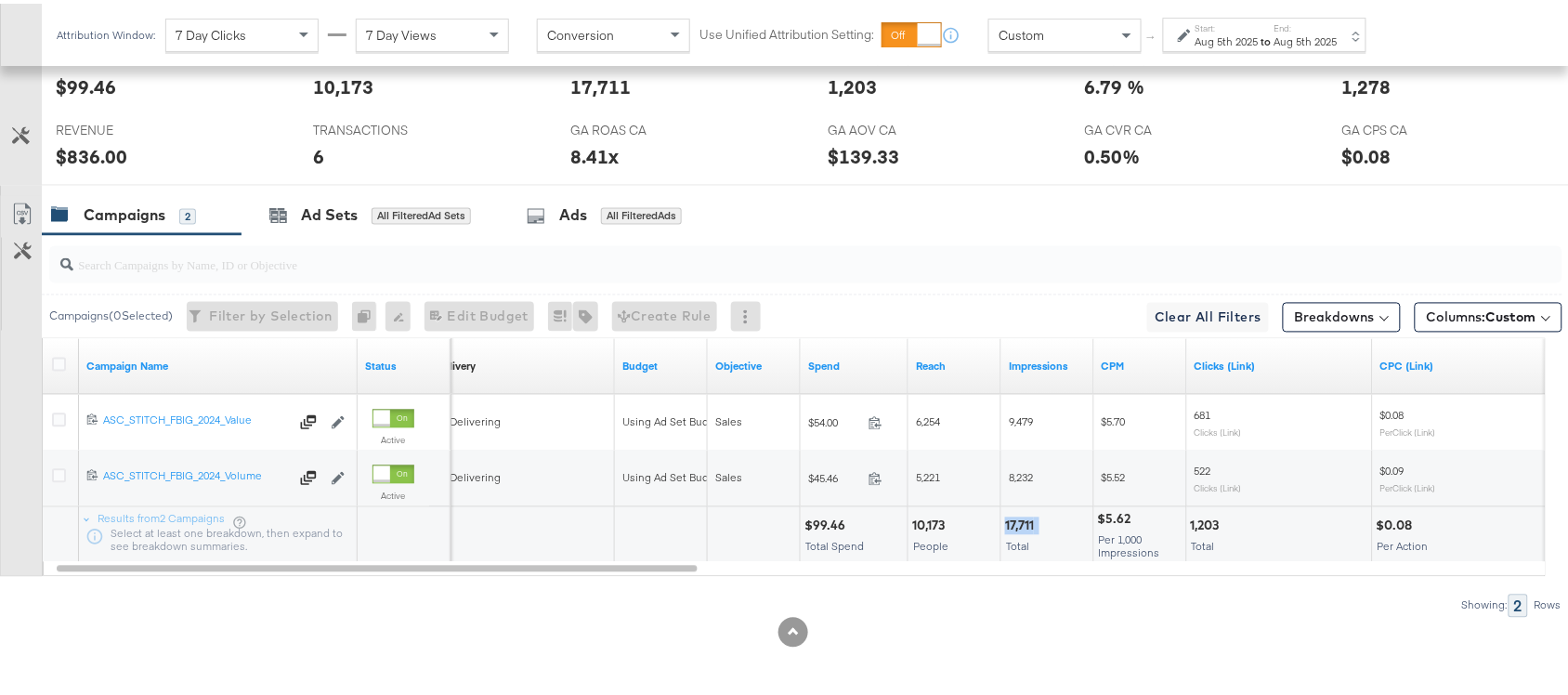 copy on "17,711" 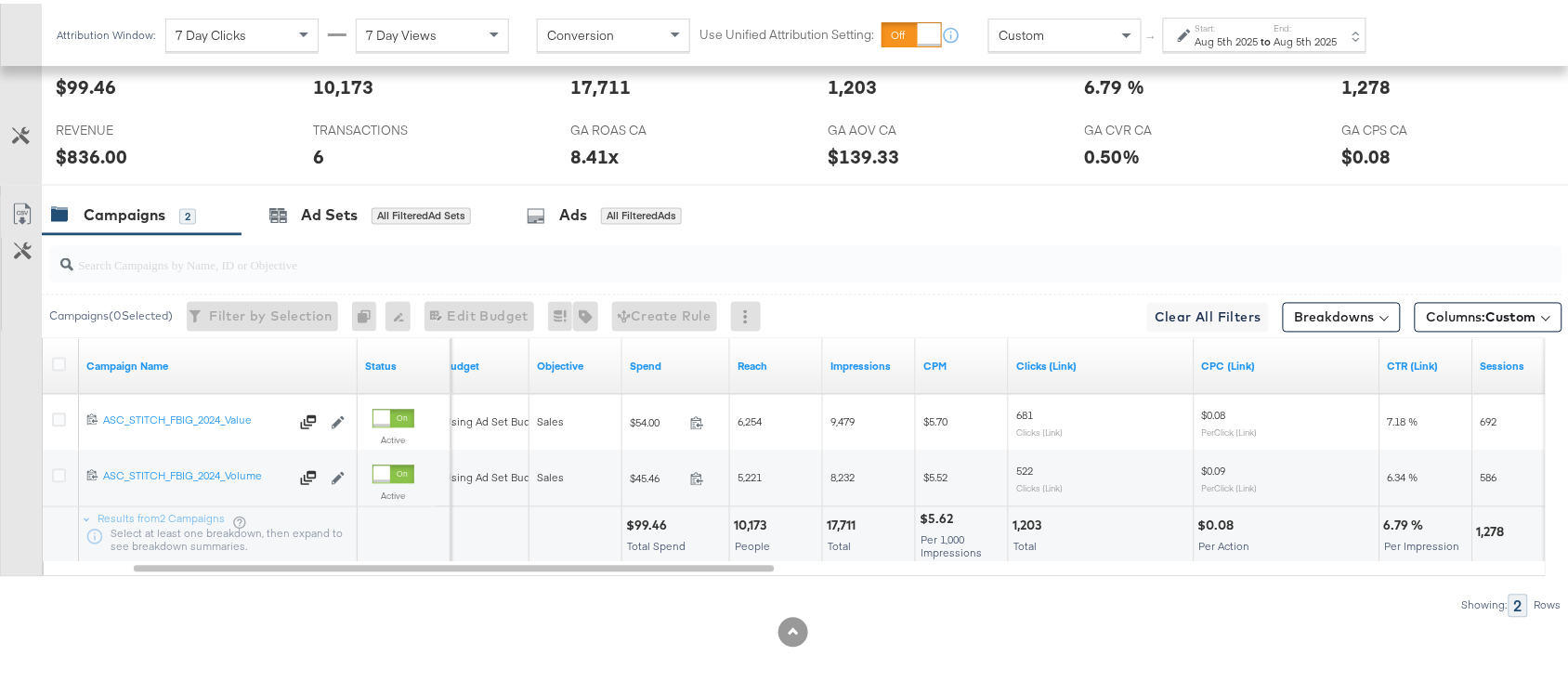 click on "1,203" at bounding box center [1029, 522] 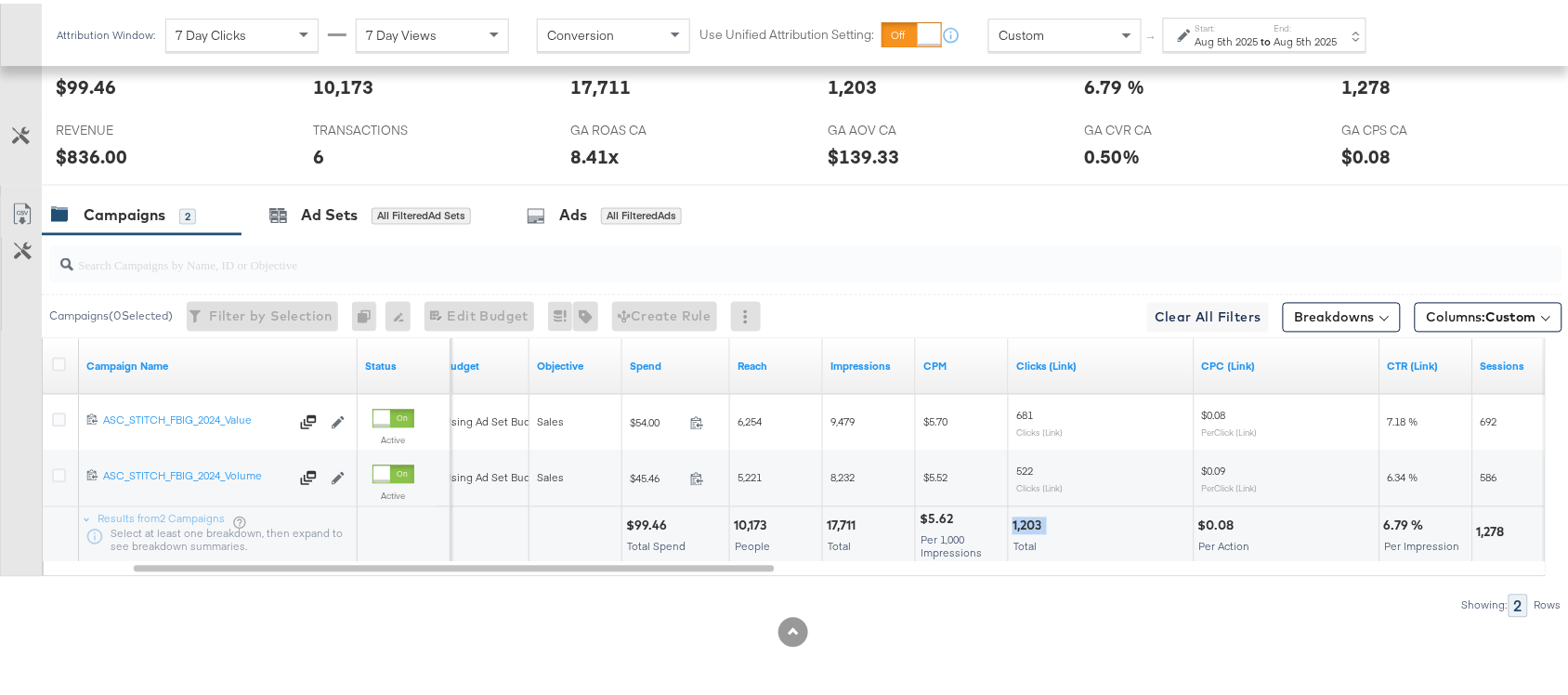 click on "1,203" at bounding box center [1029, 522] 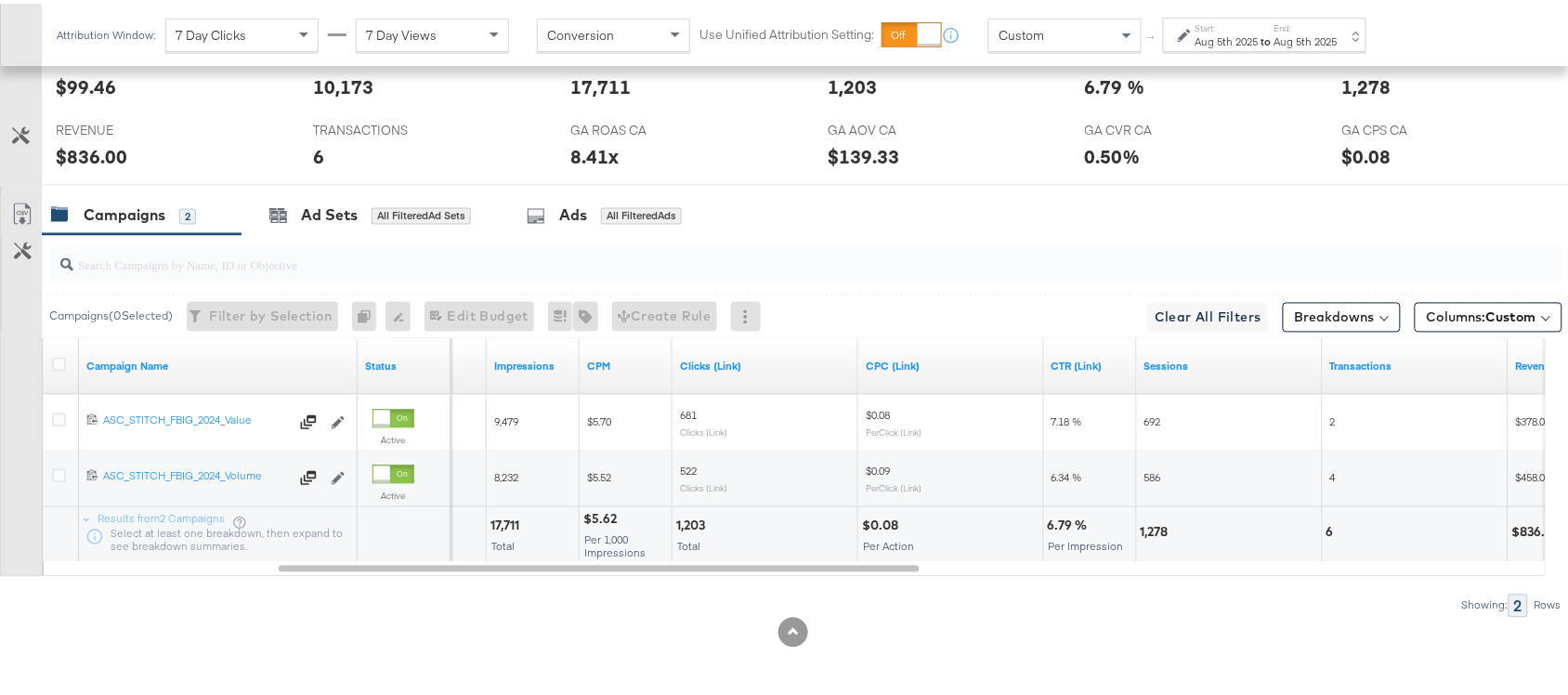 click on "1,278" at bounding box center [1157, 529] 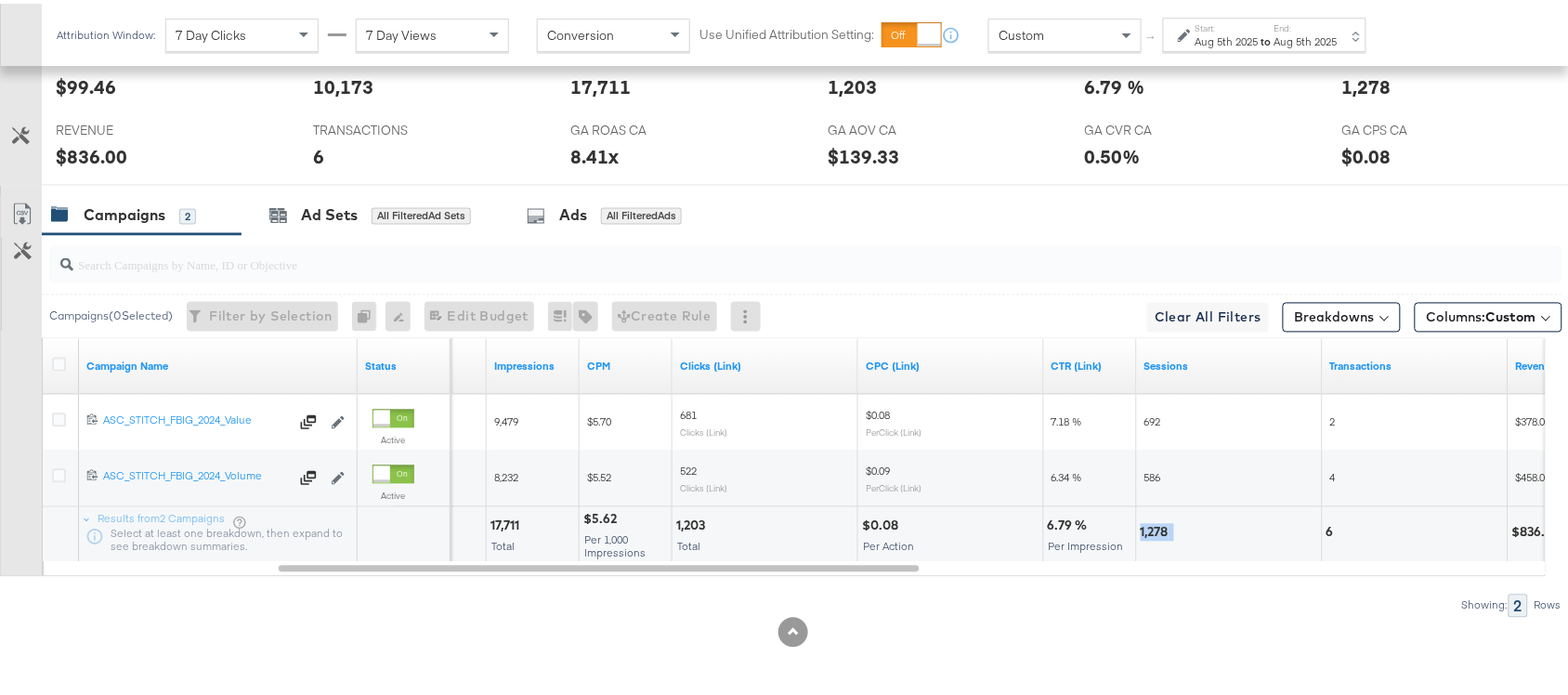 click on "1,278" at bounding box center (1157, 529) 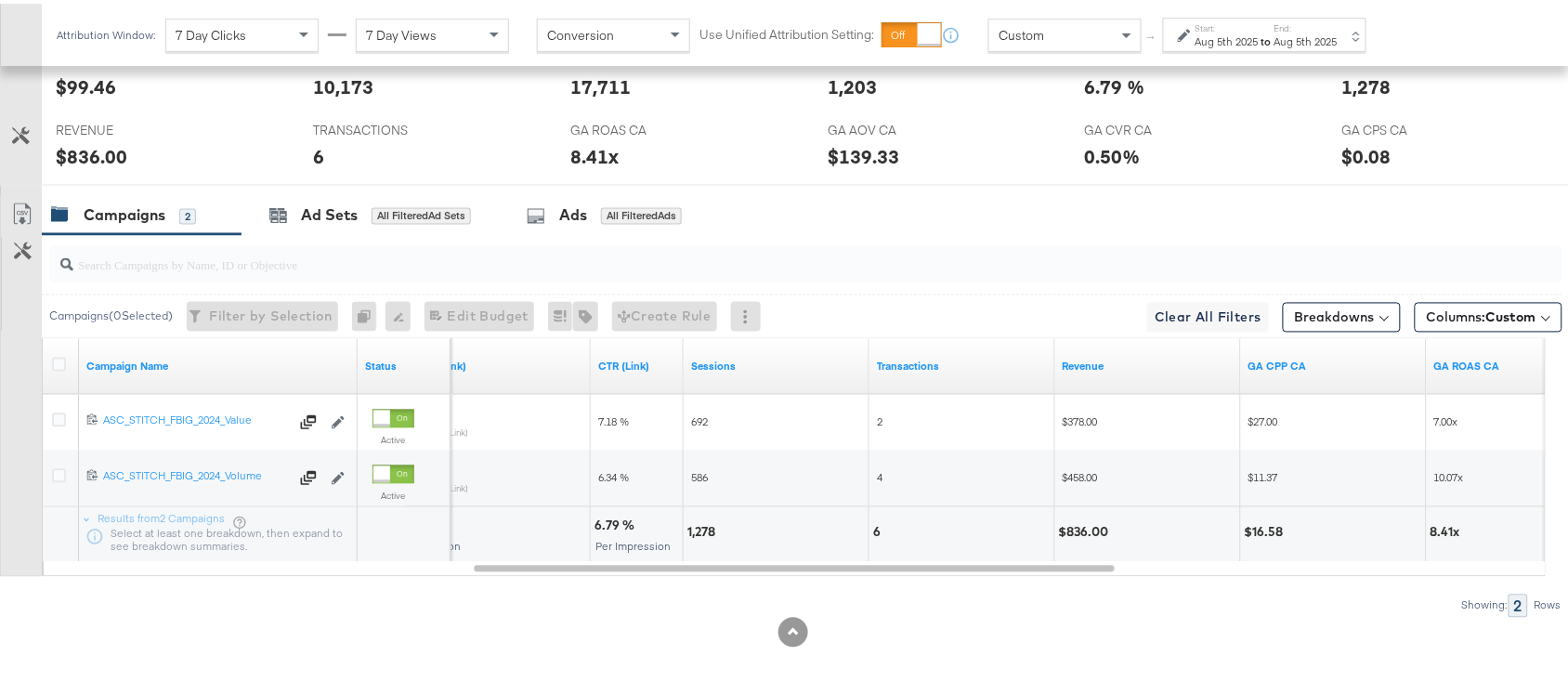 click on "6" at bounding box center [880, 529] 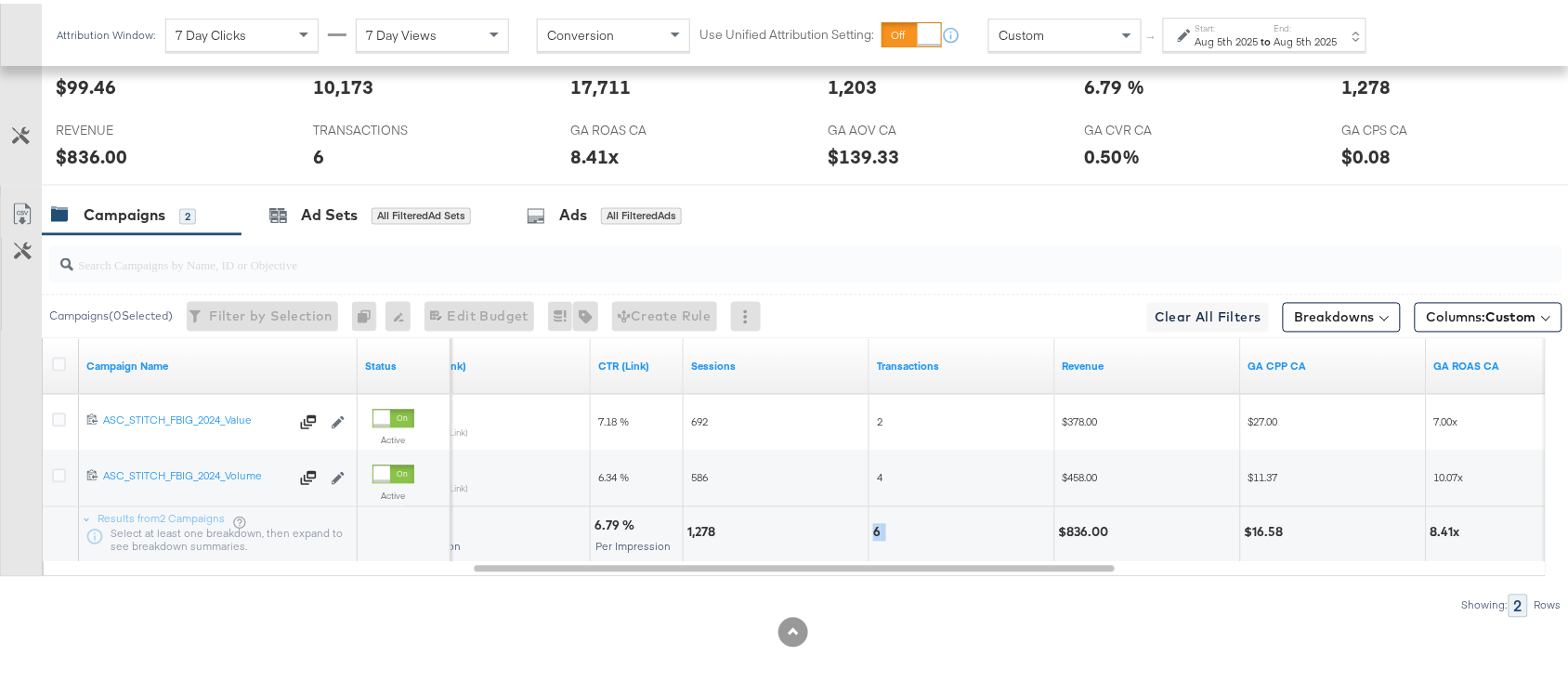 click on "6" at bounding box center (880, 529) 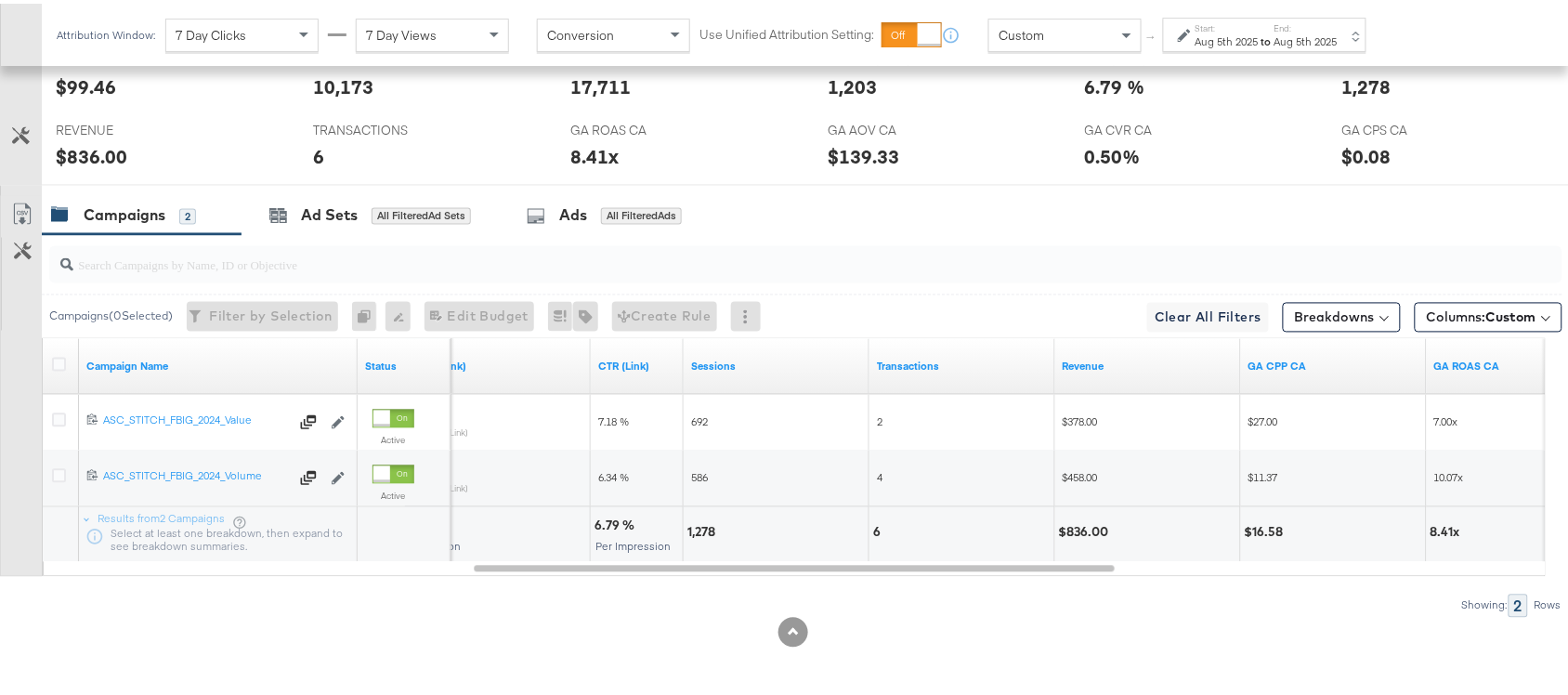 click on "$836.00" at bounding box center [1087, 529] 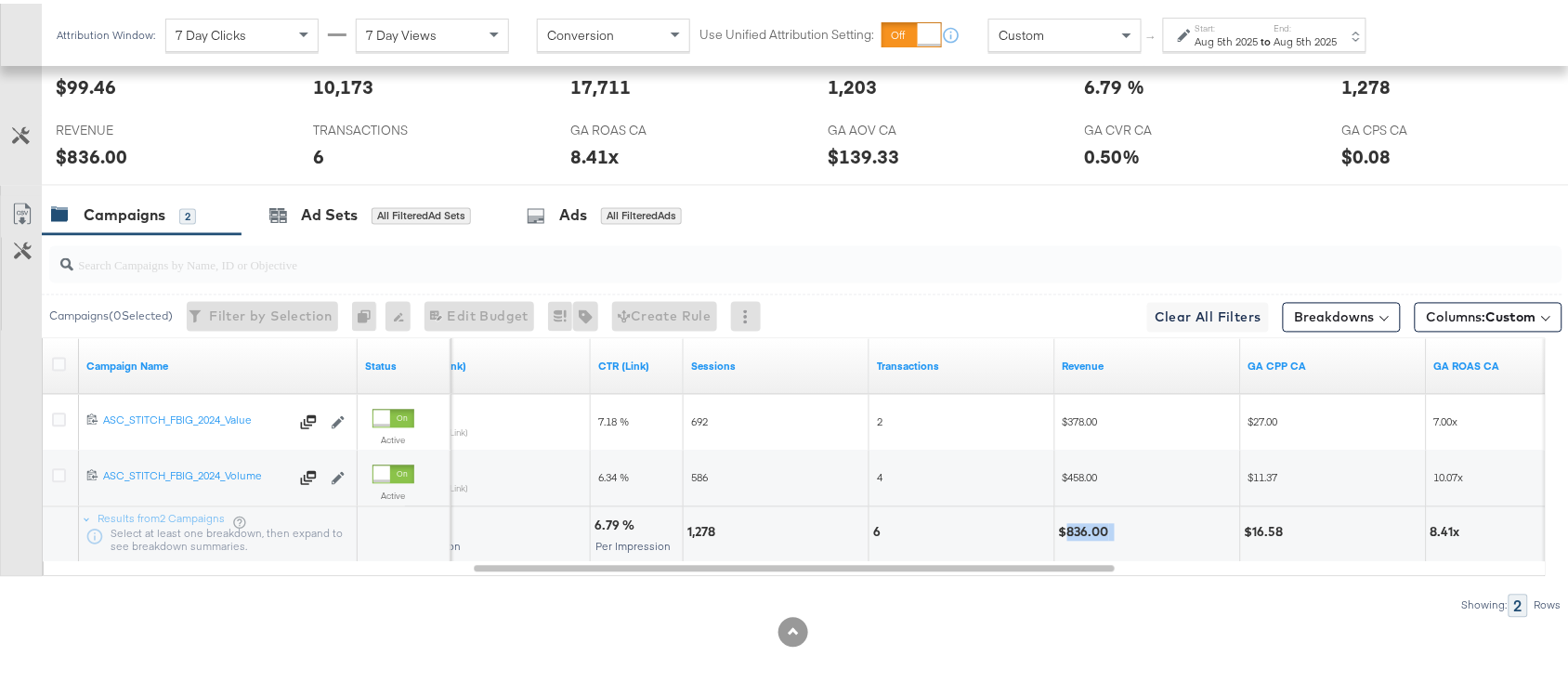 click on "$836.00" at bounding box center [1087, 529] 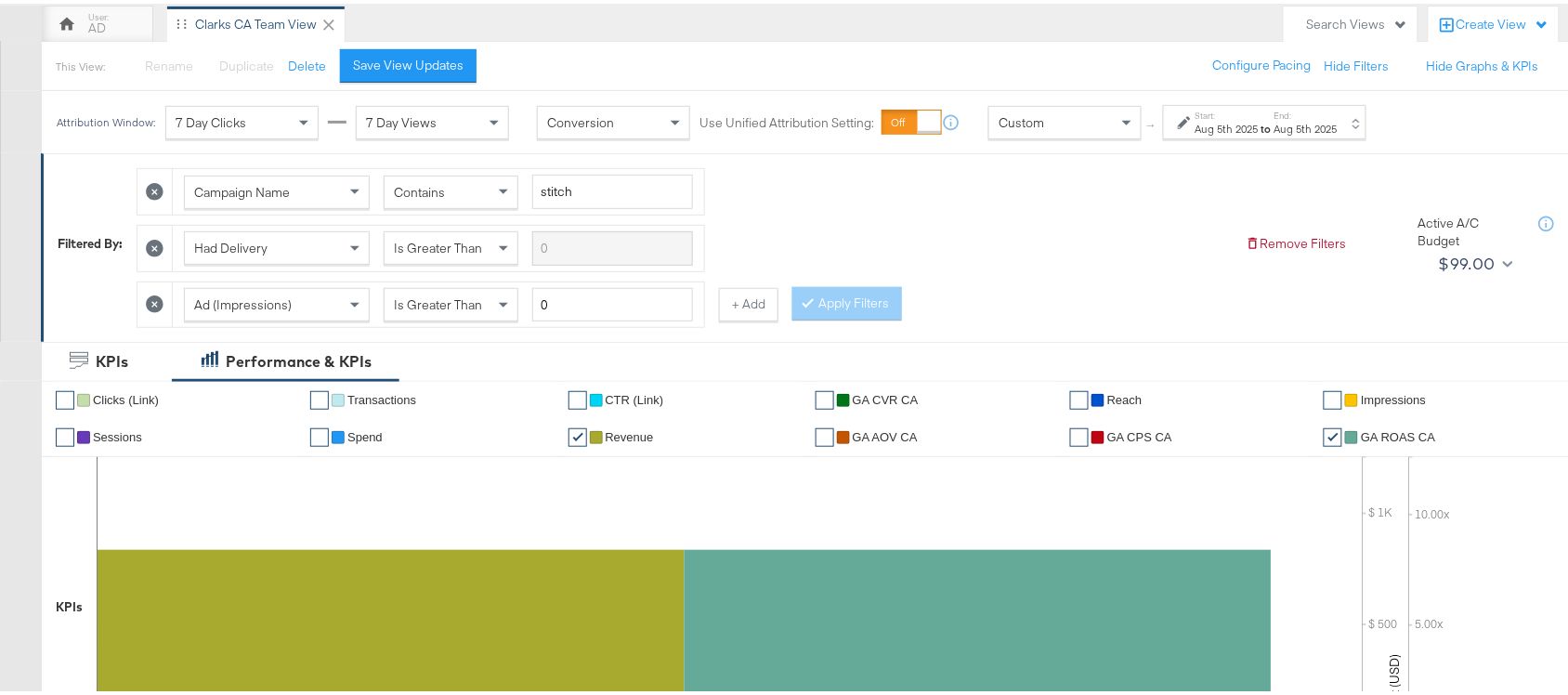 scroll, scrollTop: 0, scrollLeft: 0, axis: both 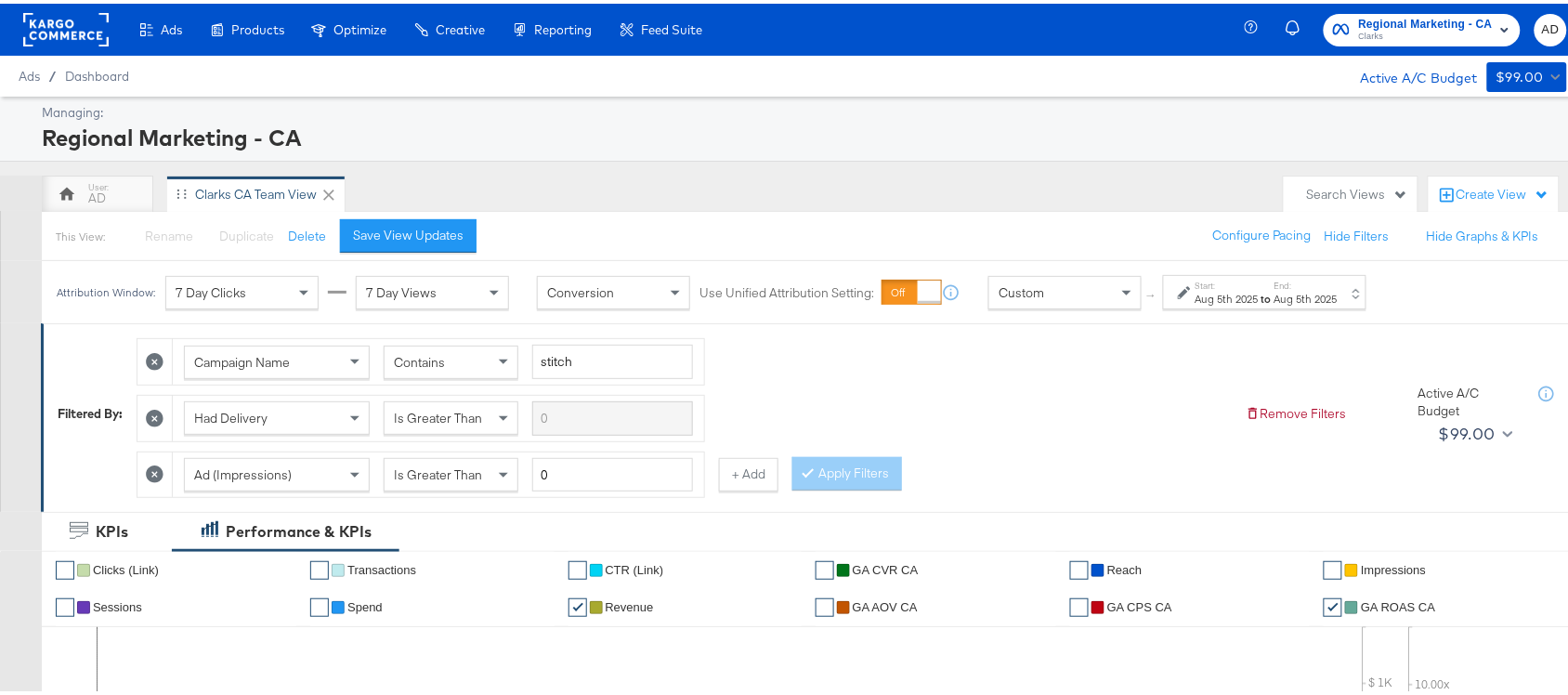 click on "Regional Marketing - CA Clarks AD" at bounding box center (1418, 26) 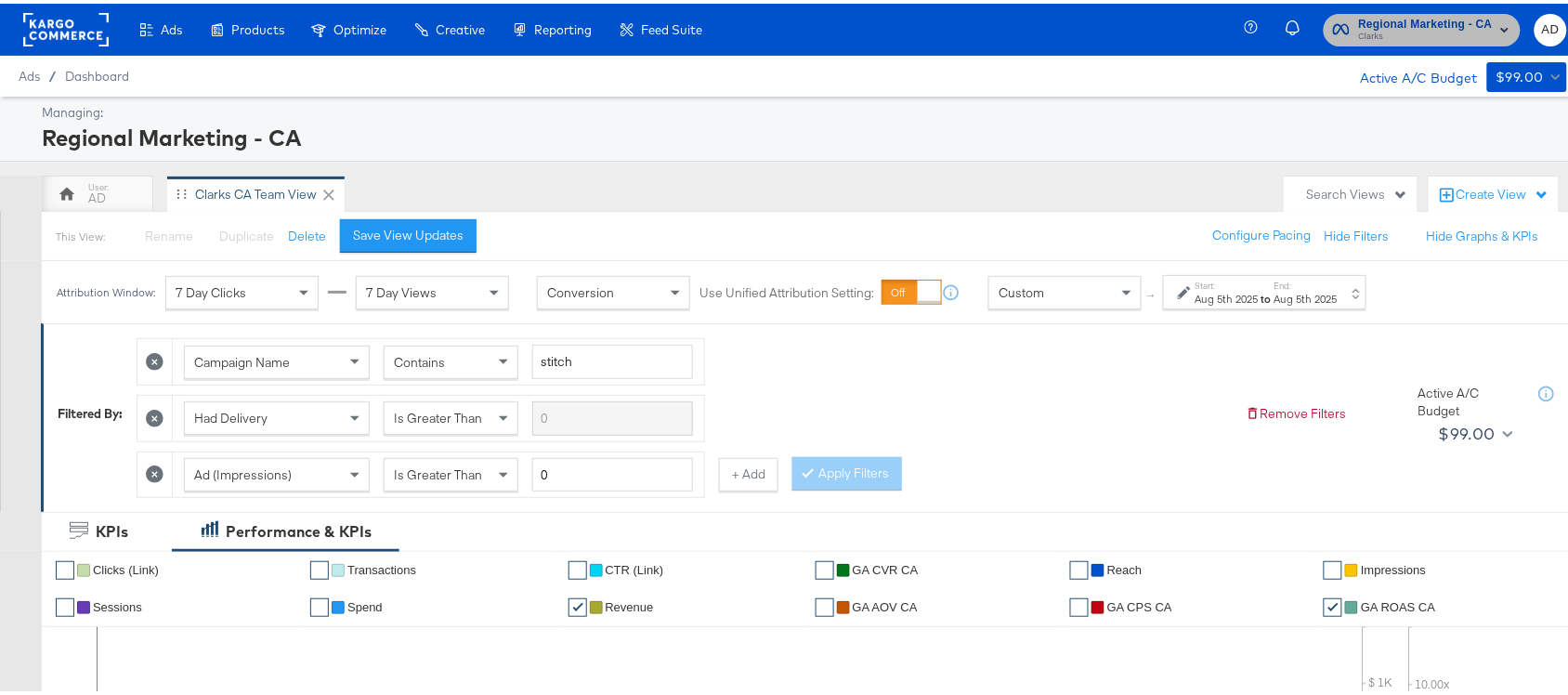 click on "Regional Marketing - CA" at bounding box center (1426, 20) 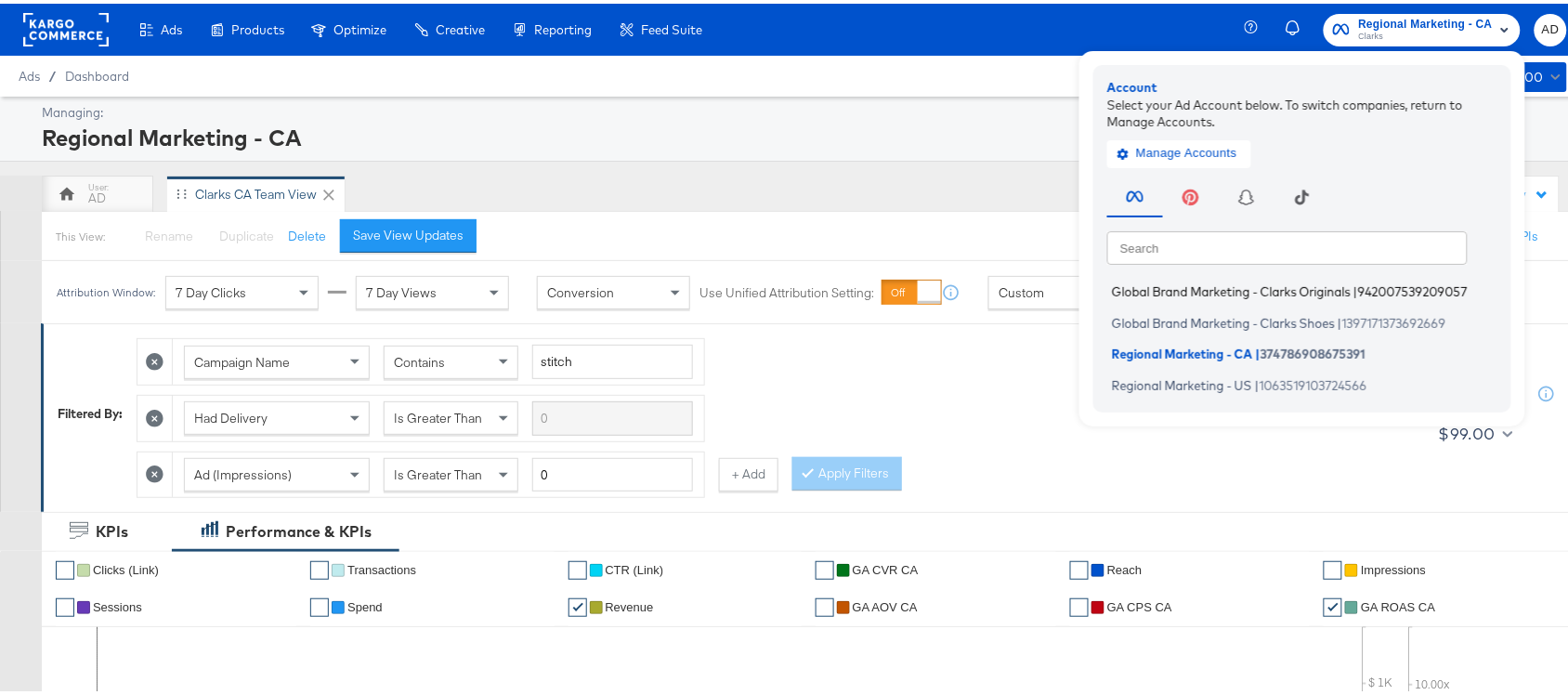click on "Global Brand Marketing - Clarks Originals" at bounding box center [1231, 288] 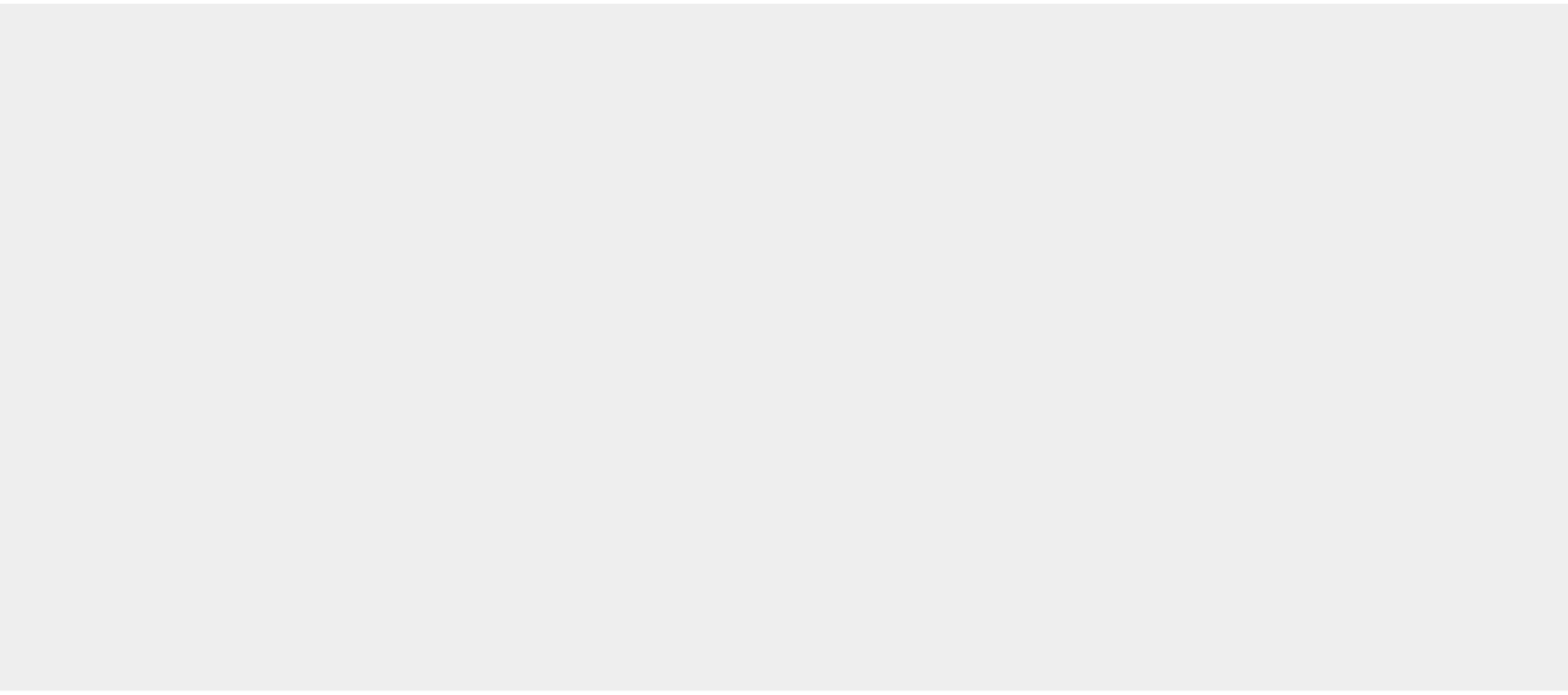 scroll, scrollTop: 0, scrollLeft: 0, axis: both 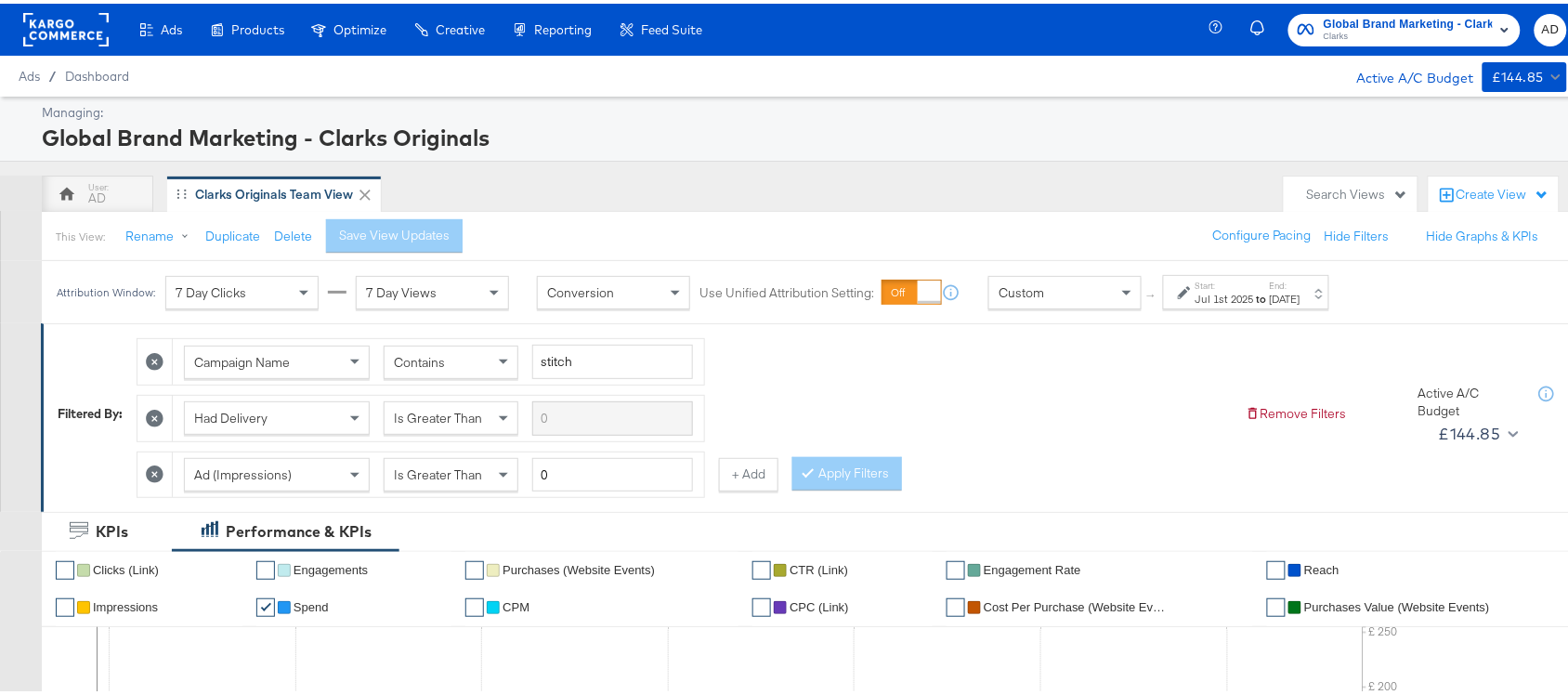 click on "Jul 1st 2025" at bounding box center (1224, 295) 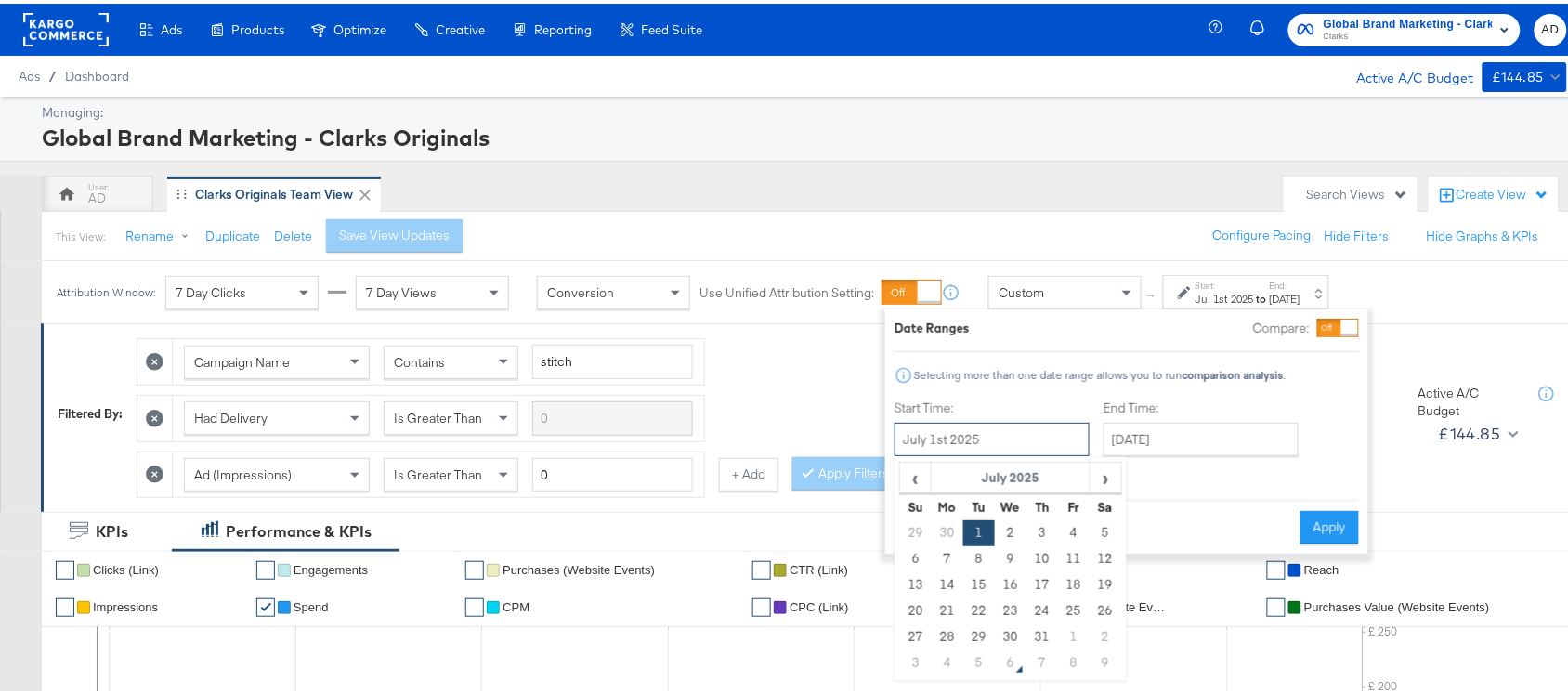 click on "July 1st 2025" at bounding box center (992, 436) 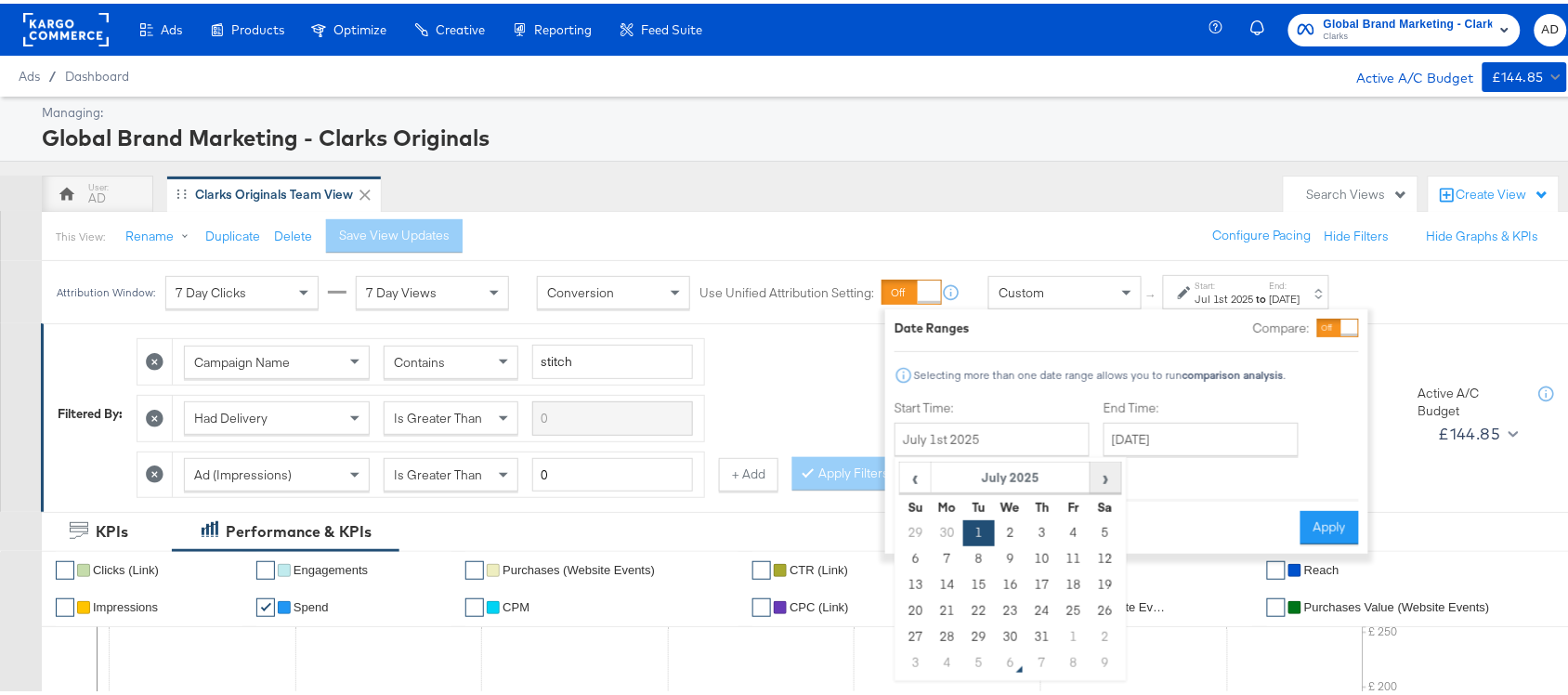click on "›" at bounding box center [1105, 474] 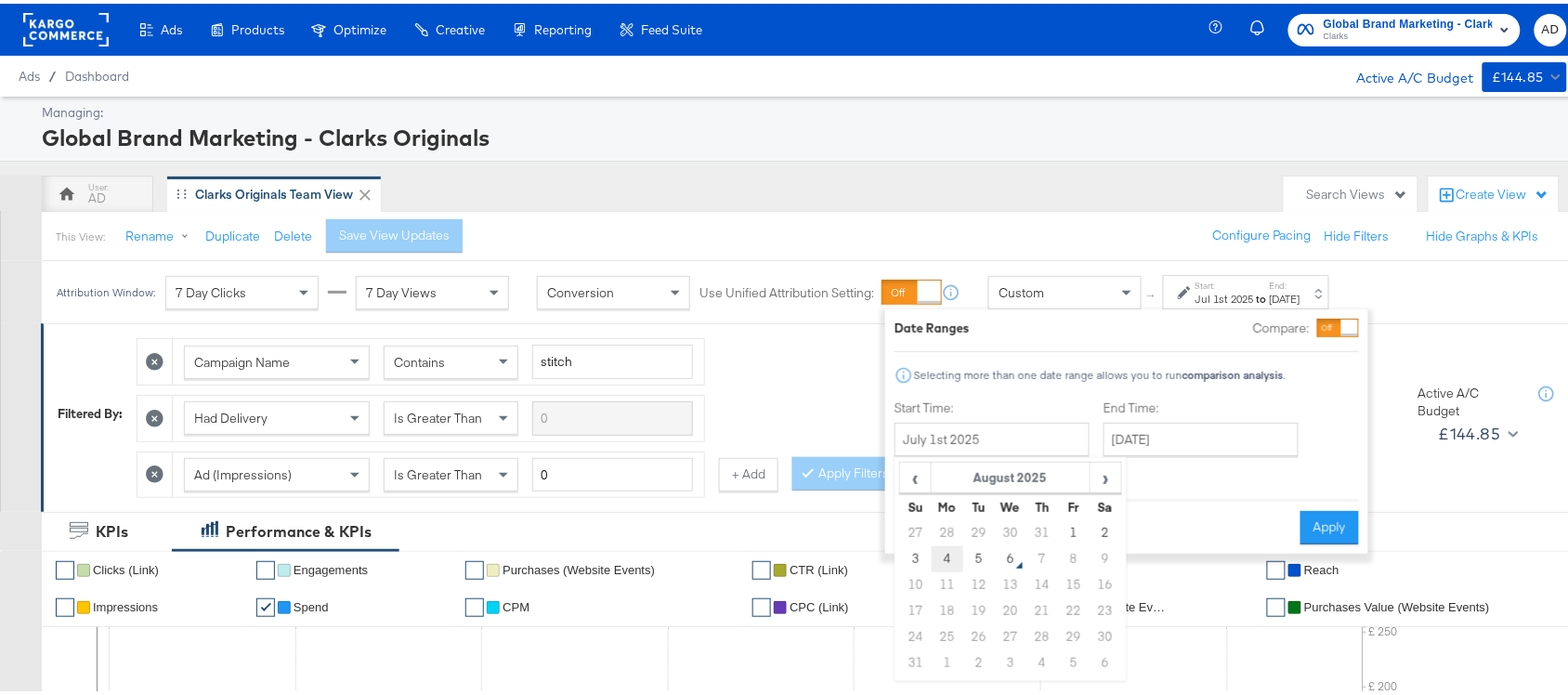 click on "4" at bounding box center (947, 556) 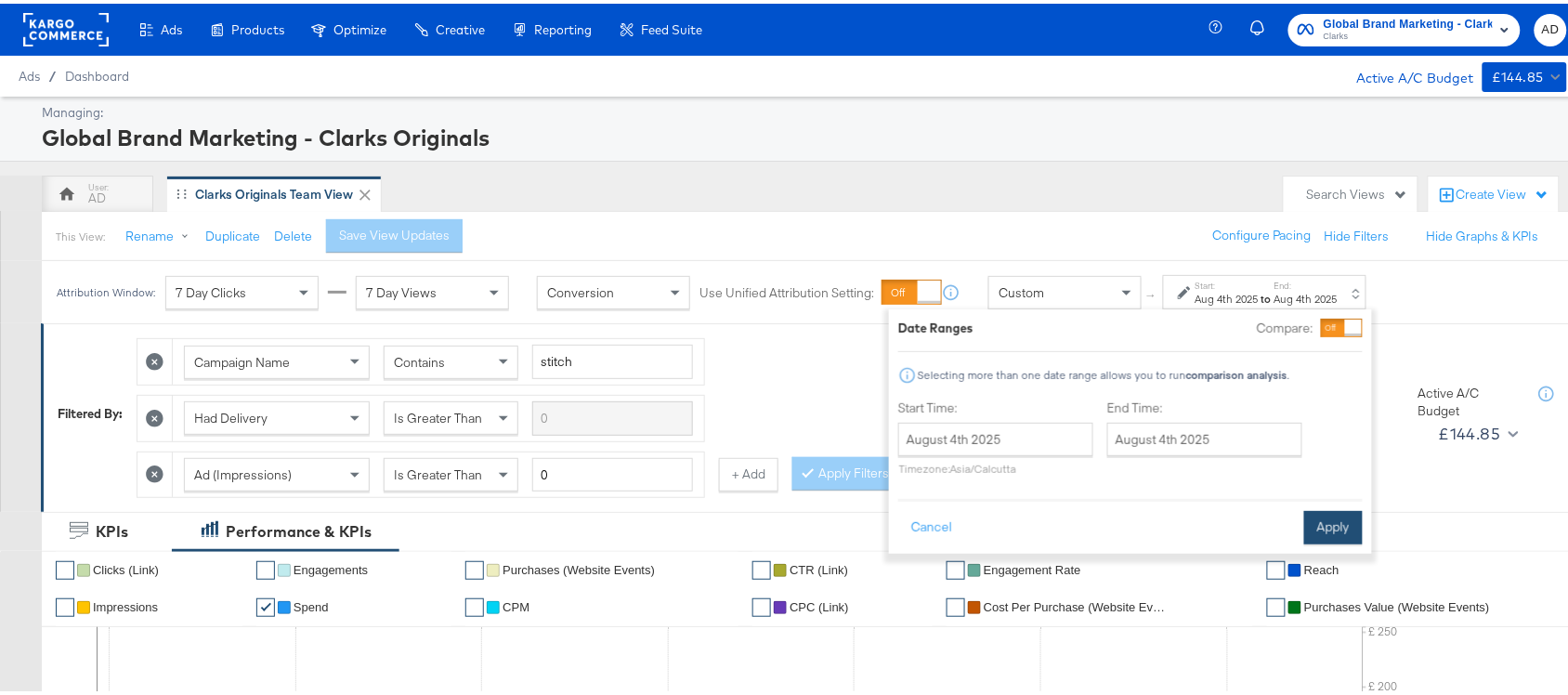 click on "Apply" at bounding box center [1333, 524] 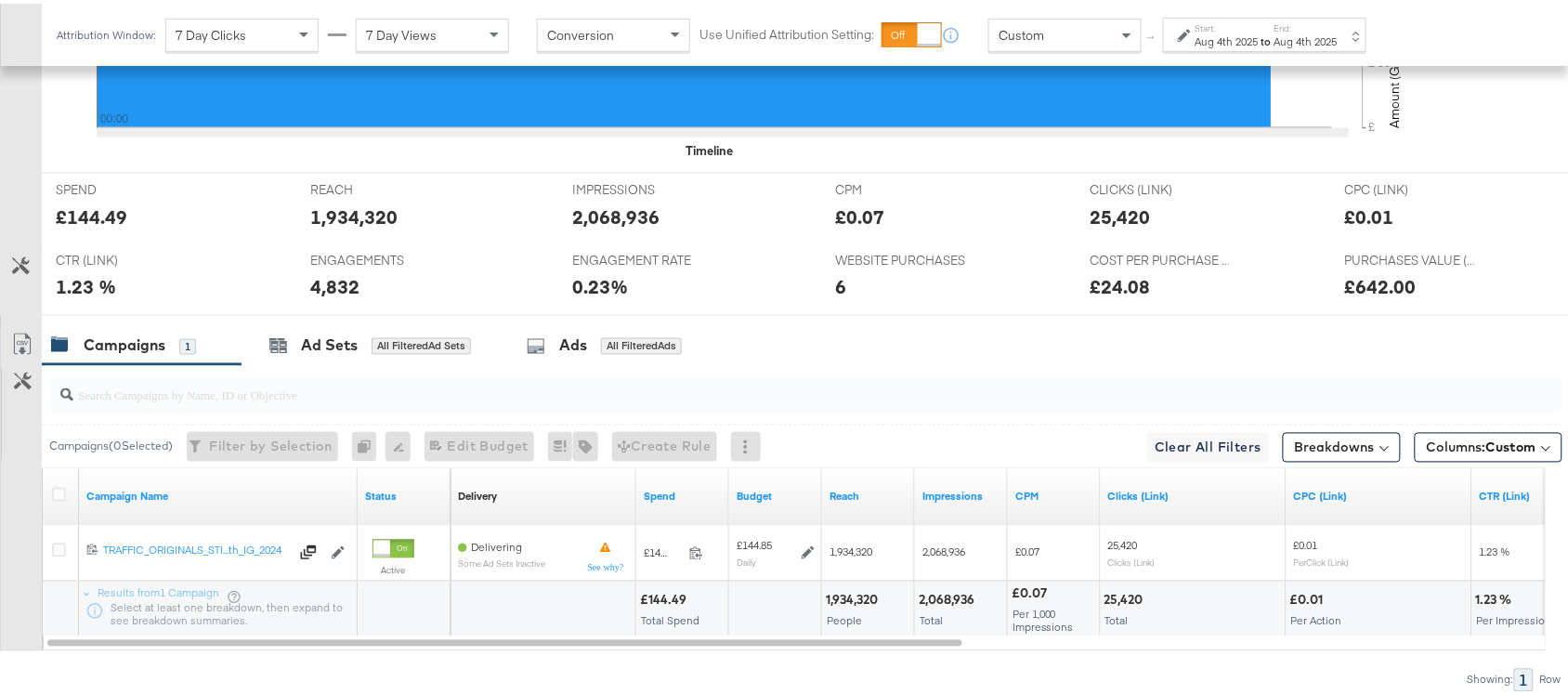scroll, scrollTop: 857, scrollLeft: 0, axis: vertical 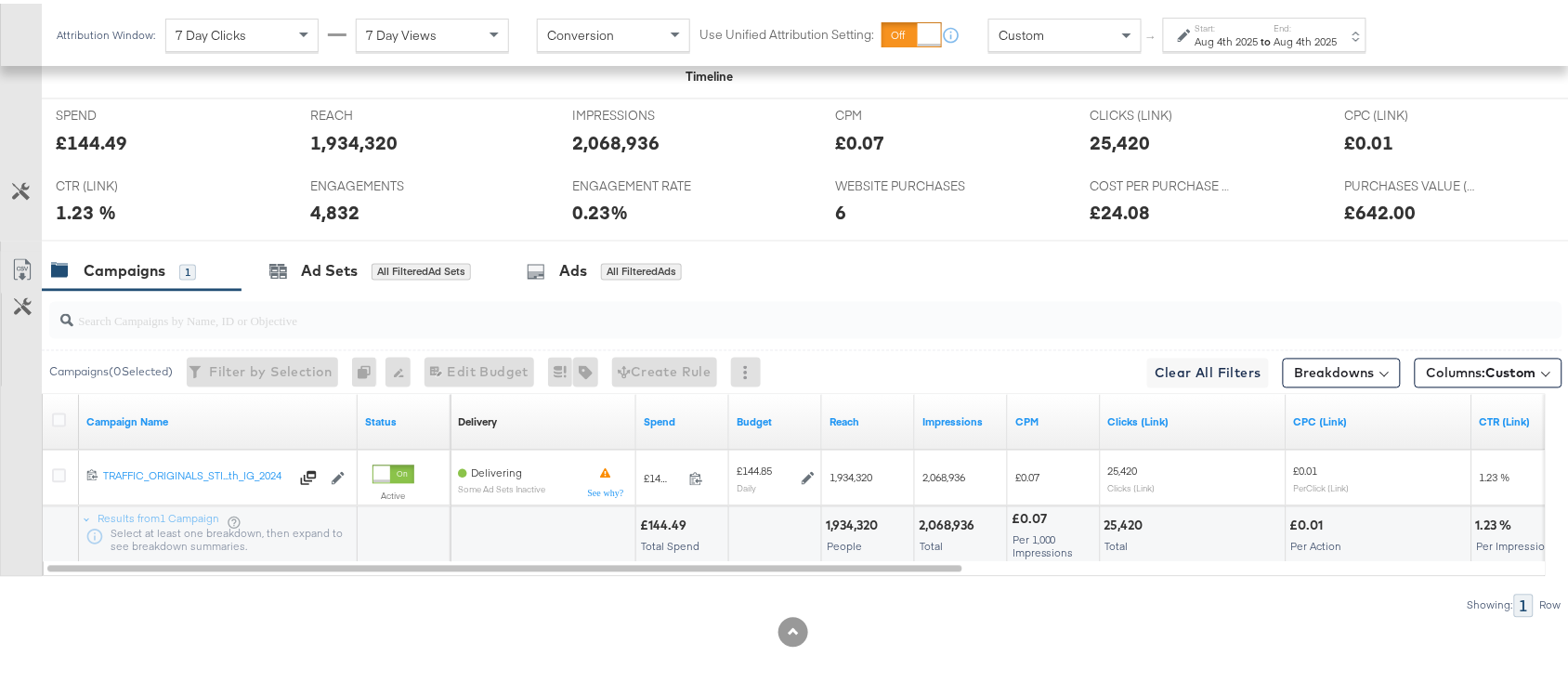 click on "£144.49" at bounding box center [666, 522] 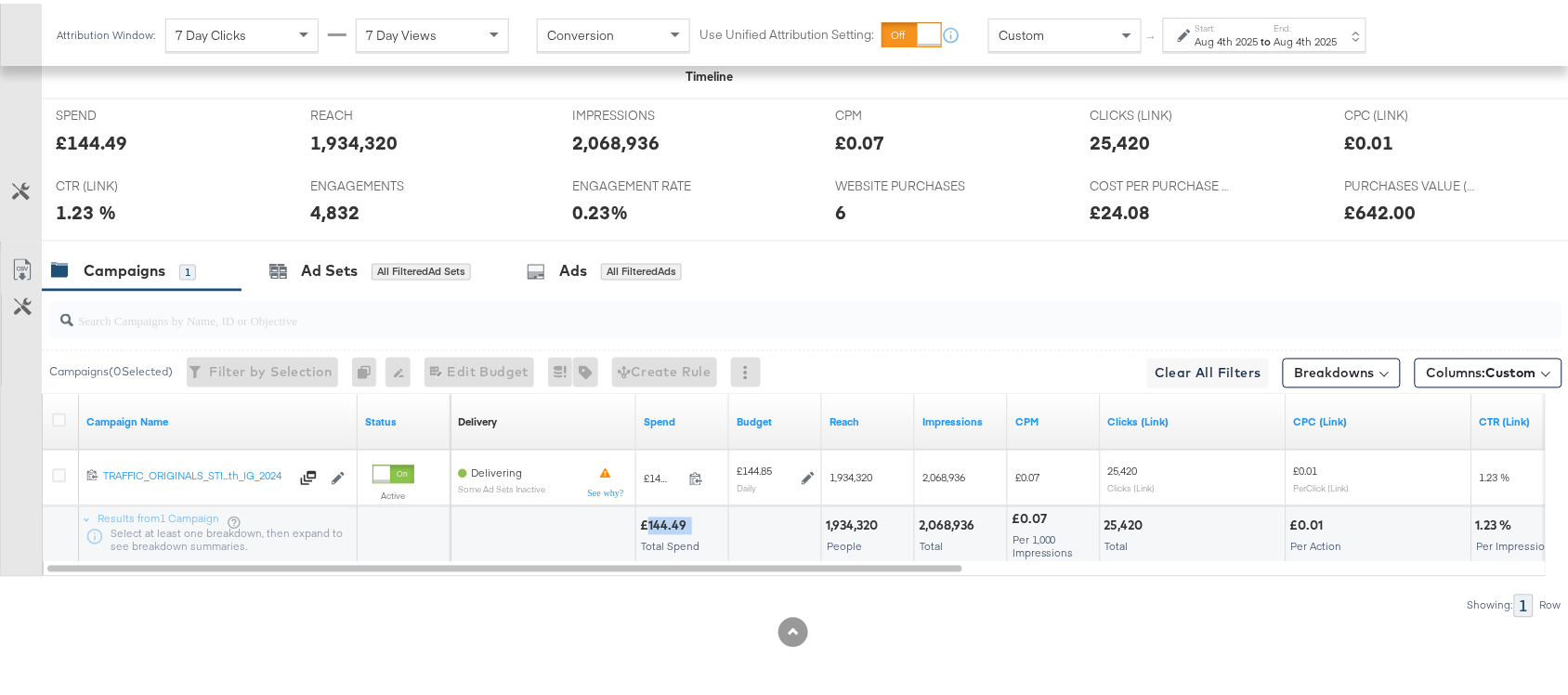click on "£144.49" at bounding box center (666, 522) 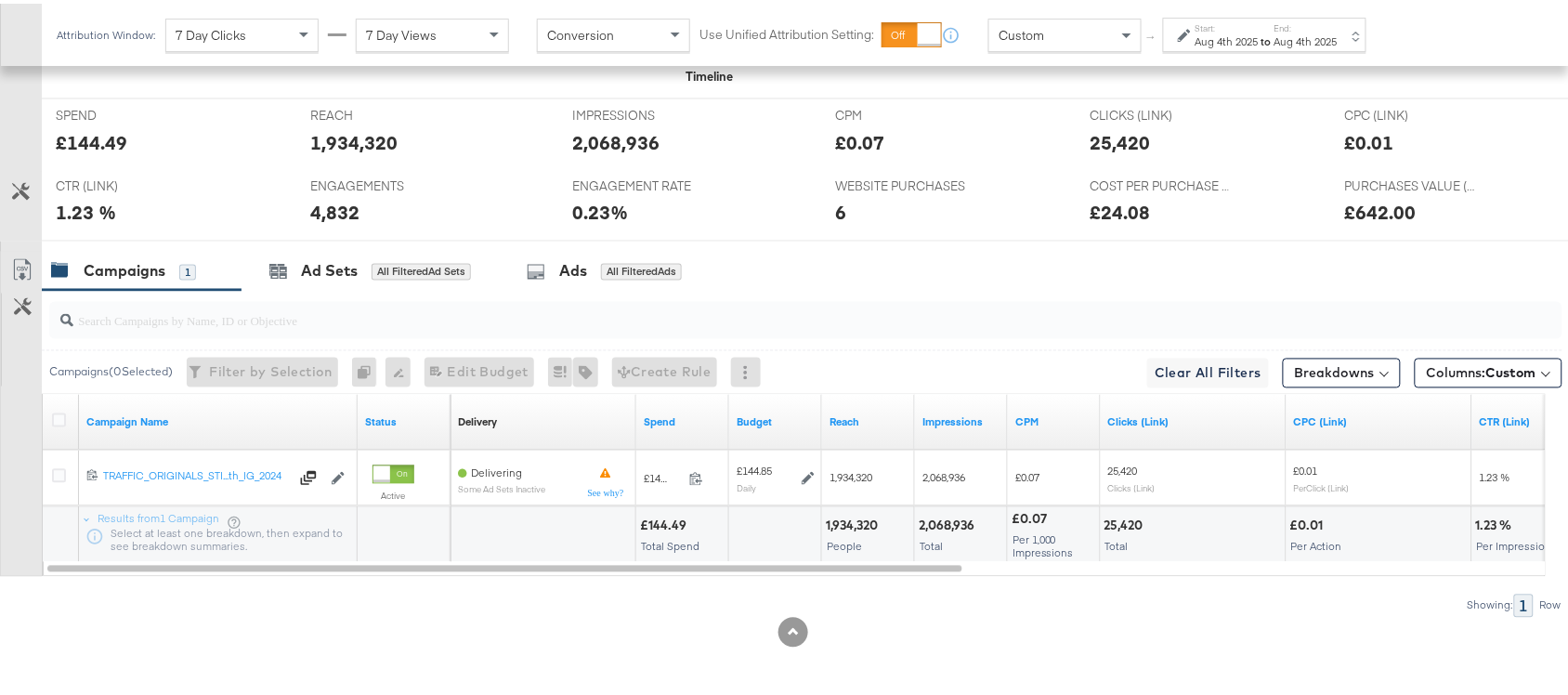 click on "1,934,320" at bounding box center [855, 522] 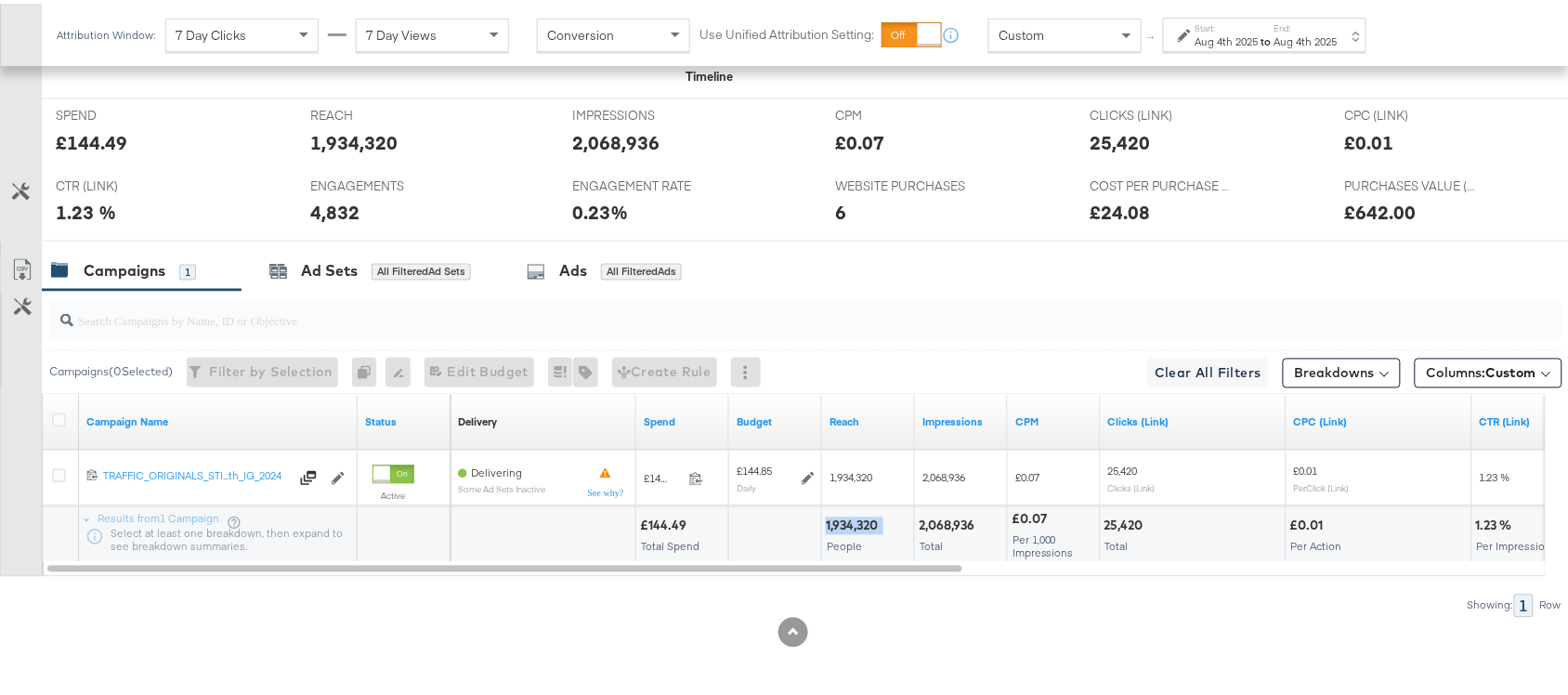 copy on "1,934,320" 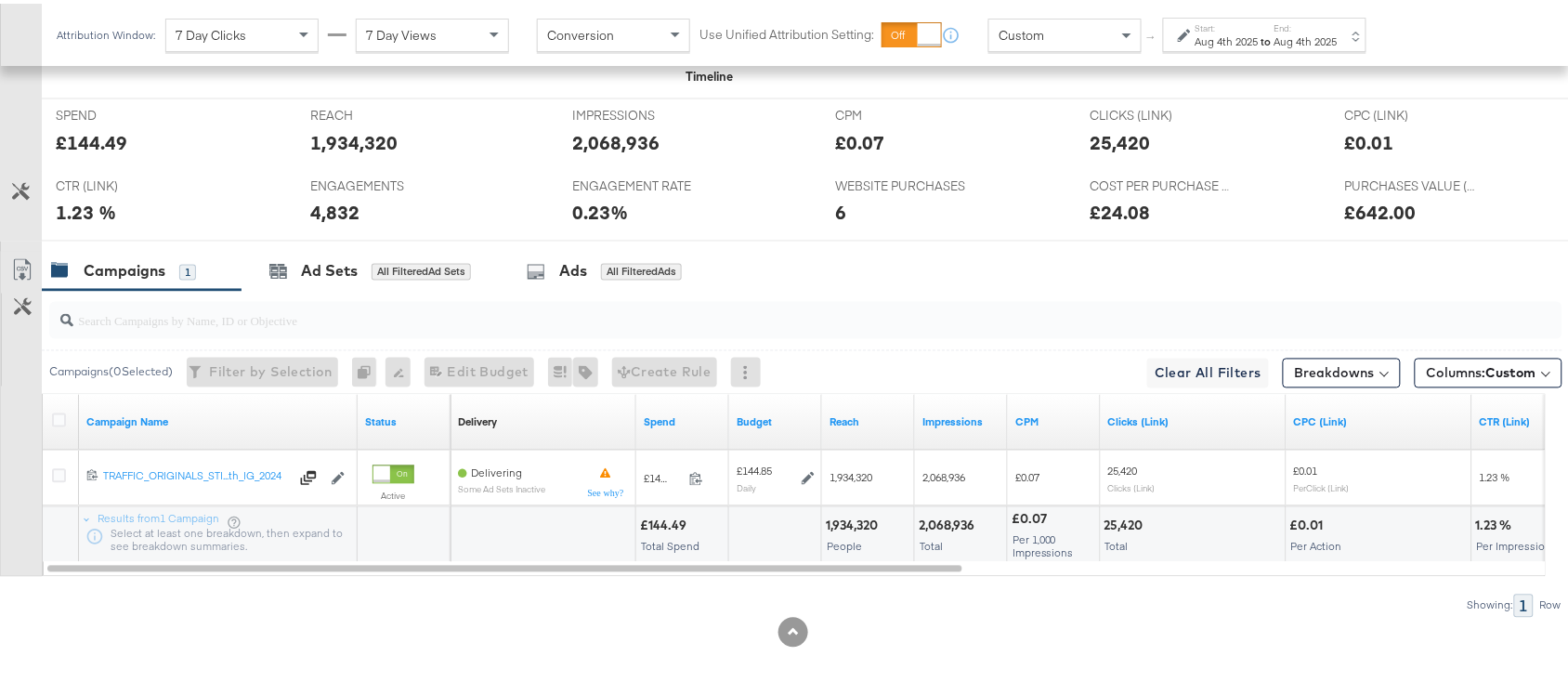 click on "2,068,936" at bounding box center (949, 522) 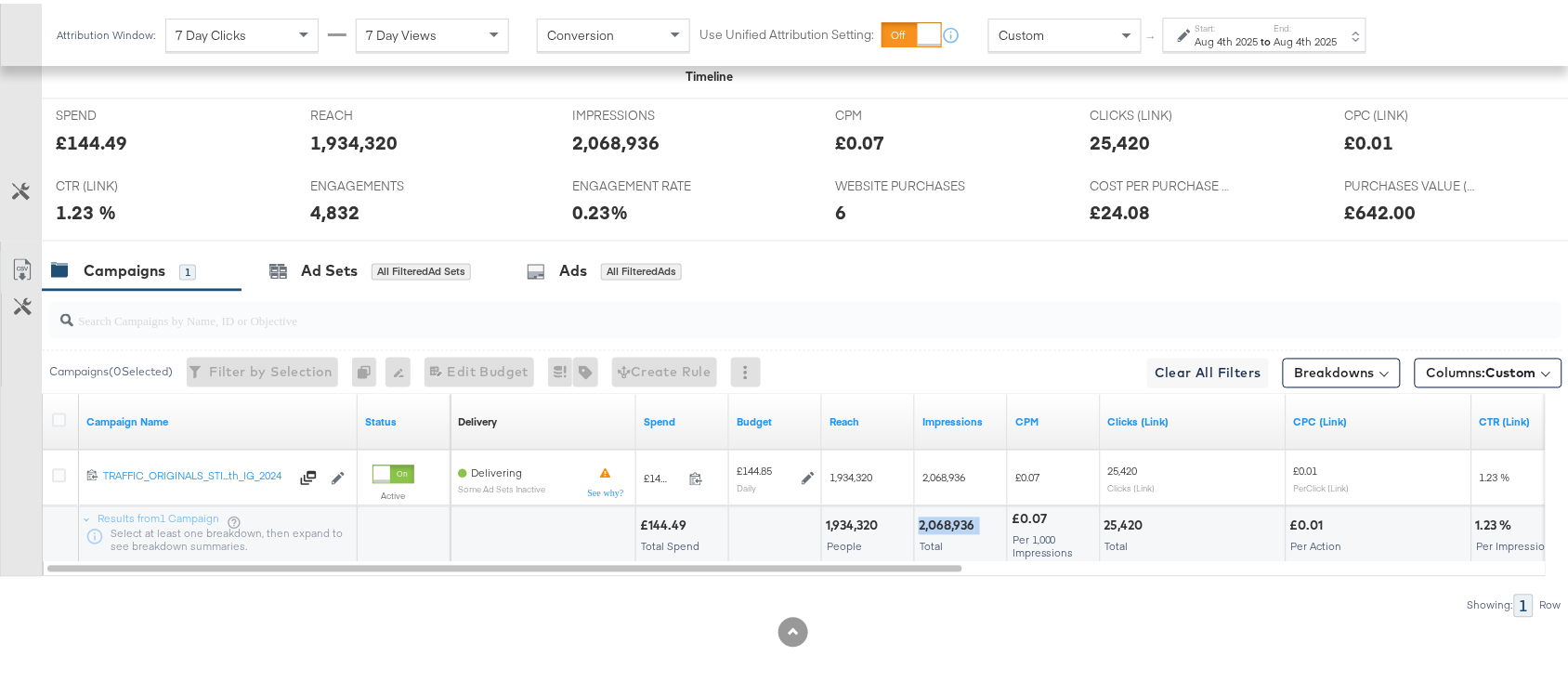 copy on "2,068,936" 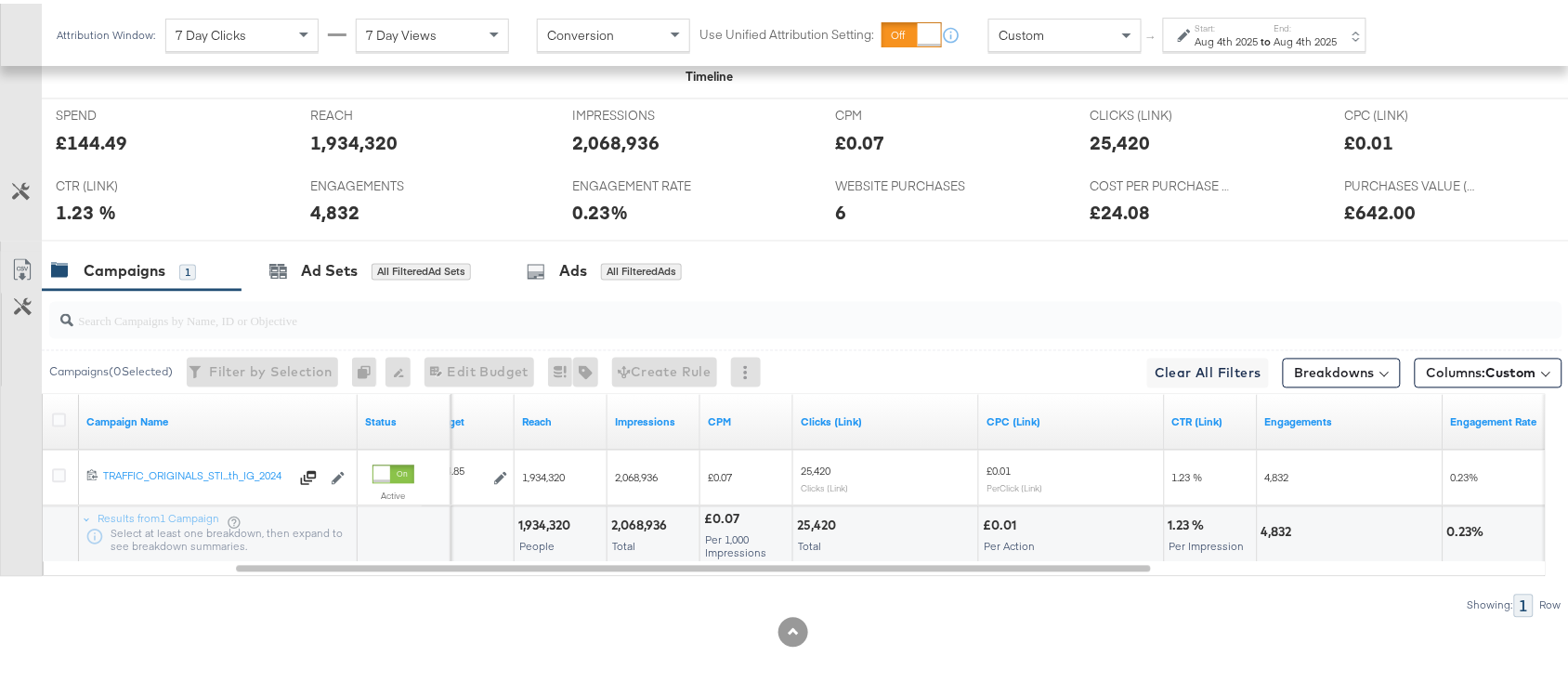 click on "25,420" at bounding box center (819, 522) 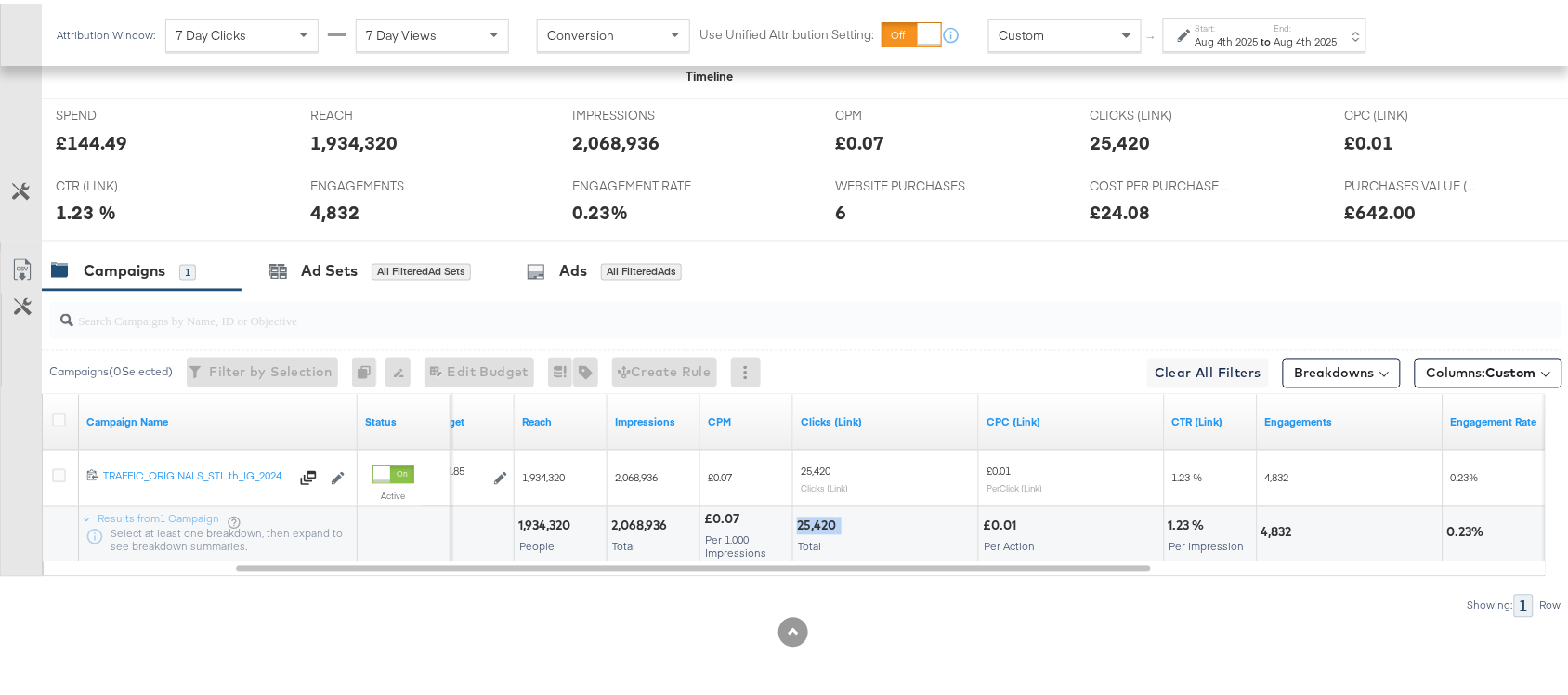 copy on "25,420" 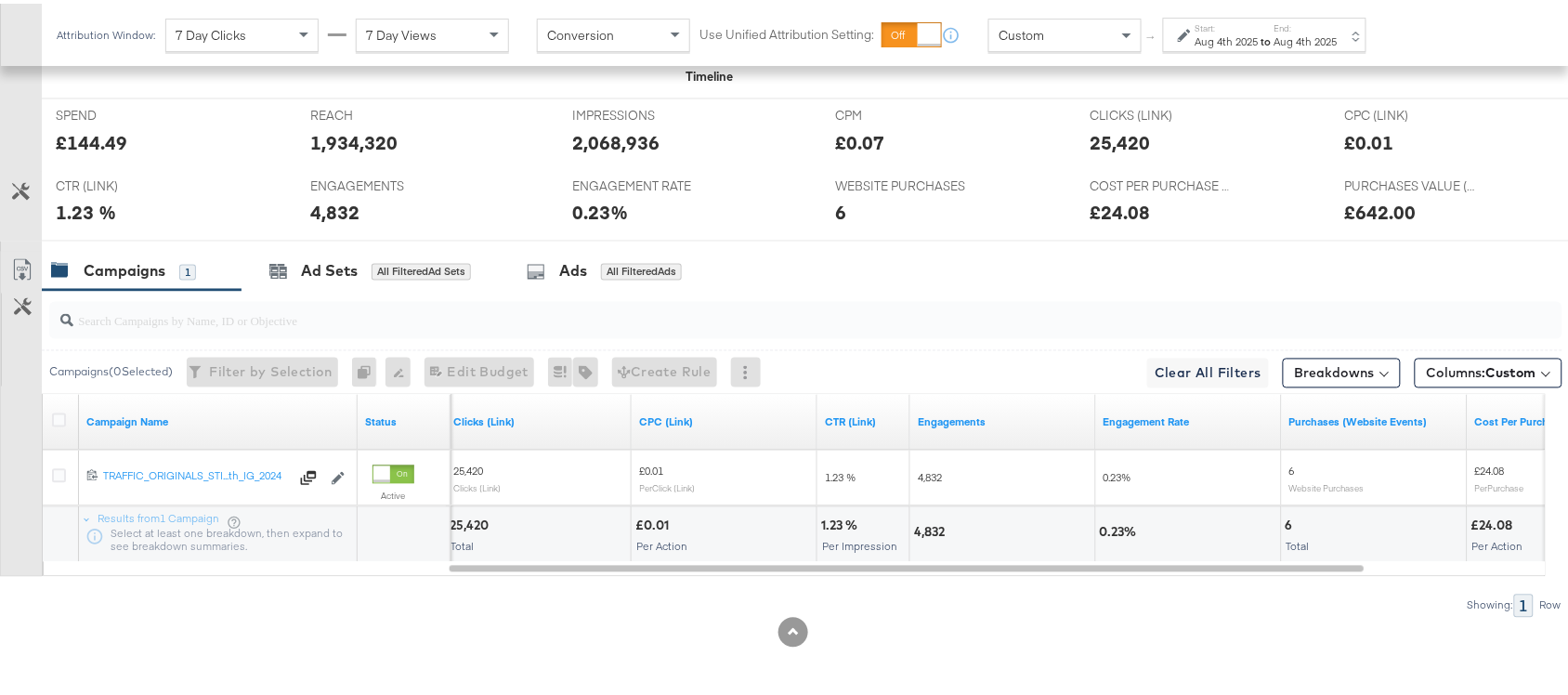 click on "4,832" at bounding box center [932, 529] 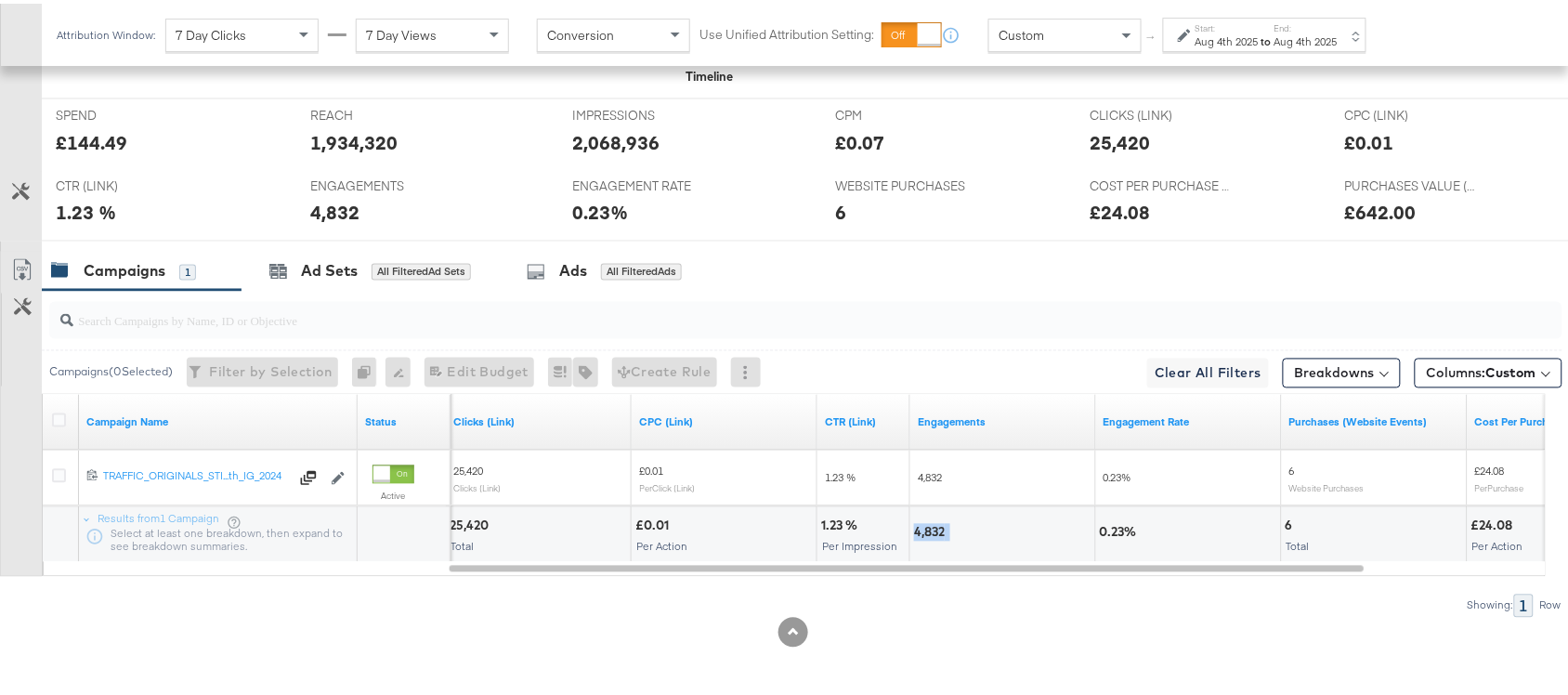 copy on "4,832" 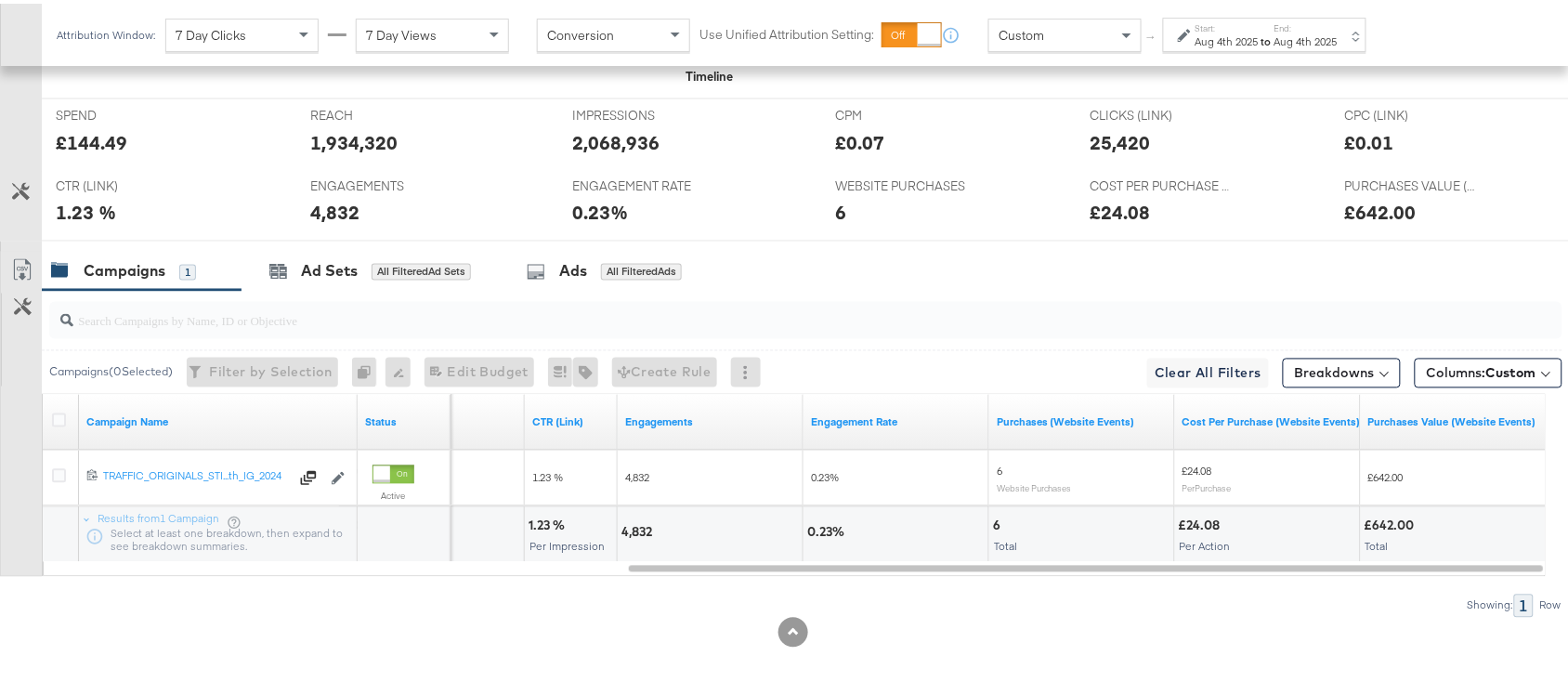 click on "6" at bounding box center (1000, 522) 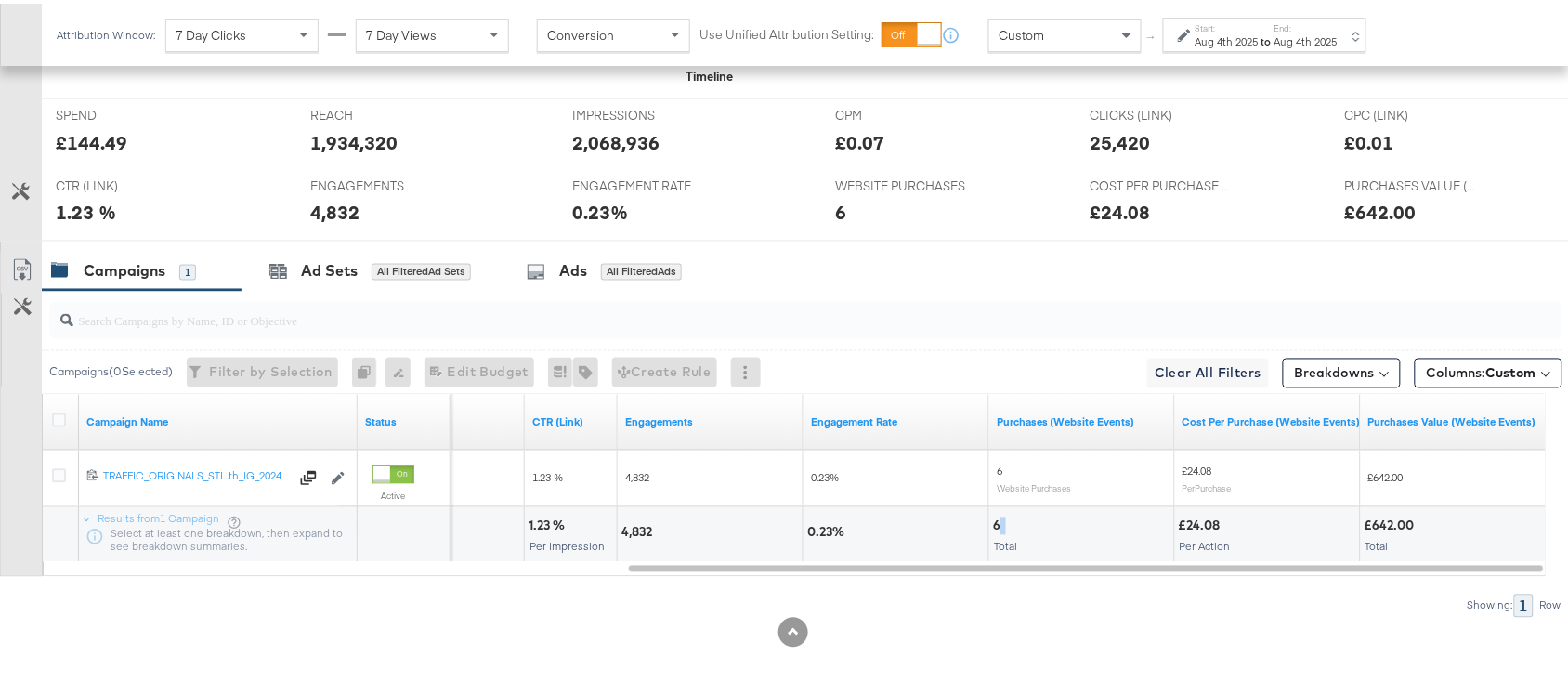 click on "6" at bounding box center (1000, 522) 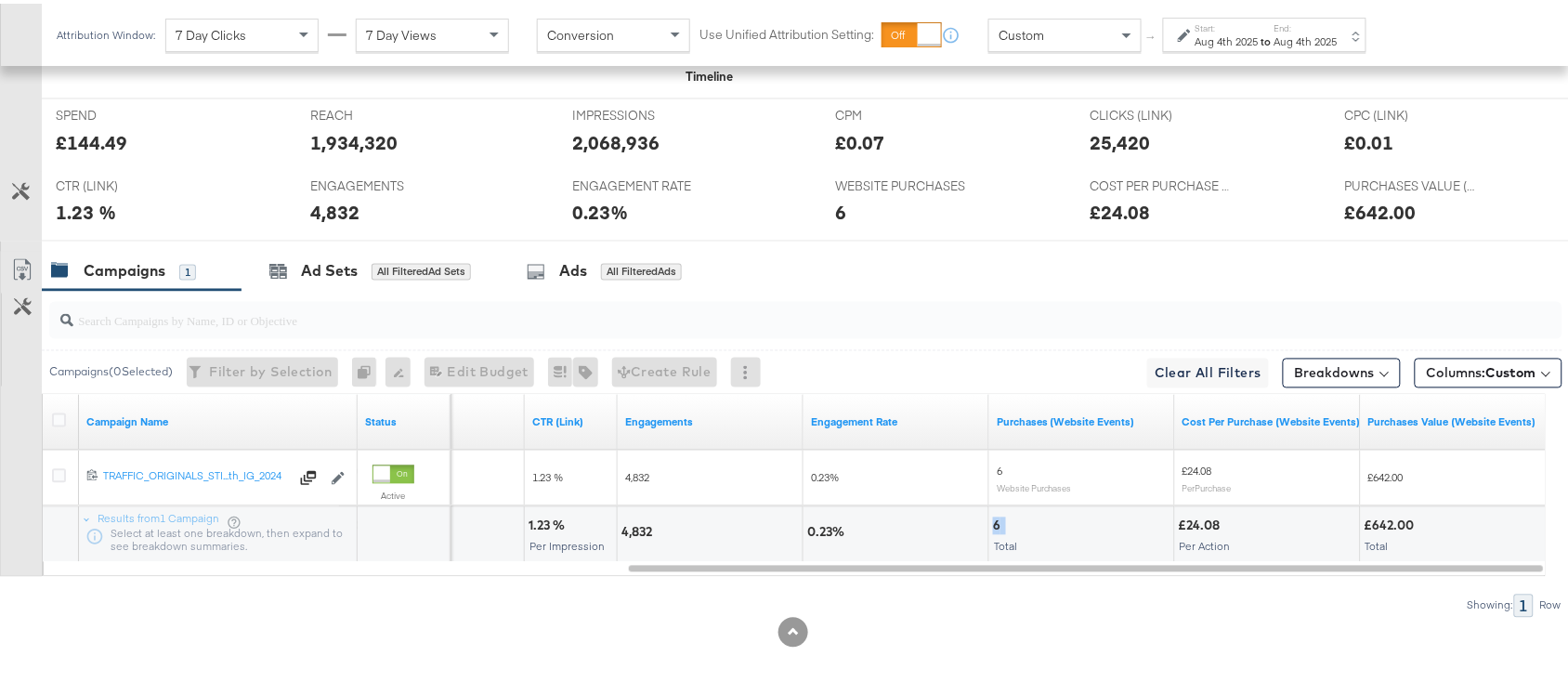 click on "6" at bounding box center (1000, 522) 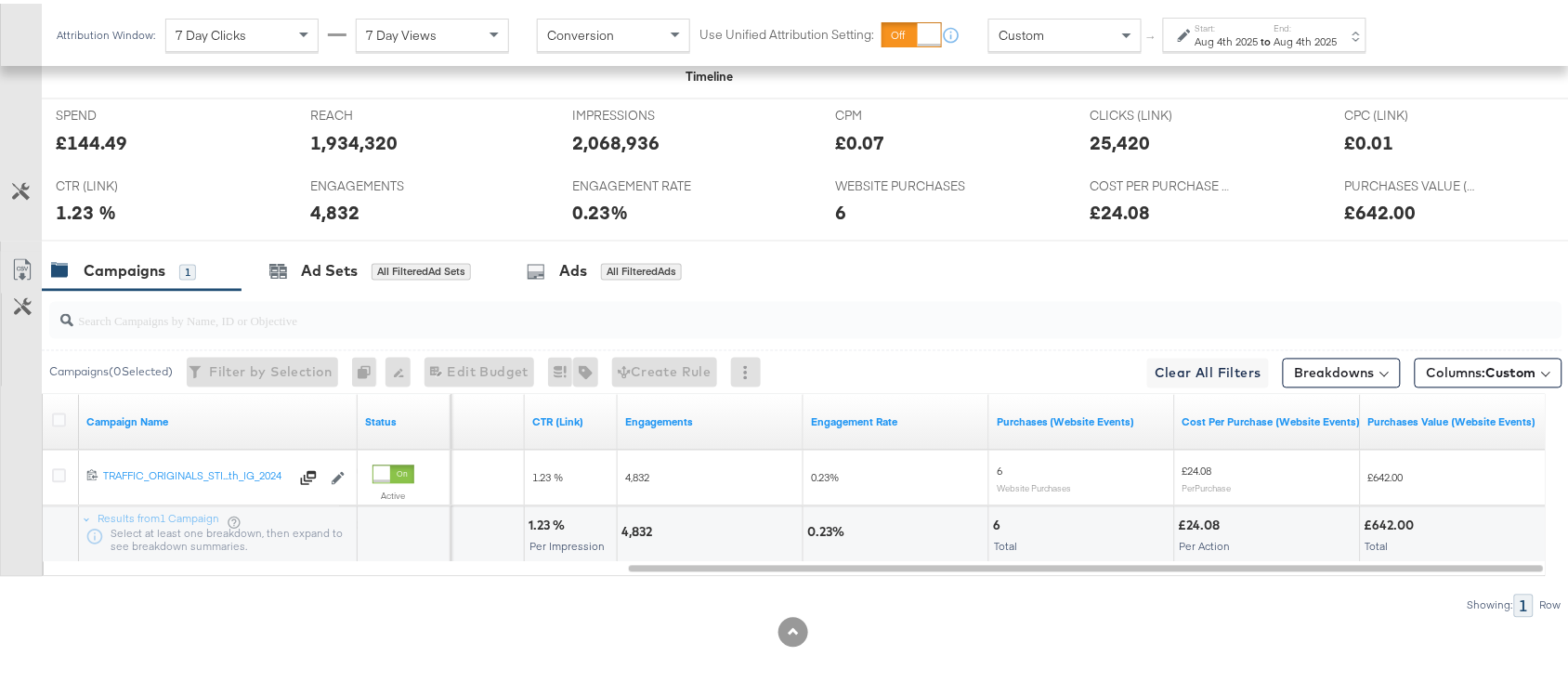 click on "Aug 4th 2025" at bounding box center (1227, 38) 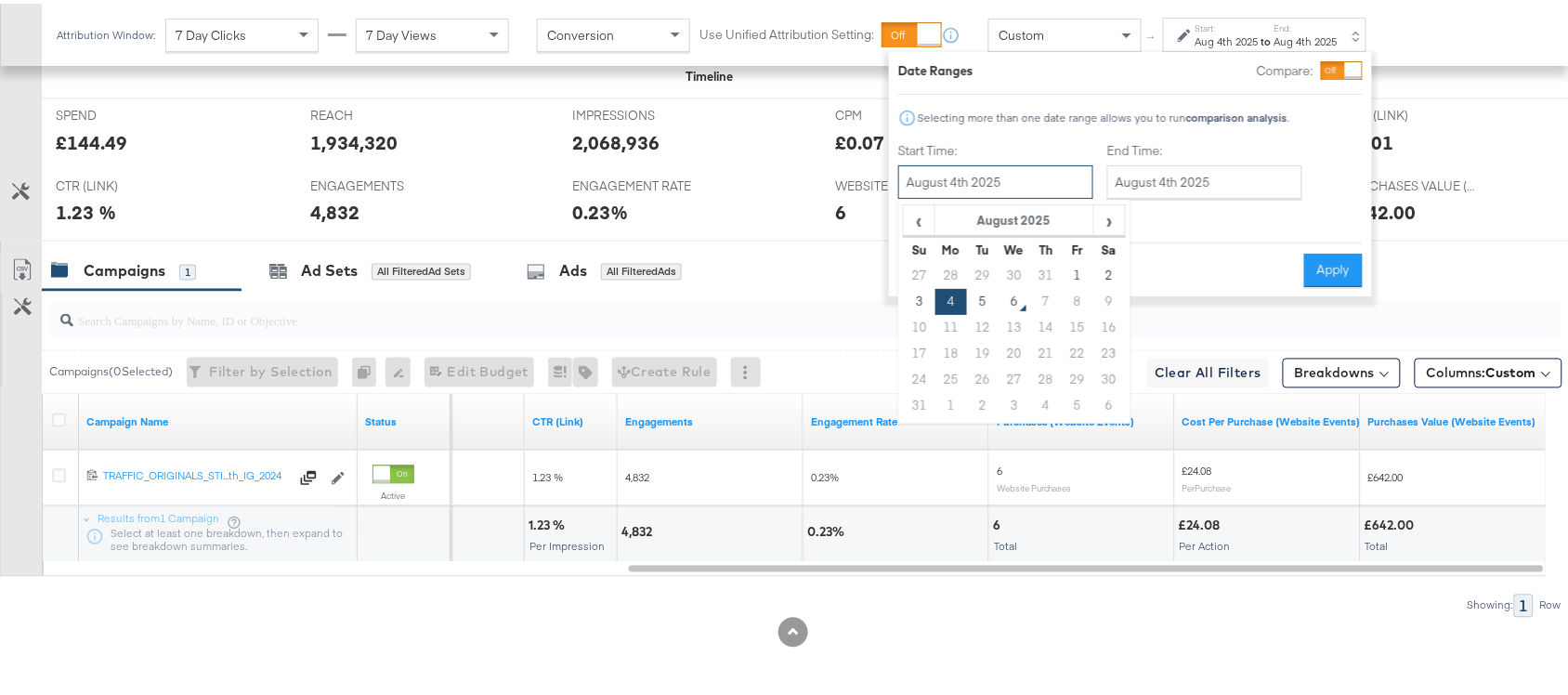 click on "August 4th 2025" at bounding box center [996, 178] 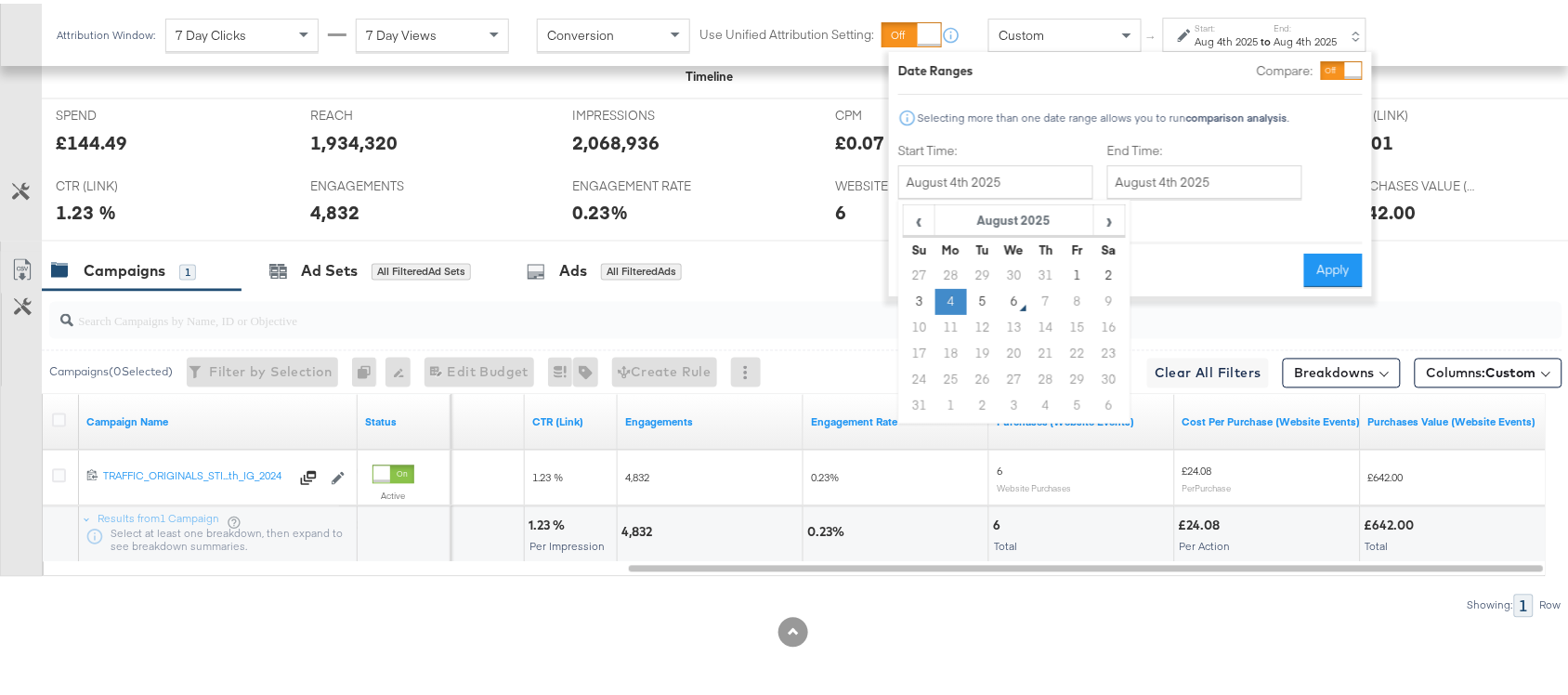 click on "4" at bounding box center [951, 298] 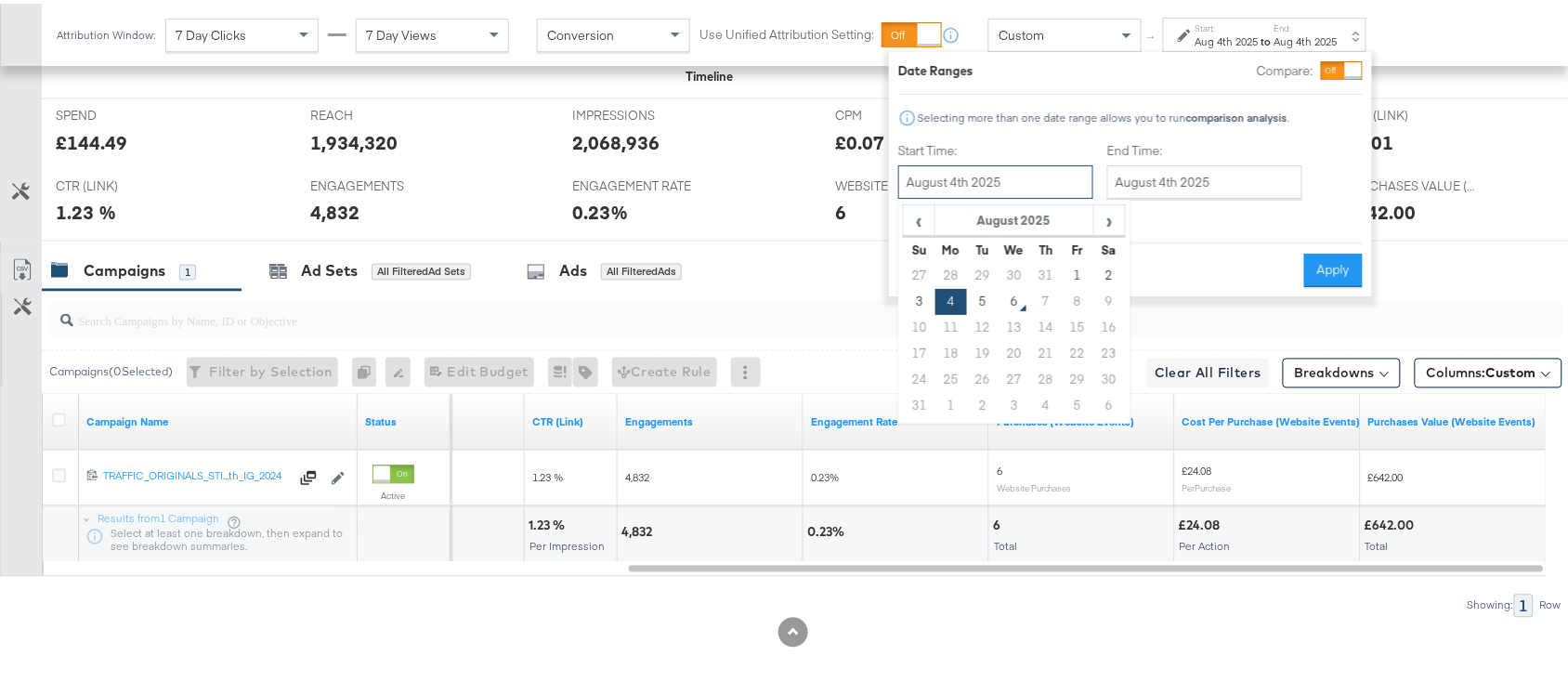 click on "August 4th 2025" at bounding box center (996, 178) 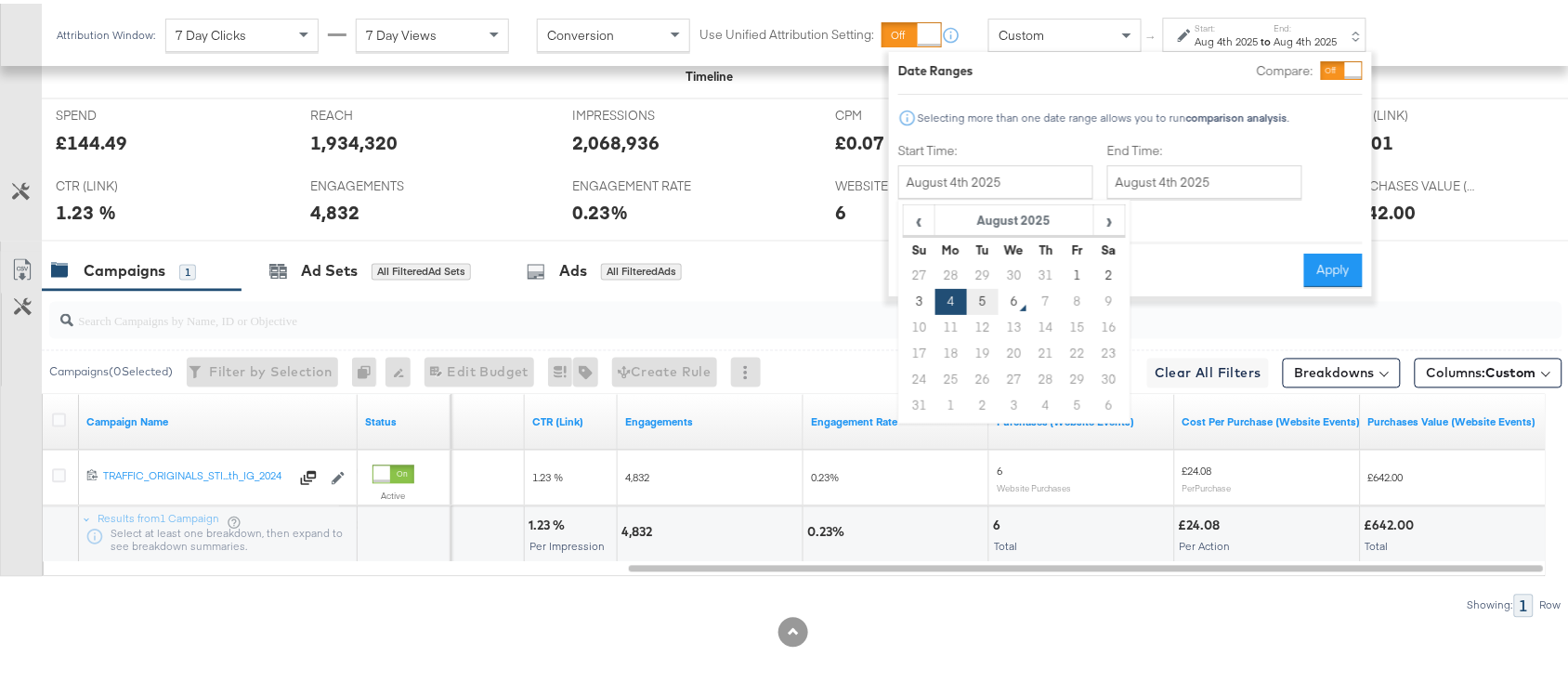 click on "5" at bounding box center [983, 298] 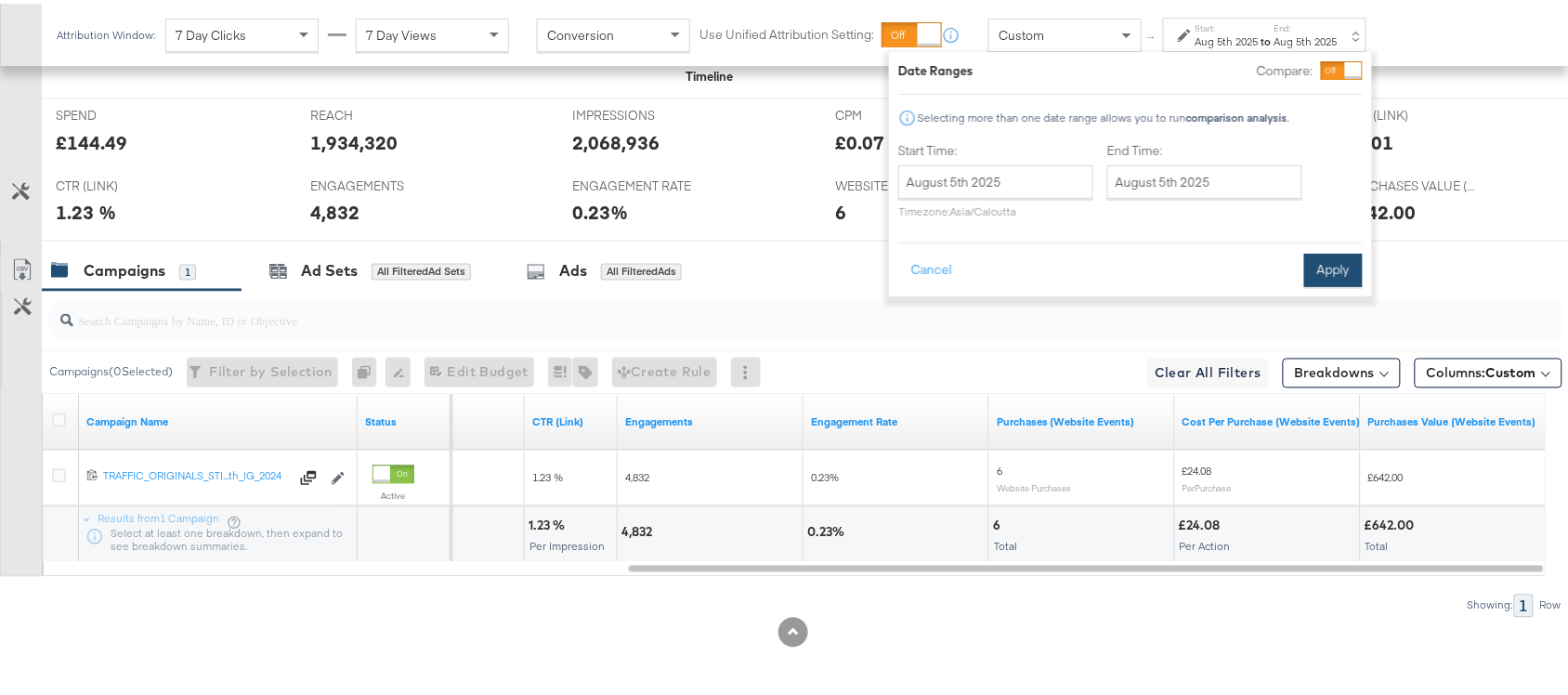 click on "Apply" at bounding box center (1333, 267) 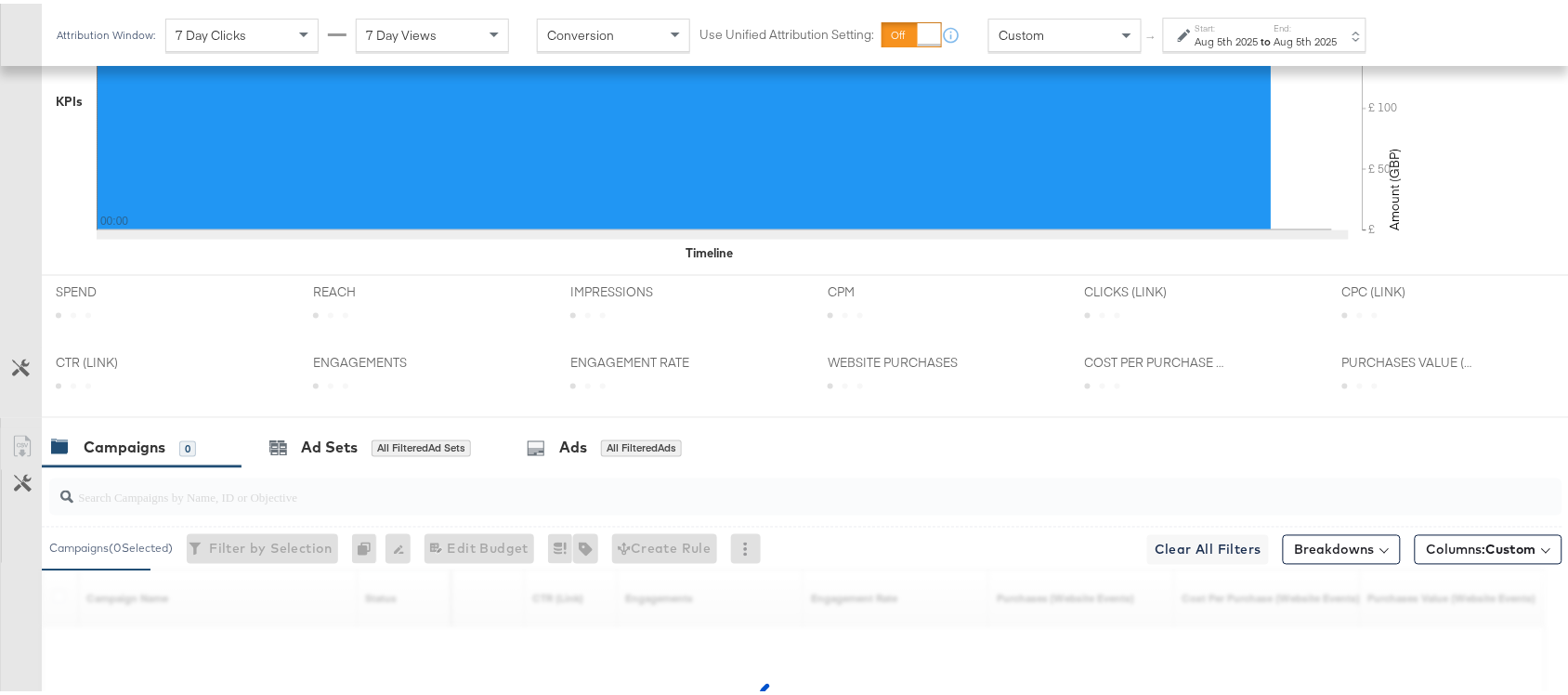 scroll, scrollTop: 857, scrollLeft: 0, axis: vertical 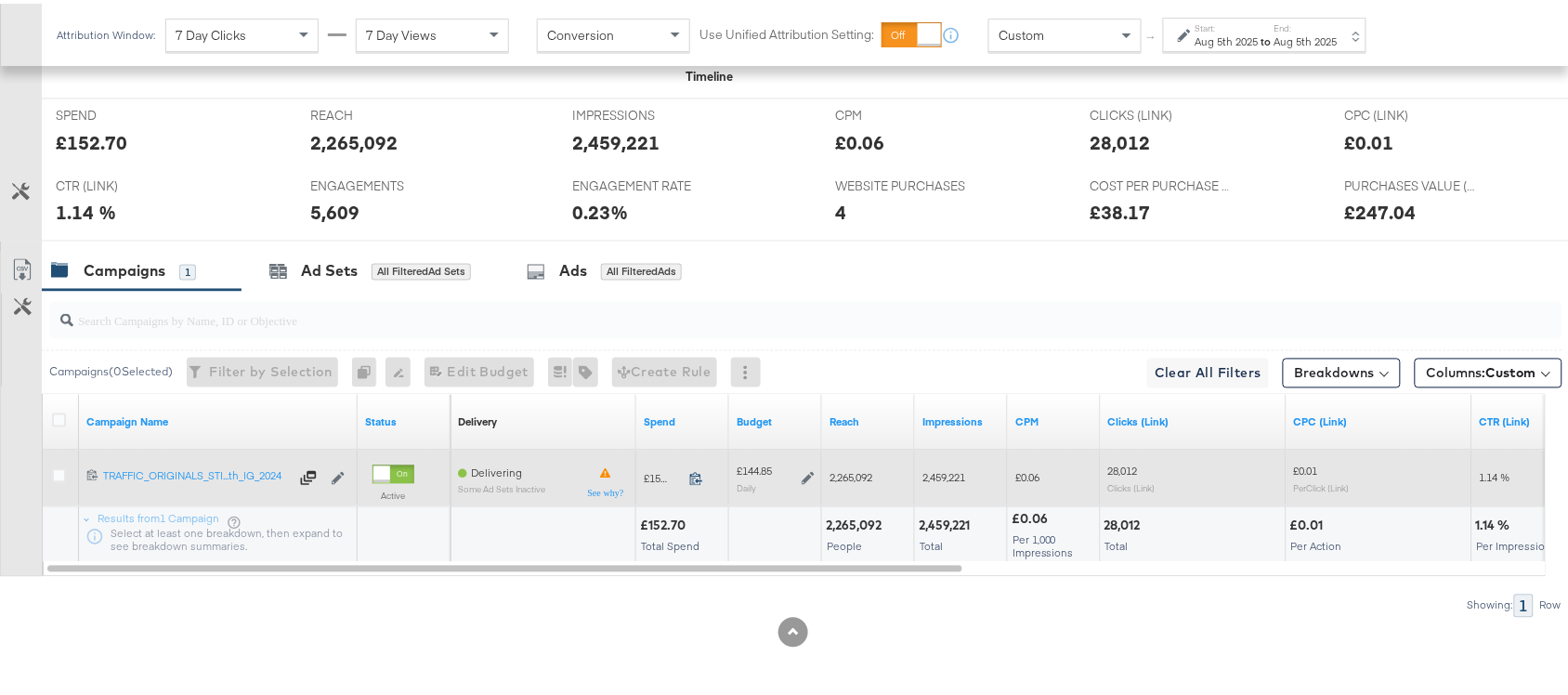 click 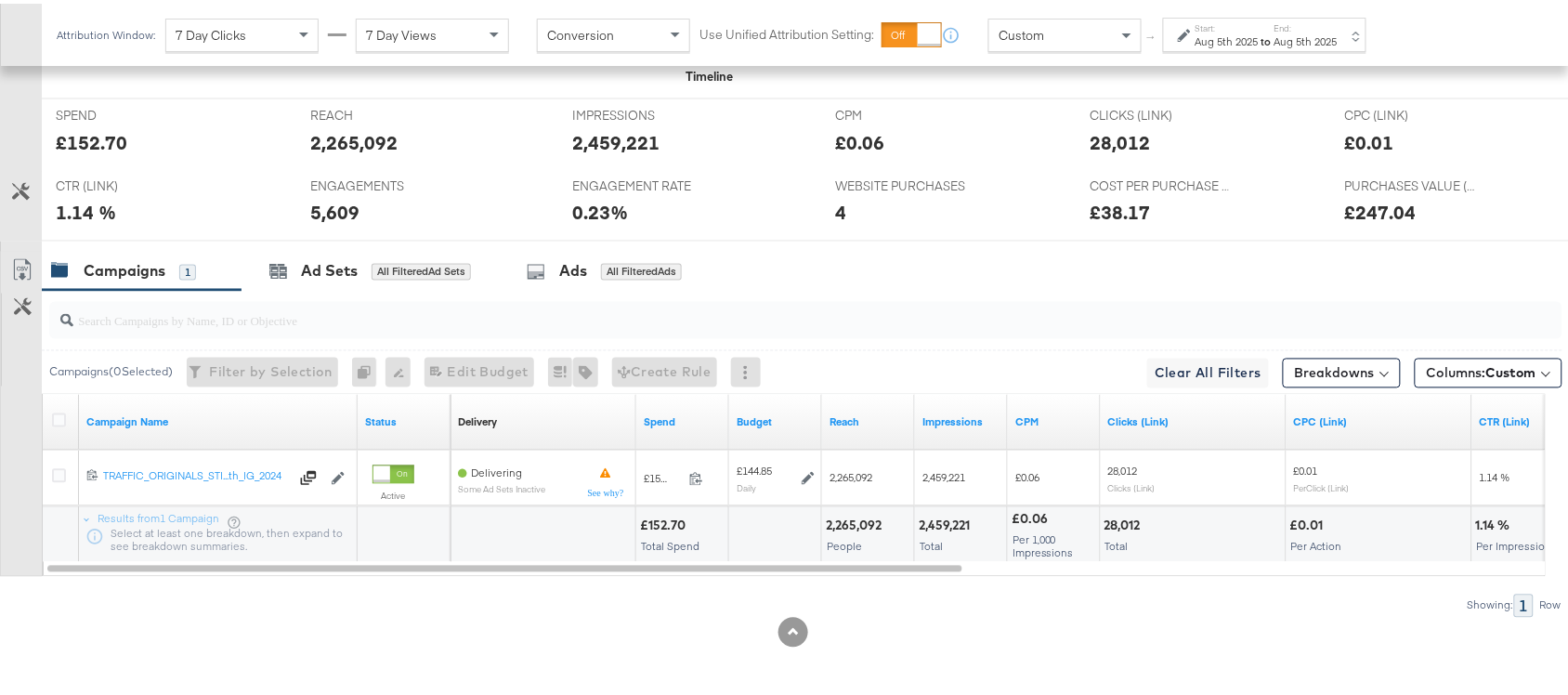 click on "2,265,092" at bounding box center (856, 522) 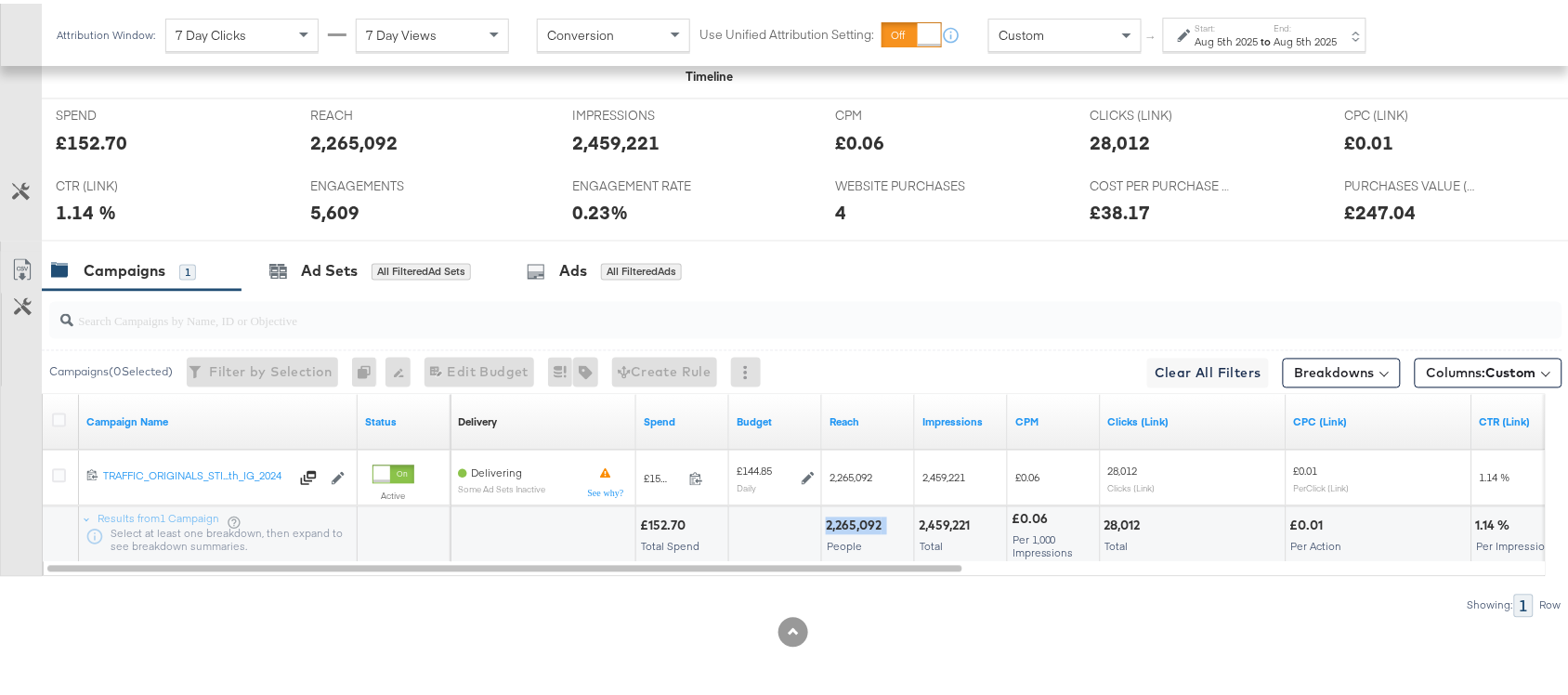 copy on "2,265,092" 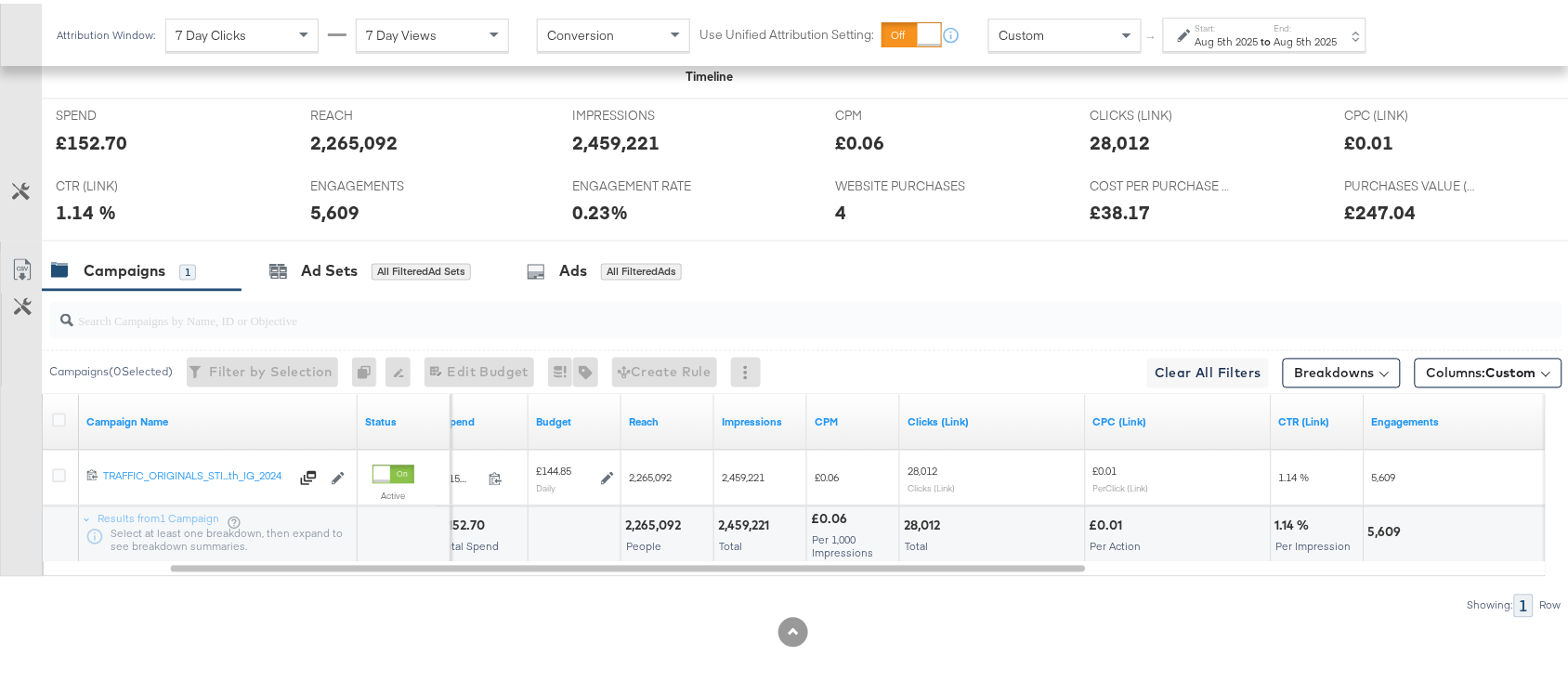 click on "2,459,221" at bounding box center (746, 522) 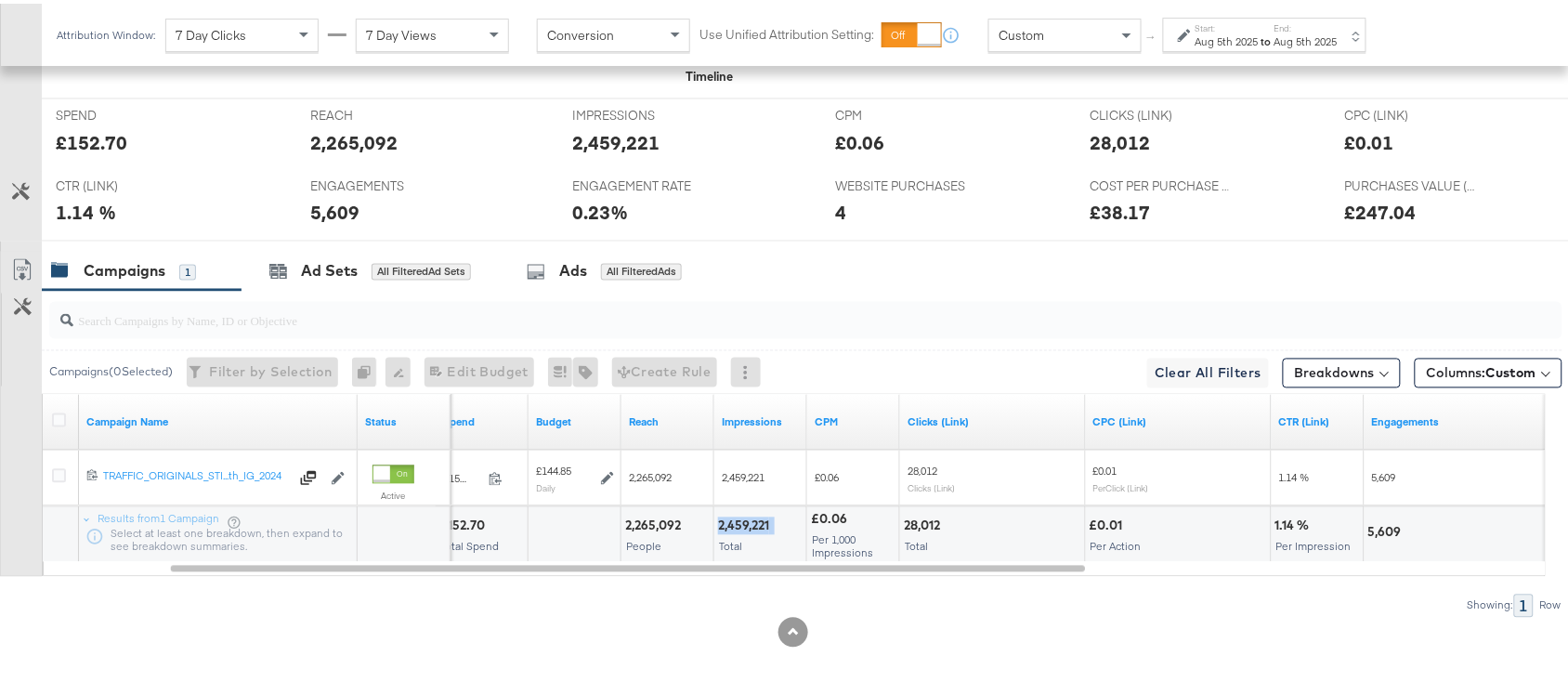 click on "2,459,221" at bounding box center (746, 522) 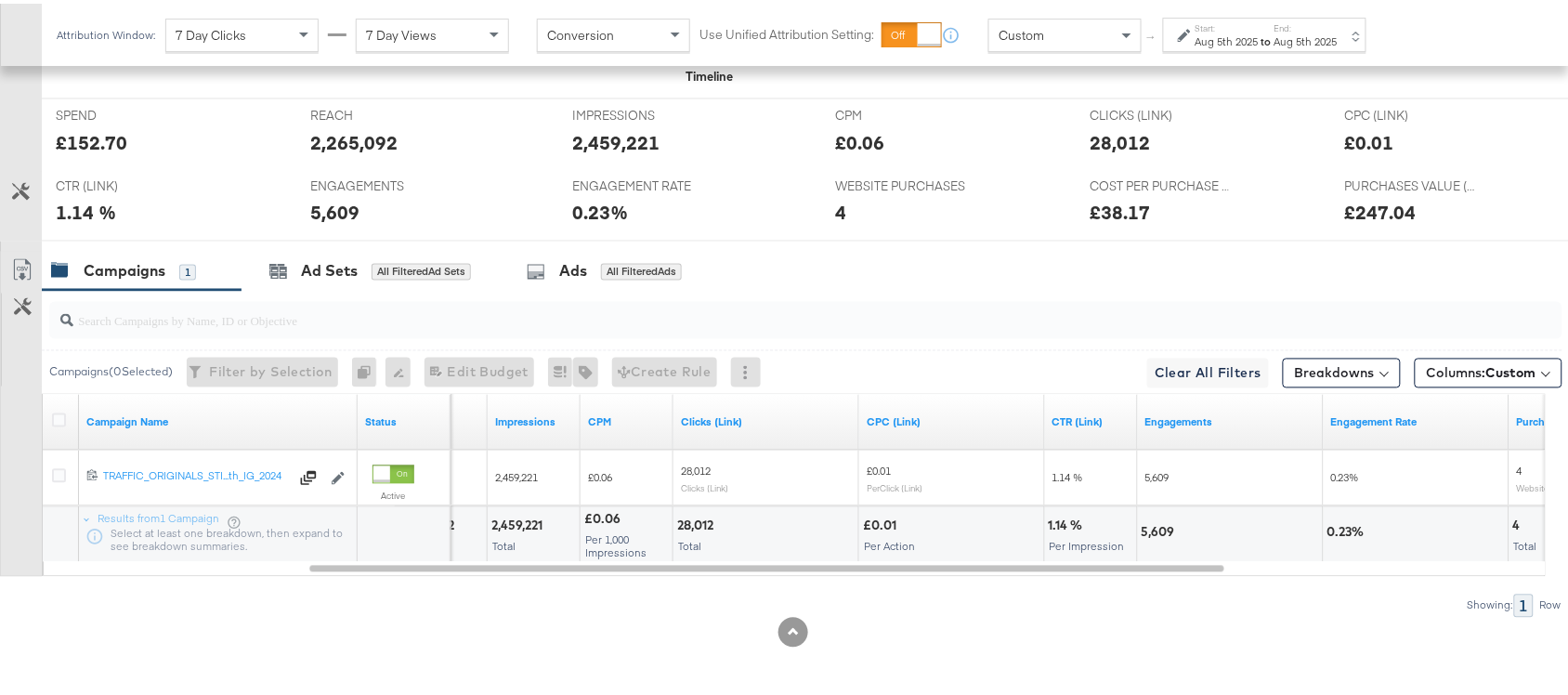 click on "28,012" at bounding box center [698, 522] 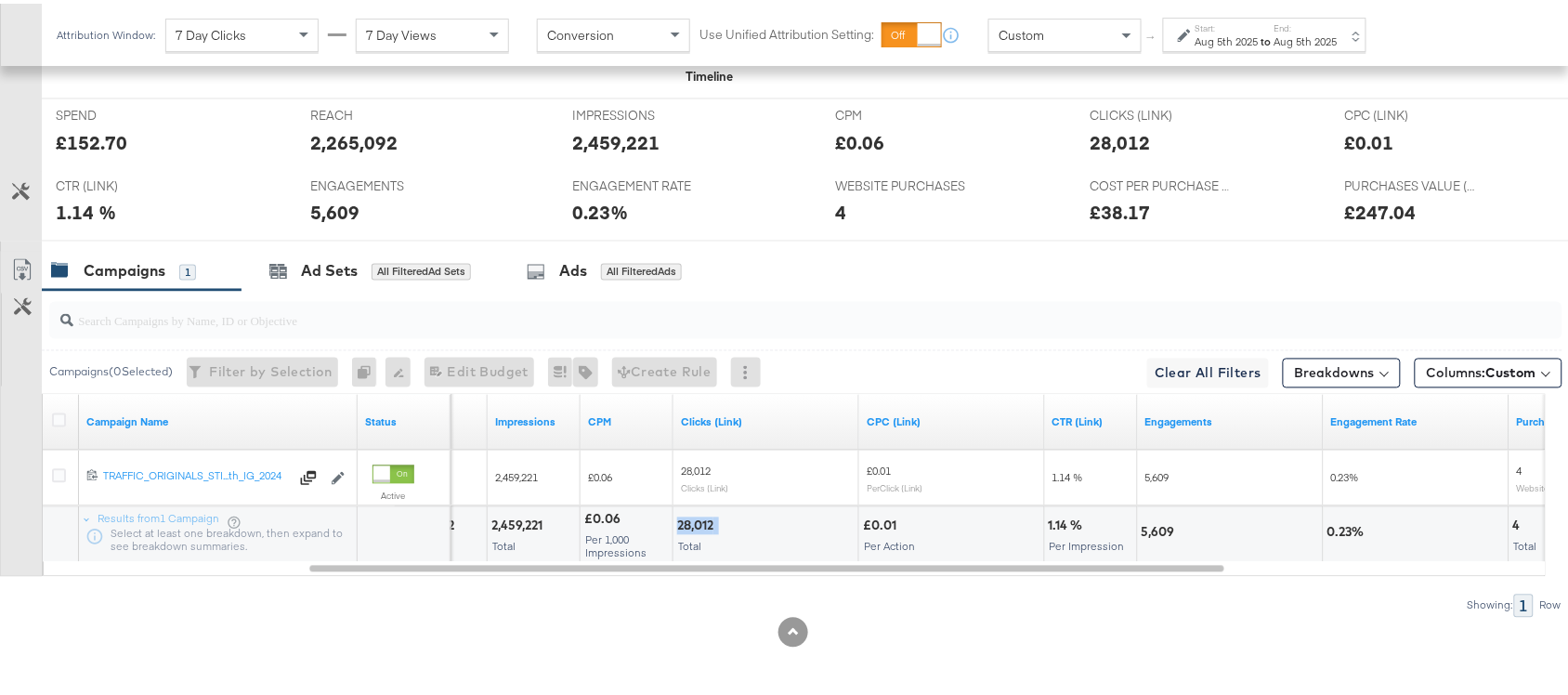 click on "28,012" at bounding box center (698, 522) 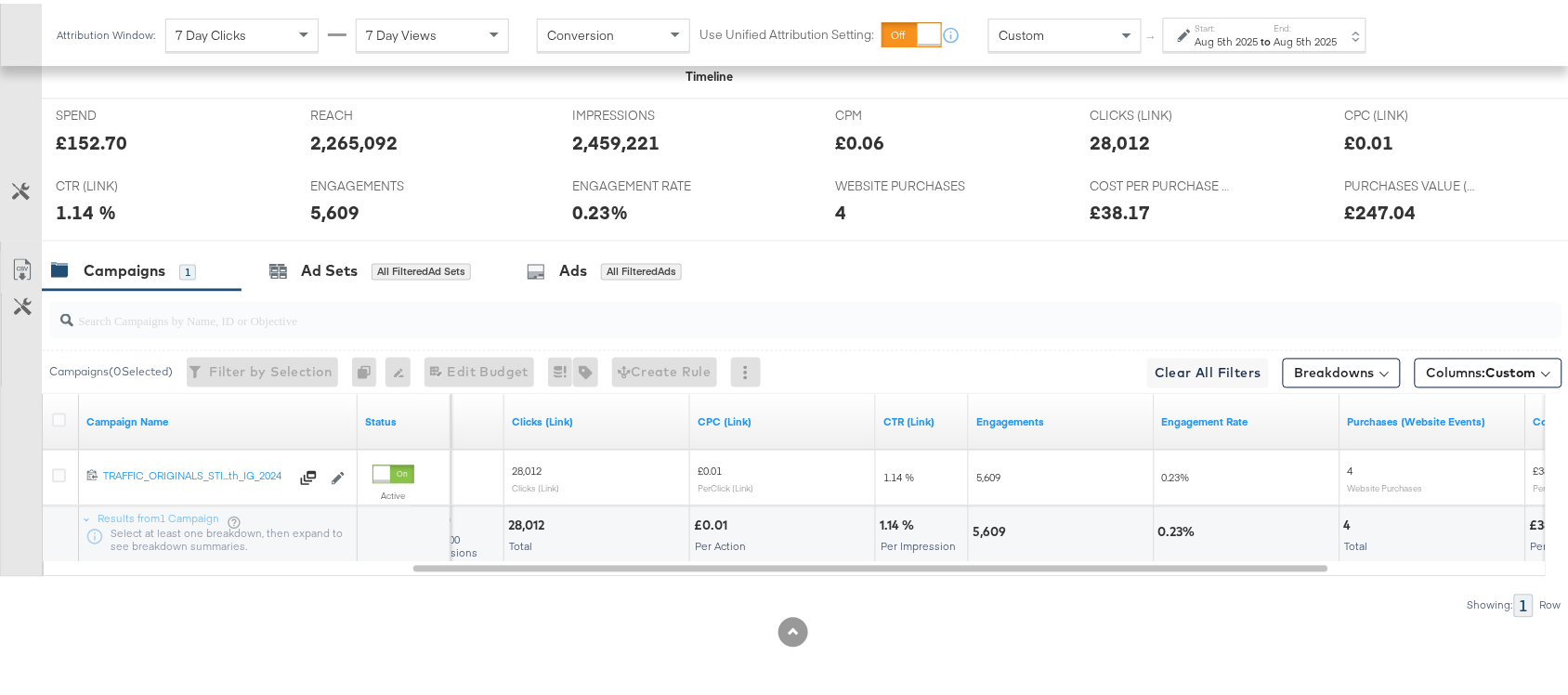 click on "5,609" at bounding box center [992, 529] 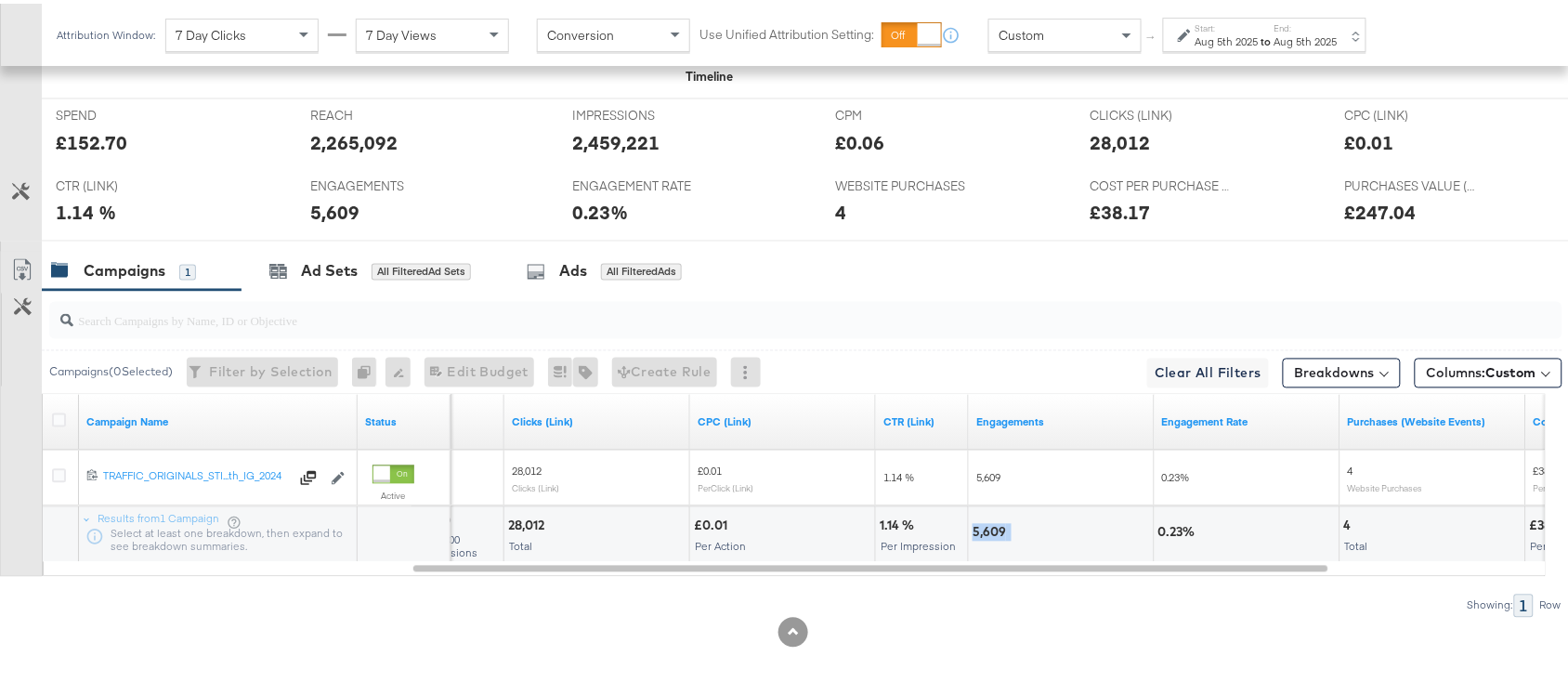 click on "5,609" at bounding box center (992, 529) 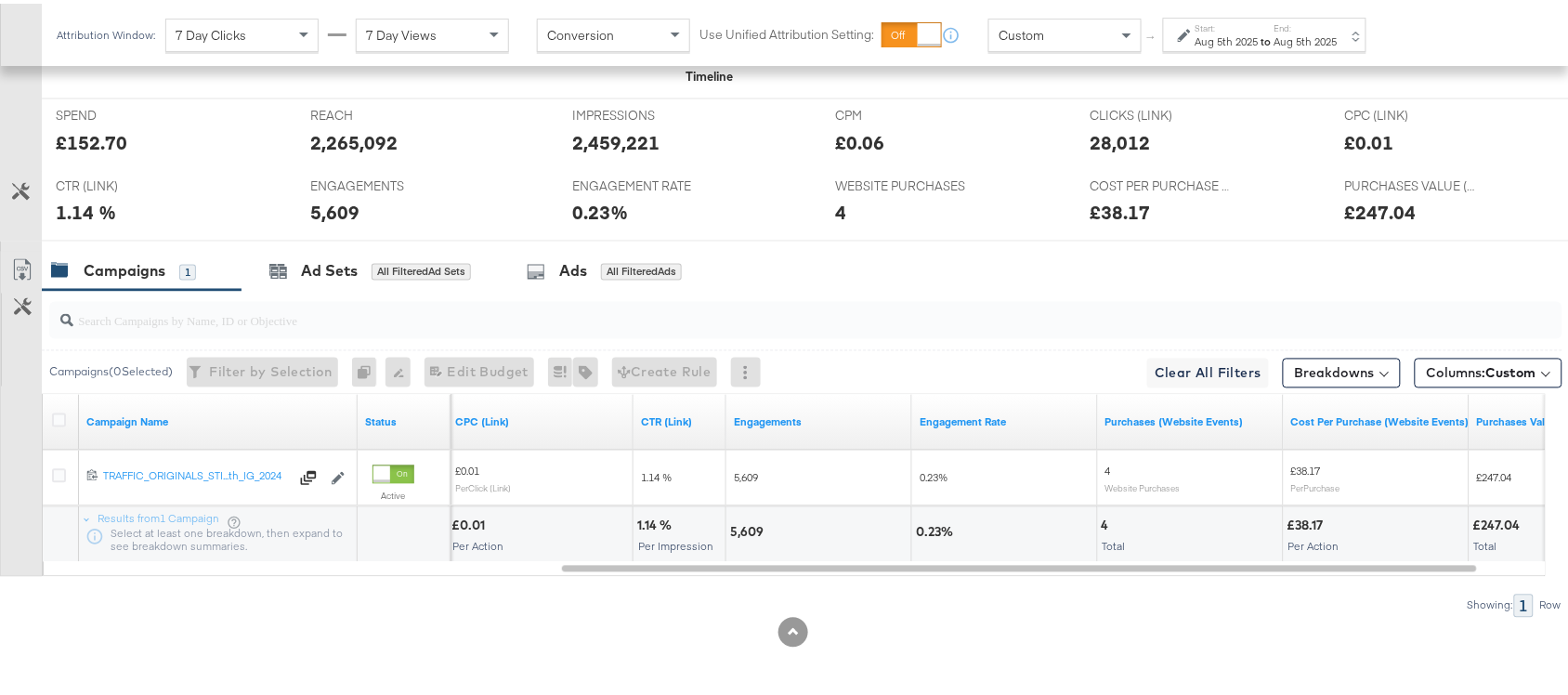 click on "4" at bounding box center (1108, 522) 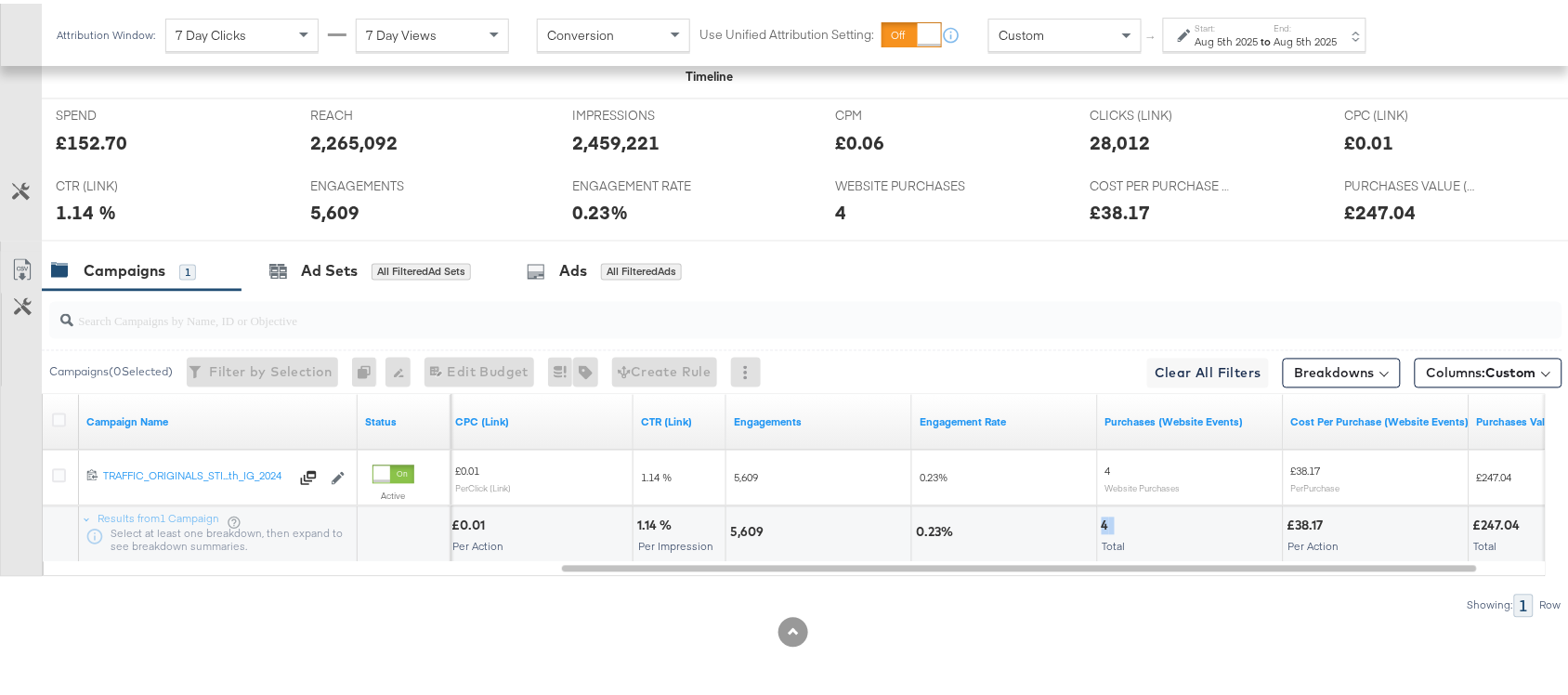 click on "4" at bounding box center [1108, 522] 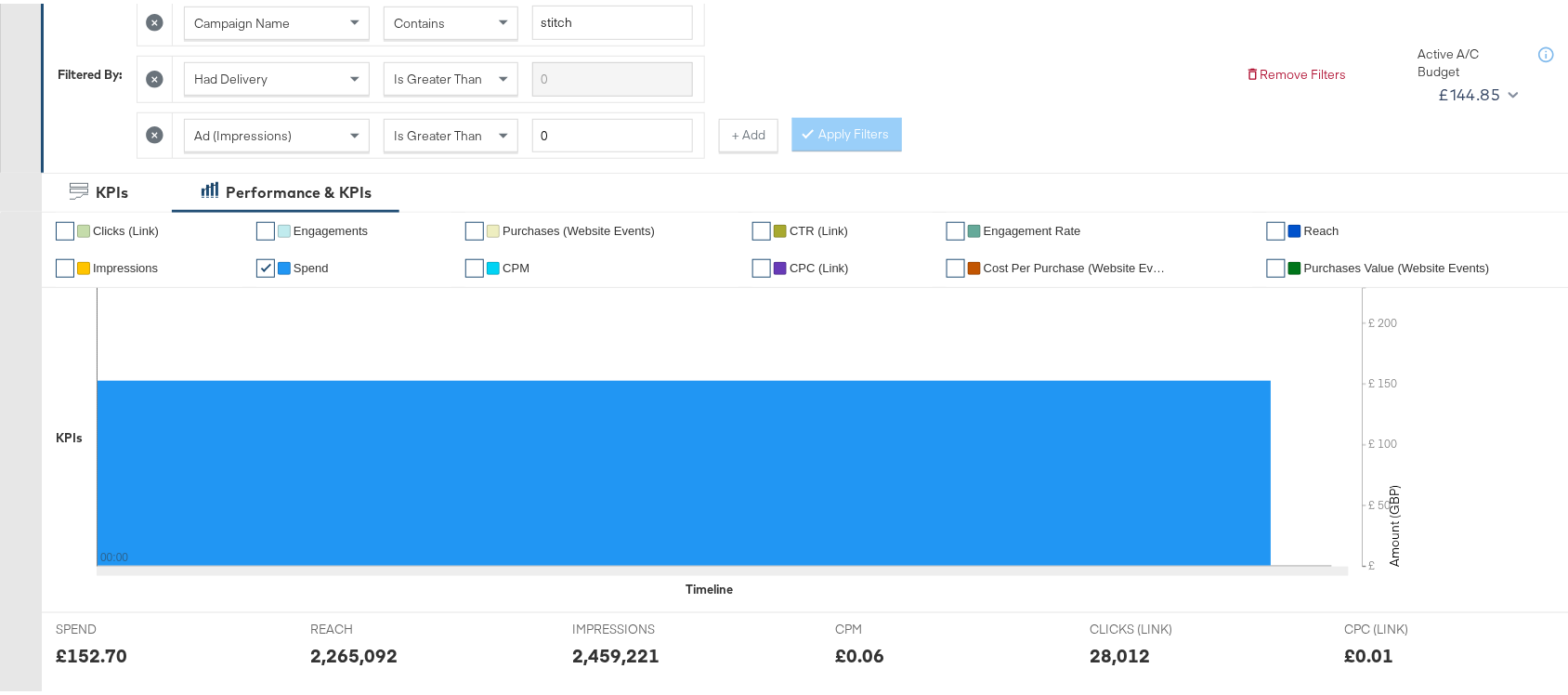 scroll, scrollTop: 0, scrollLeft: 0, axis: both 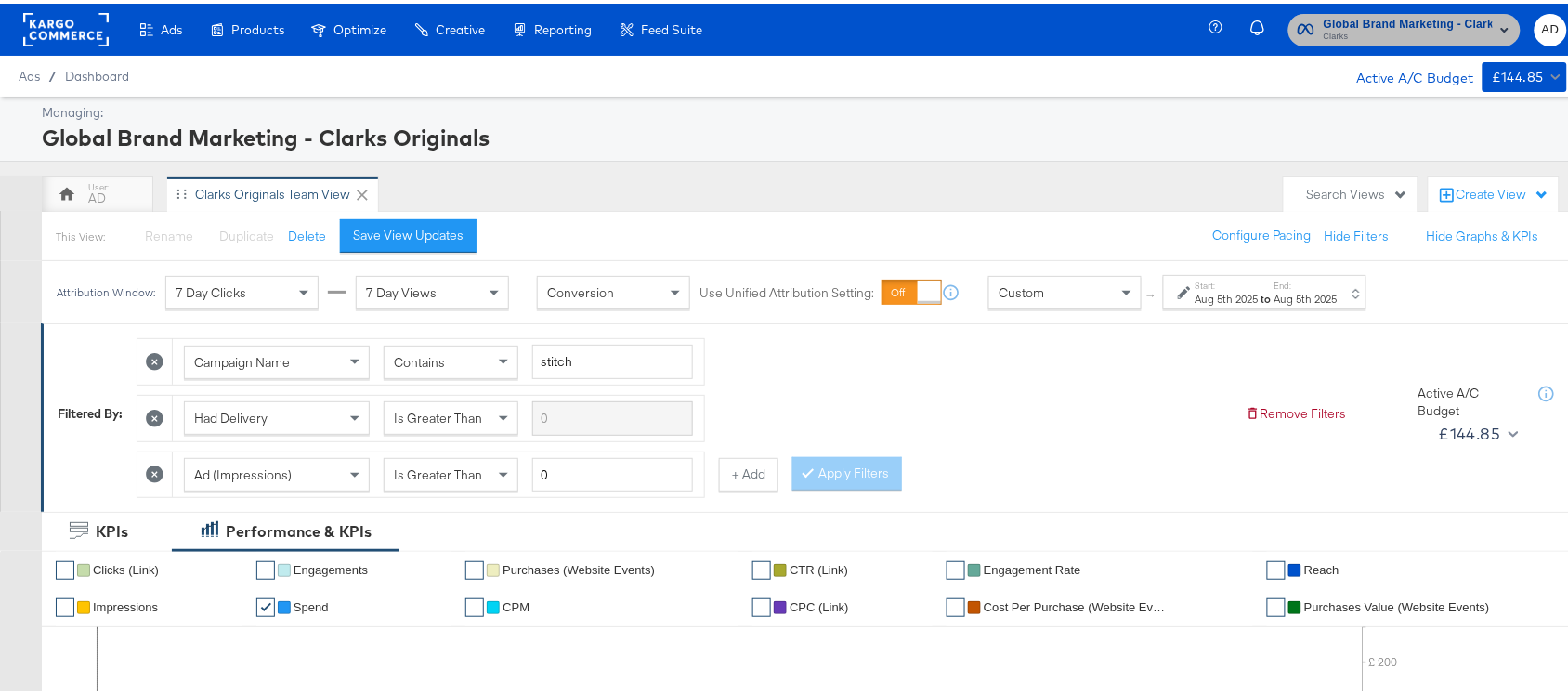click on "Global Brand Marketing - Clarks Originals" at bounding box center (1408, 20) 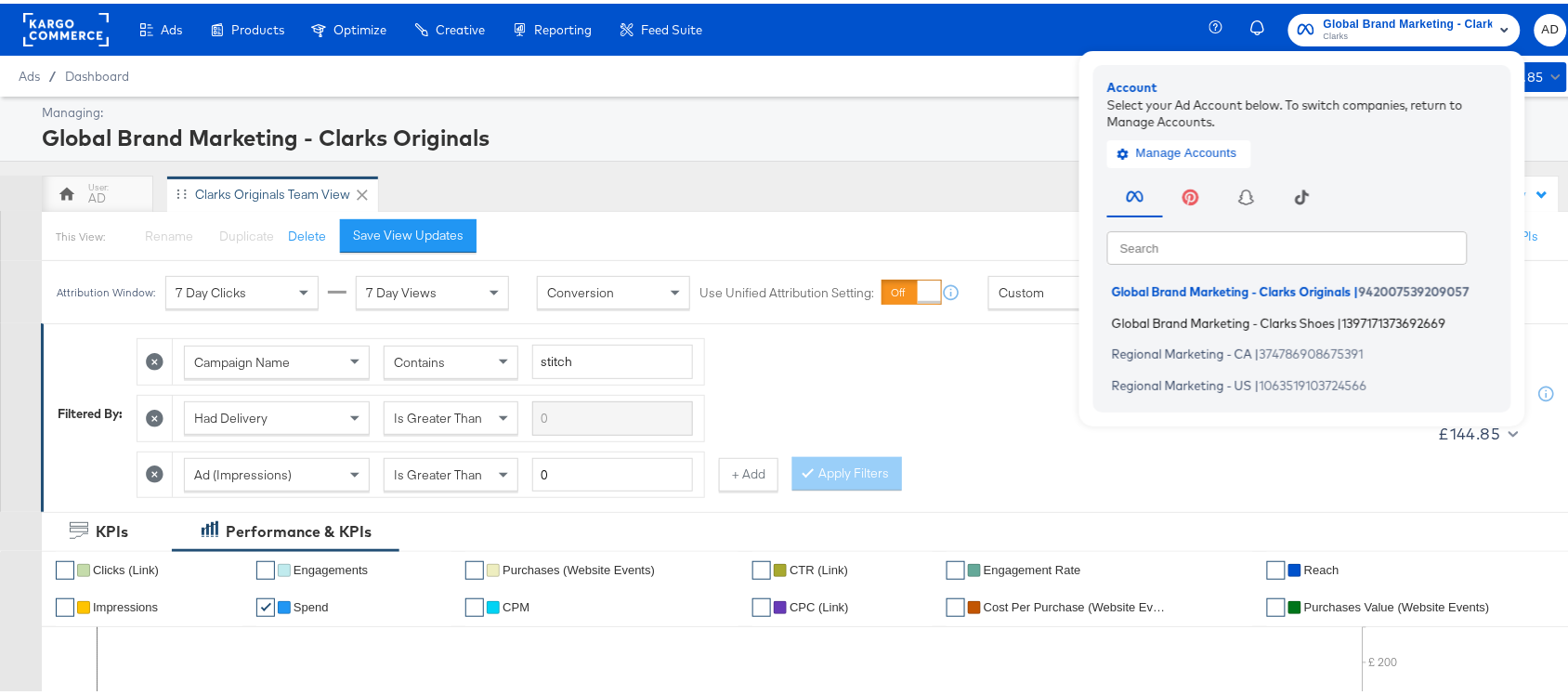 click on "Global Brand Marketing - Clarks Shoes" at bounding box center [1223, 319] 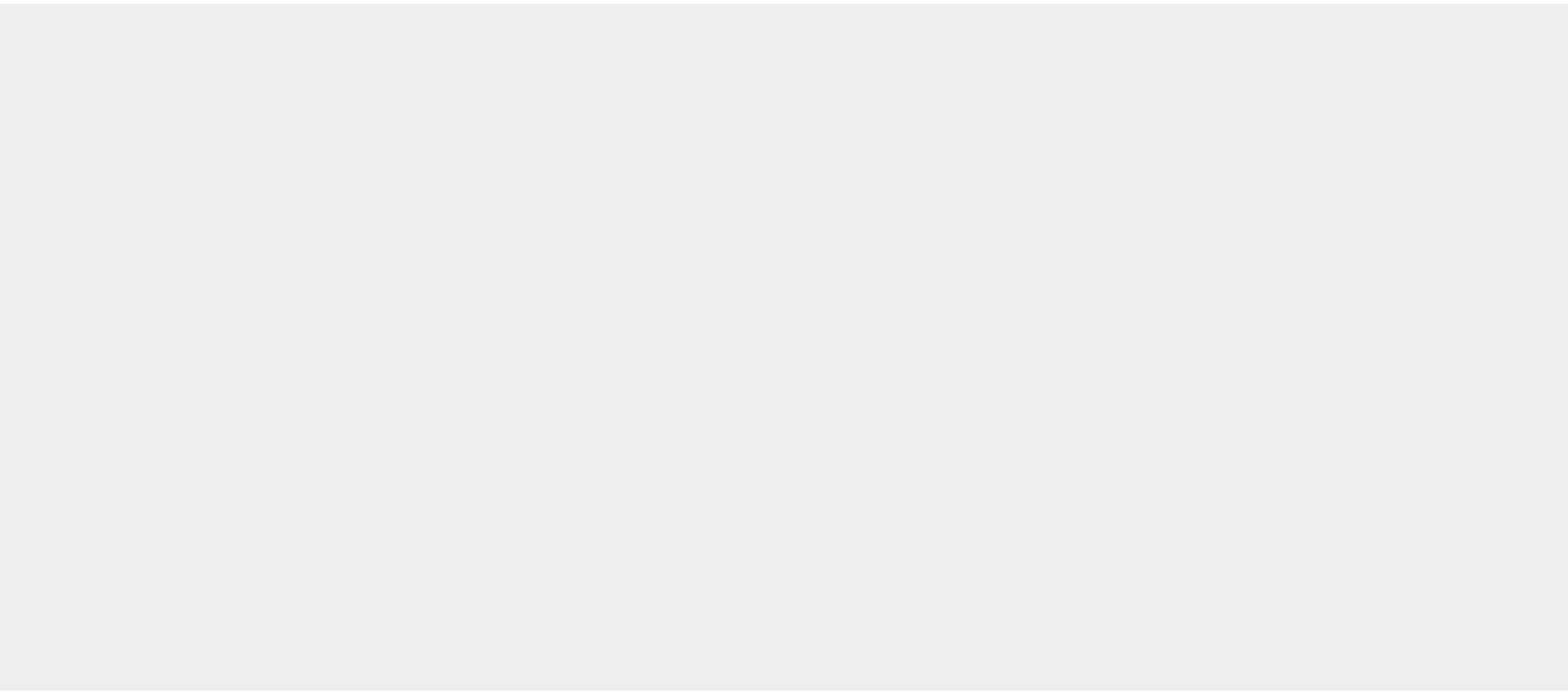 scroll, scrollTop: 0, scrollLeft: 0, axis: both 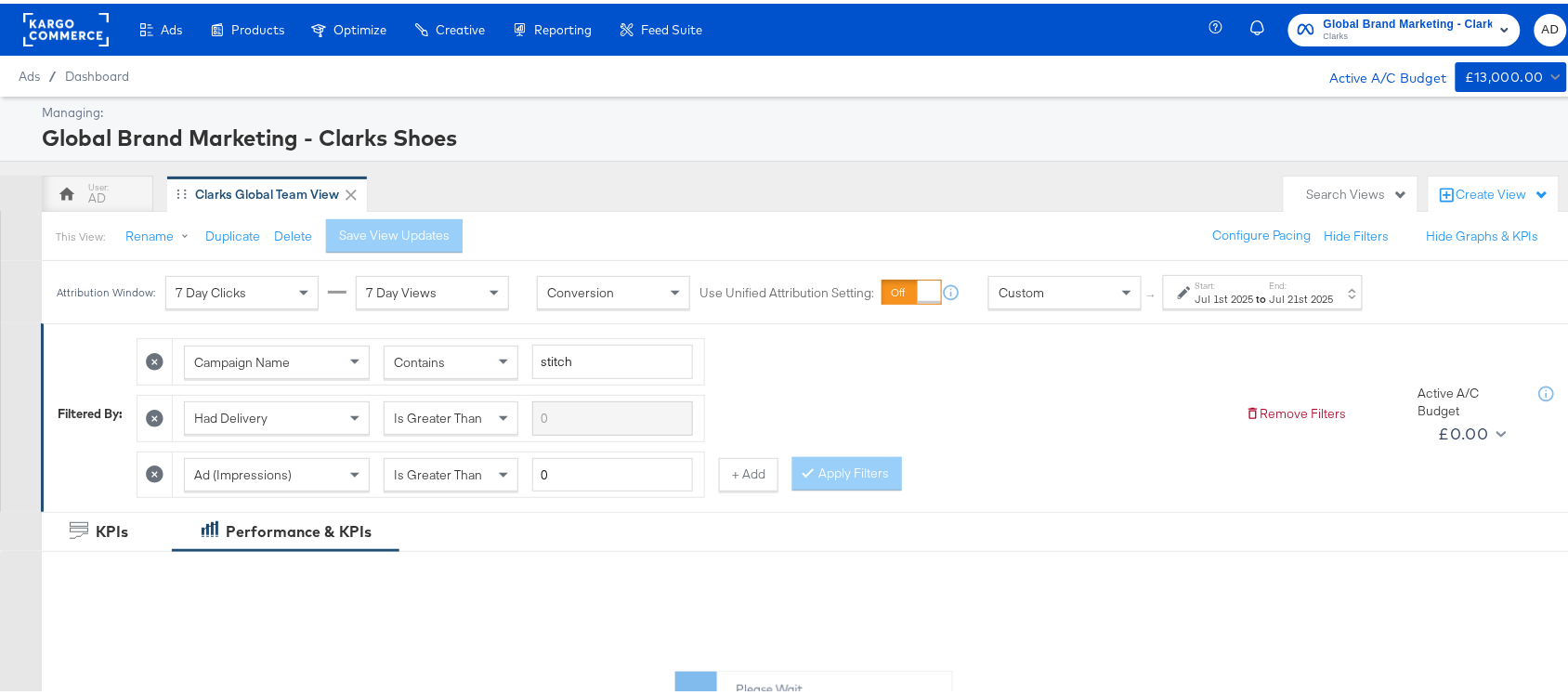 click on "Jul 1st 2025" at bounding box center [1224, 295] 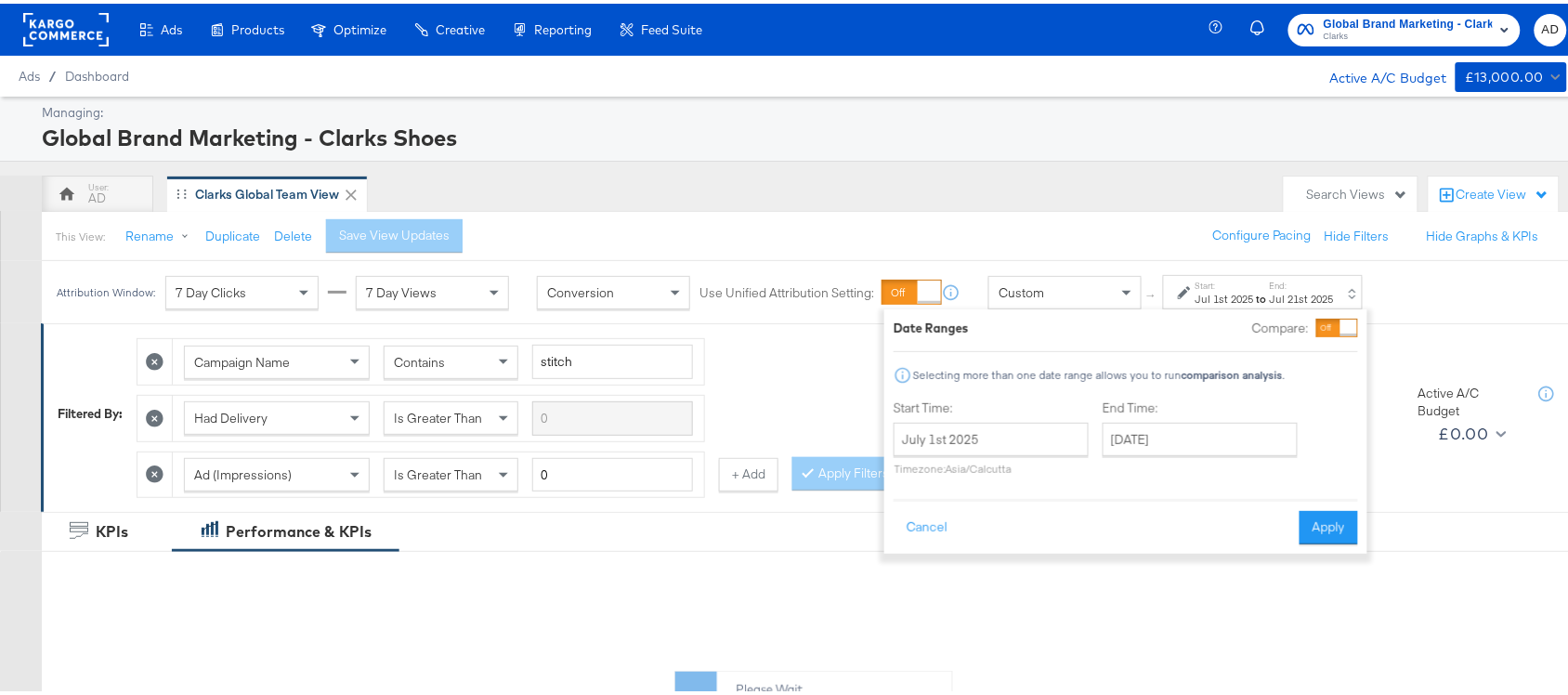 click on "[DATE] ‹ [MONTH] › Su Mo Tu We Th Fr Sa 29 30 1 2 3 4 5 6 7 8 9 10 11 12 13 14 15 16 17 18 19 20 21 22 23 24 25 26 27 28 29 30 31 1 2 3 4 5 6 7 8 9 Timezone:  Asia/Kolkata" at bounding box center [991, 445] 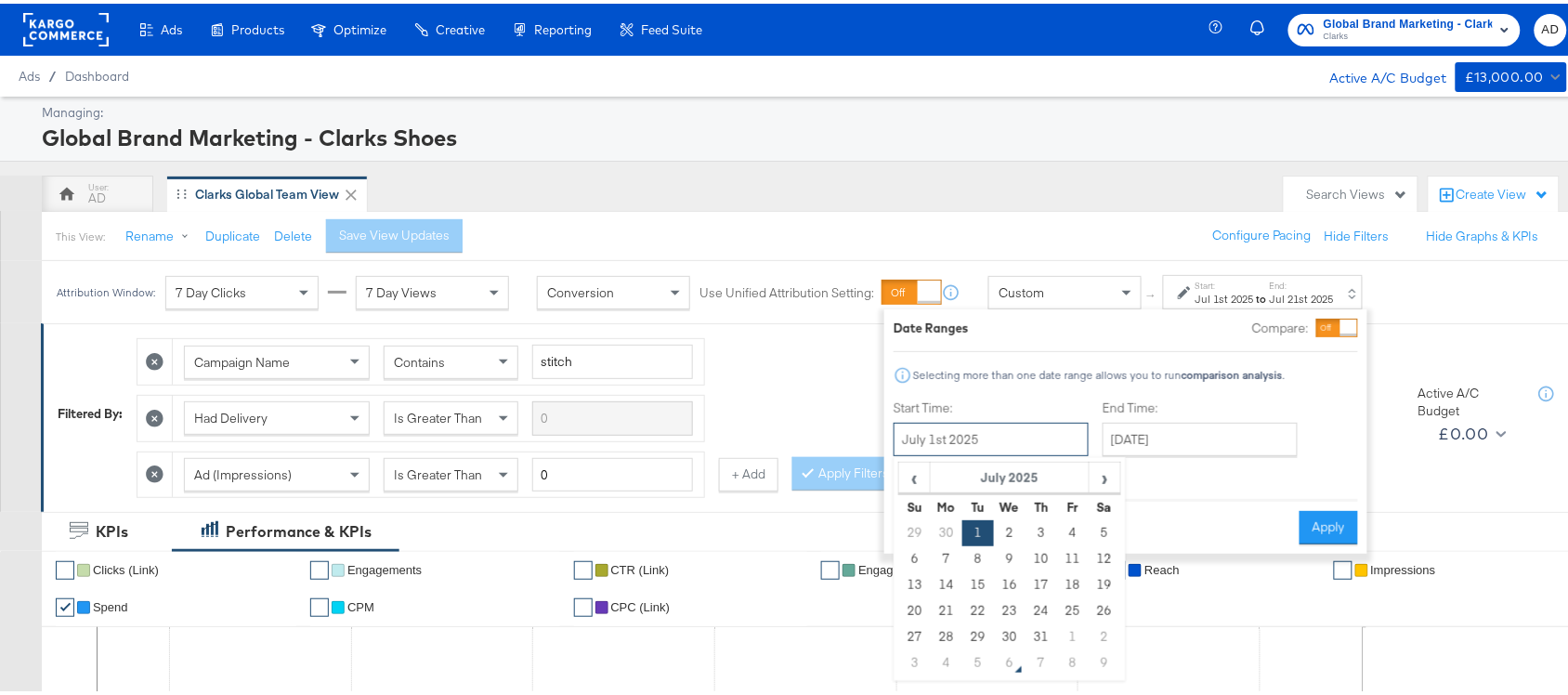 click on "July 1st 2025" at bounding box center [991, 436] 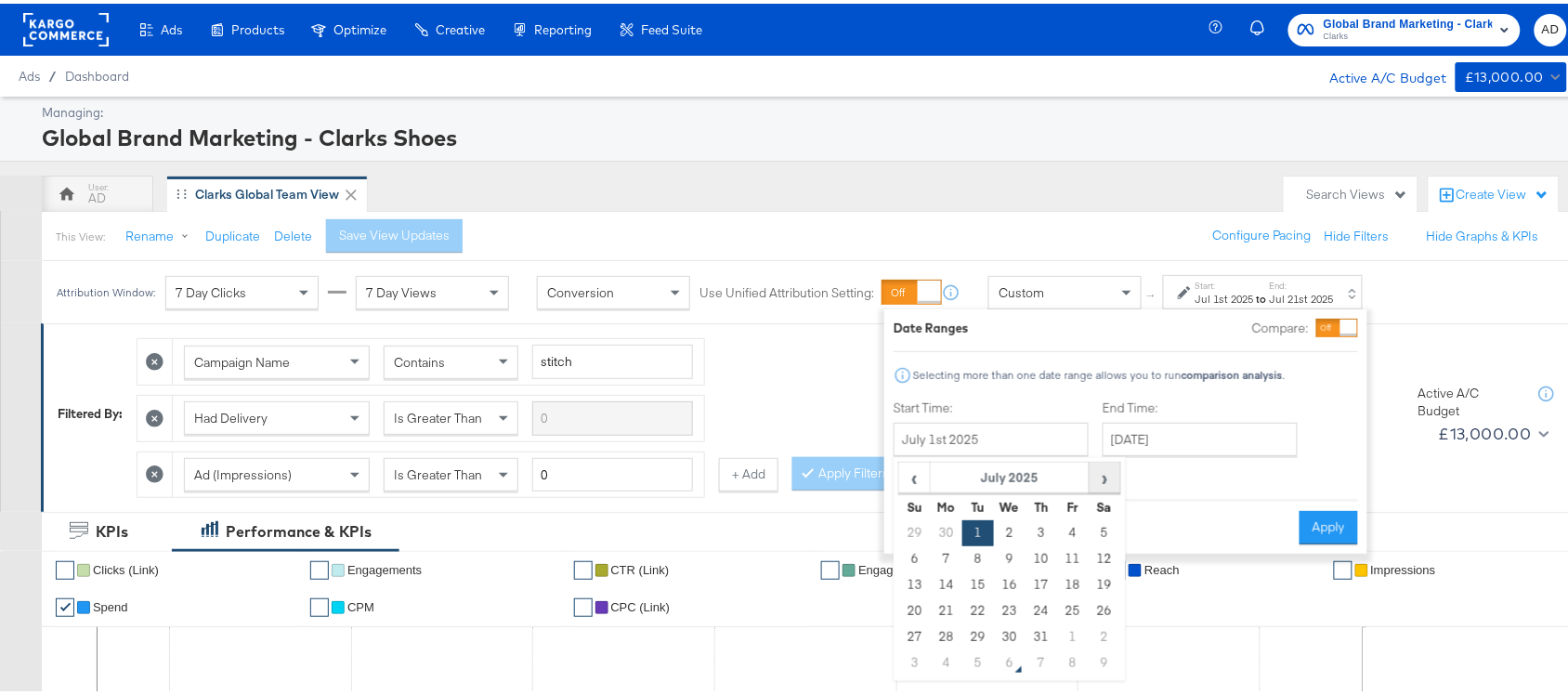 click on "›" at bounding box center (1104, 474) 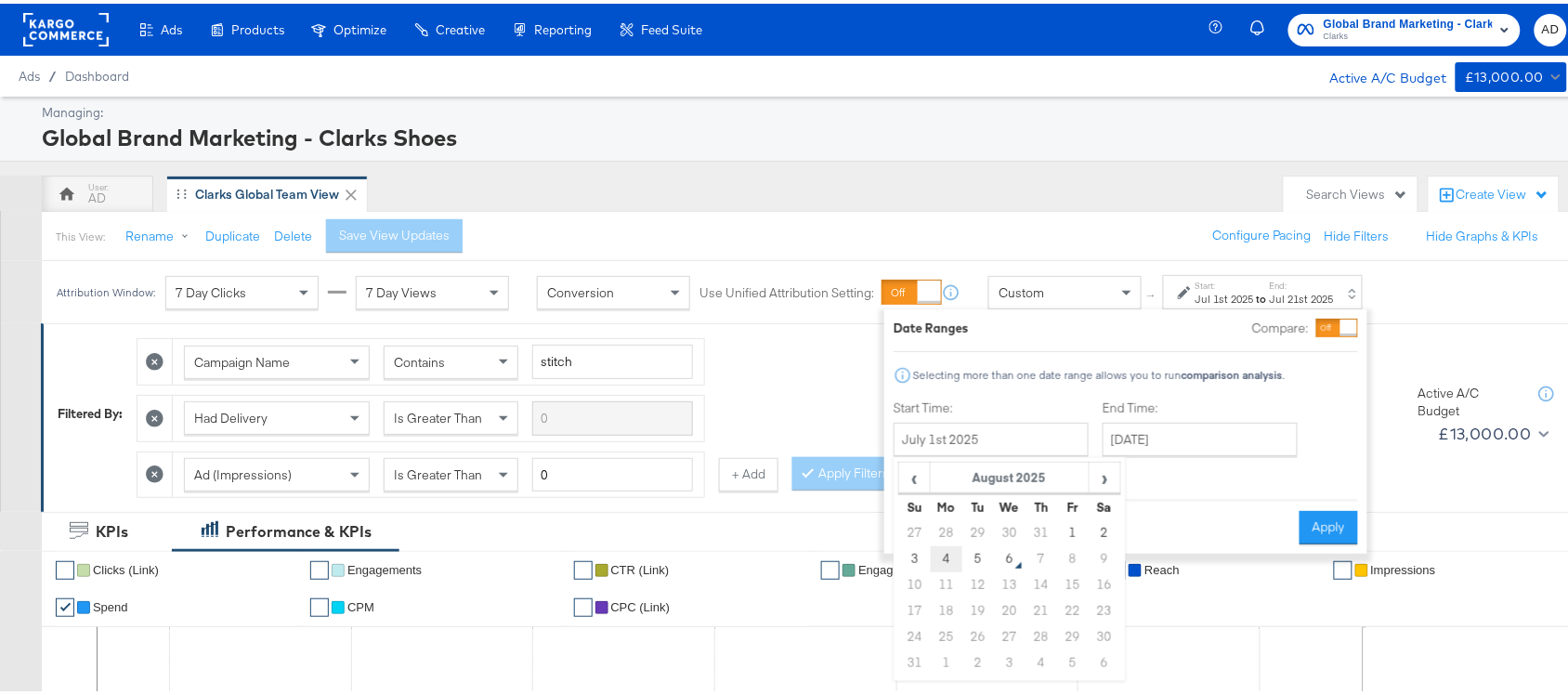click on "4" at bounding box center (947, 556) 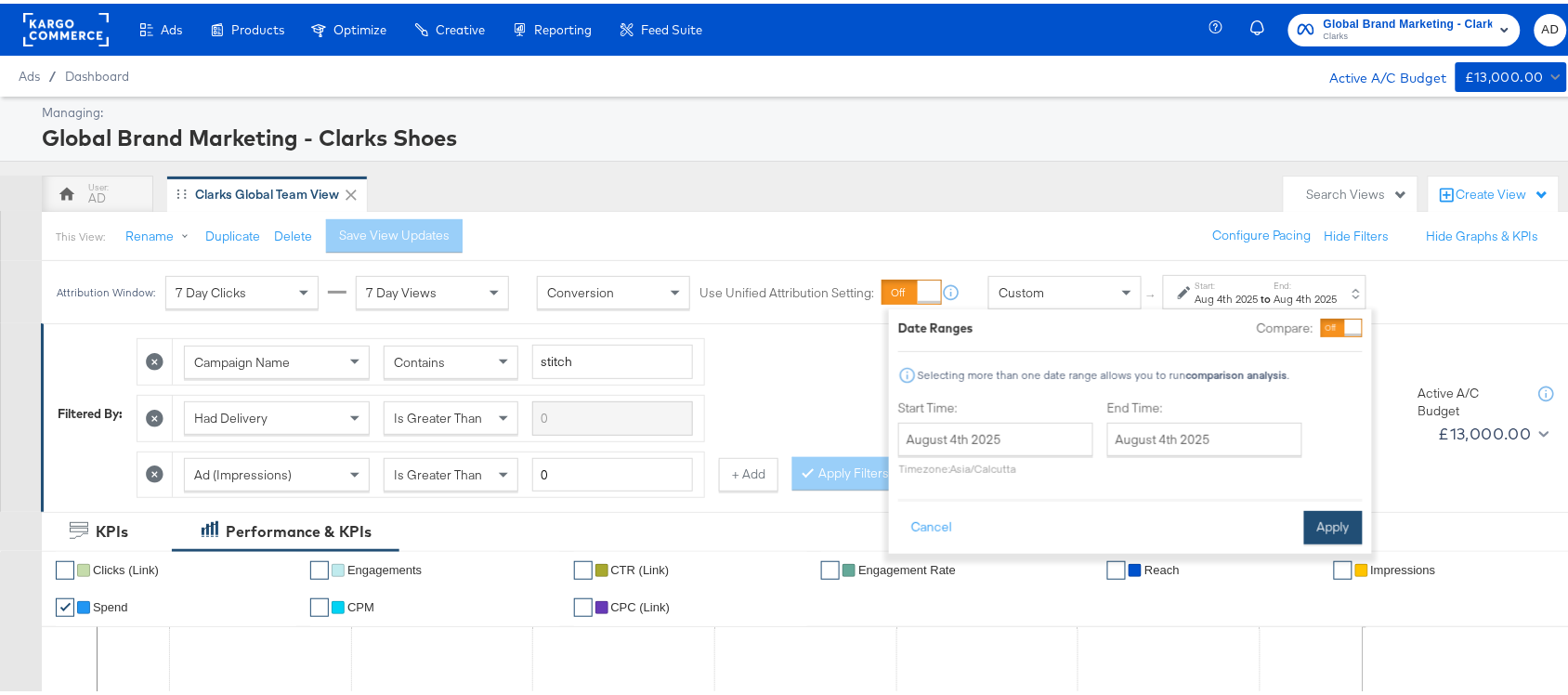 click on "Apply" at bounding box center (1333, 524) 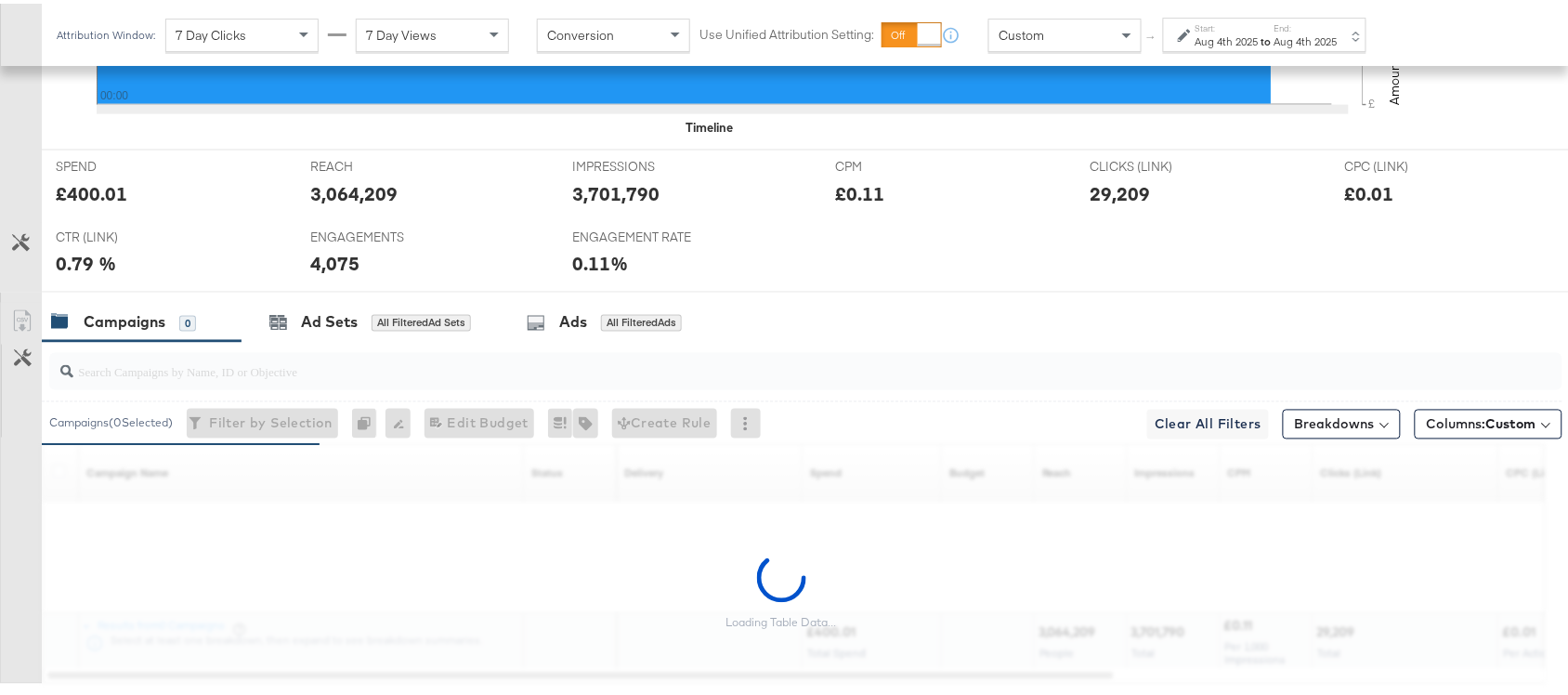 scroll, scrollTop: 912, scrollLeft: 0, axis: vertical 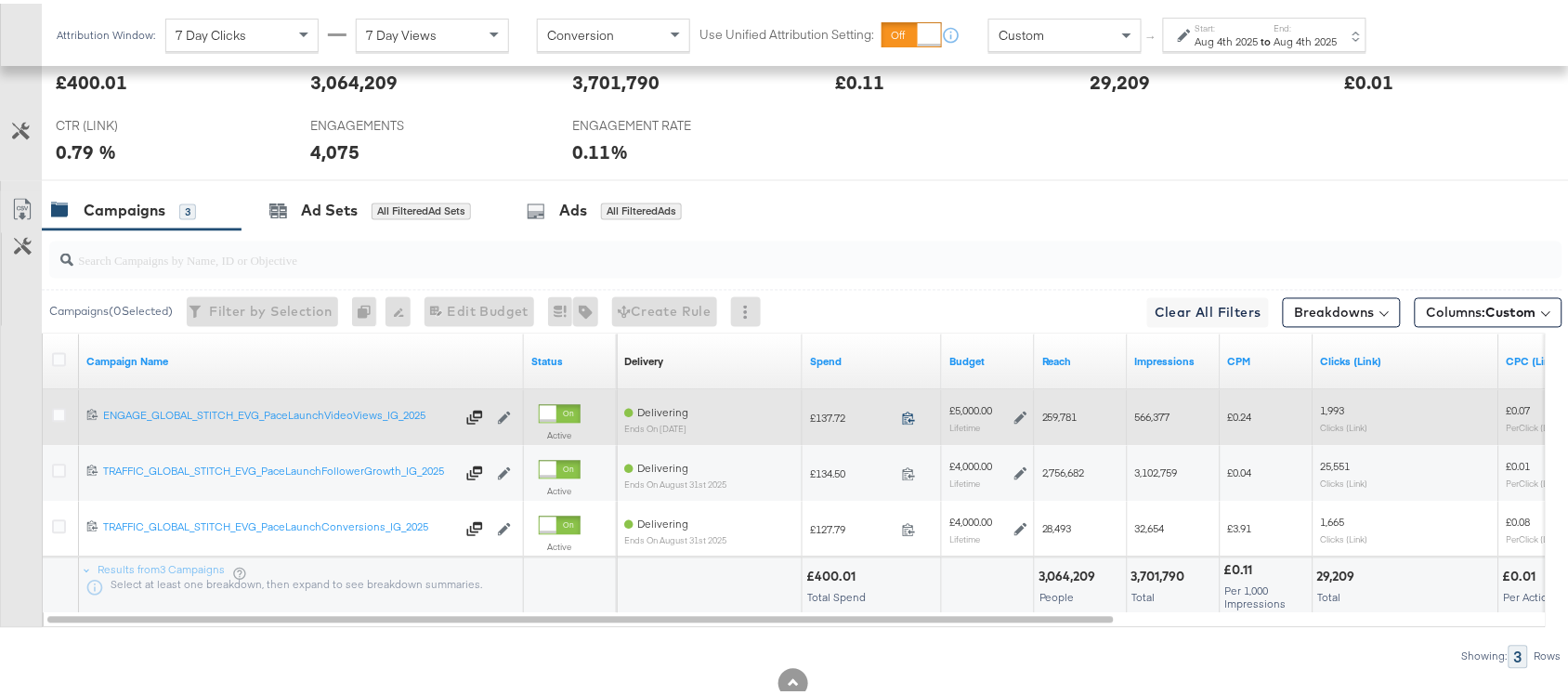 click 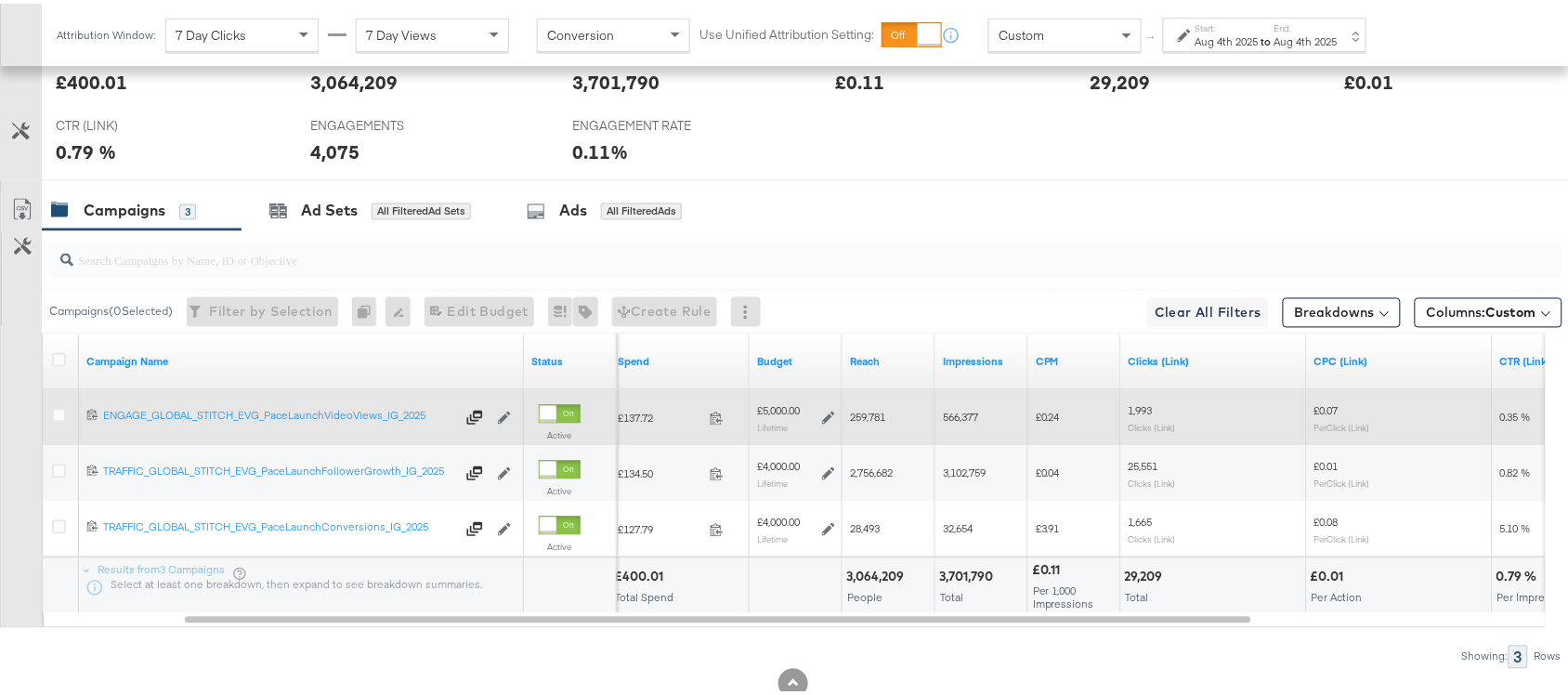 click on "259,781" at bounding box center (868, 413) 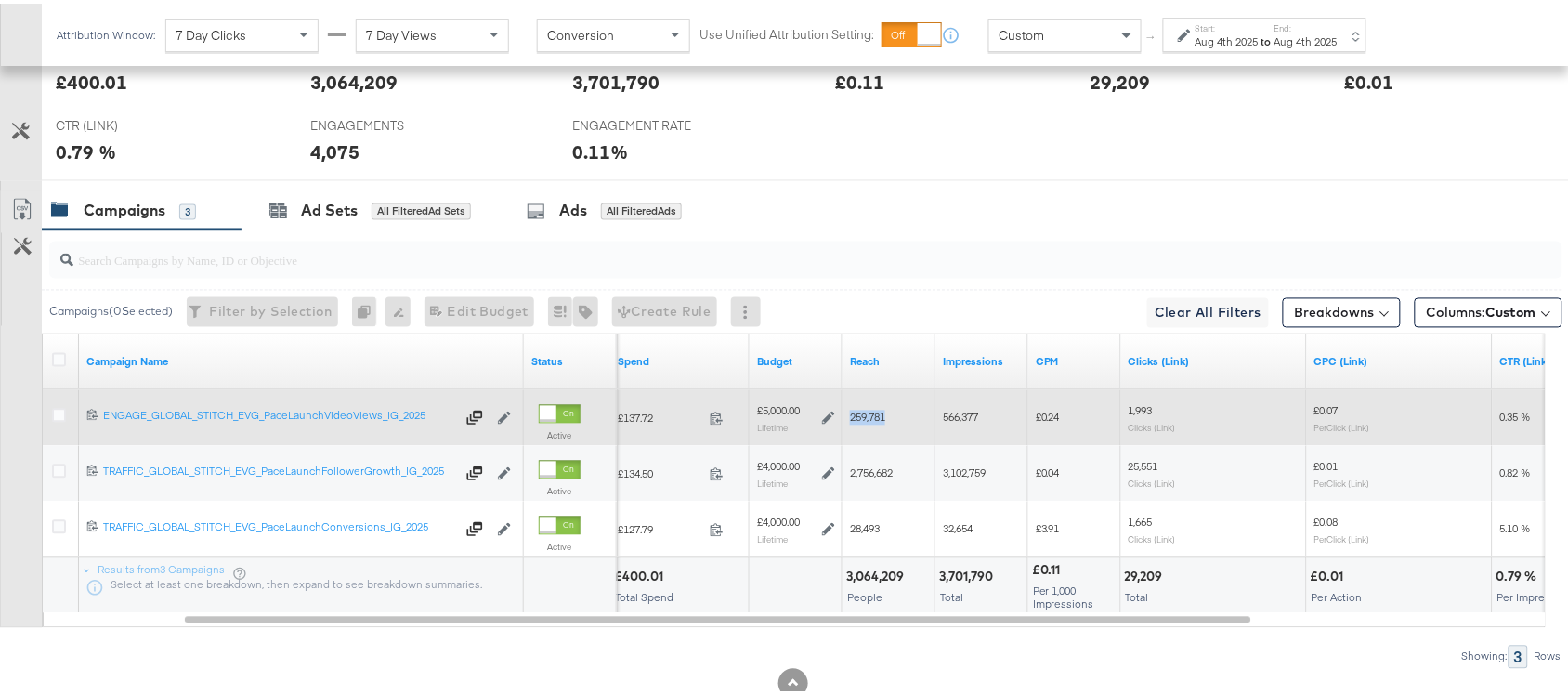 click on "259,781" at bounding box center [868, 413] 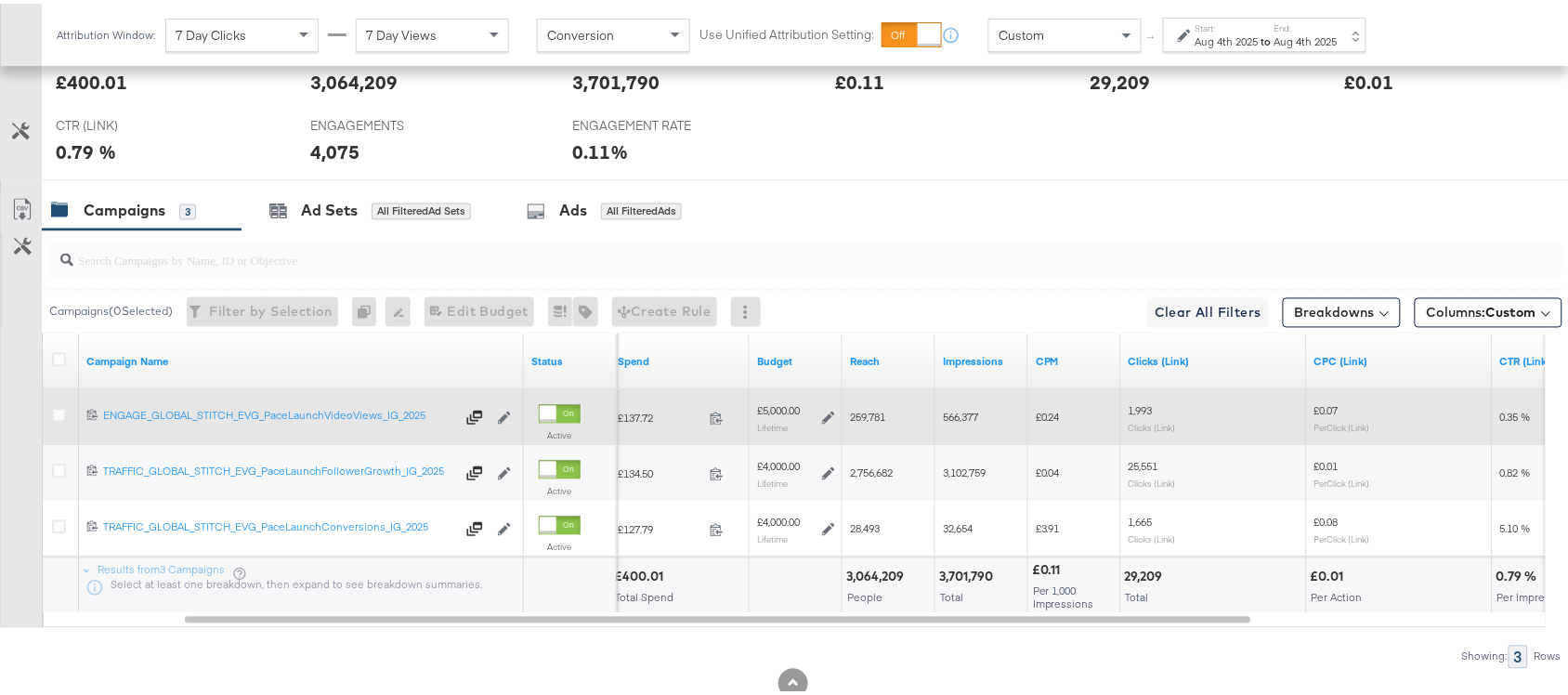 click on "566,377" at bounding box center [960, 413] 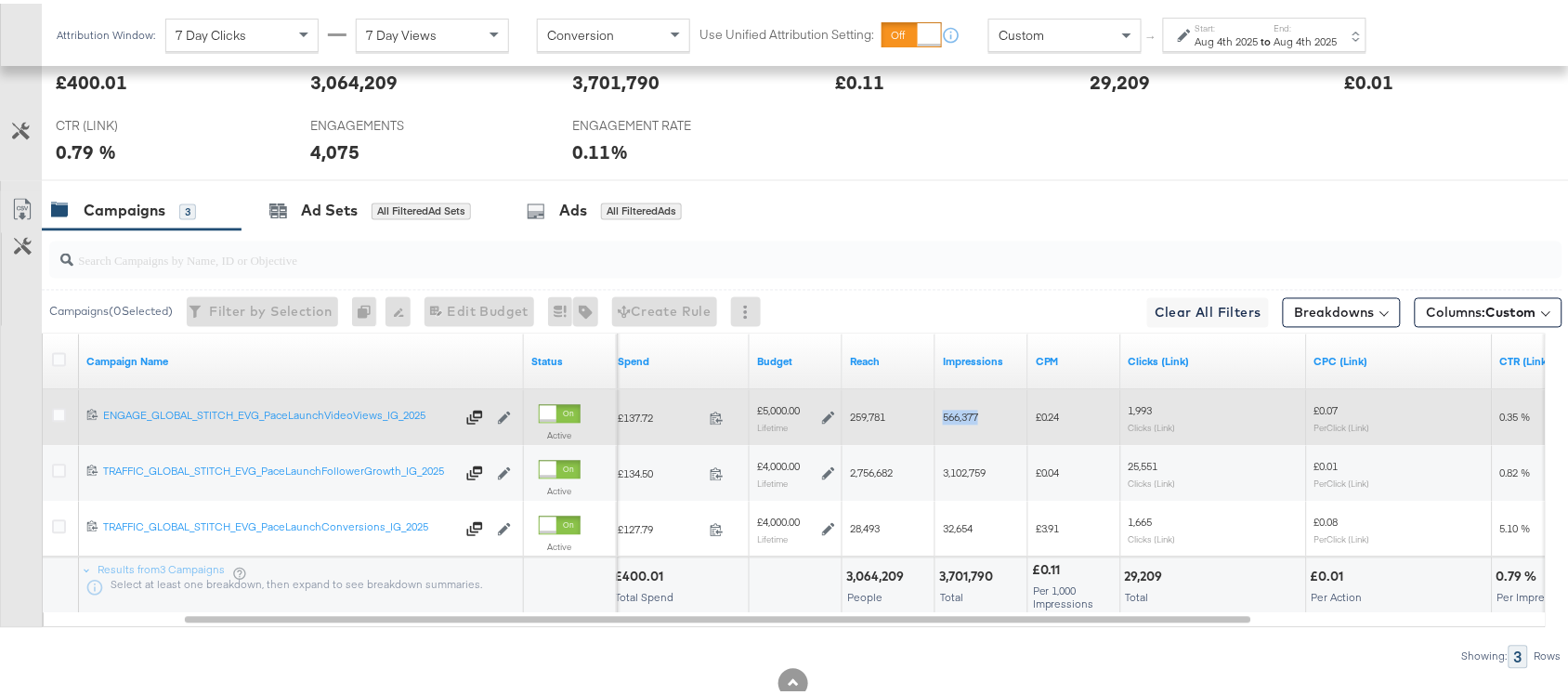copy on "566,377" 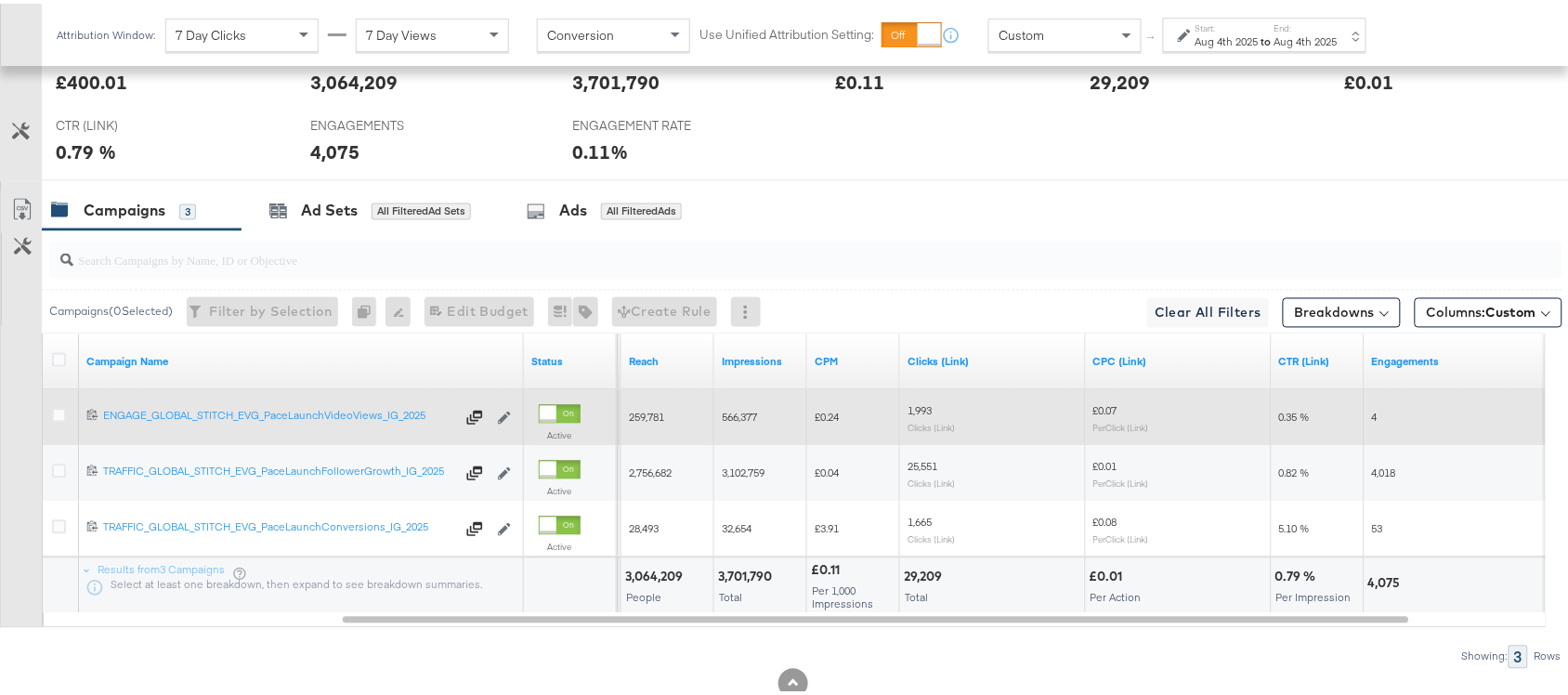 click on "1,993" at bounding box center (920, 407) 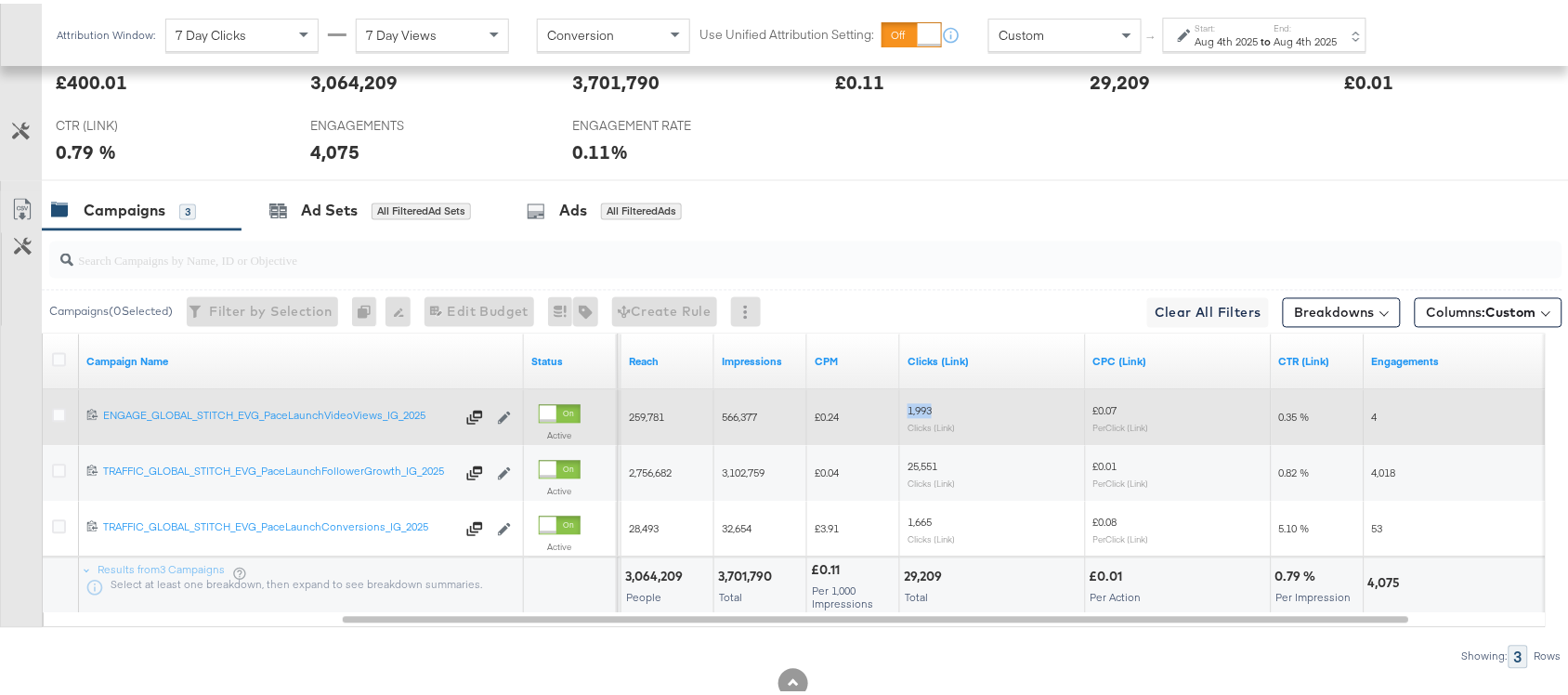click on "1,993" at bounding box center [920, 407] 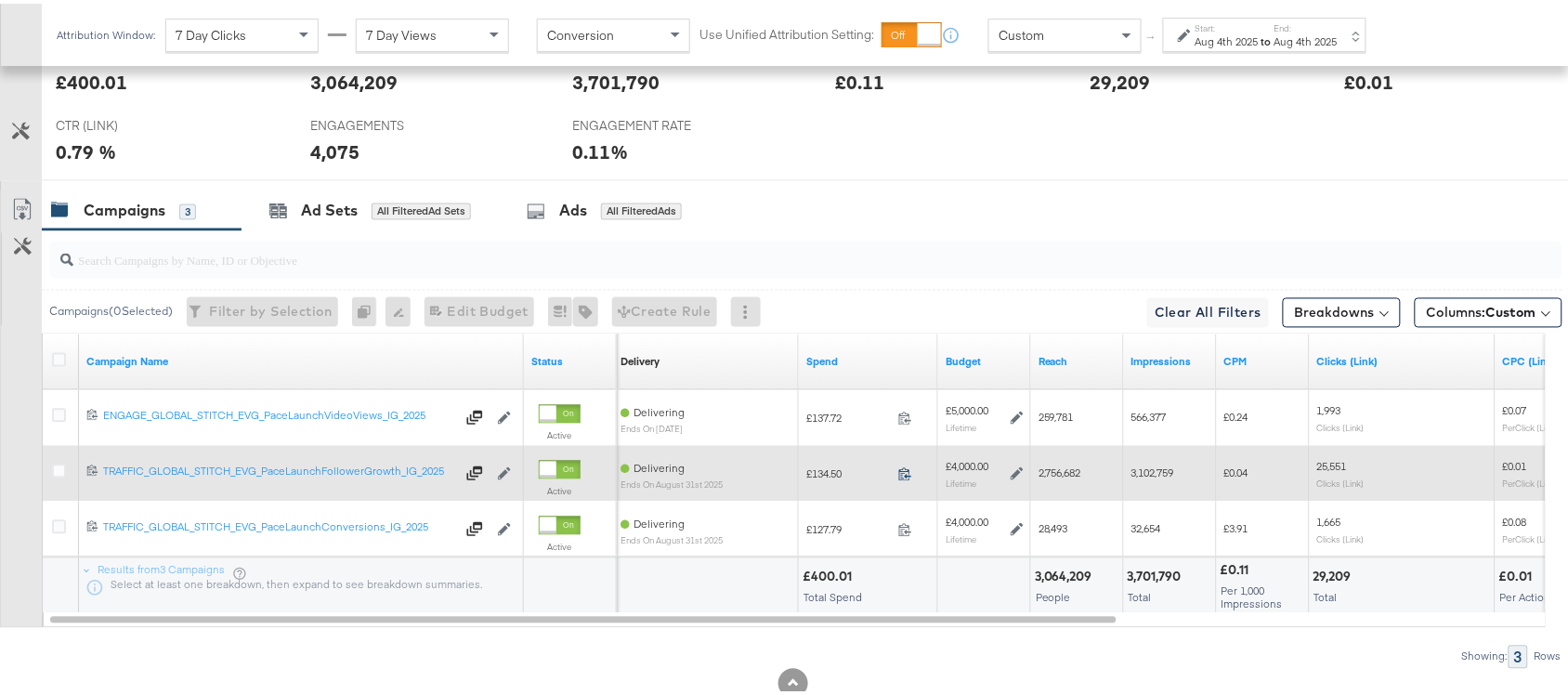 click 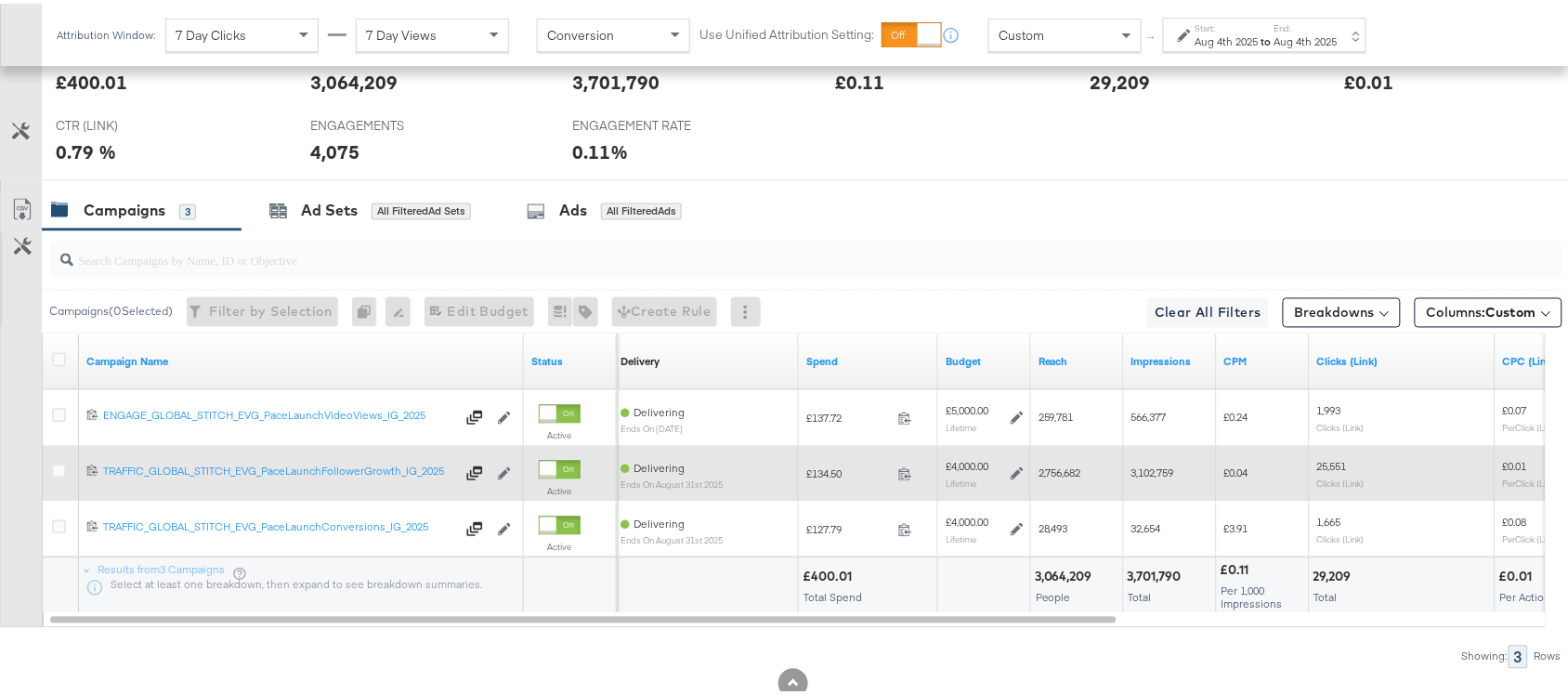 click on "2,756,682" at bounding box center (1060, 469) 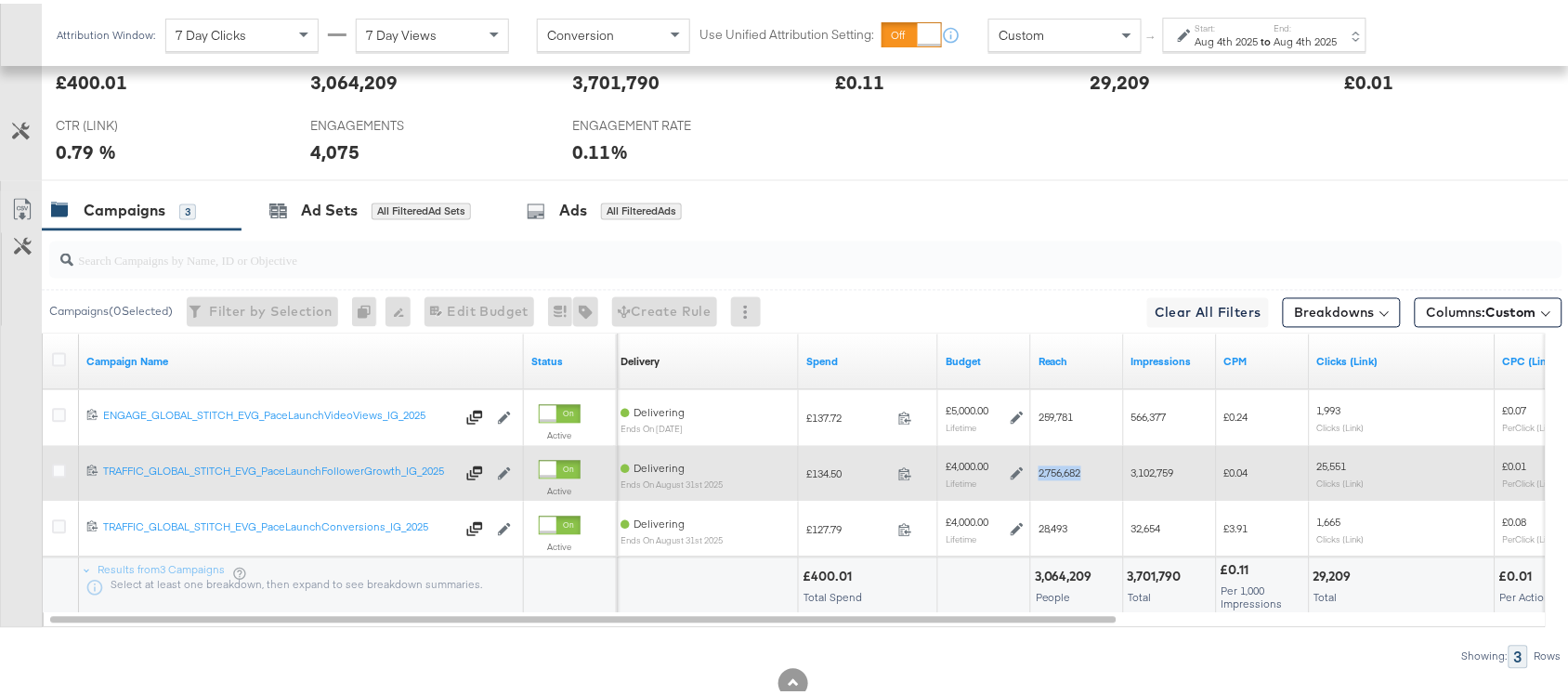 copy on "2,756,682" 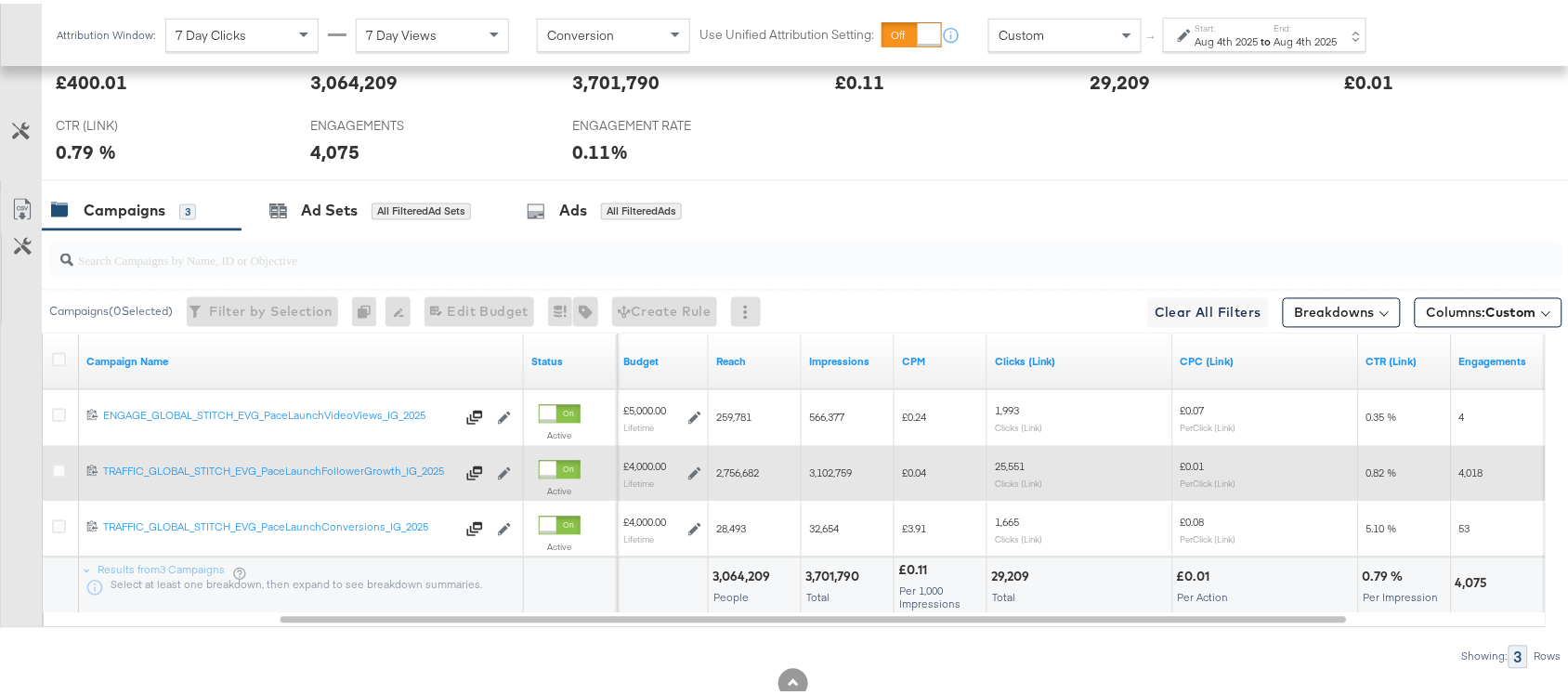 click on "3,102,759" at bounding box center (830, 469) 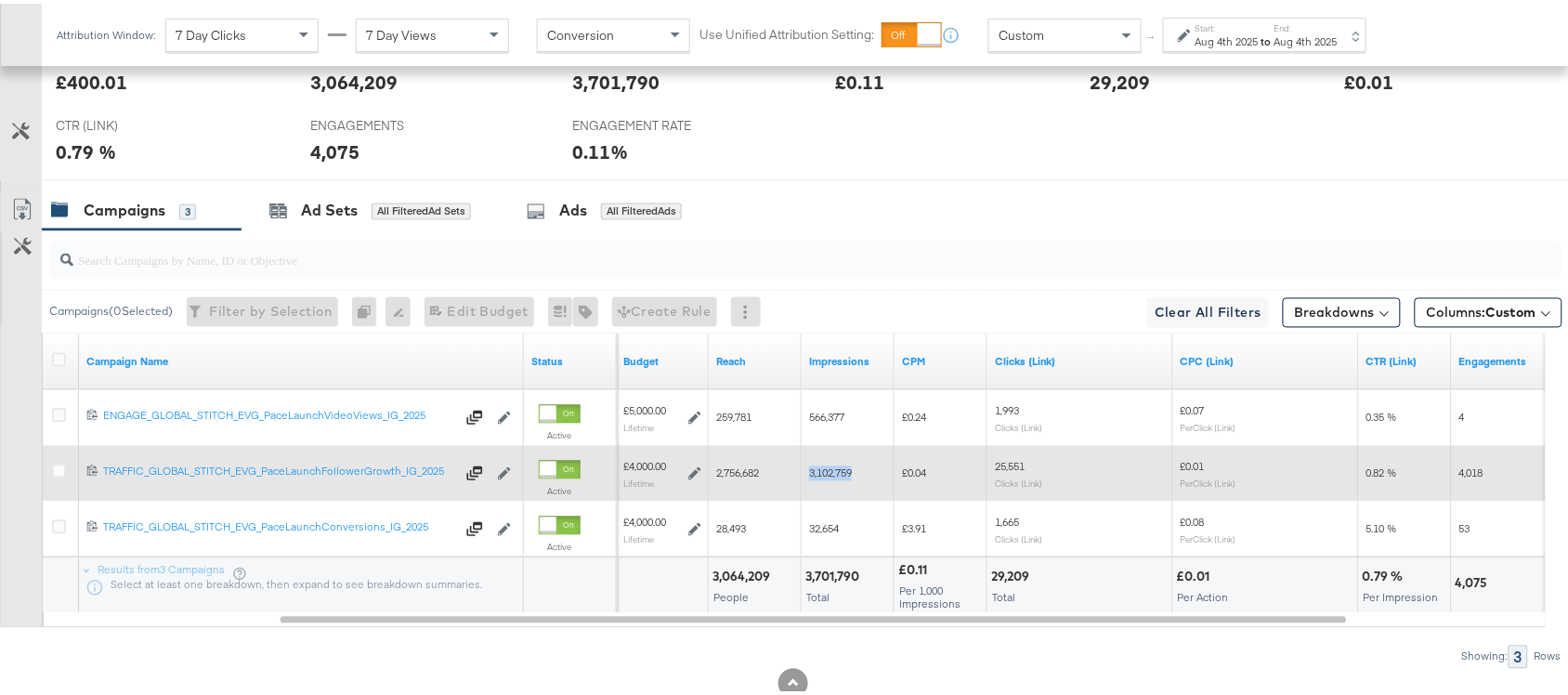 click on "3,102,759" at bounding box center [830, 469] 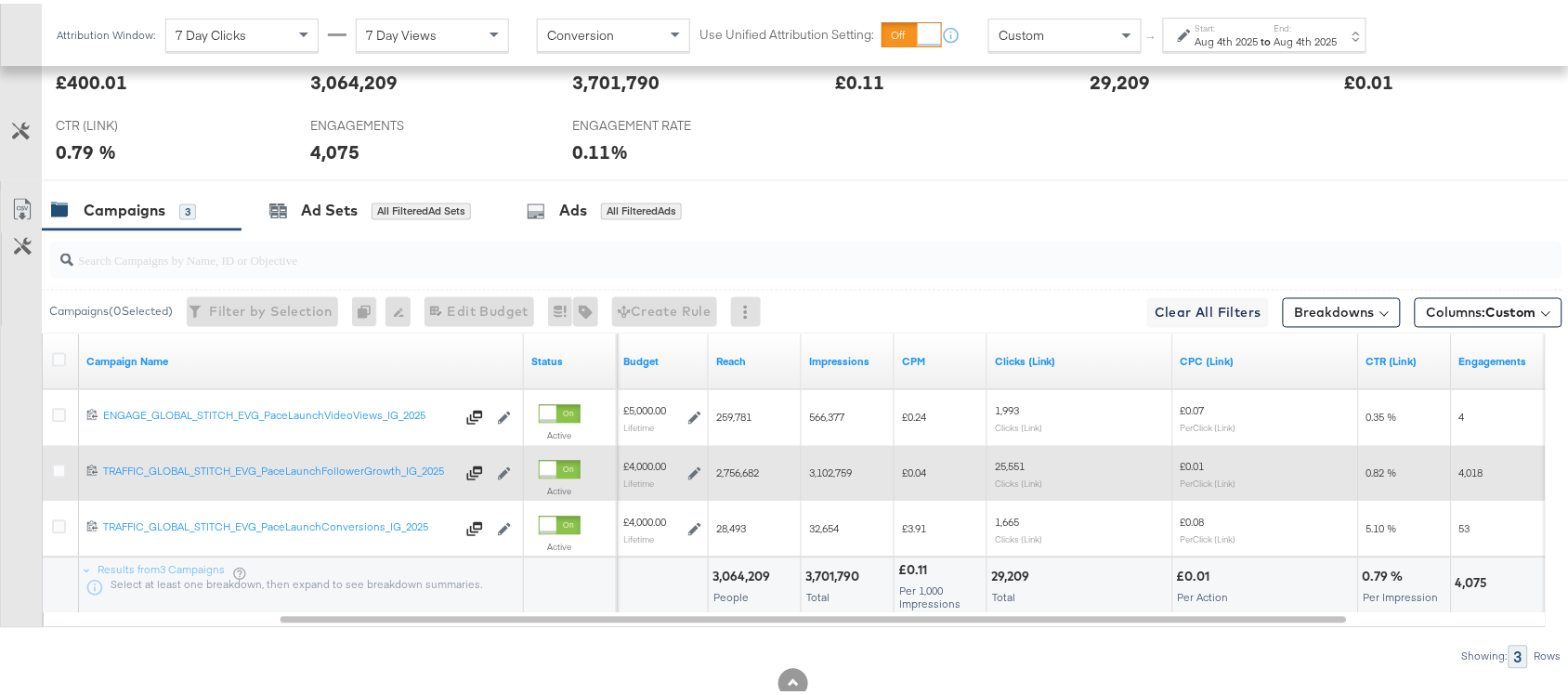 click on "25,551" at bounding box center [1010, 463] 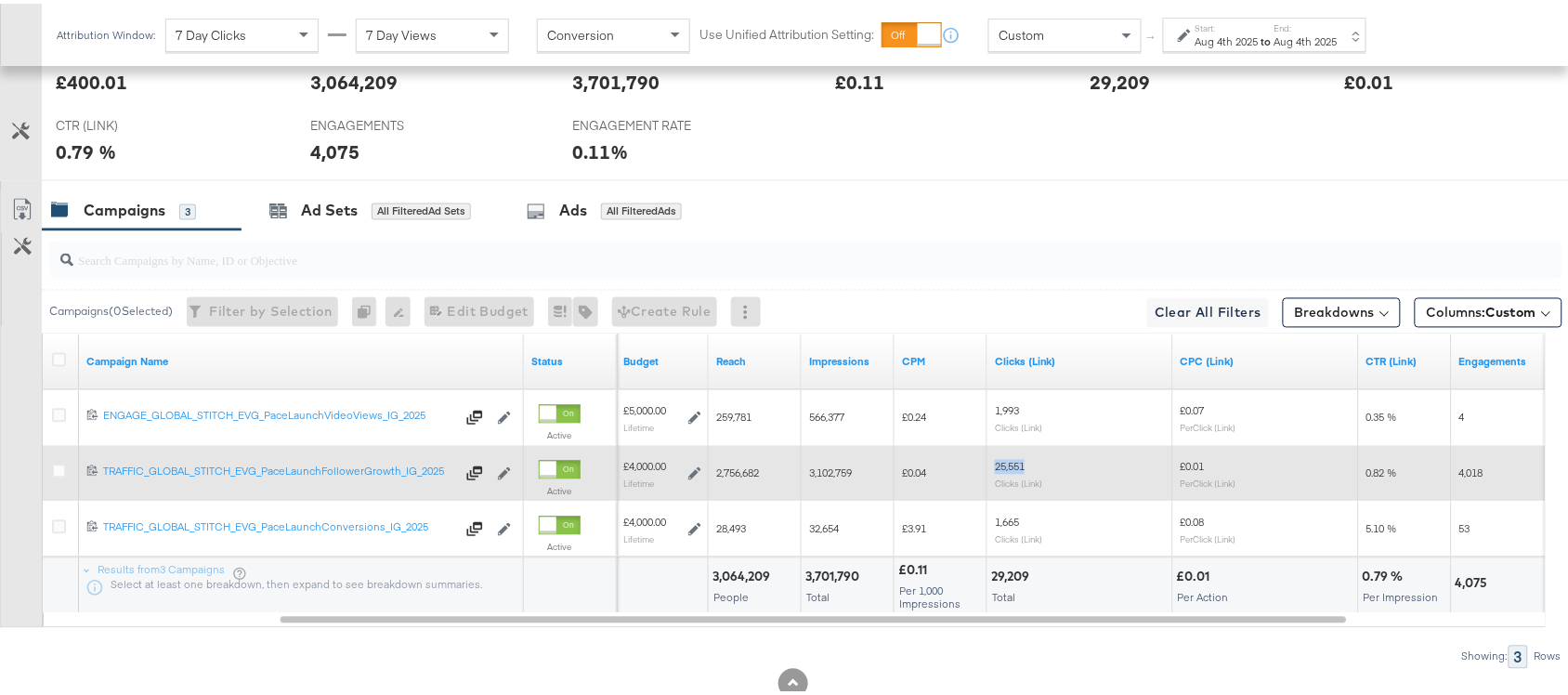 click on "25,551" at bounding box center (1010, 463) 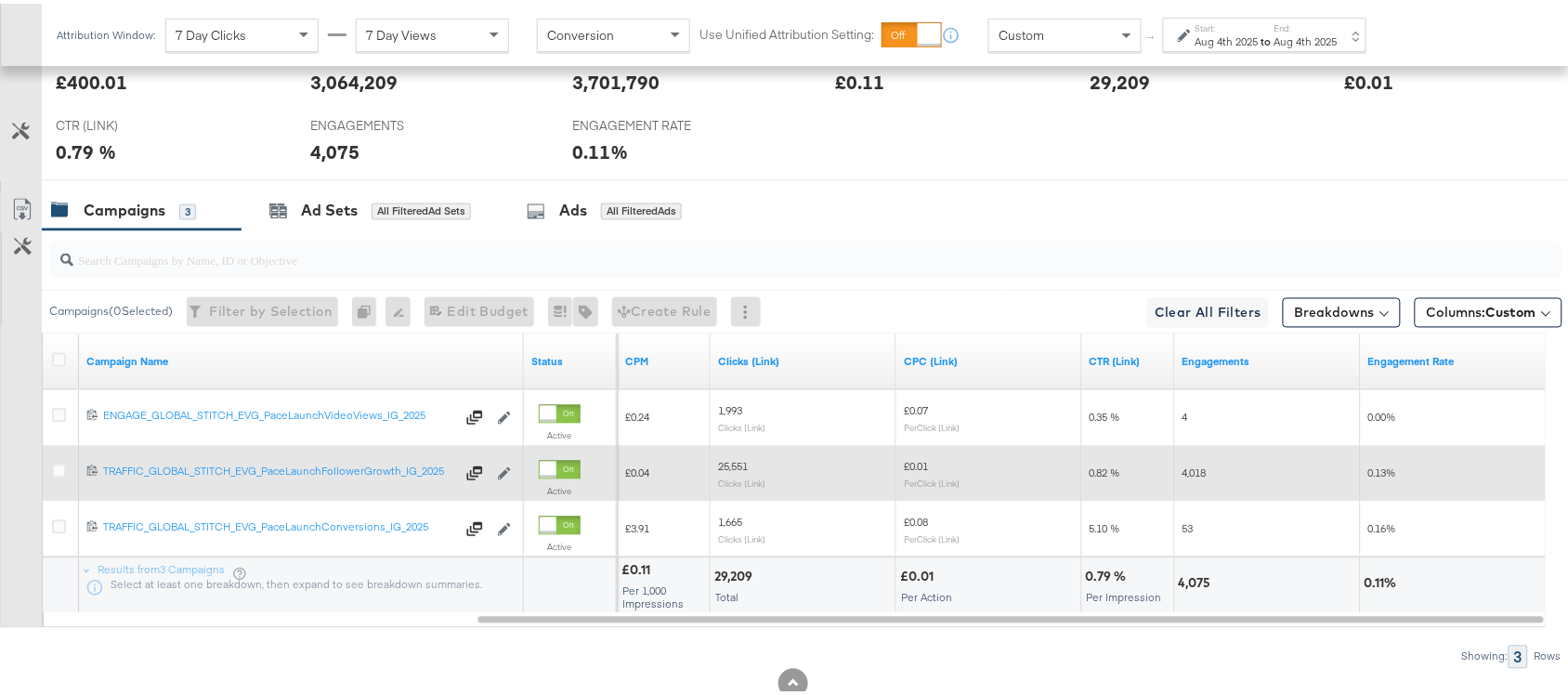 click on "4,018" at bounding box center [1195, 469] 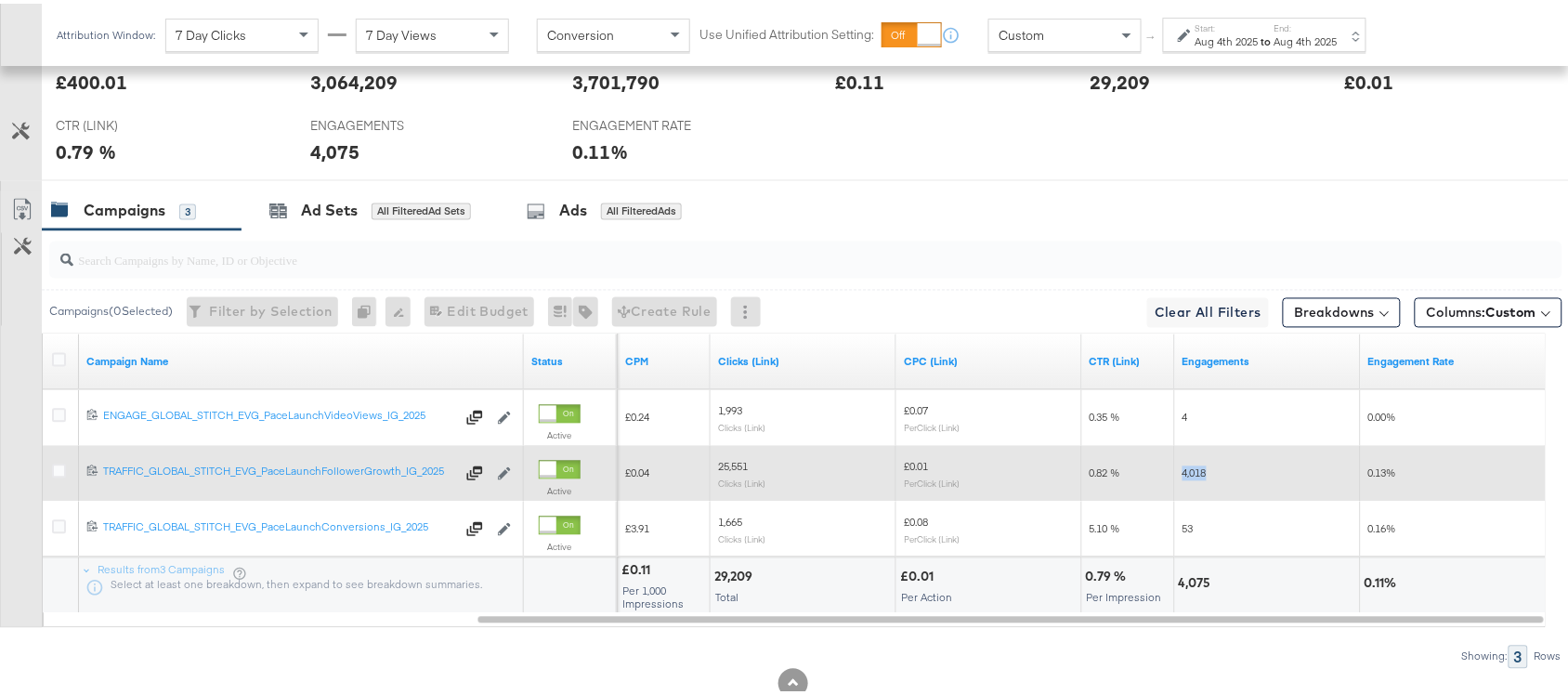 copy on "4,018" 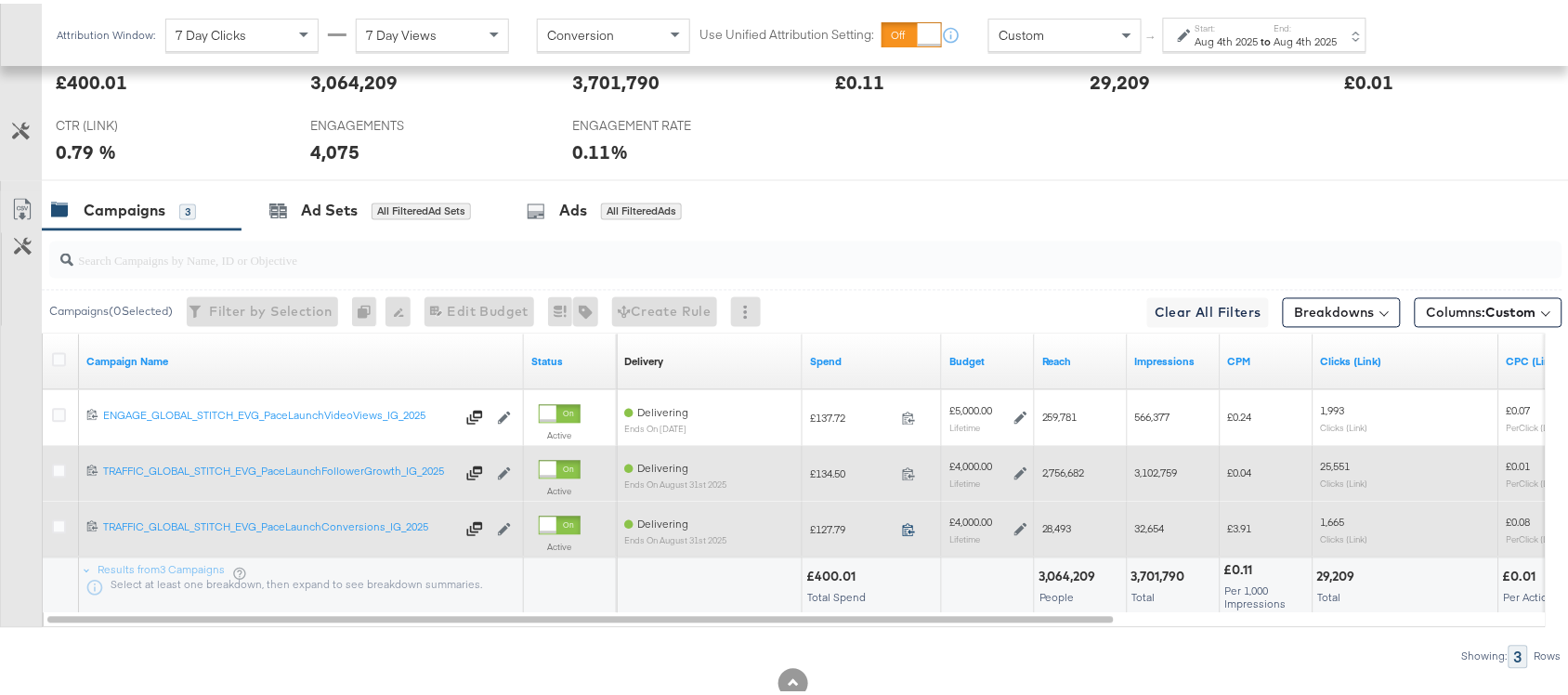 click 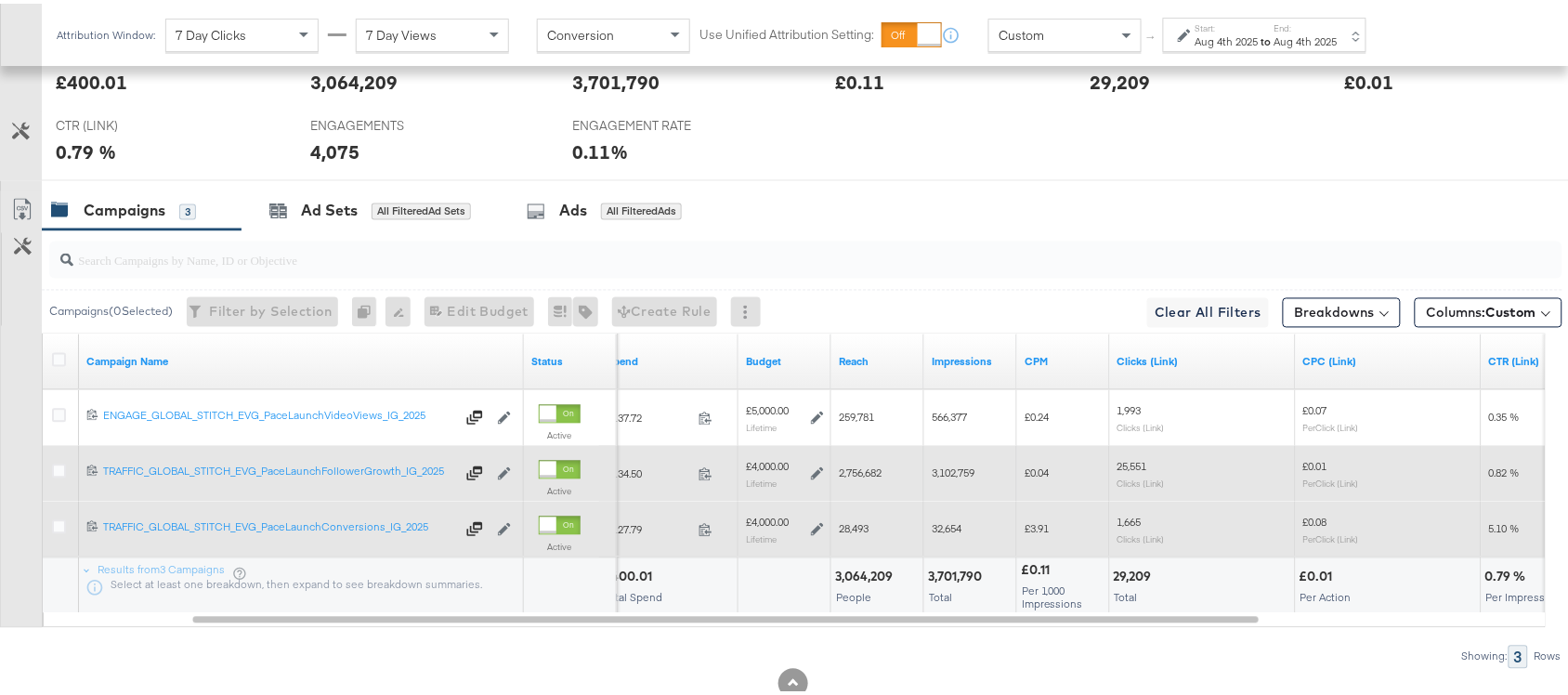click on "28,493" at bounding box center (854, 525) 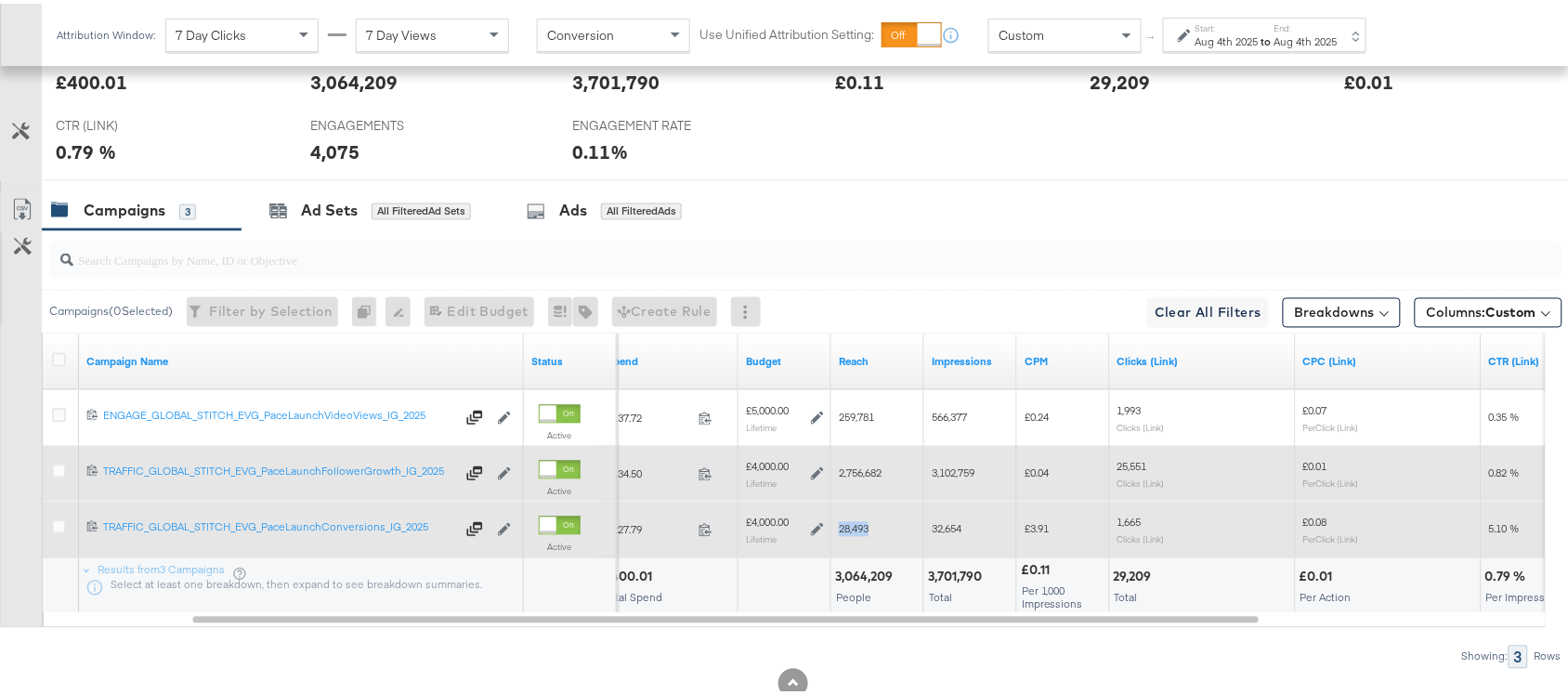 click on "28,493" at bounding box center (854, 525) 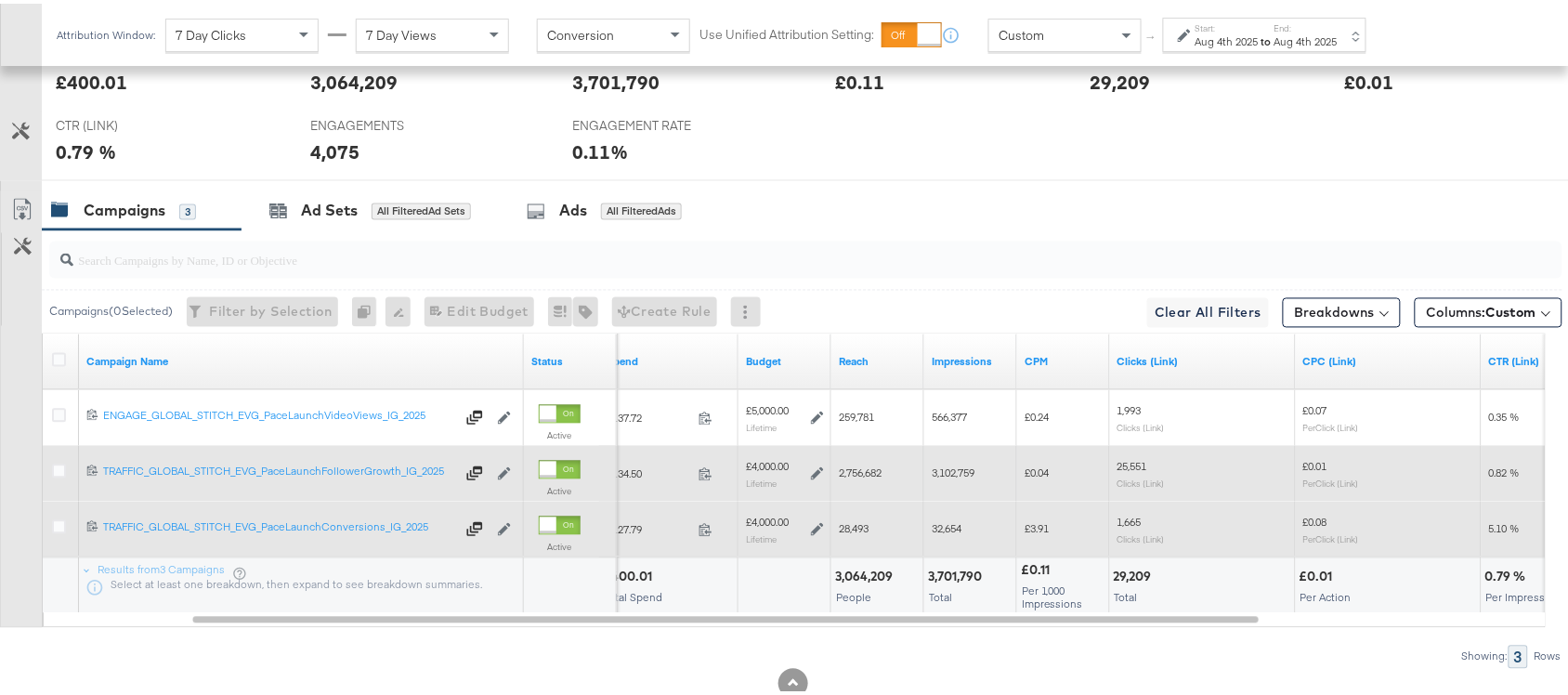 click on "32,654" at bounding box center (947, 525) 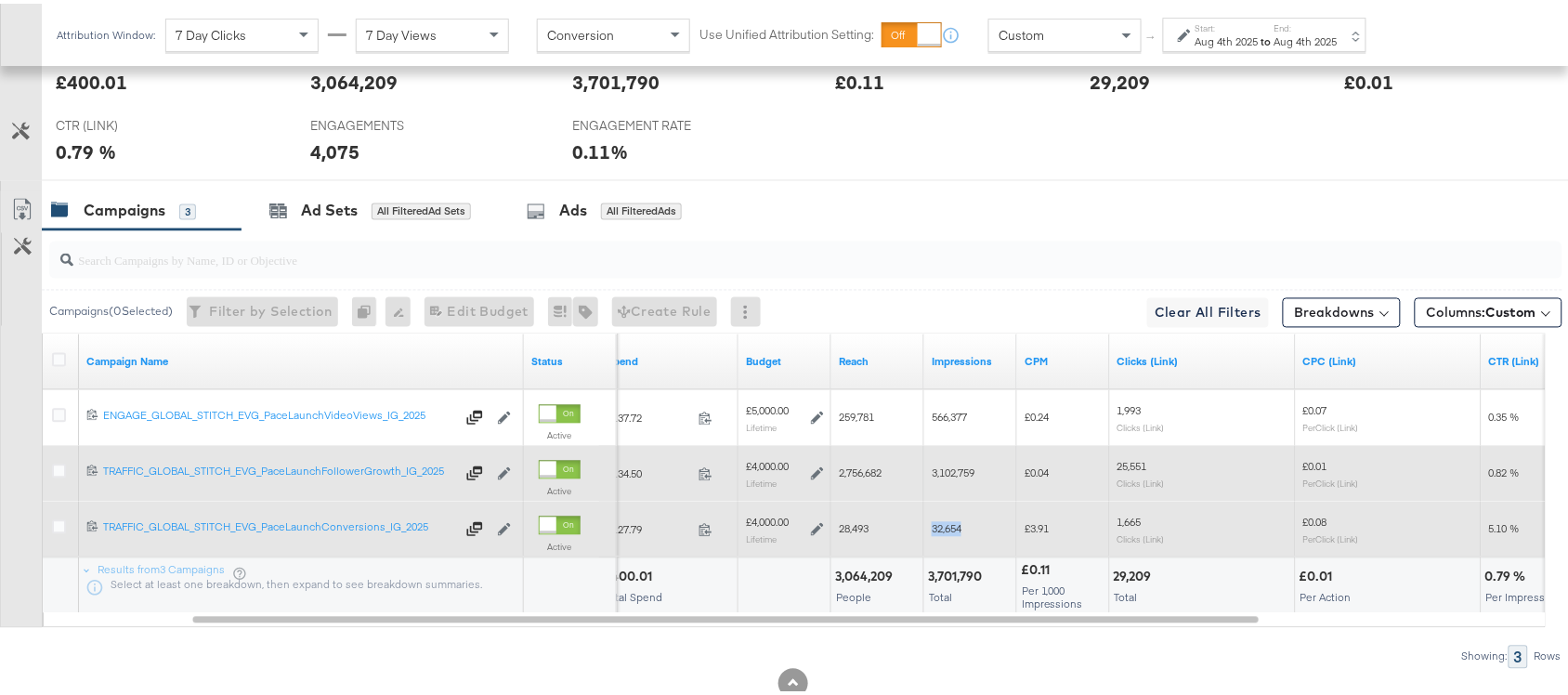 click on "32,654" at bounding box center (947, 525) 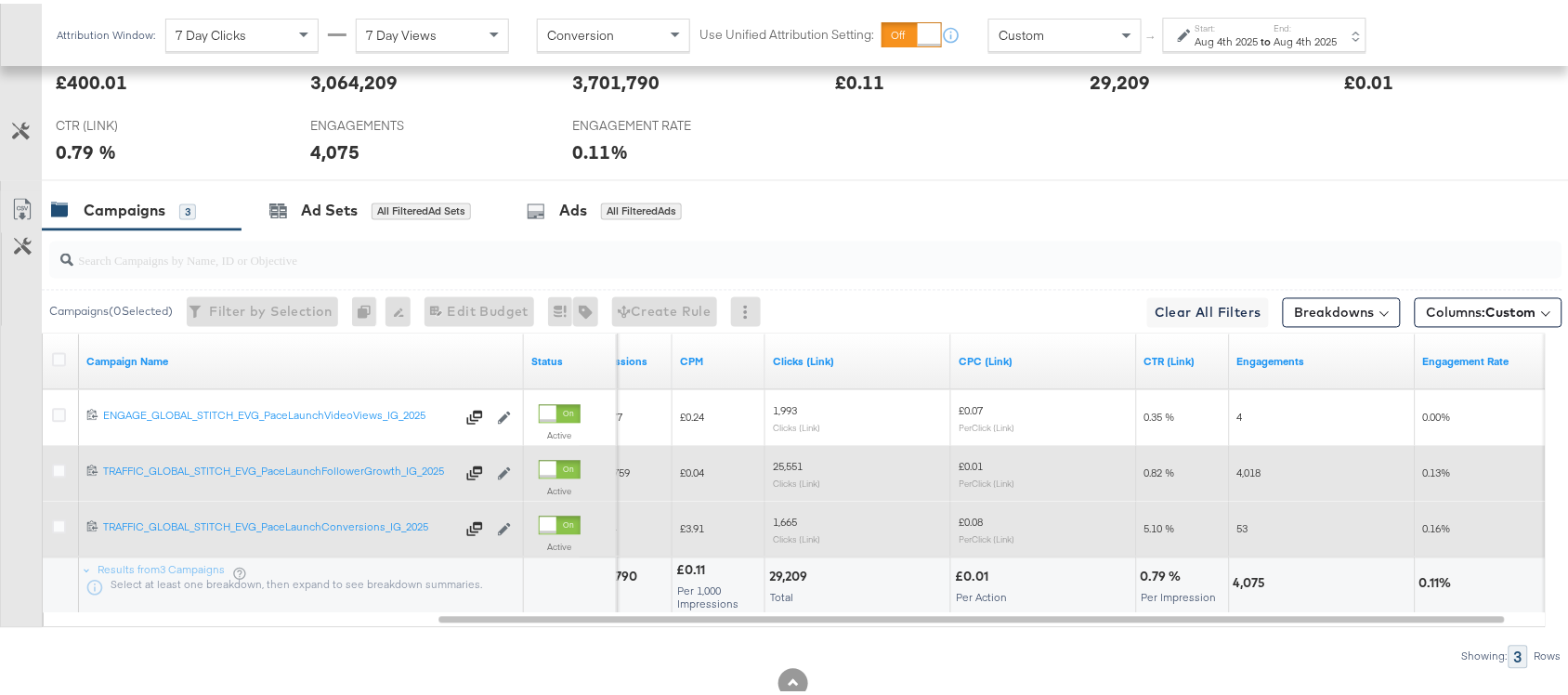 click on "1,665" at bounding box center [785, 518] 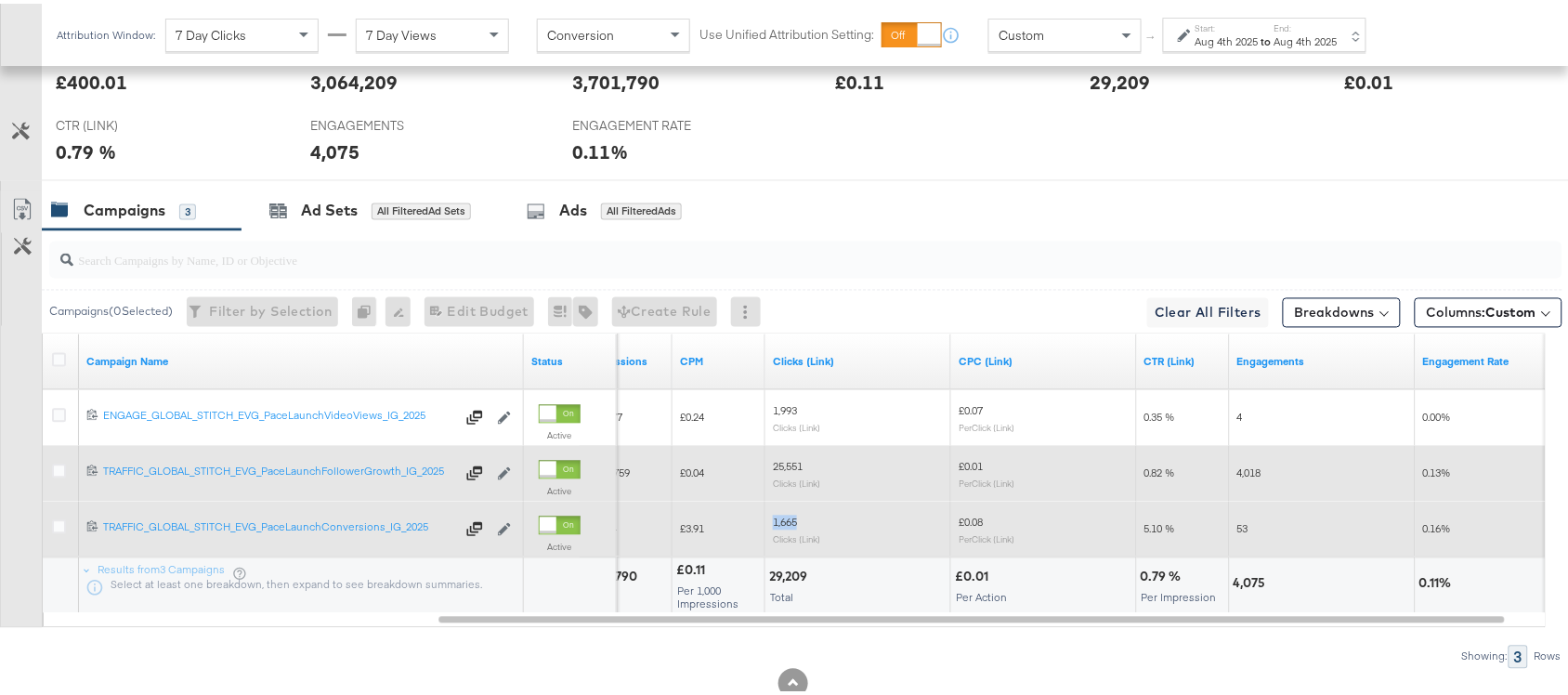 click on "1,665" at bounding box center [785, 518] 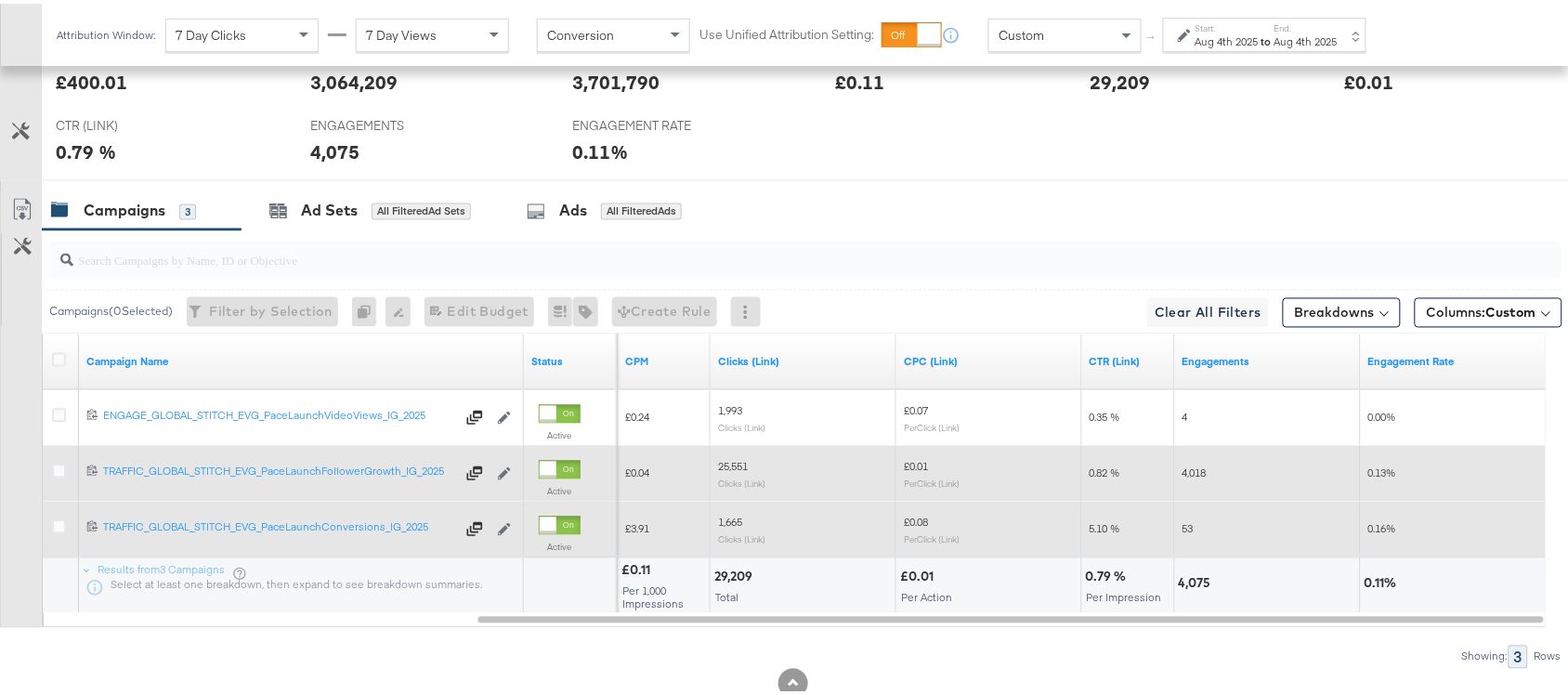 click on "53" at bounding box center [1188, 525] 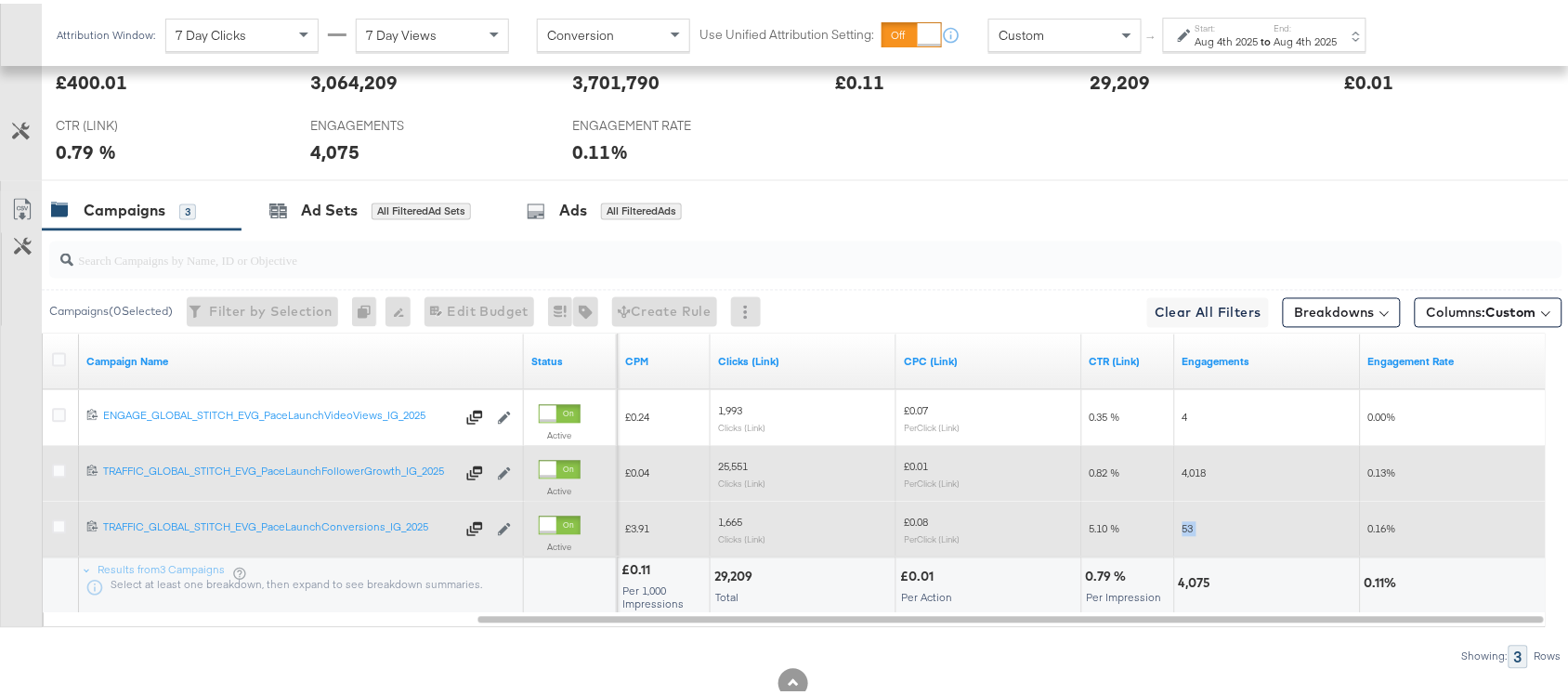 click on "53" at bounding box center (1188, 525) 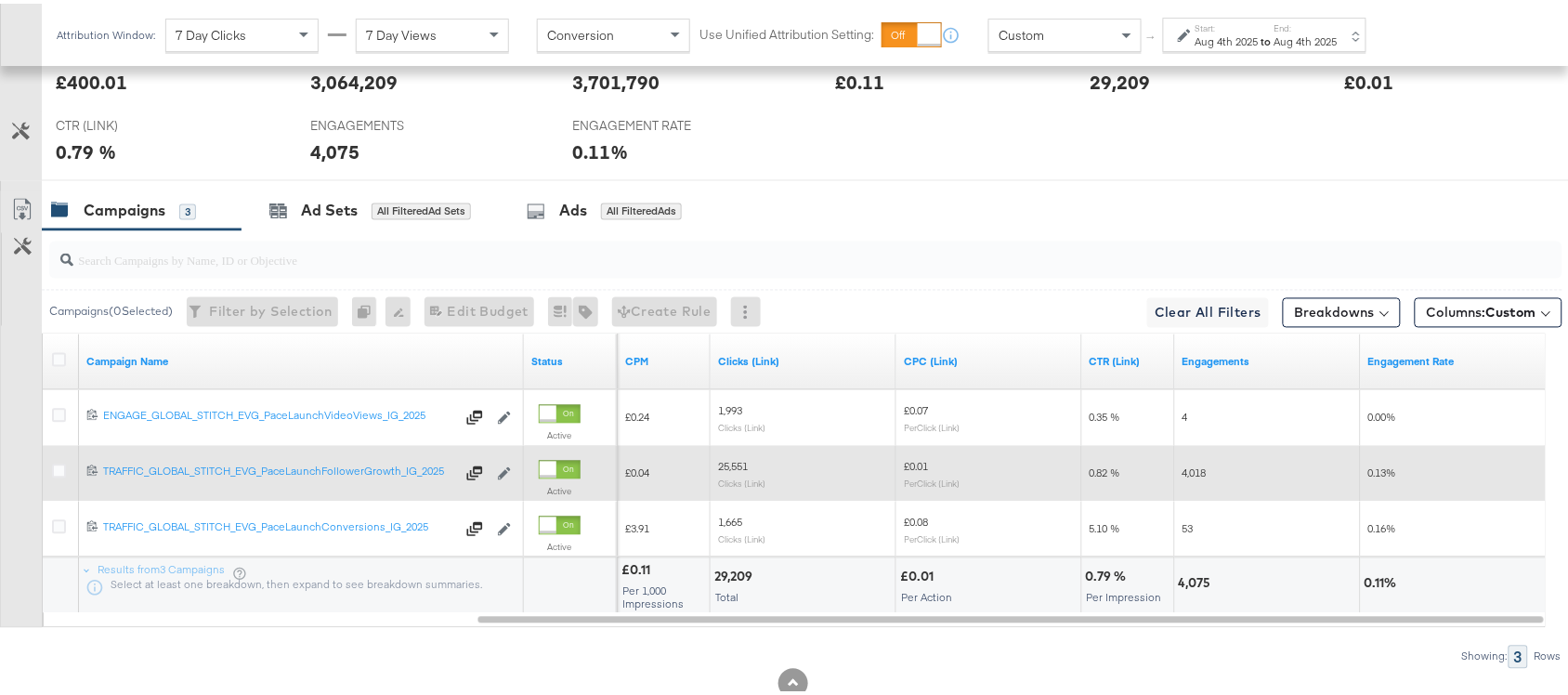 click on "Attribution Window:  7 Day Clicks 7 Day Views Conversion Use Unified Attribution Setting: If you set use unified attribution setting, your query's conversion metric attribution and campaign optimization will use the attribution setting of the ad object(s) being queried — a single period of time during which conversions are credited to ads and used to inform campaign optimization. Custom ↑  Start:  [DATE]    to     End:  [DATE]" at bounding box center (715, 31) 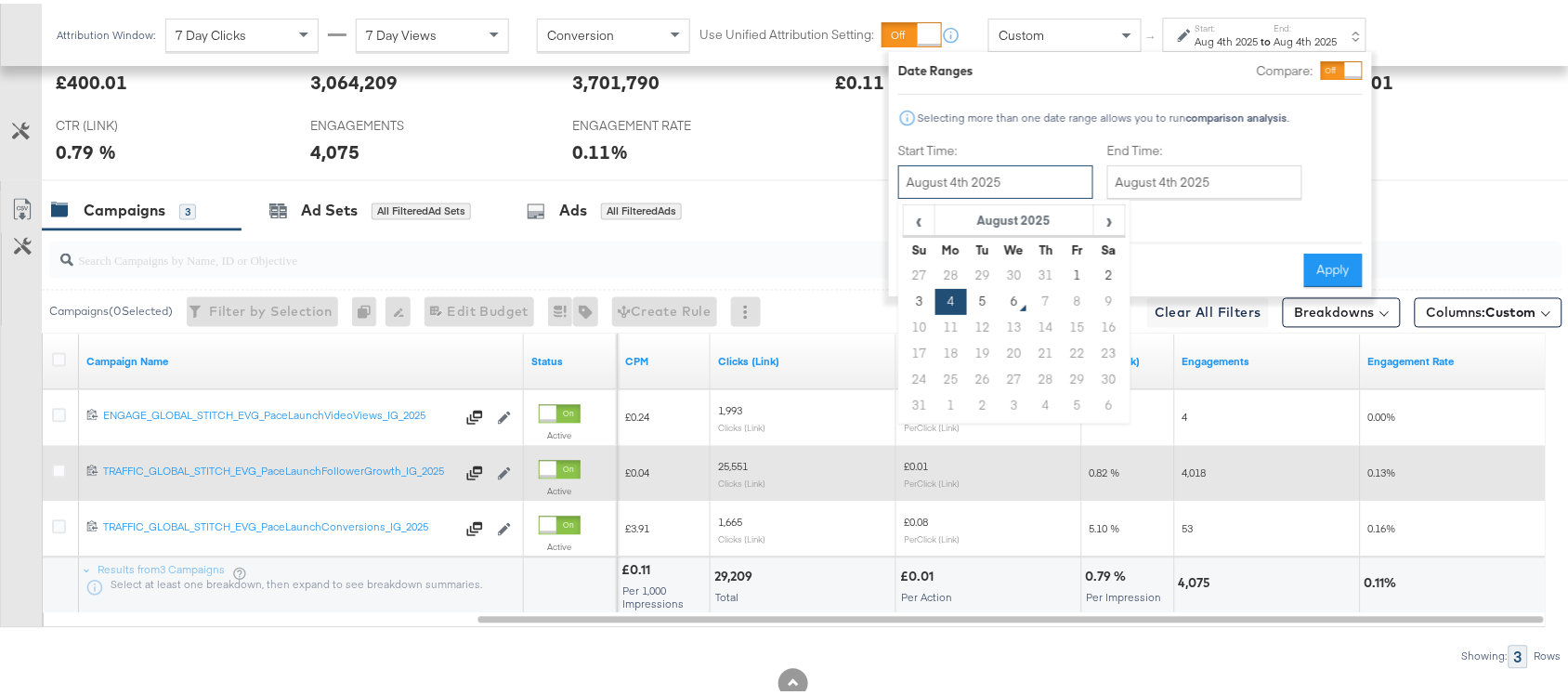 click on "August 4th 2025" at bounding box center [996, 178] 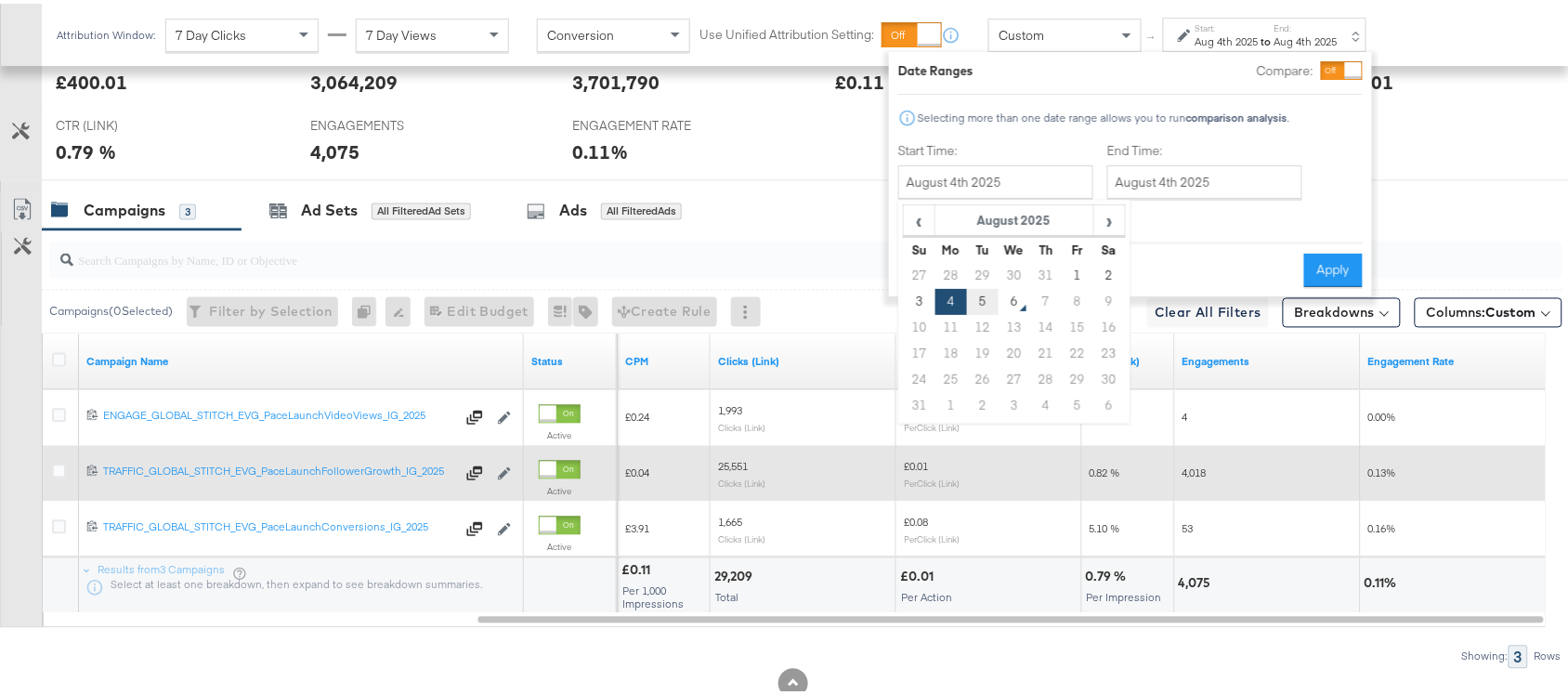 click on "5" at bounding box center (983, 298) 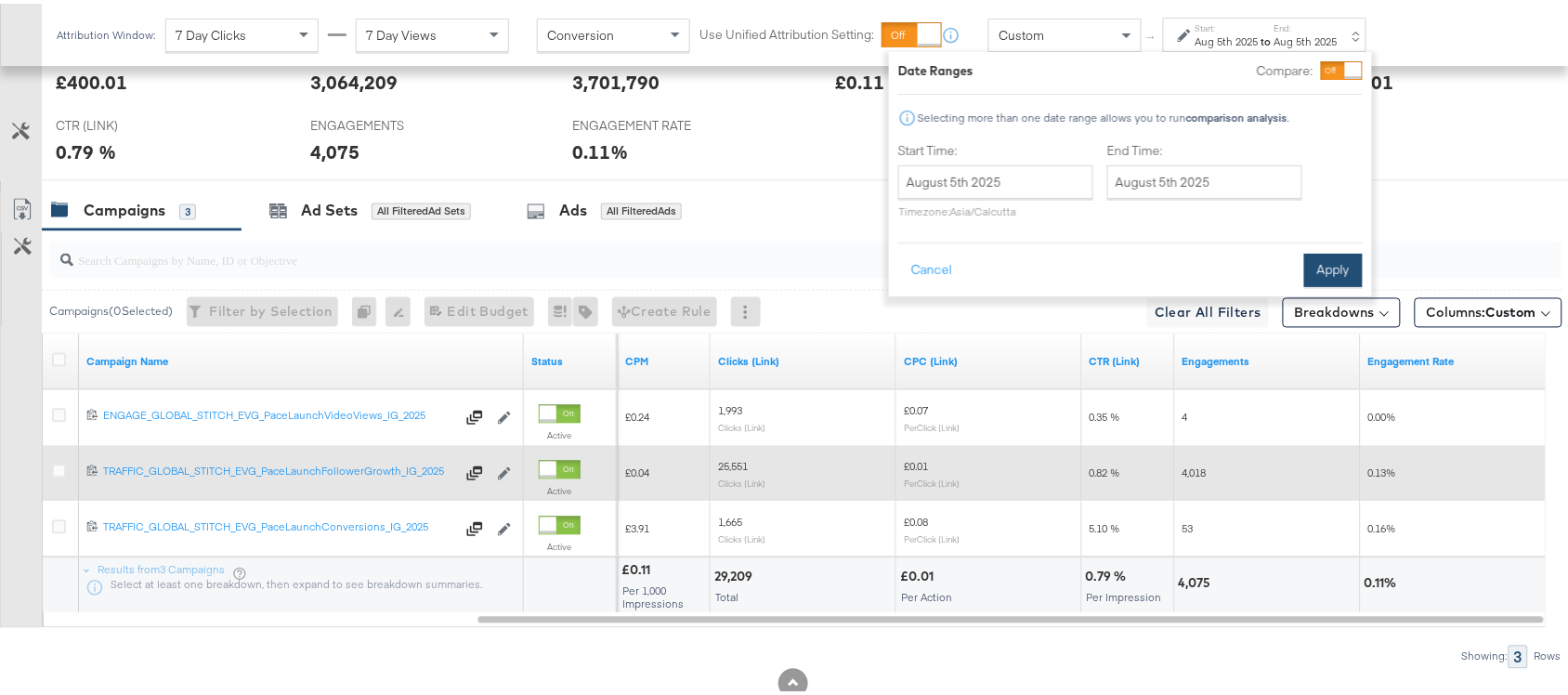 click on "Apply" at bounding box center (1333, 267) 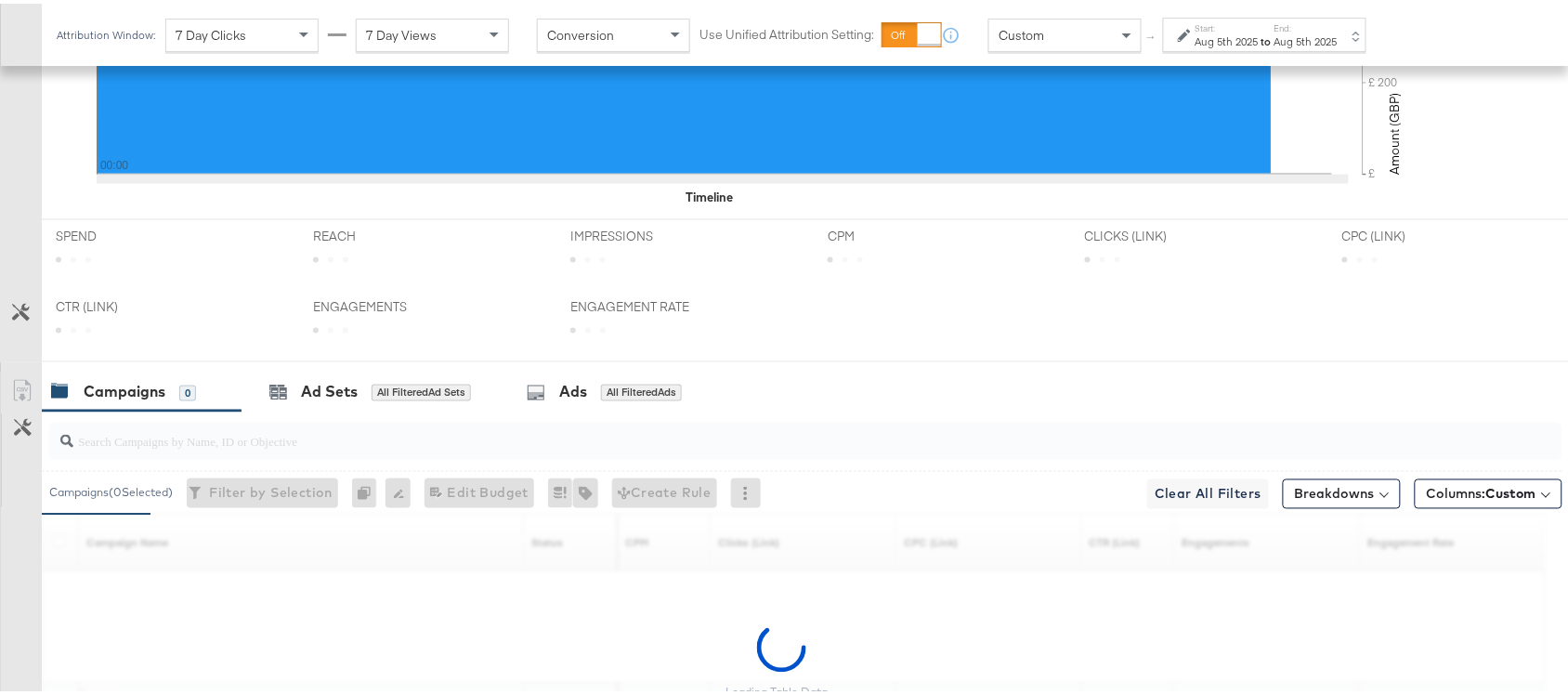 scroll, scrollTop: 912, scrollLeft: 0, axis: vertical 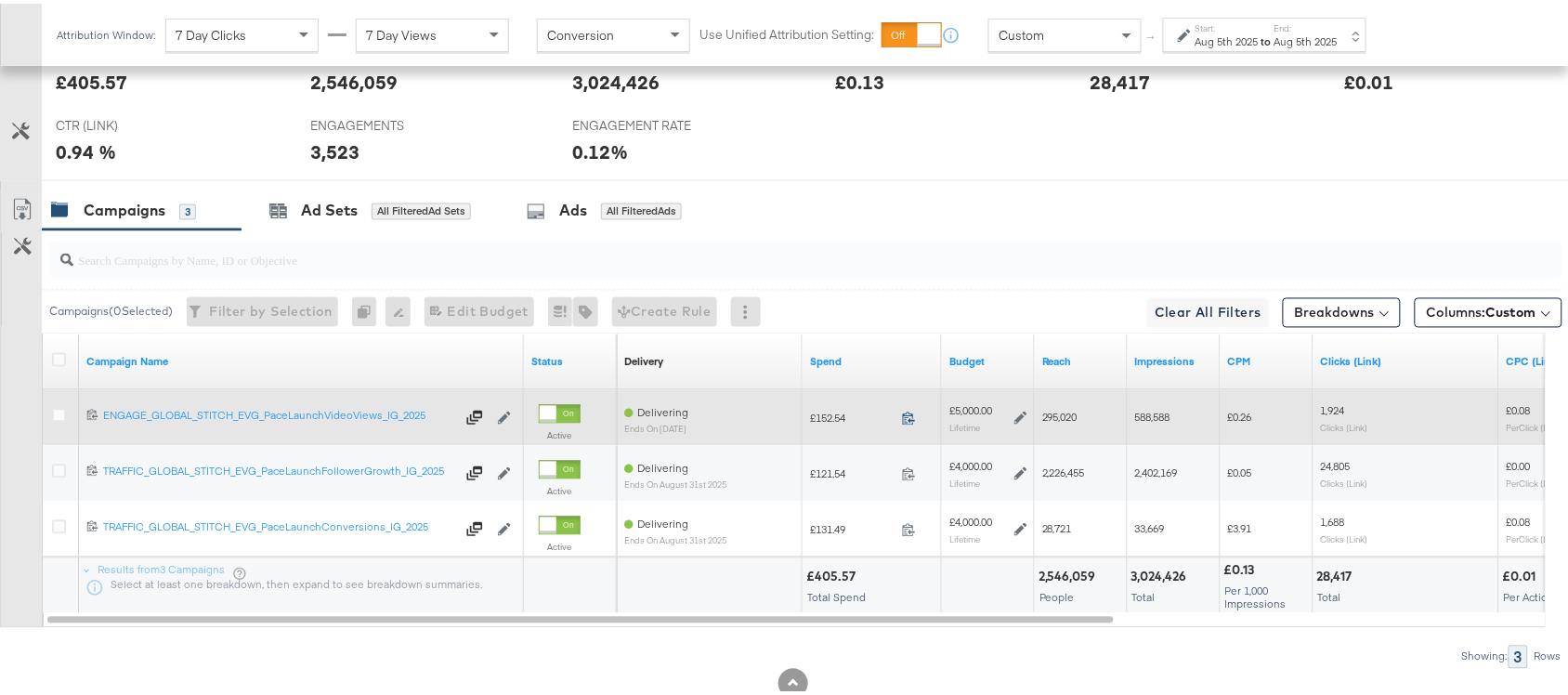 click 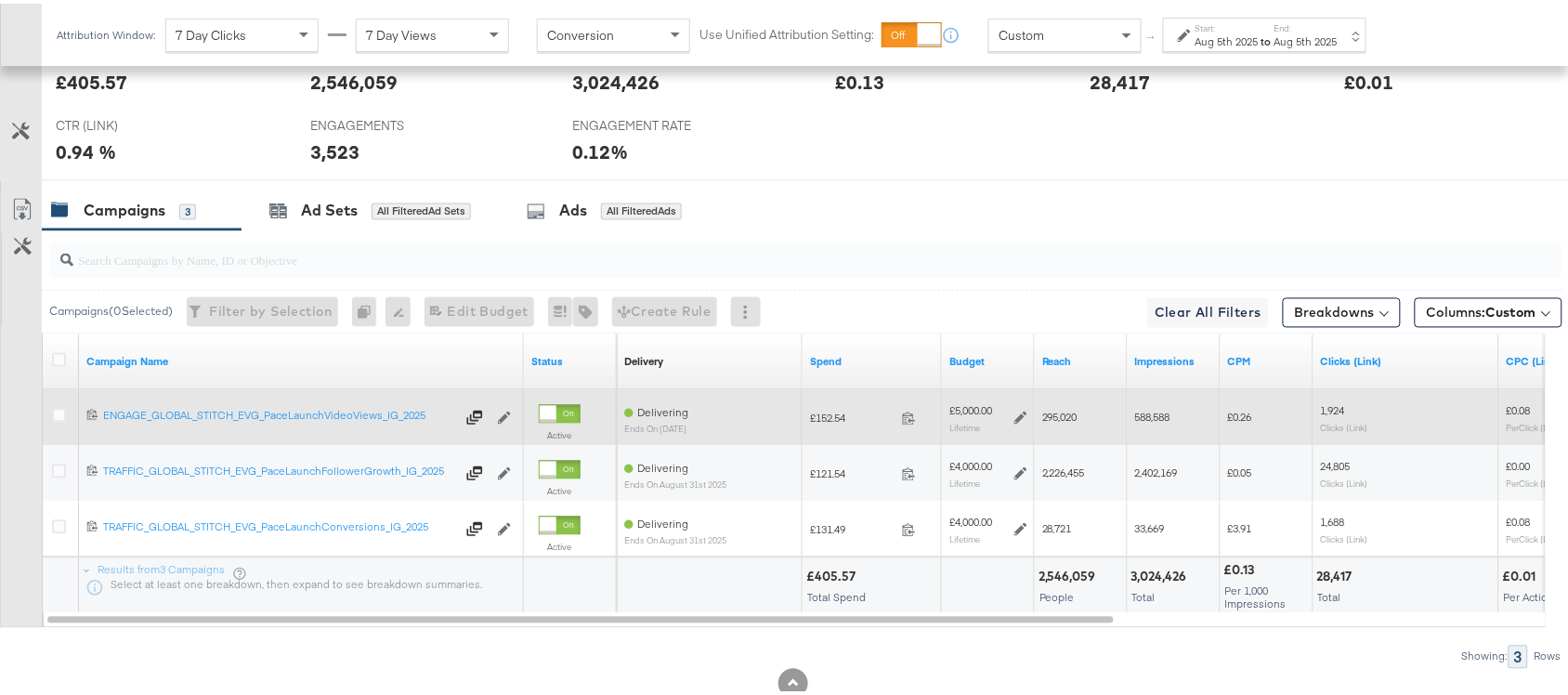 click on "295,020" at bounding box center (1060, 413) 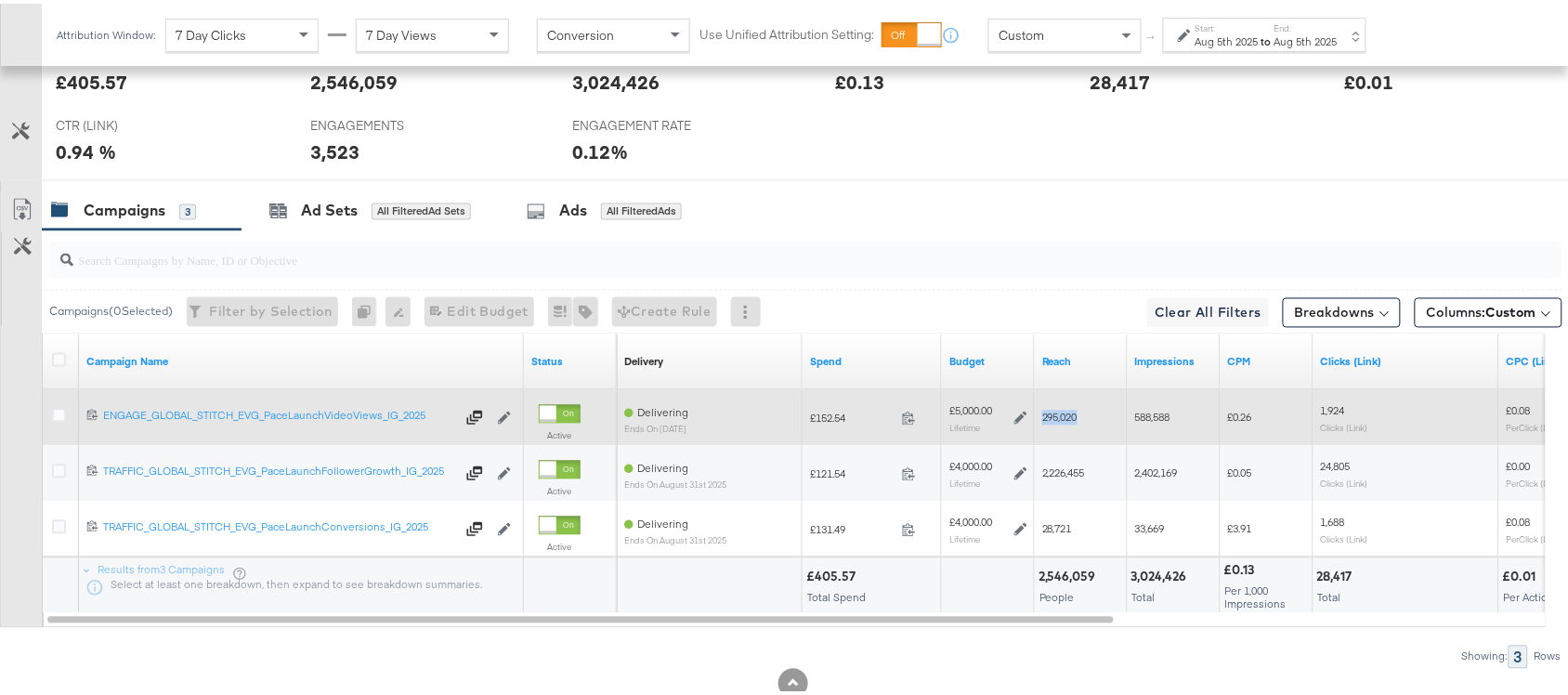 copy on "295,020" 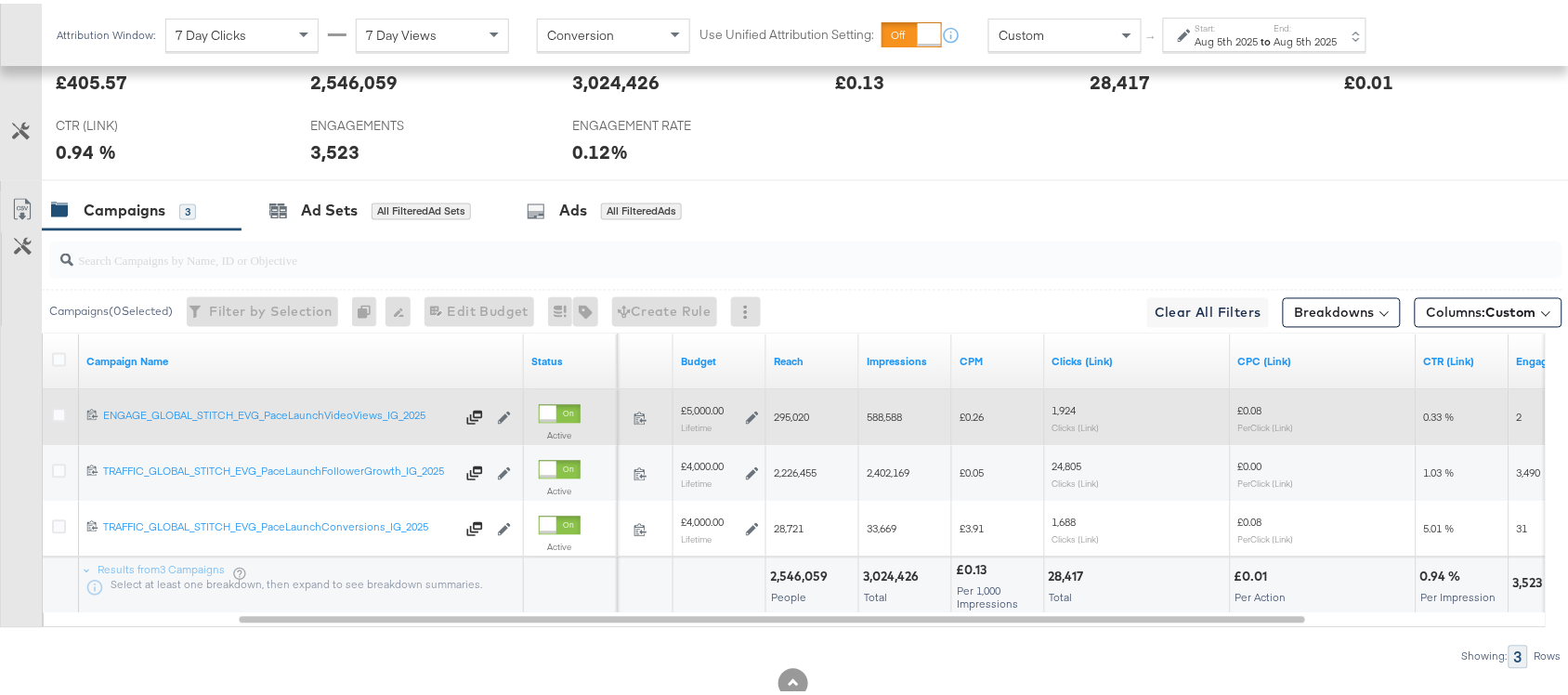 click on "588,588" at bounding box center [884, 413] 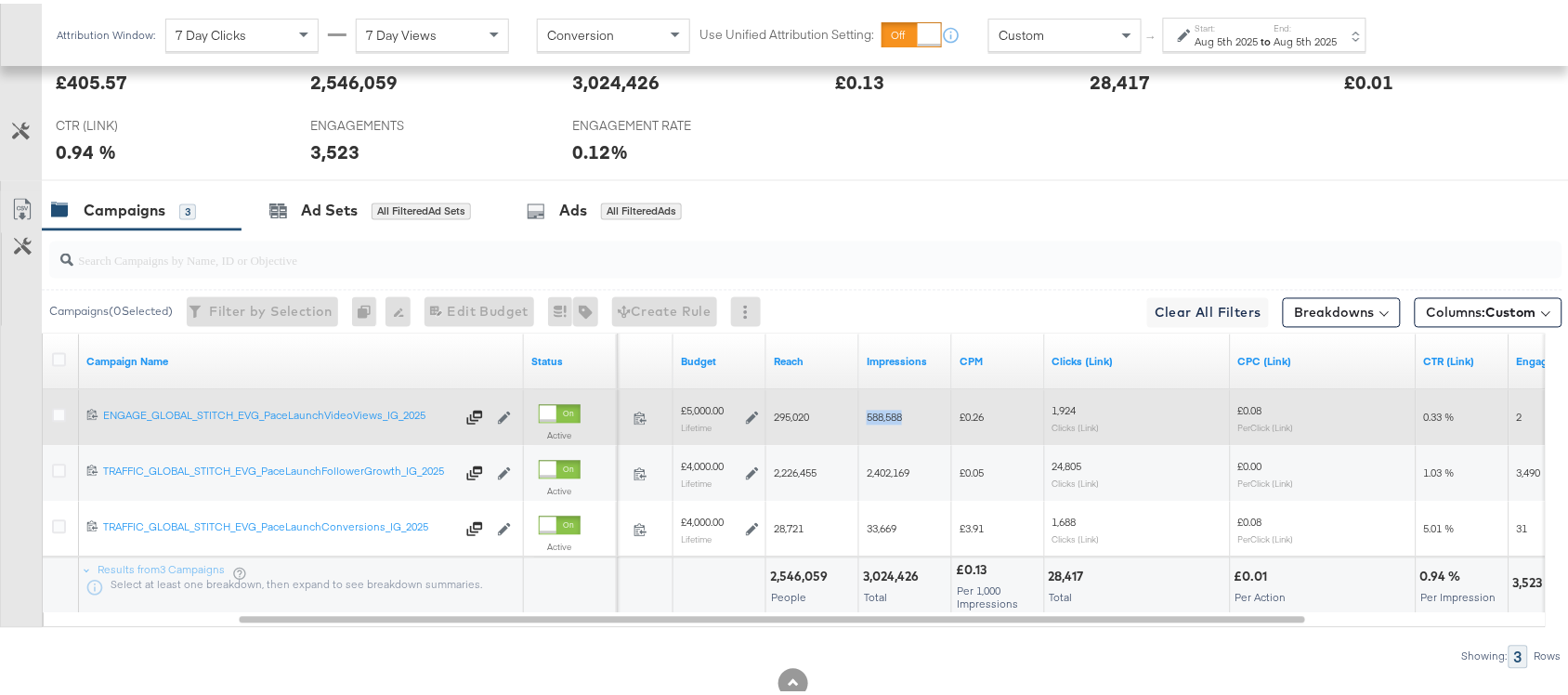 click on "588,588" at bounding box center [884, 413] 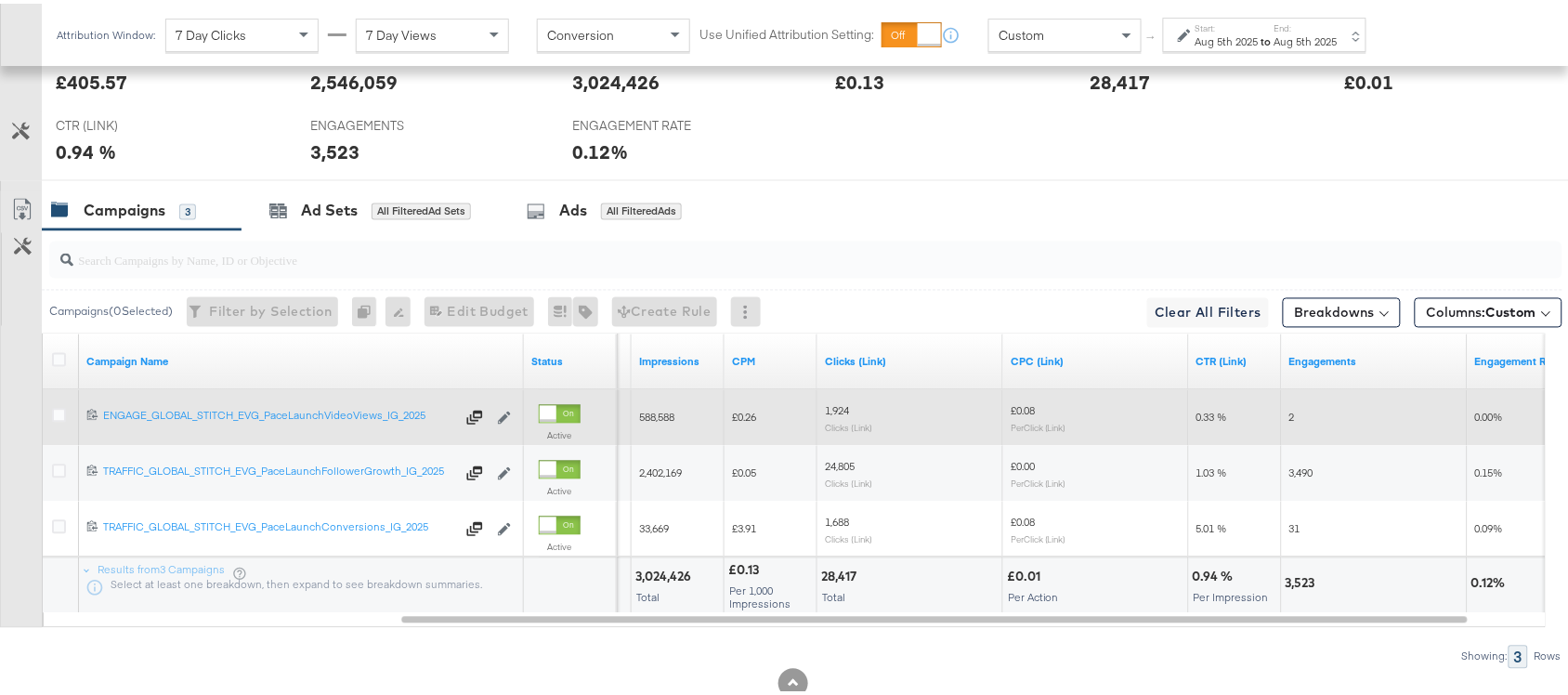 click on "1,924" at bounding box center (837, 407) 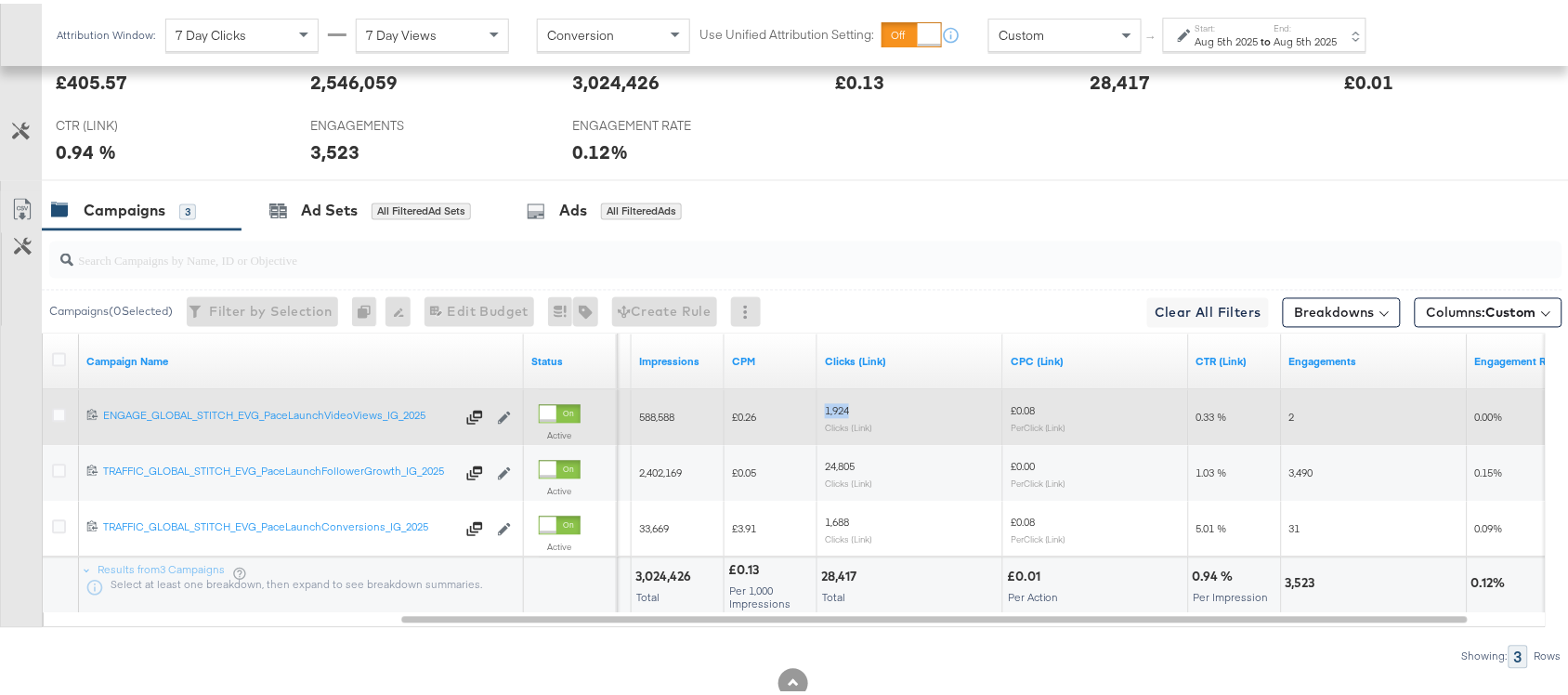 copy on "1,924" 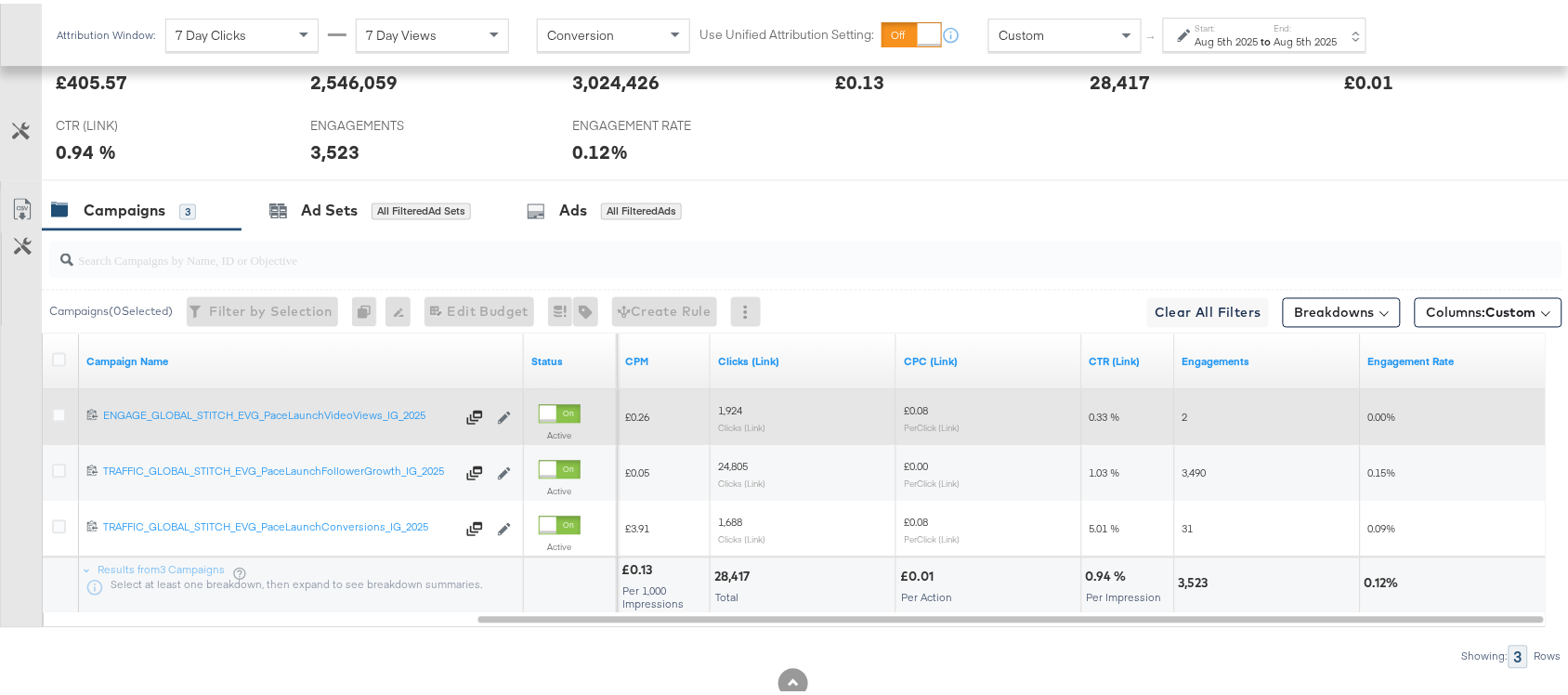click on "2" at bounding box center (1185, 413) 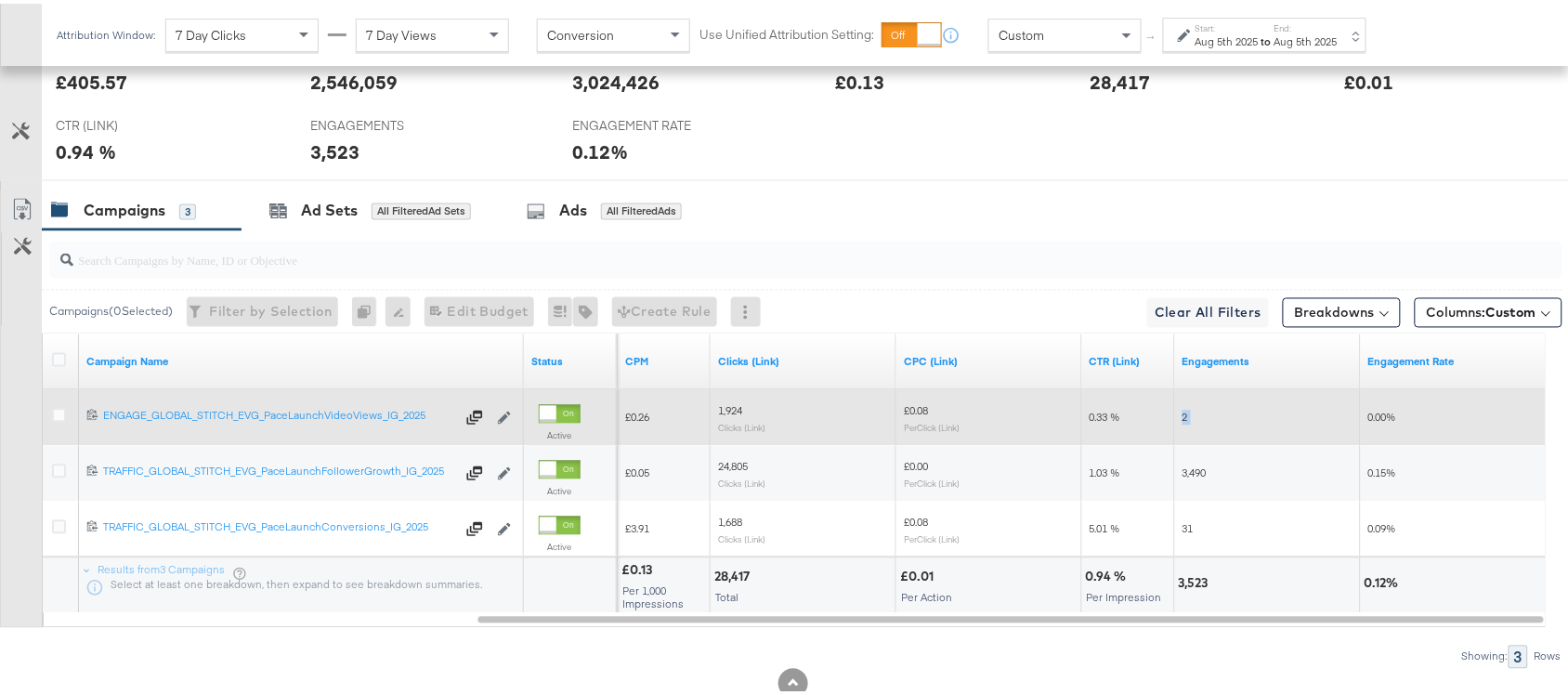 click on "2" at bounding box center [1185, 413] 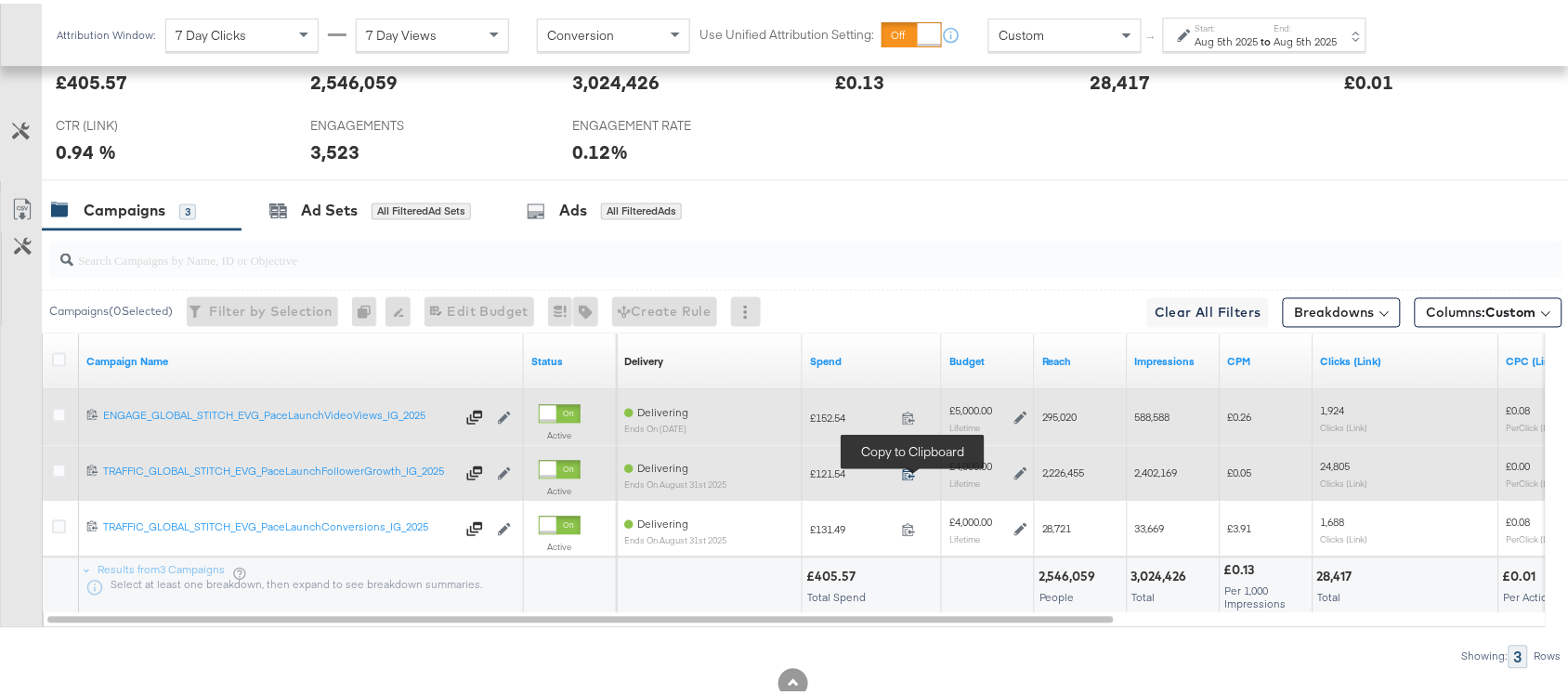 click 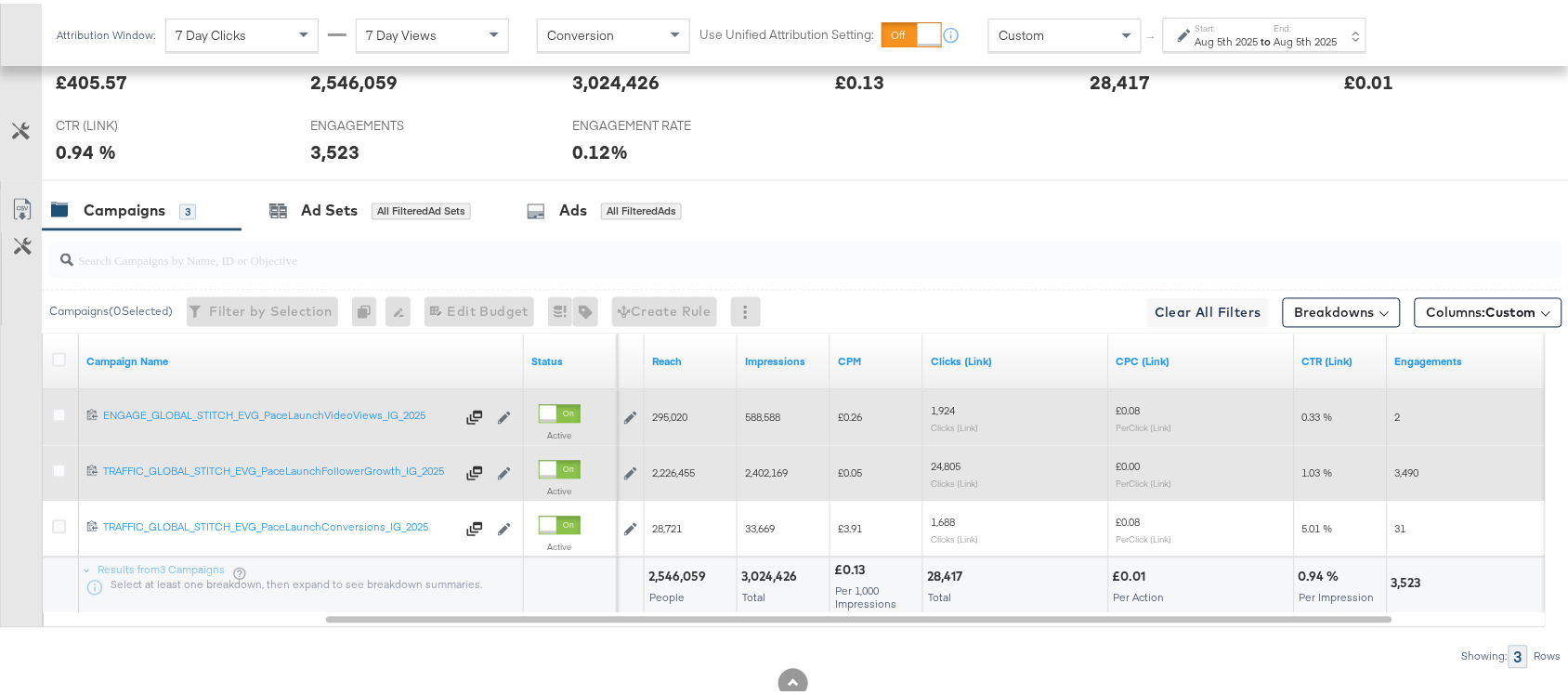 click on "2,226,455" at bounding box center [673, 469] 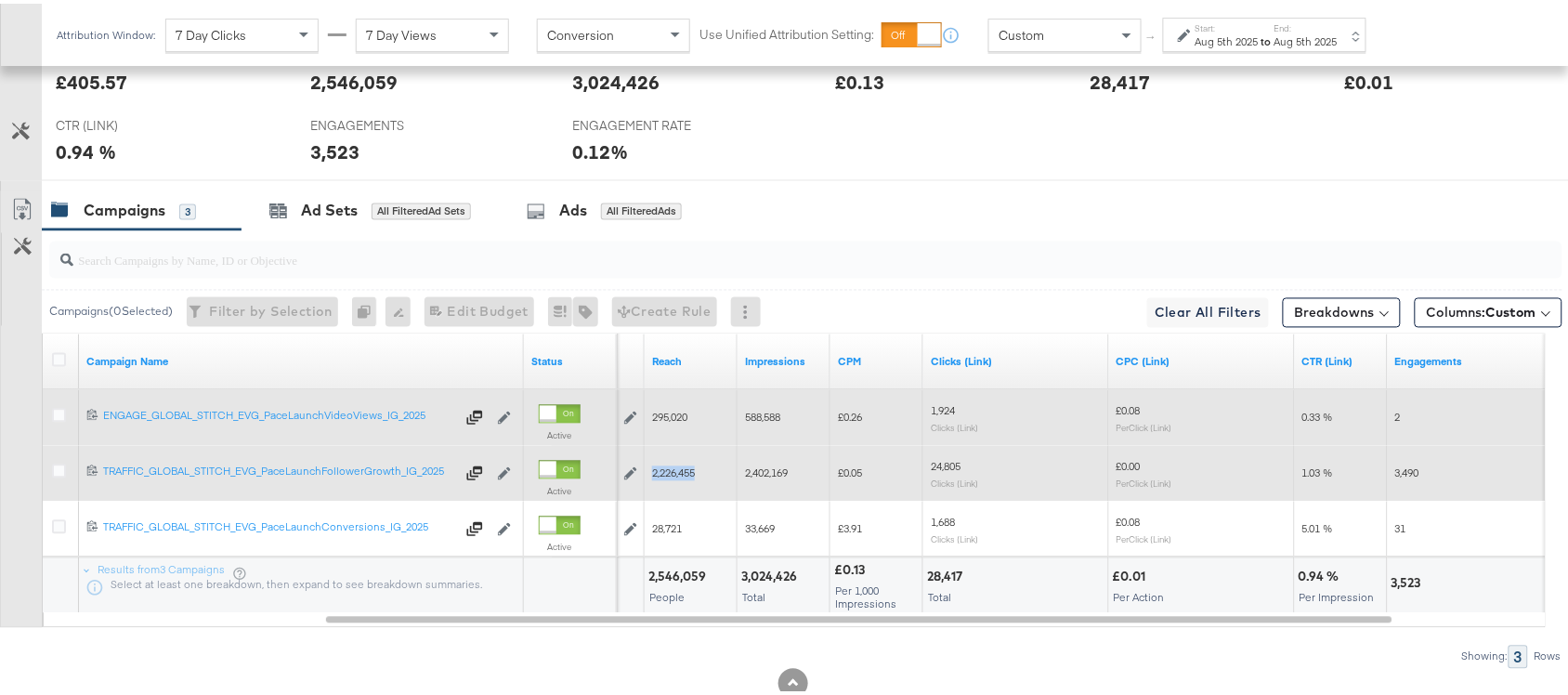 click on "2,226,455" at bounding box center (673, 469) 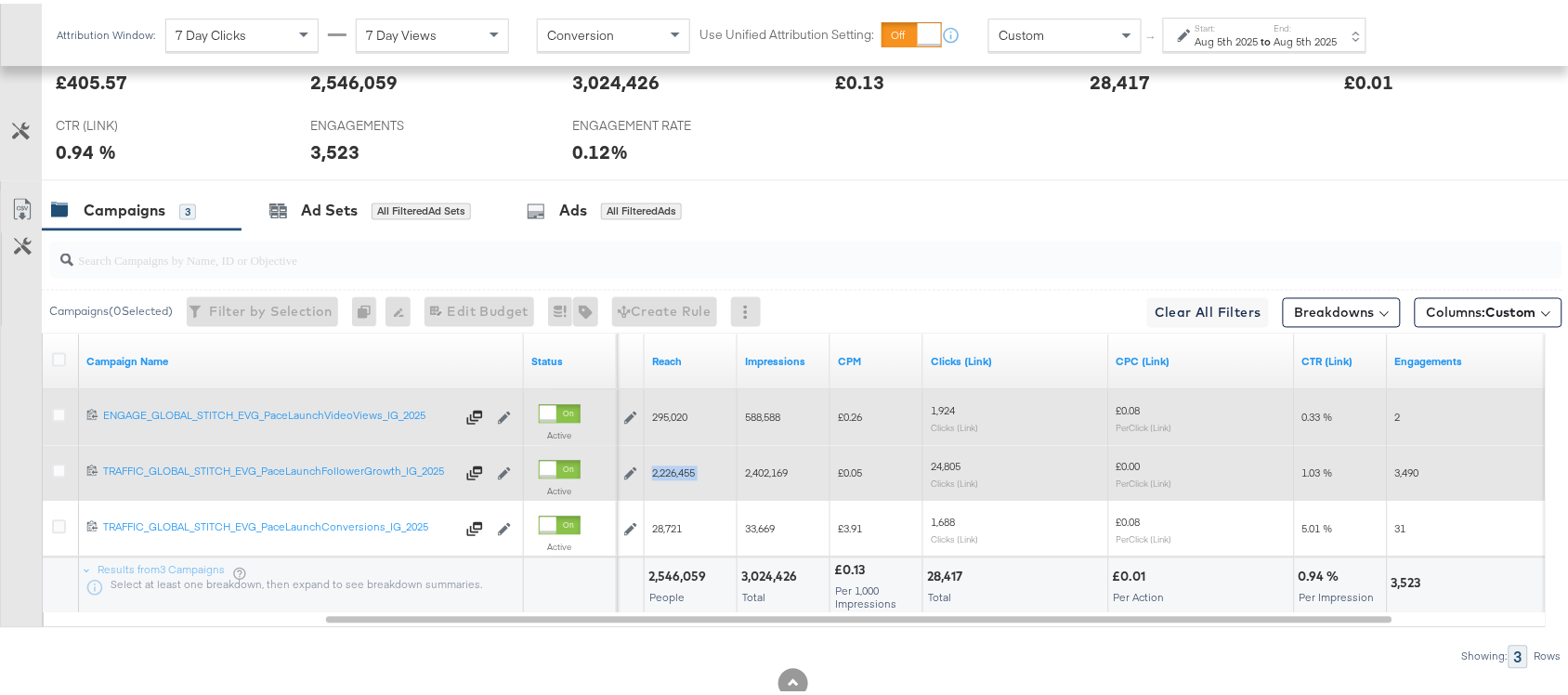 click on "2,226,455" at bounding box center (673, 469) 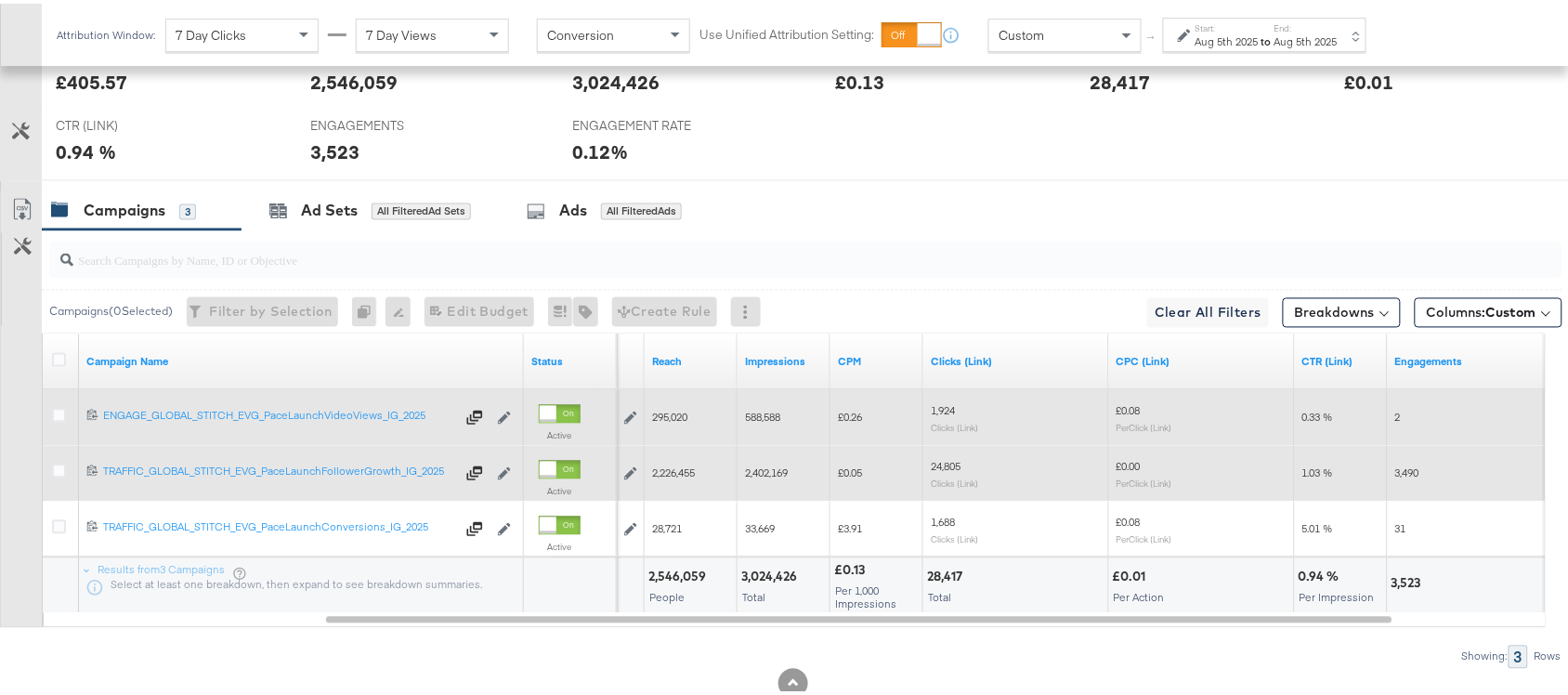 click on "2,402,169" at bounding box center (766, 469) 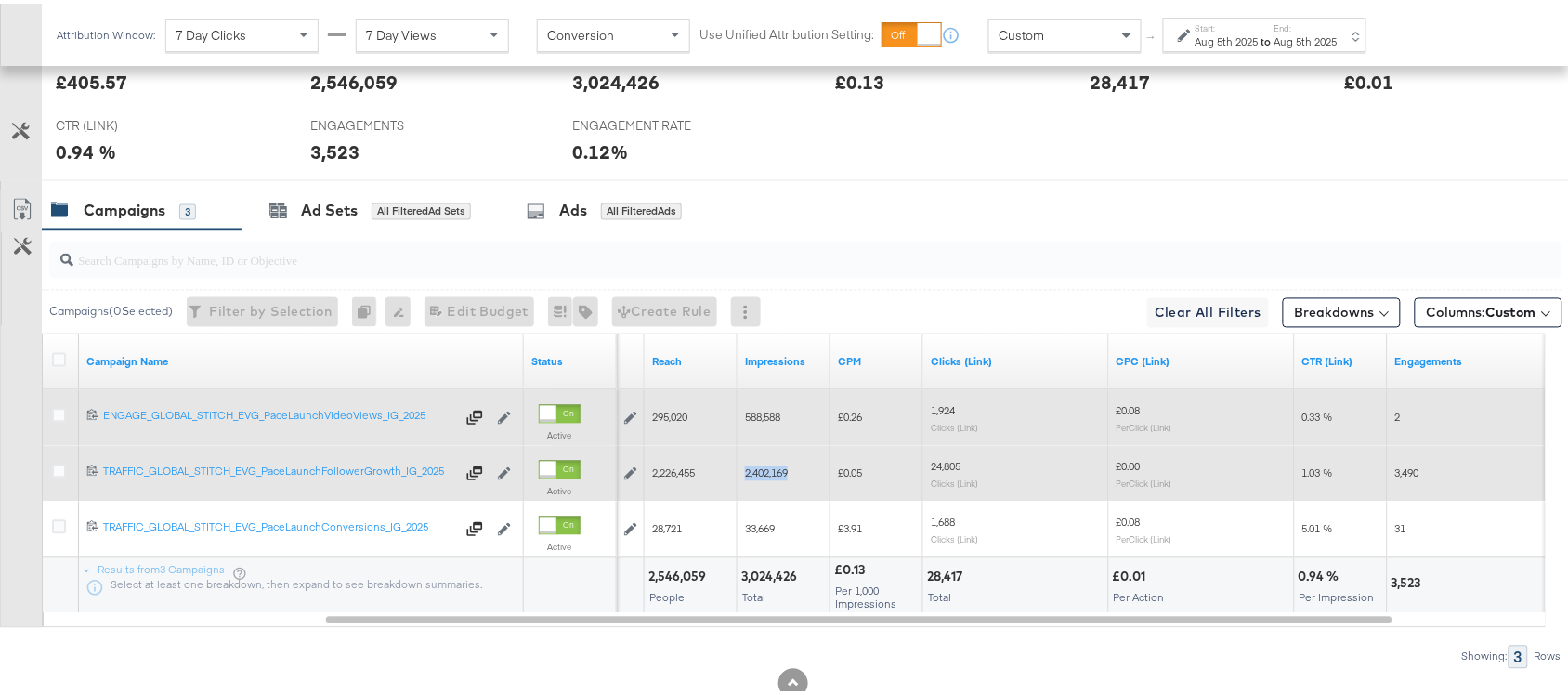 click on "2,402,169" at bounding box center (766, 469) 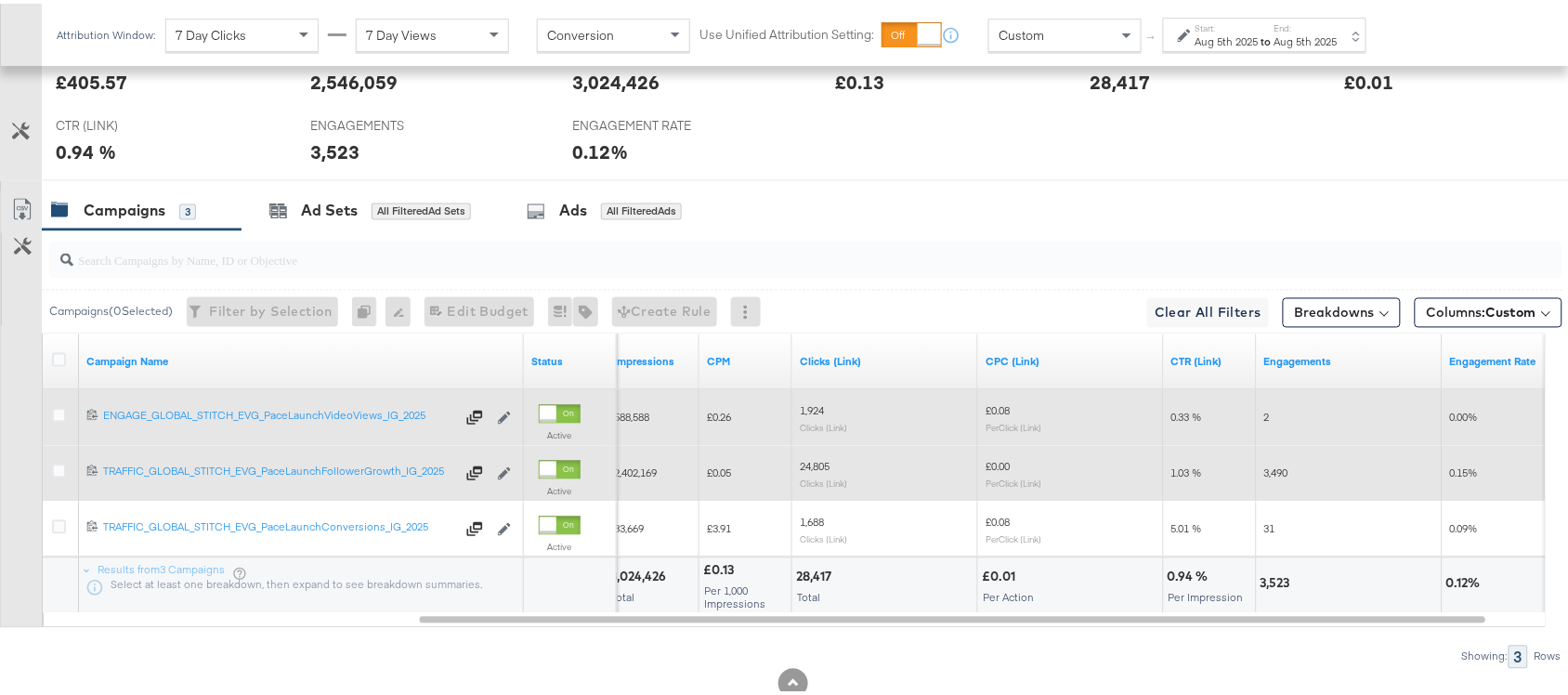 click on "24,805" at bounding box center (815, 463) 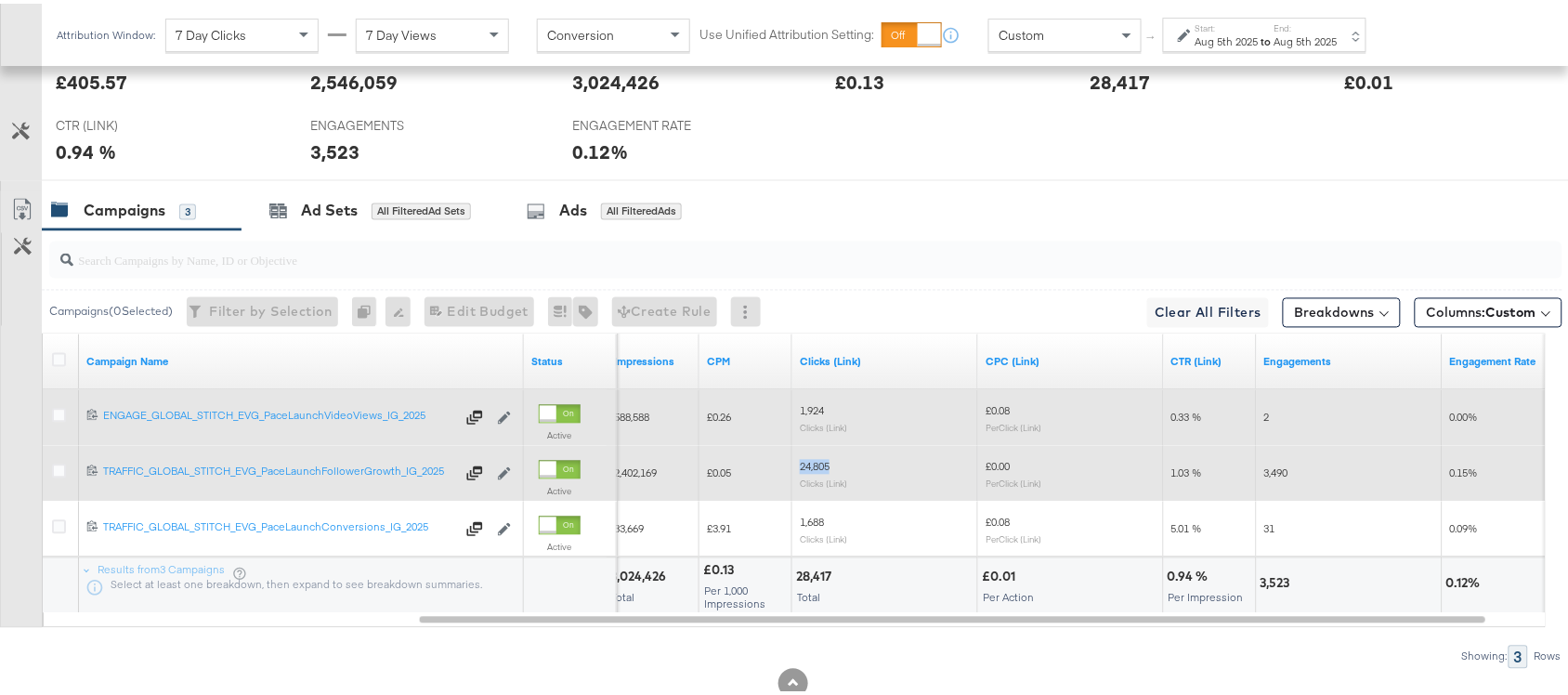 click on "24,805" at bounding box center [815, 463] 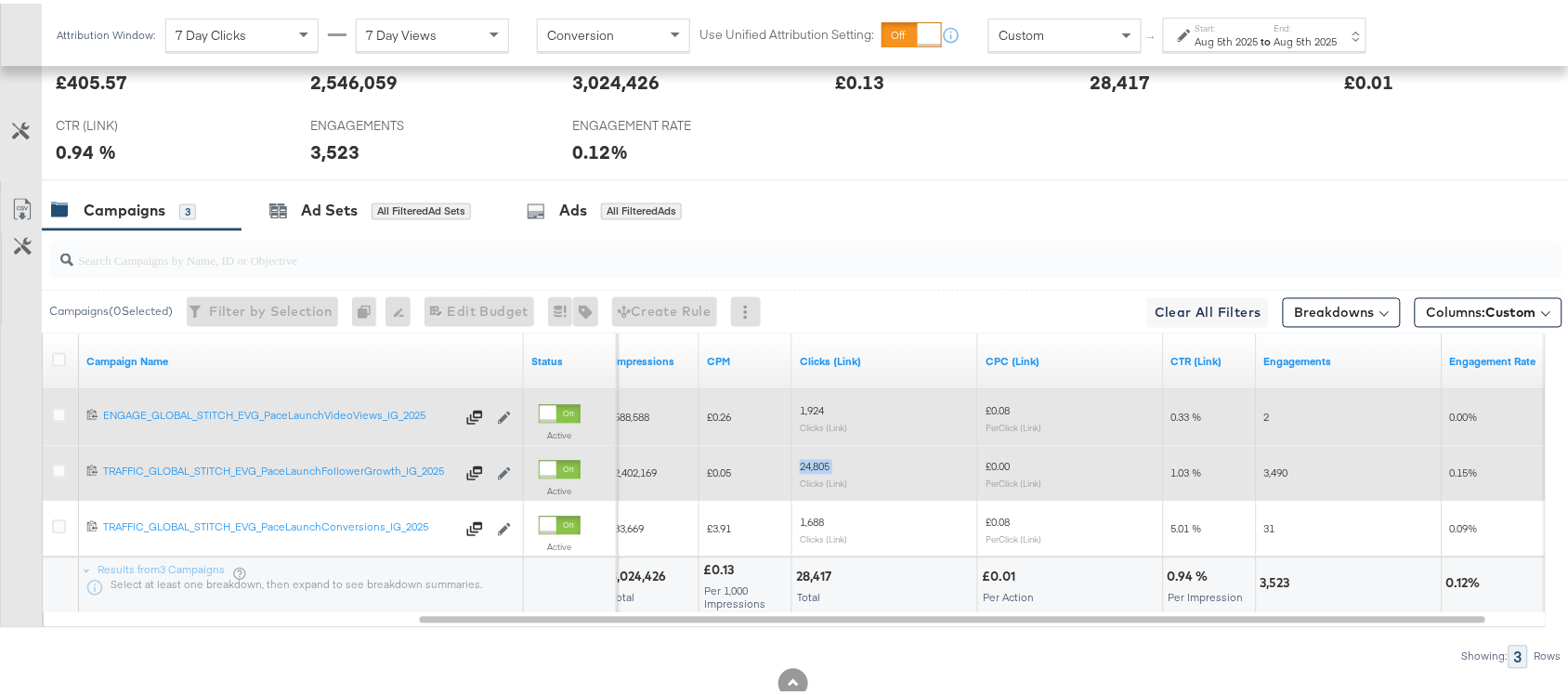 click on "24,805" at bounding box center (815, 463) 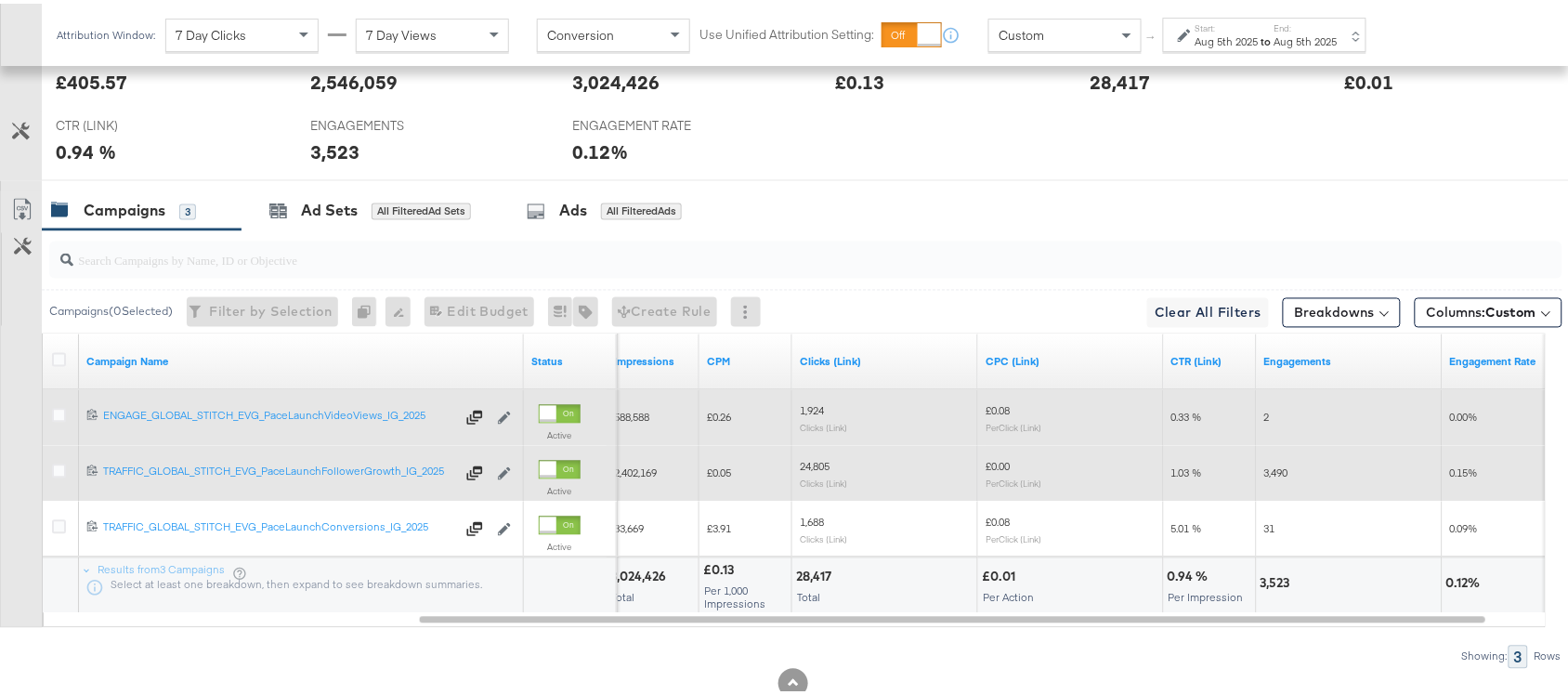 click on "3,490" at bounding box center (1276, 469) 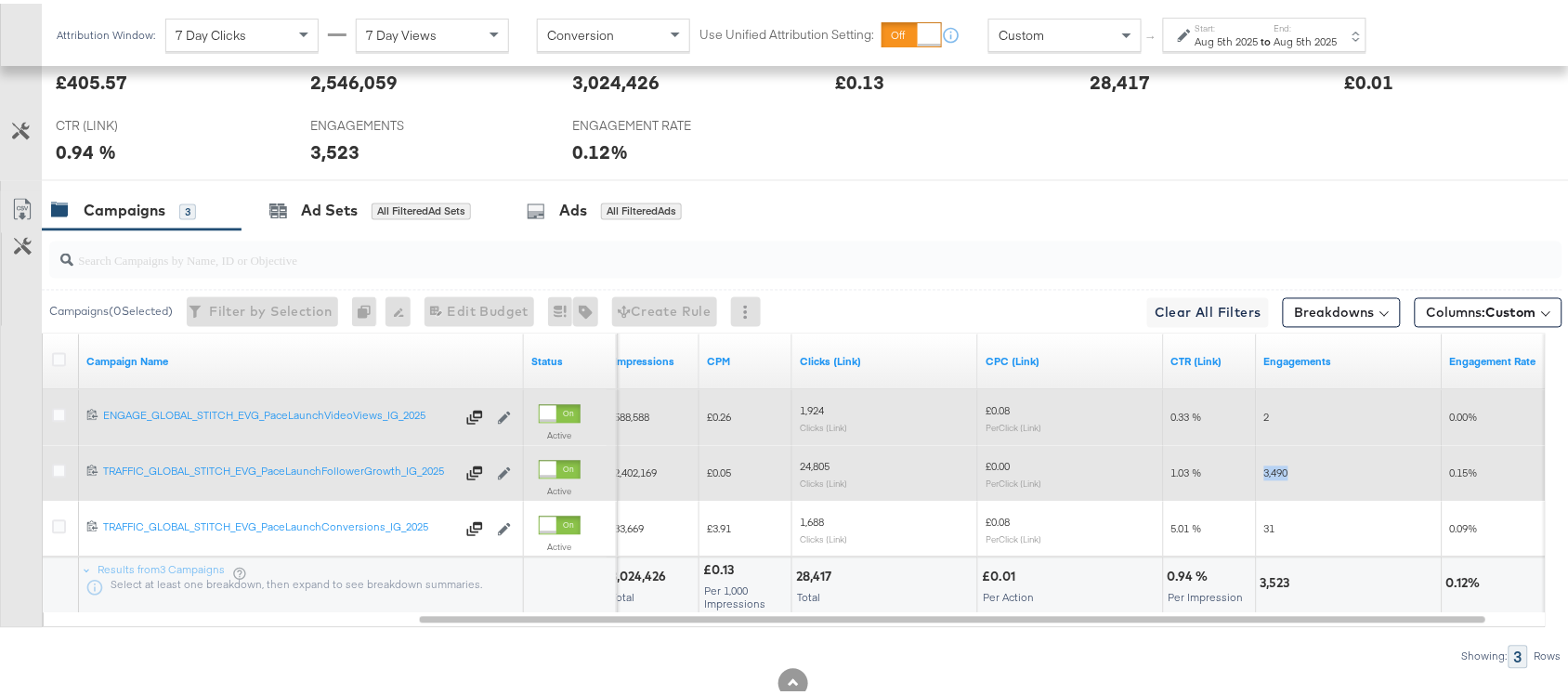 copy on "3,490" 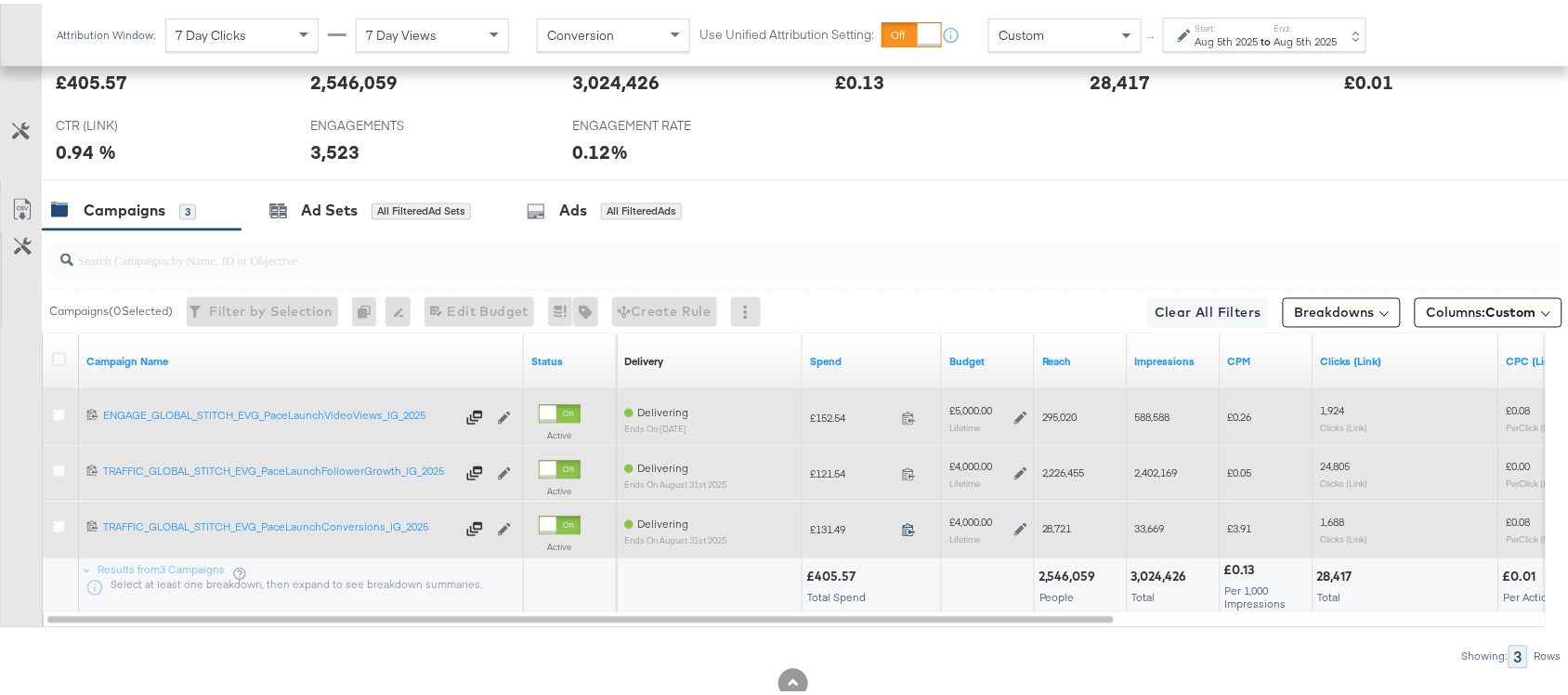 click 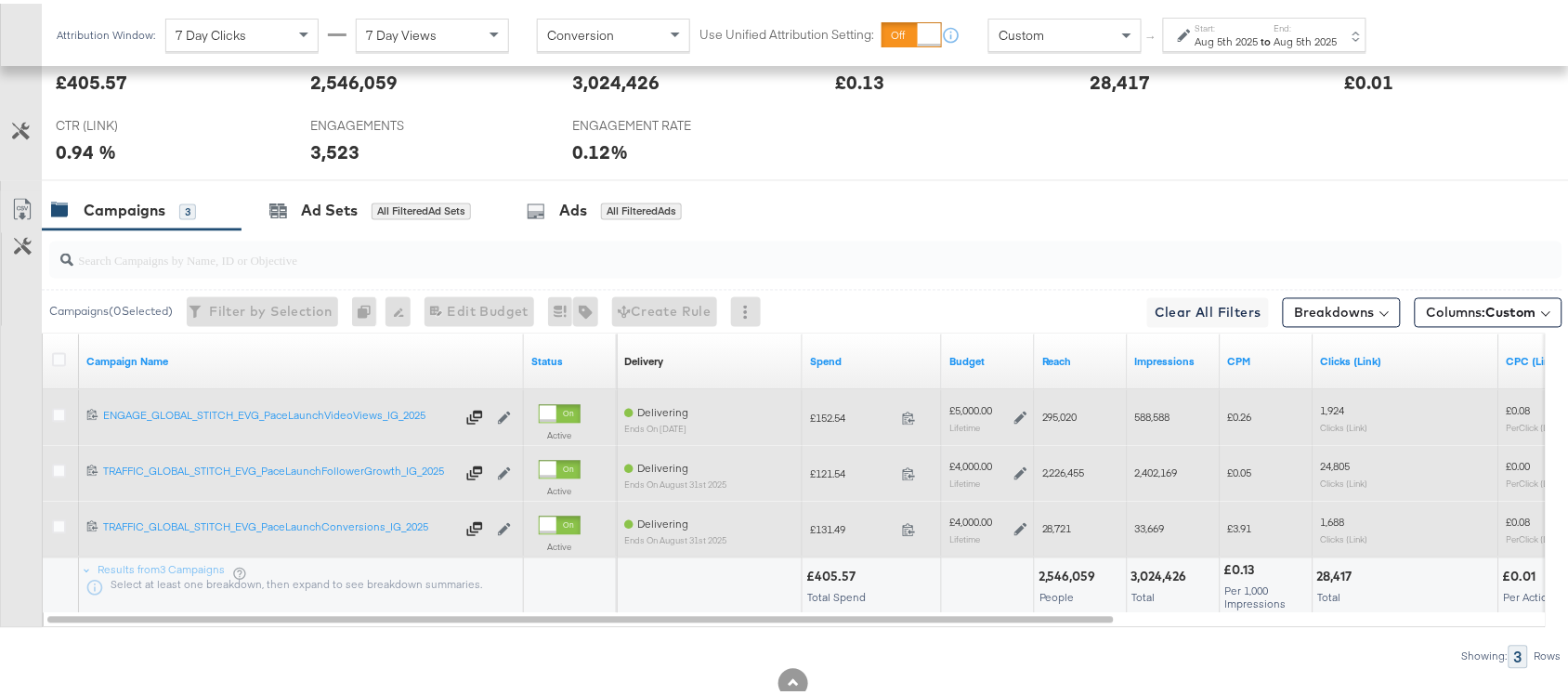 click on "28,721" at bounding box center (1057, 525) 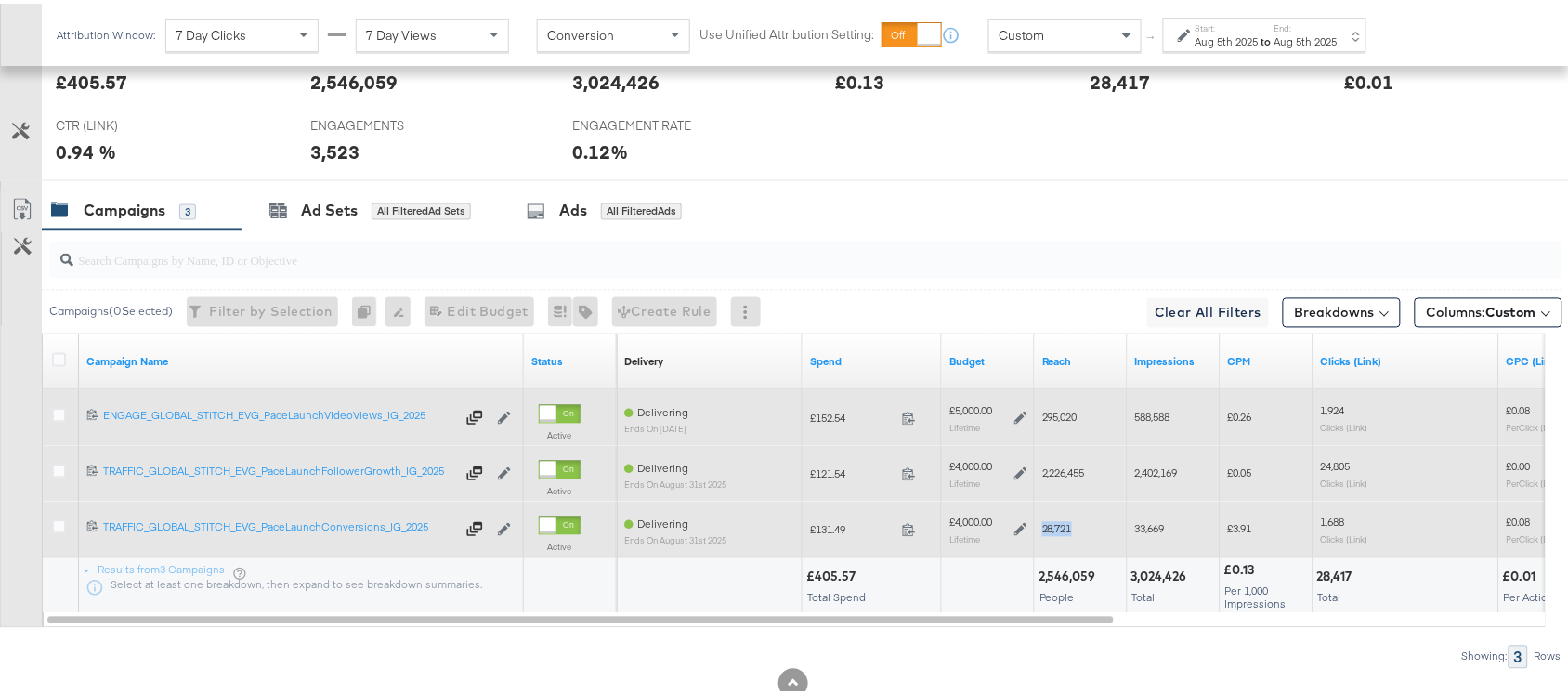 copy on "28,721" 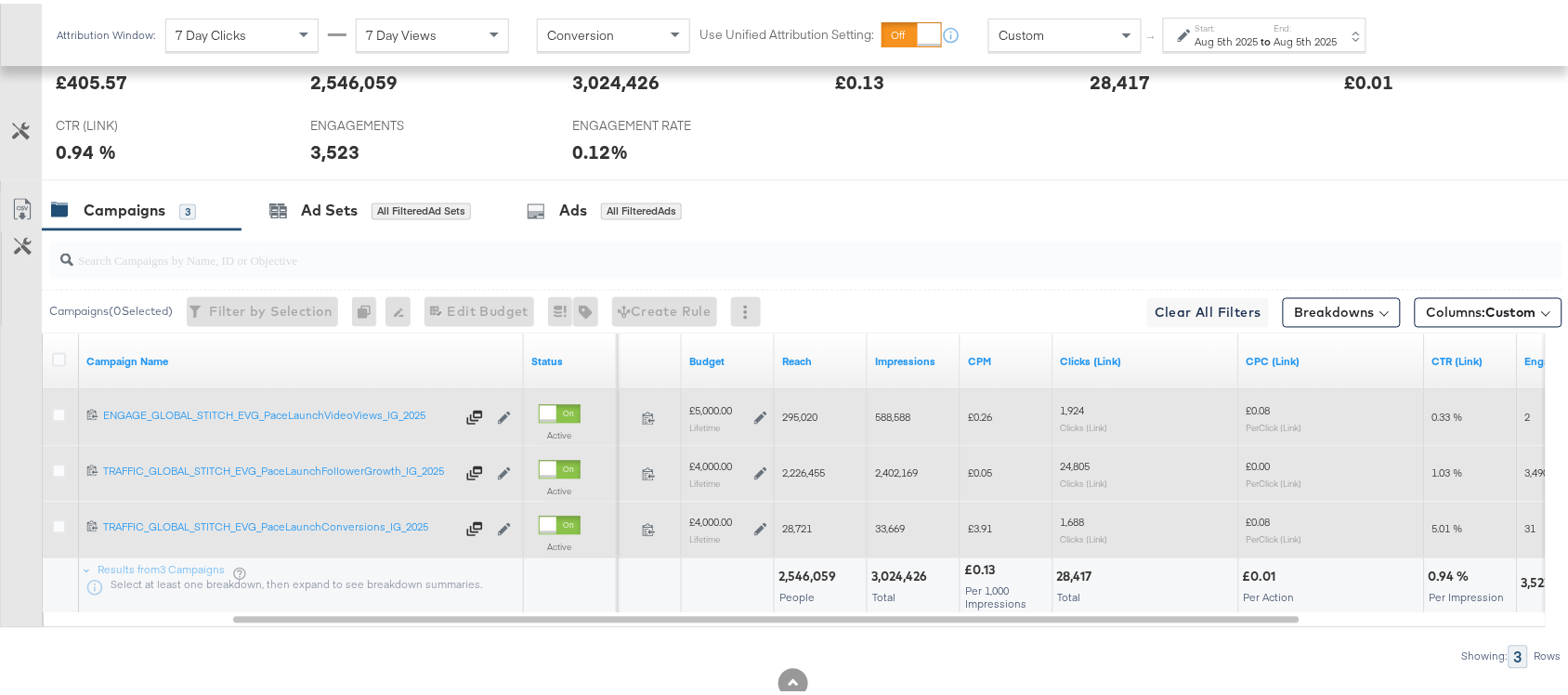 click on "33,669" at bounding box center (890, 525) 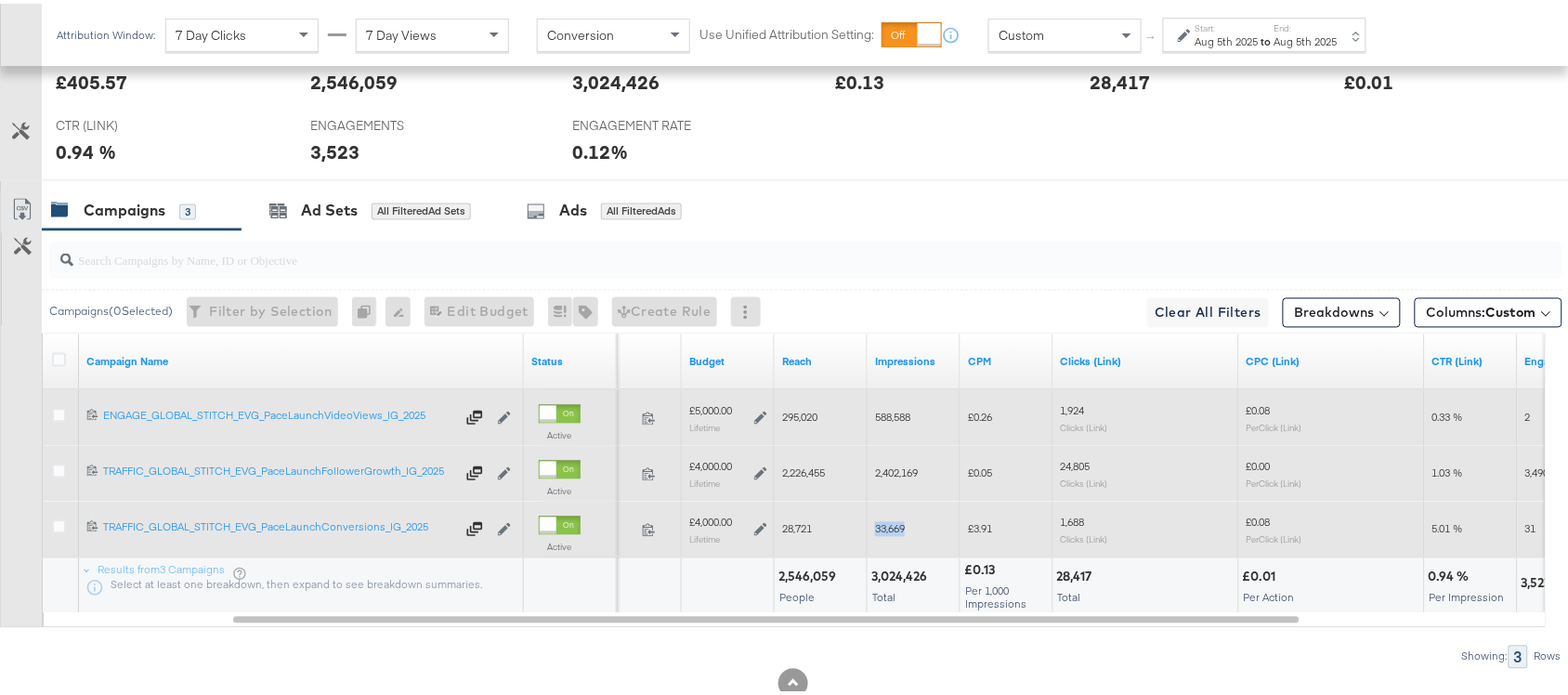 copy on "33,669" 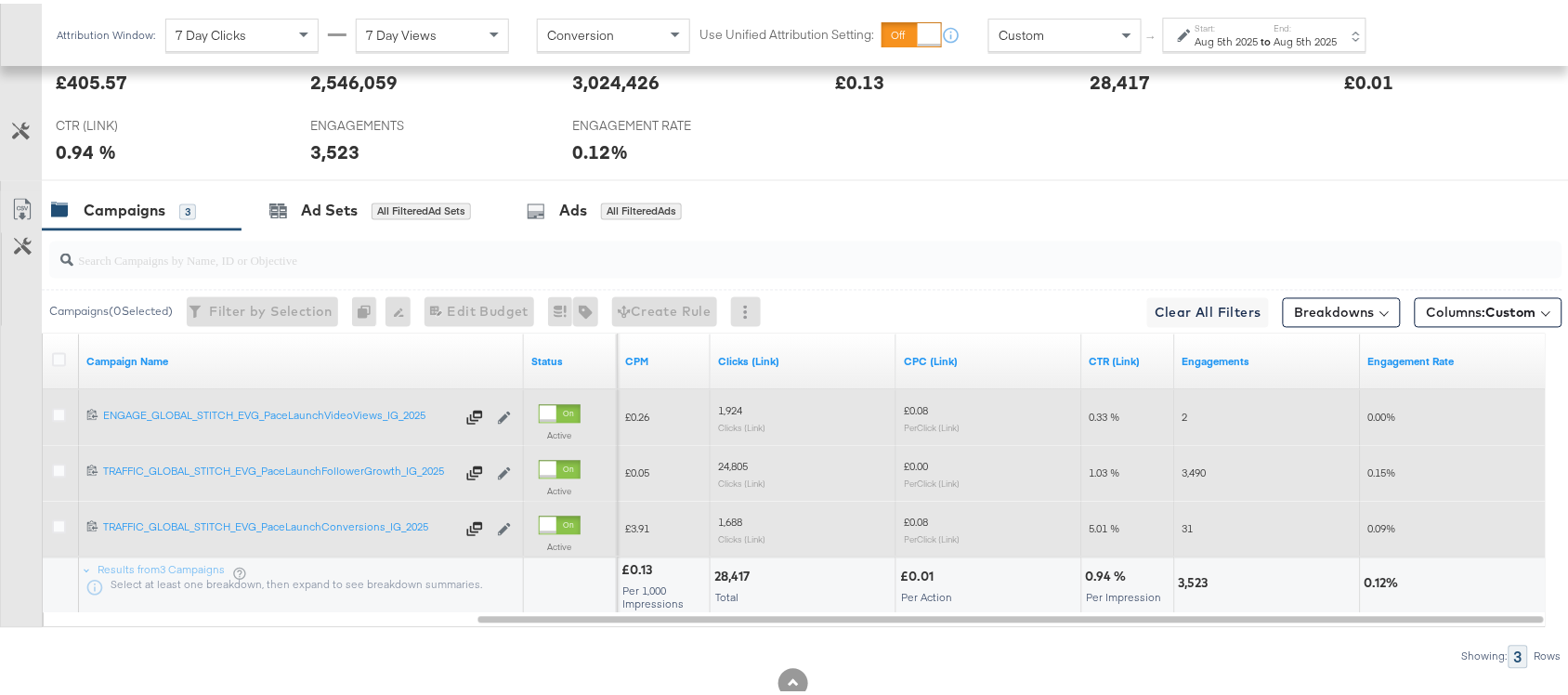 click on "1,688" at bounding box center [730, 518] 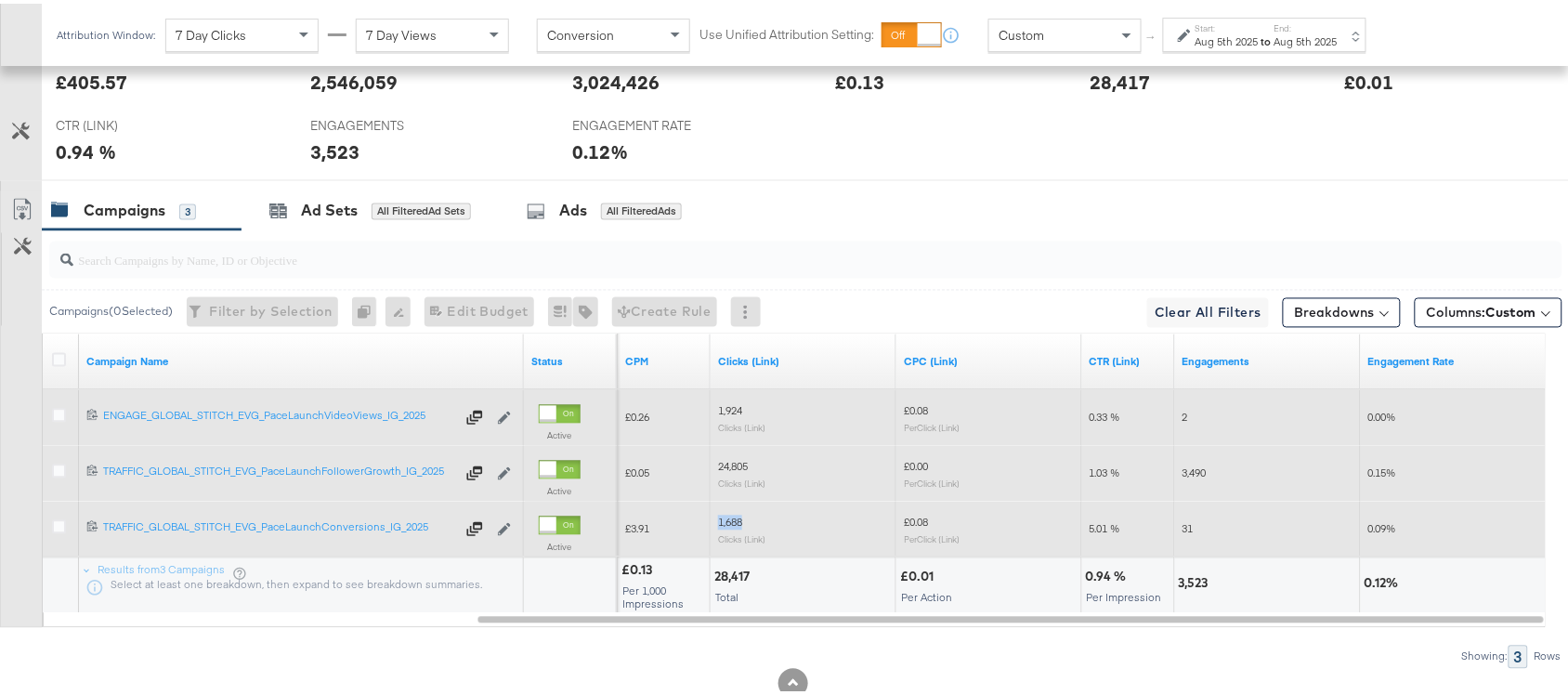 click on "1,688" at bounding box center (730, 518) 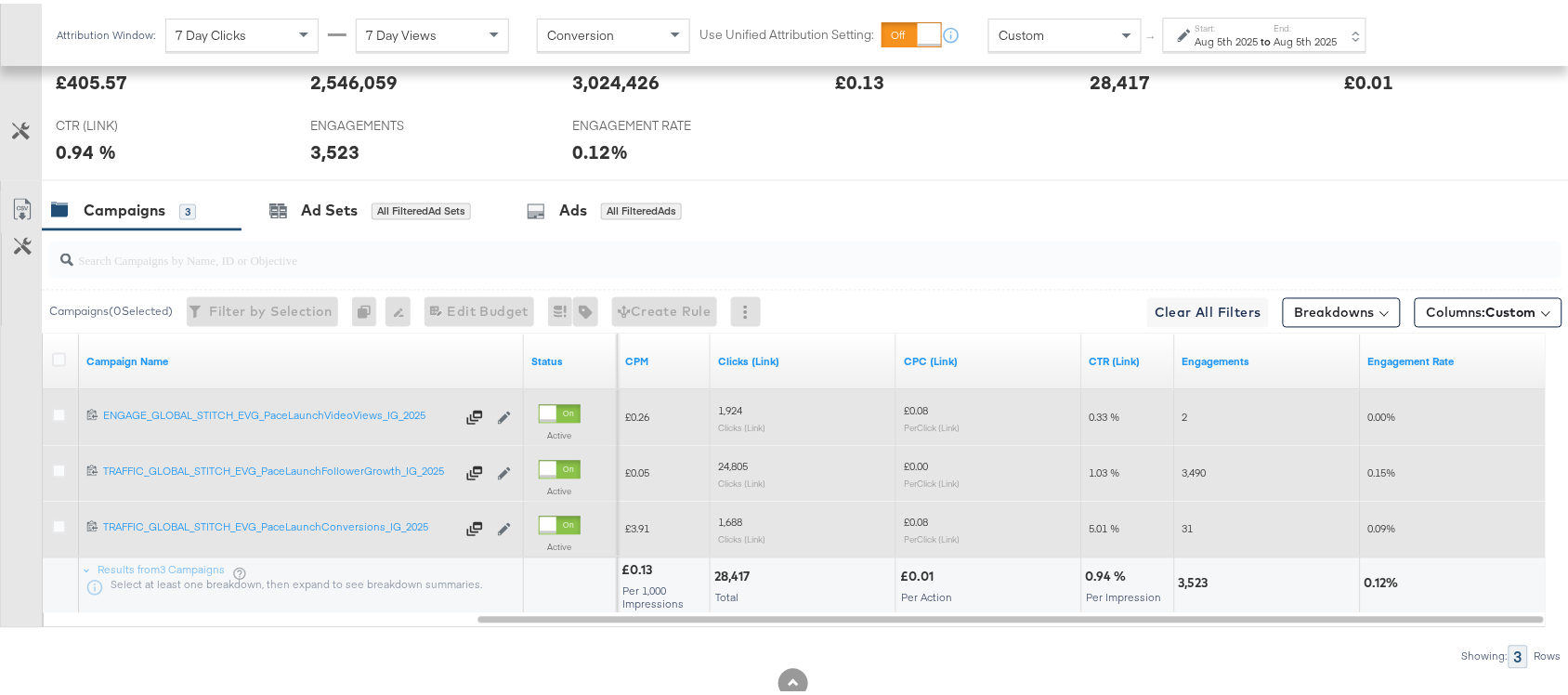 click on "31" at bounding box center [1268, 526] 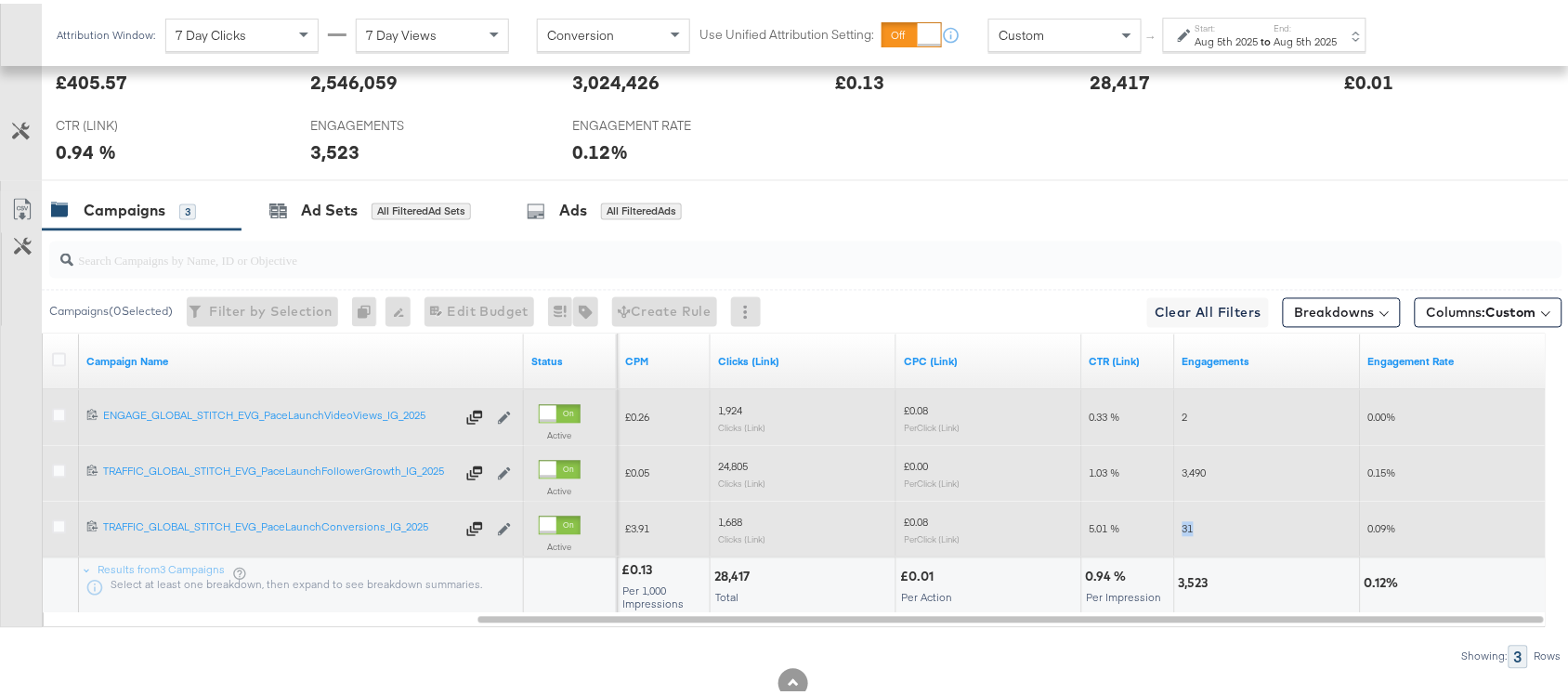 click on "31" at bounding box center [1268, 526] 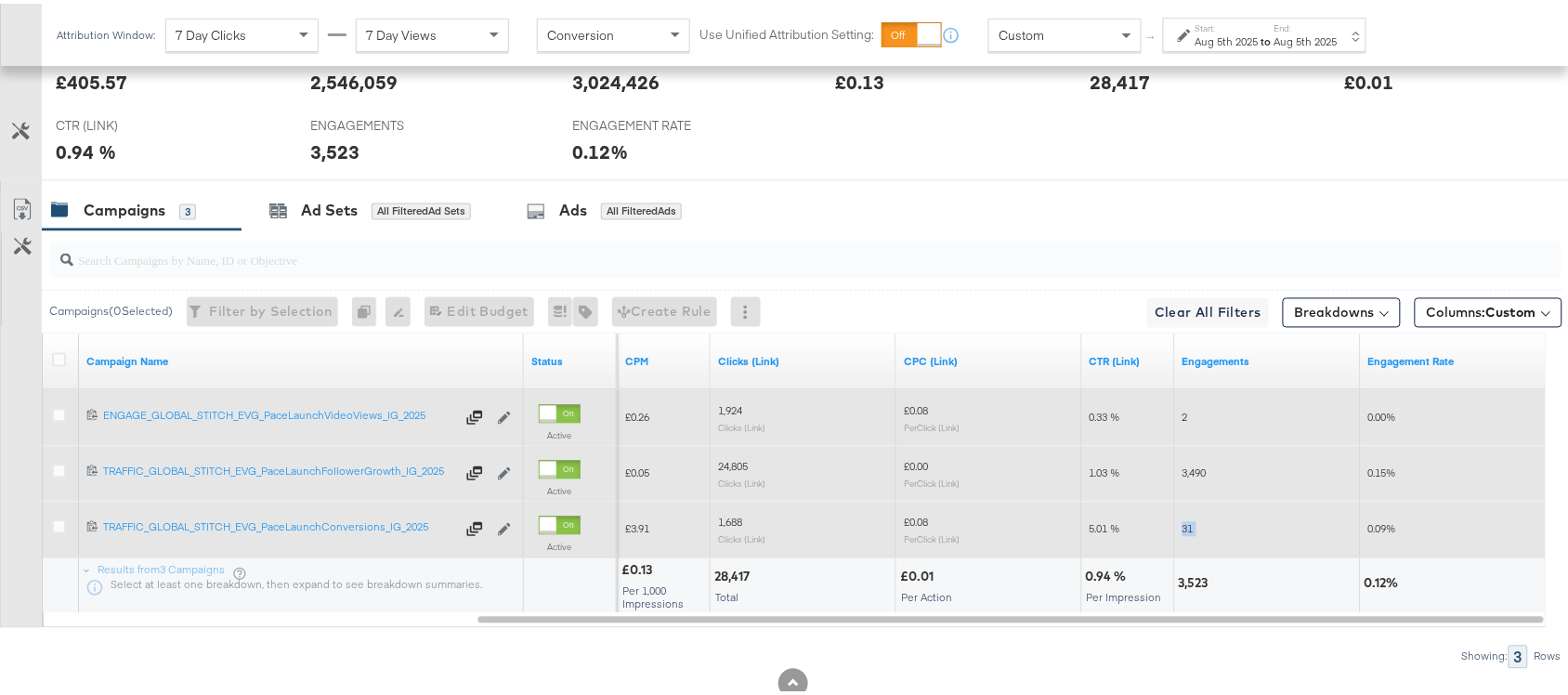 click on "31" at bounding box center (1268, 526) 